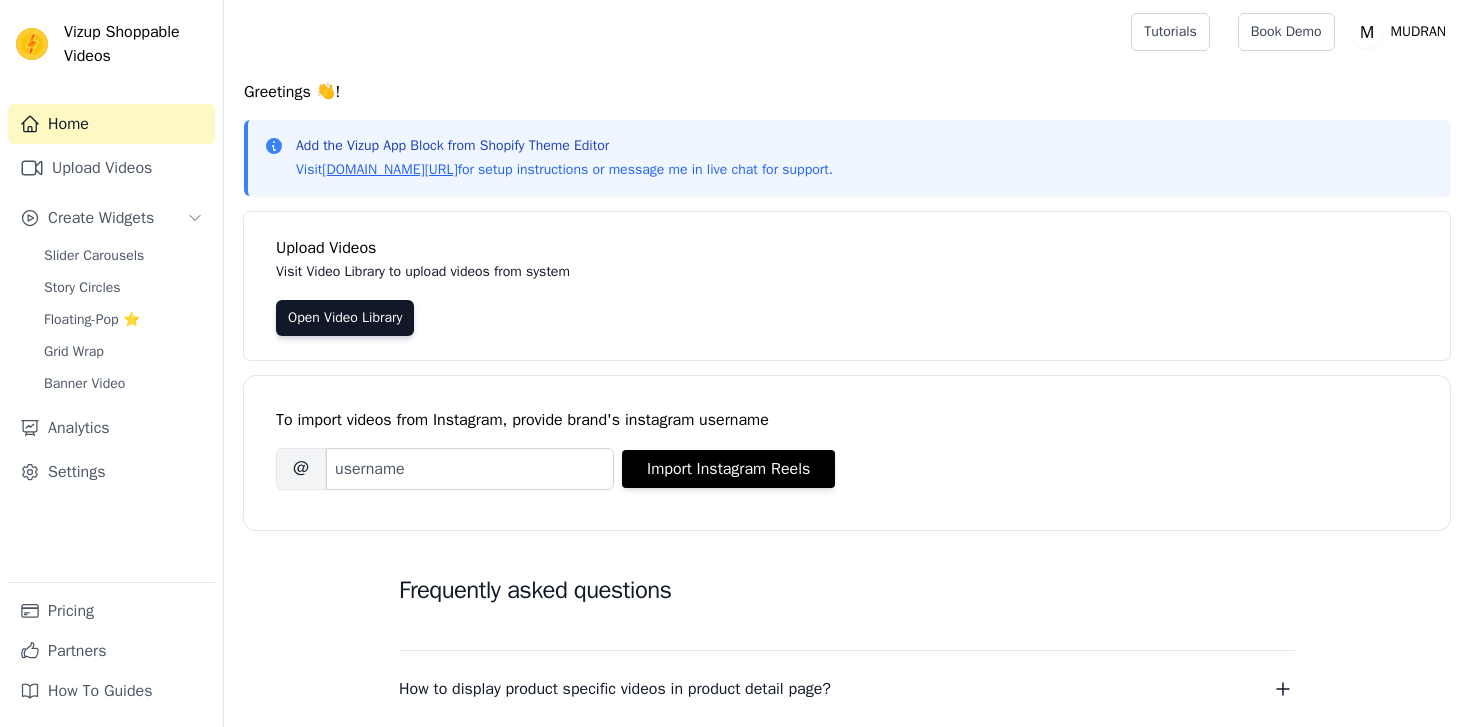 scroll, scrollTop: 0, scrollLeft: 0, axis: both 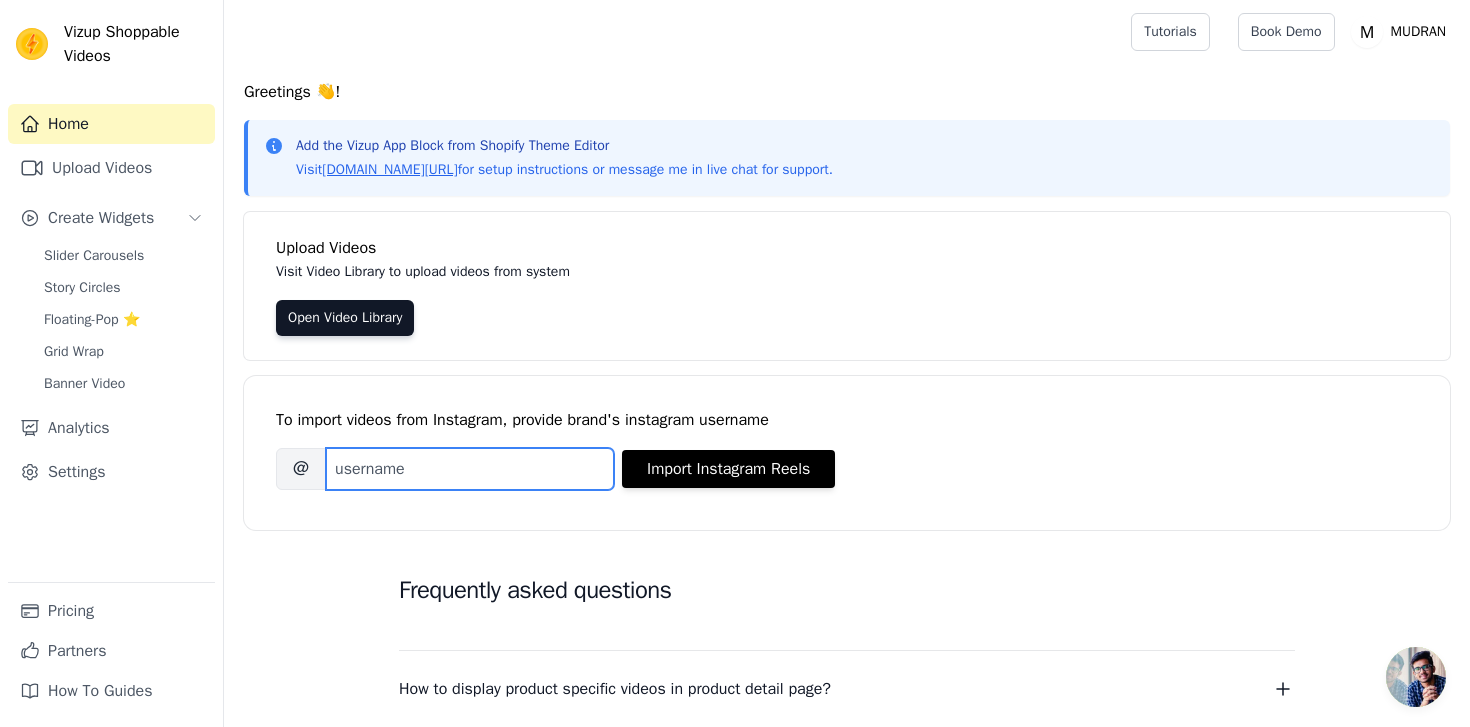 click on "Brand's Instagram Username" at bounding box center [470, 469] 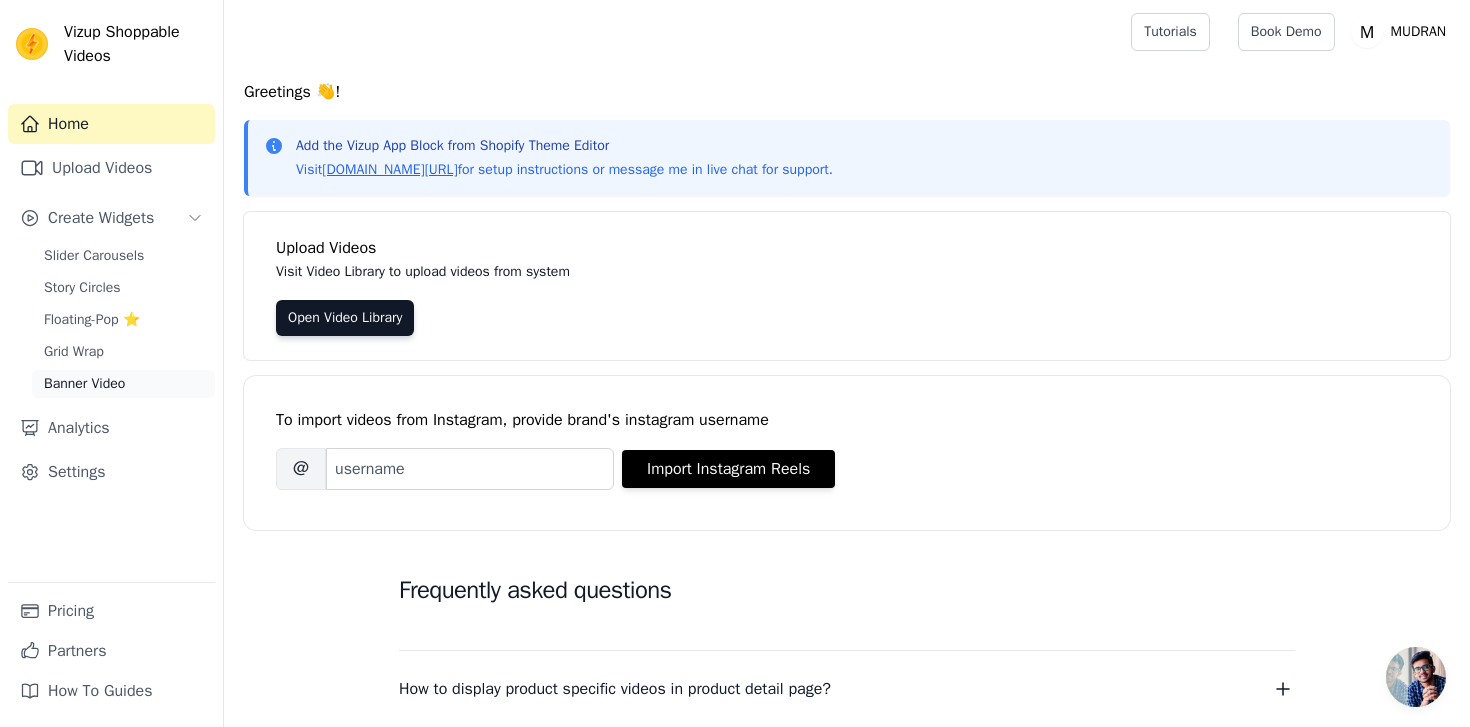 click on "Banner Video" at bounding box center (84, 384) 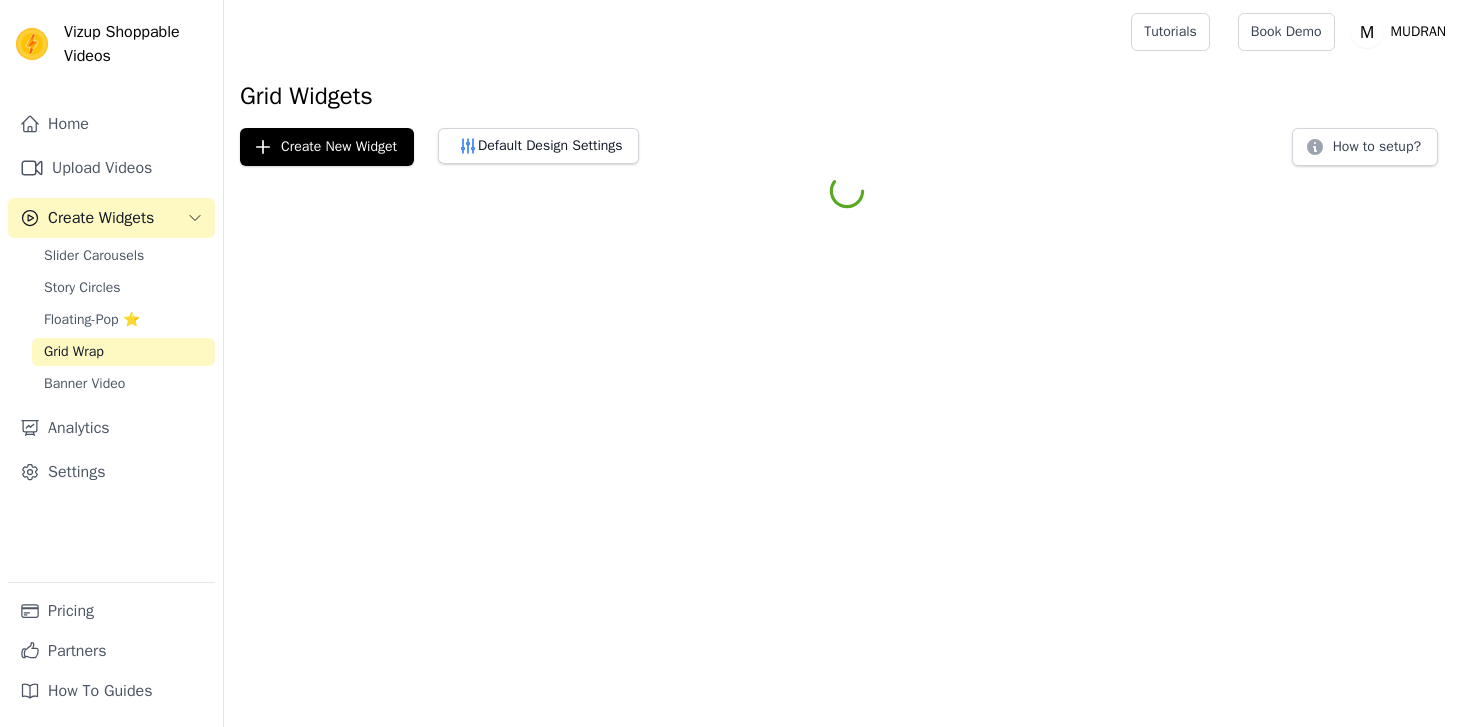scroll, scrollTop: 0, scrollLeft: 0, axis: both 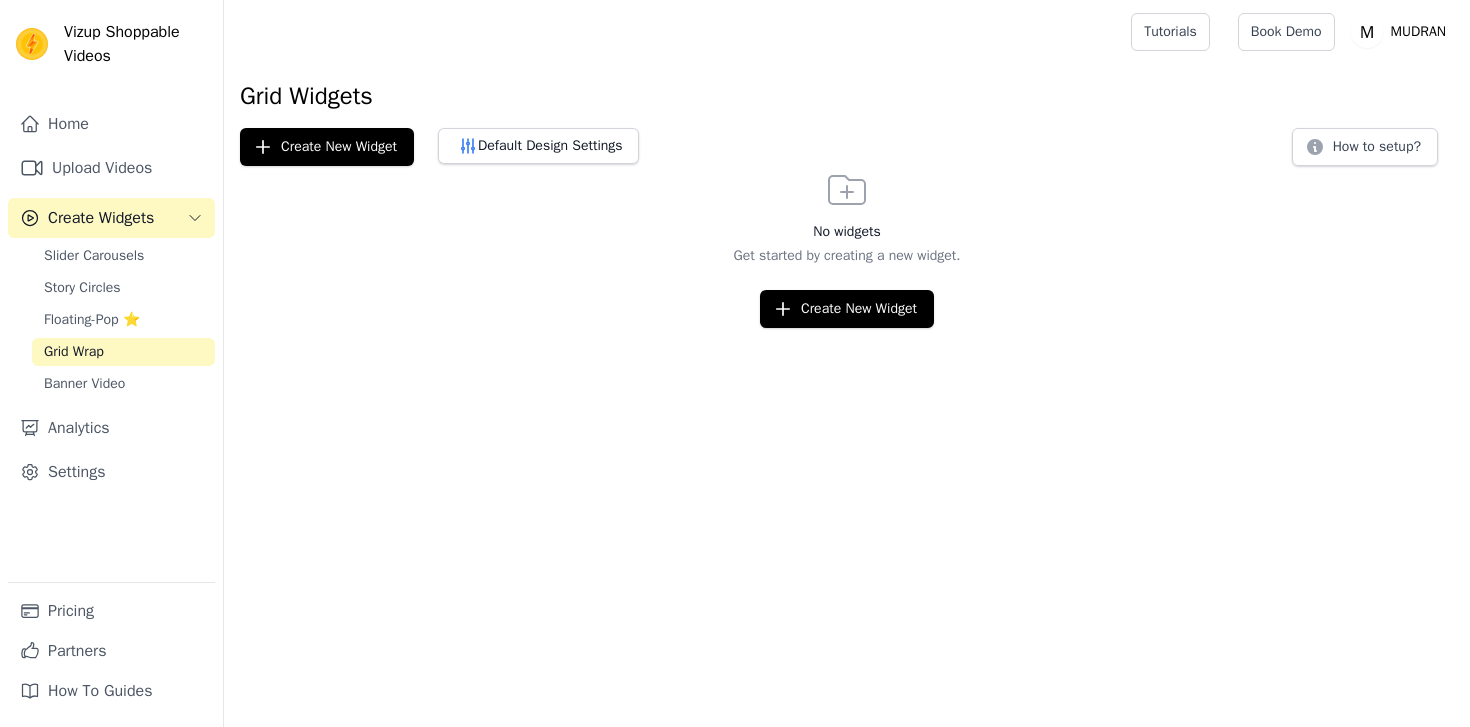 click on "Grid Wrap" at bounding box center [123, 352] 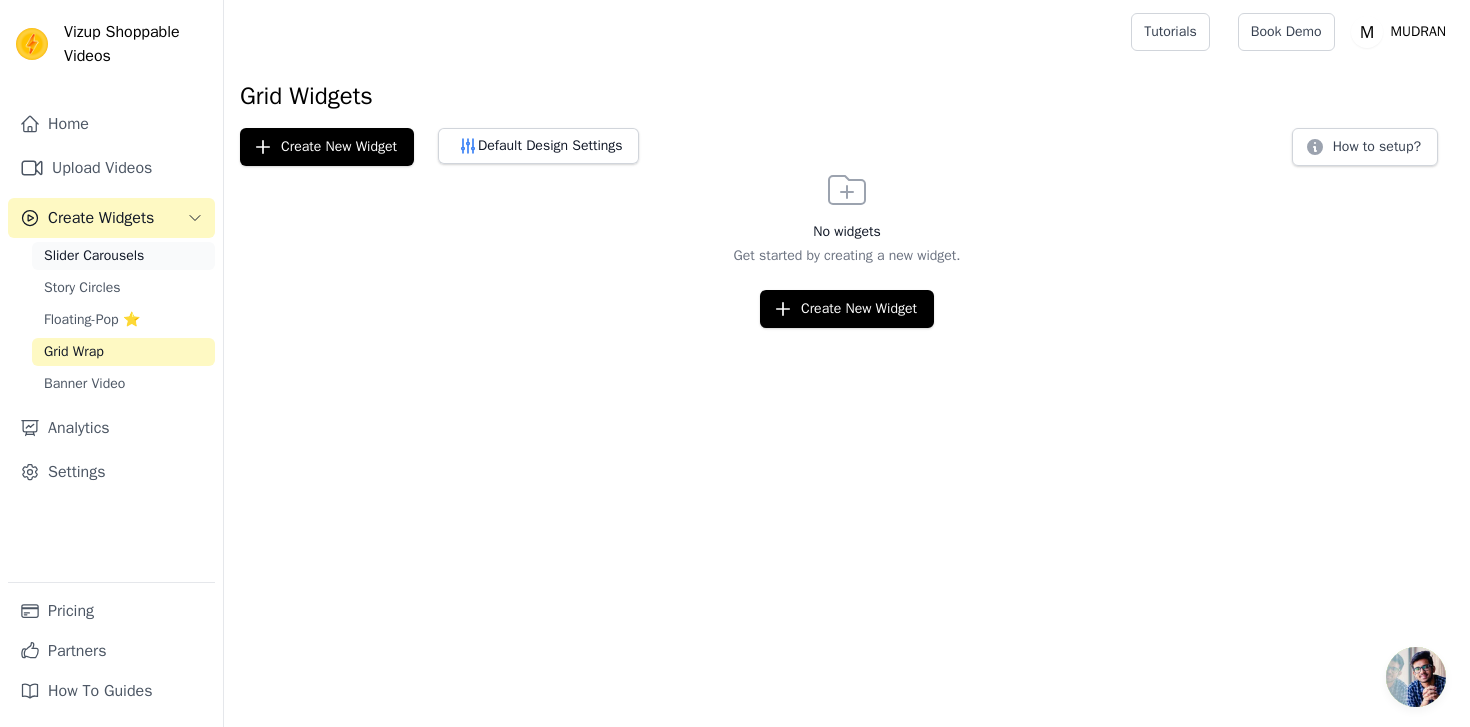 click on "Slider Carousels   Story Circles   Floating-Pop ⭐   Grid Wrap   Banner Video" at bounding box center (123, 320) 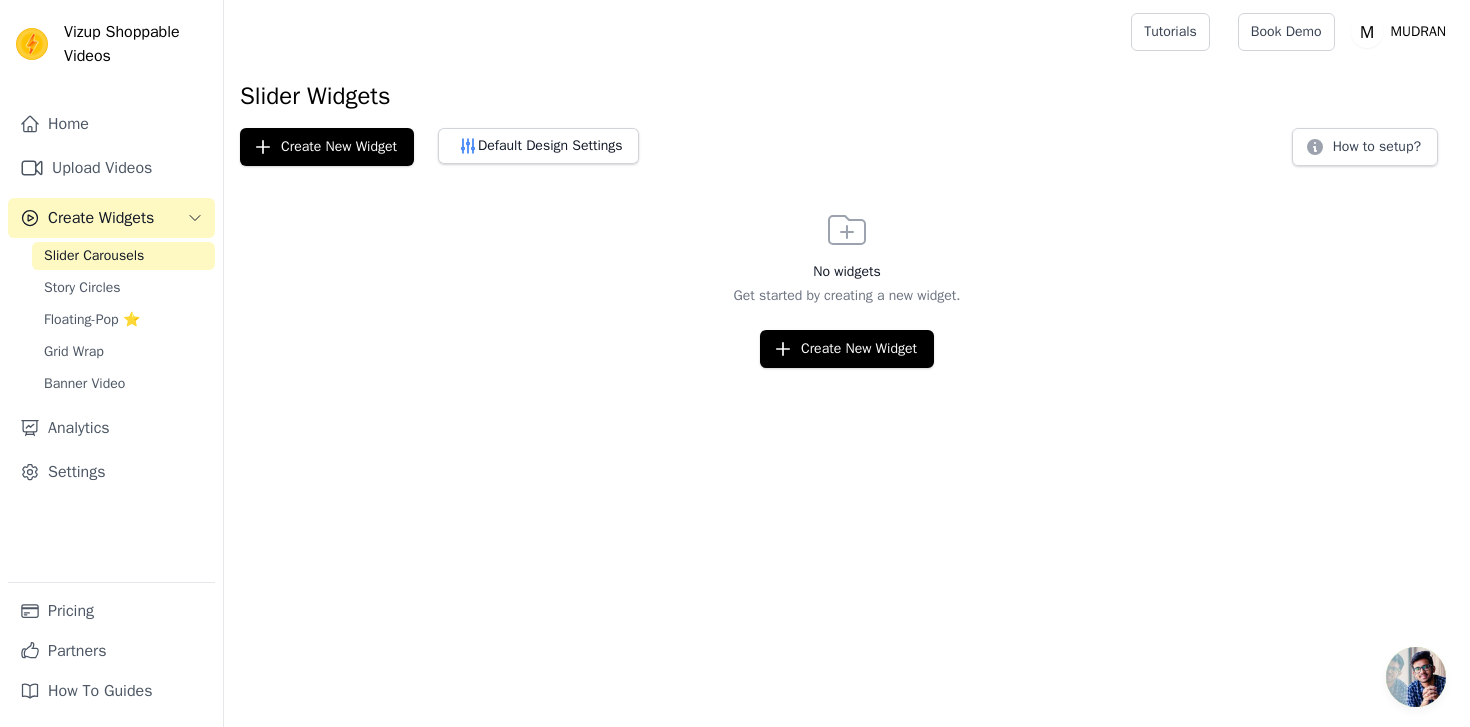 click on "Slider Carousels" at bounding box center (94, 256) 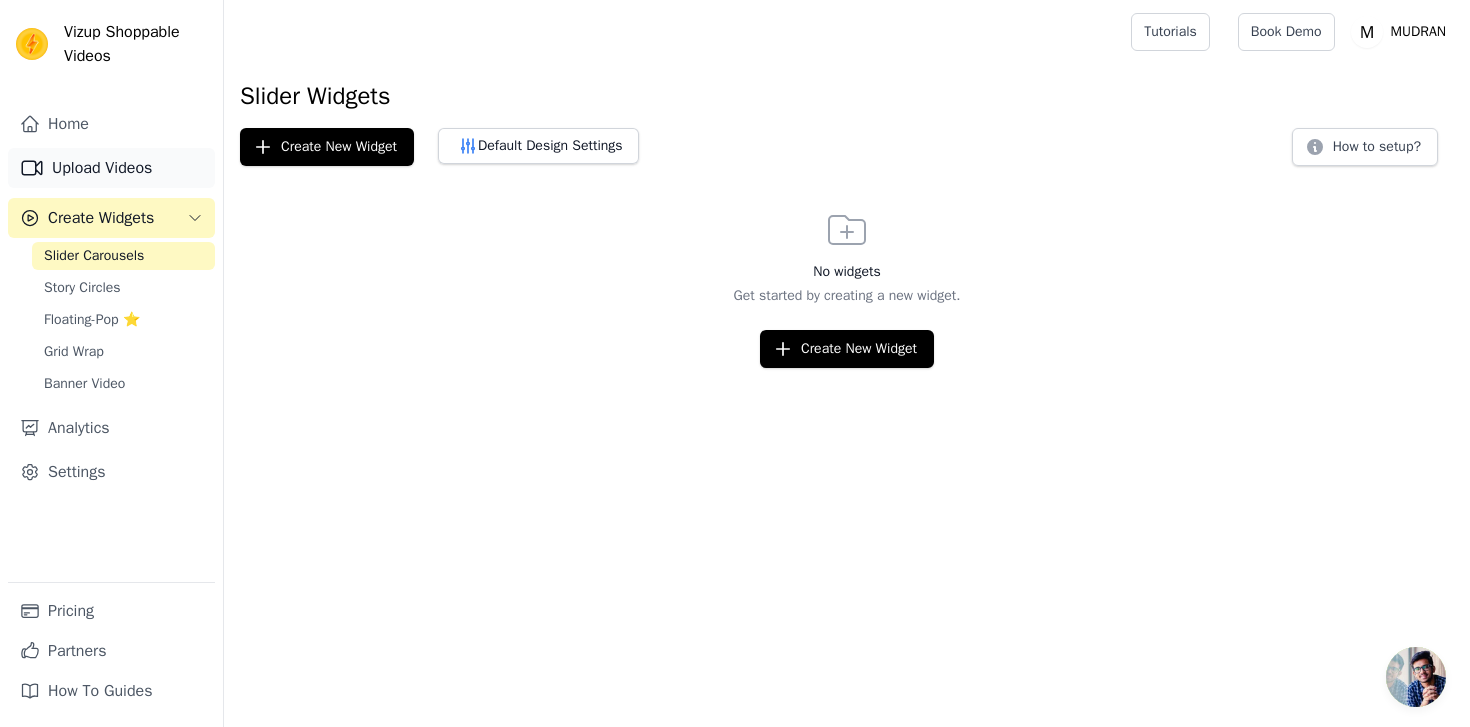 click on "Upload Videos" at bounding box center [111, 168] 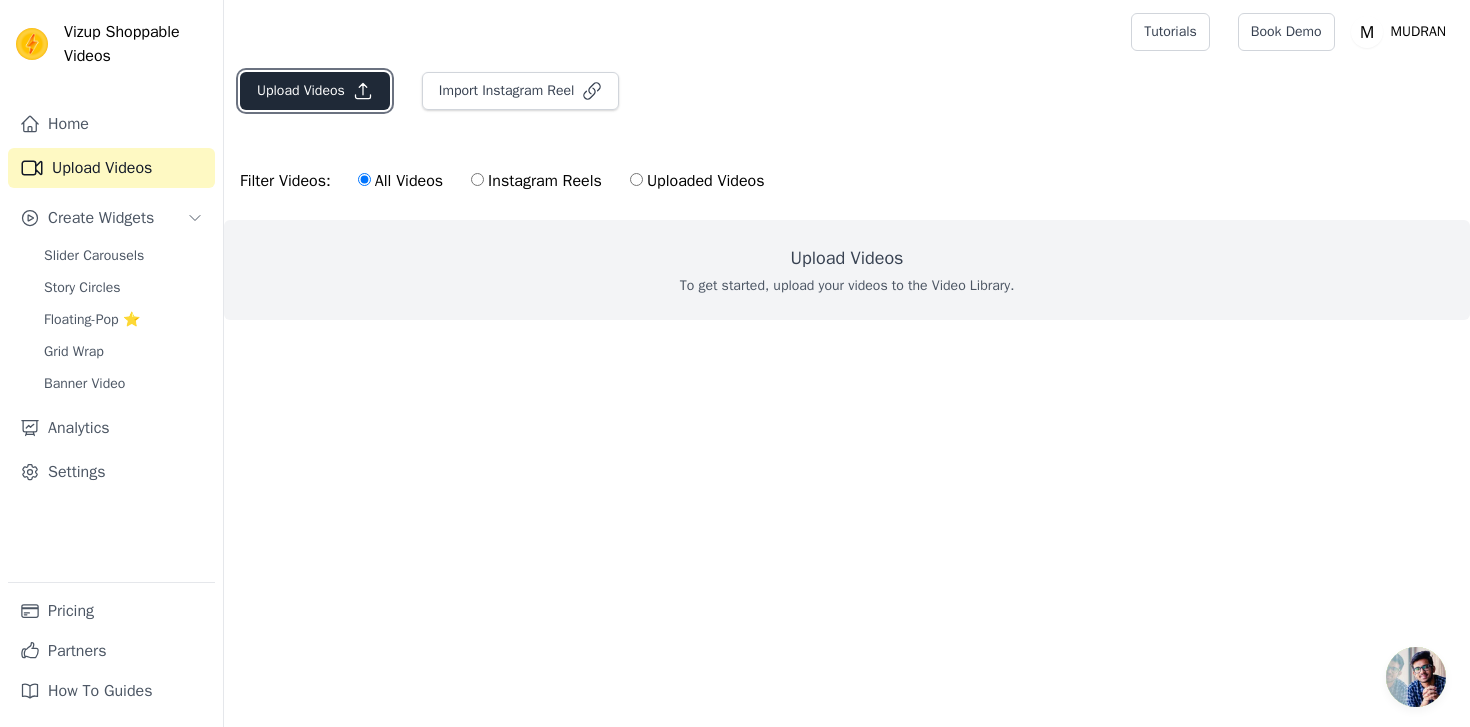 click 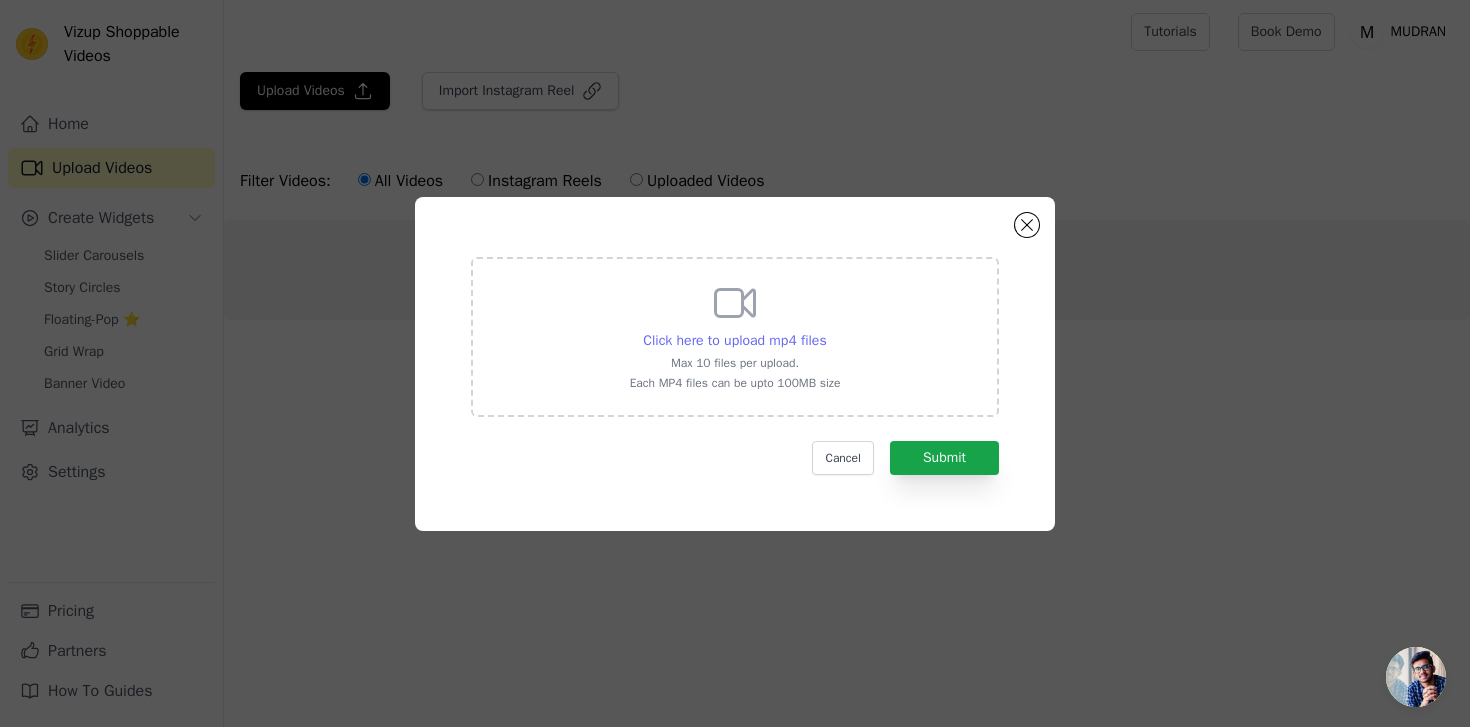 click on "Click here to upload mp4 files" at bounding box center (734, 341) 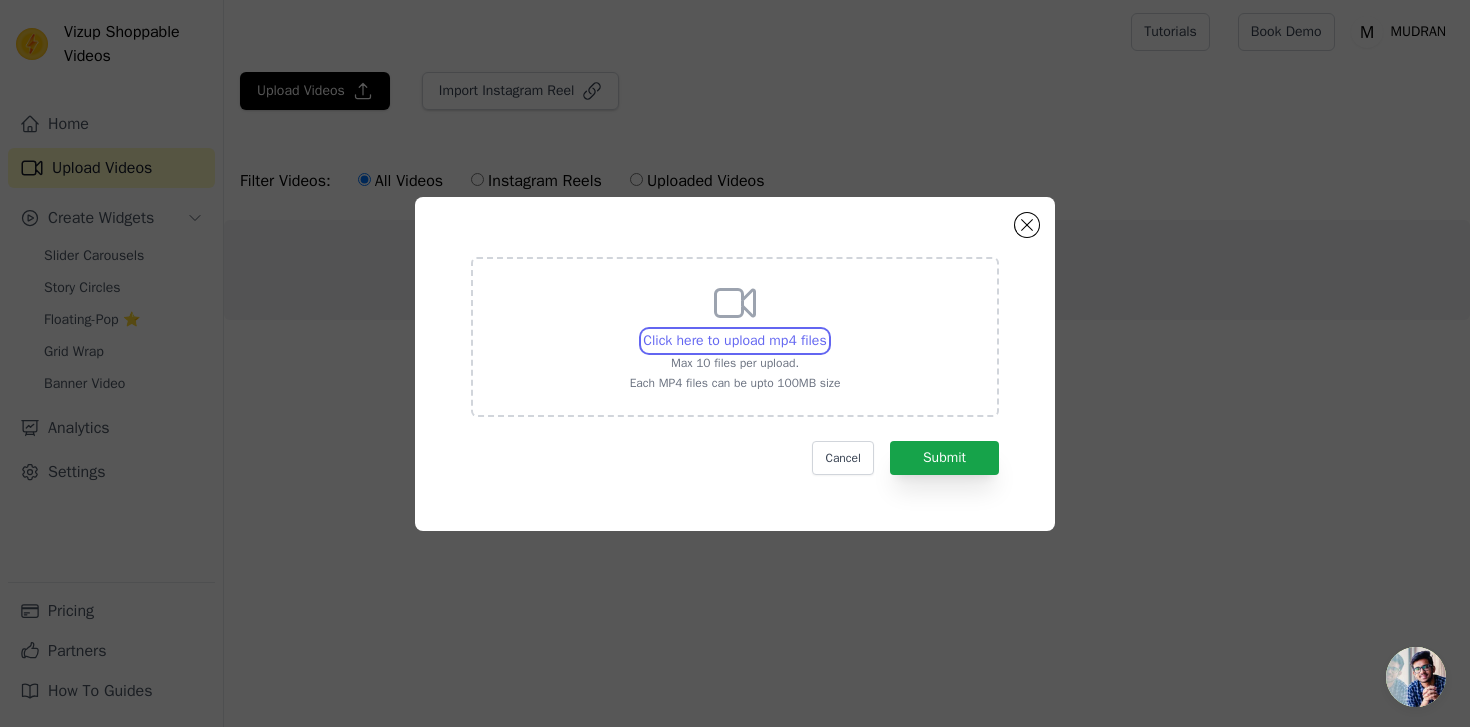 click on "Click here to upload mp4 files     Max 10 files per upload.   Each MP4 files can be upto 100MB size" at bounding box center [826, 330] 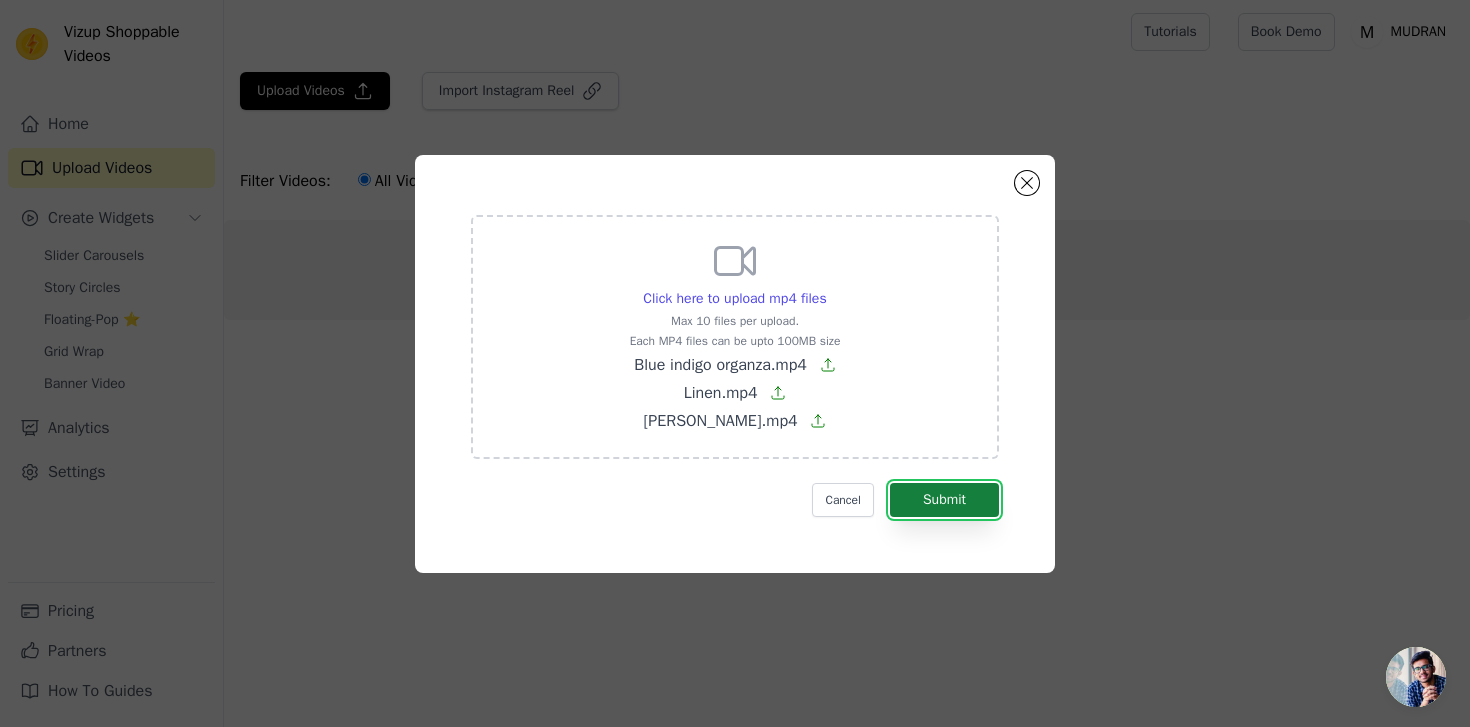 click on "Submit" at bounding box center [944, 500] 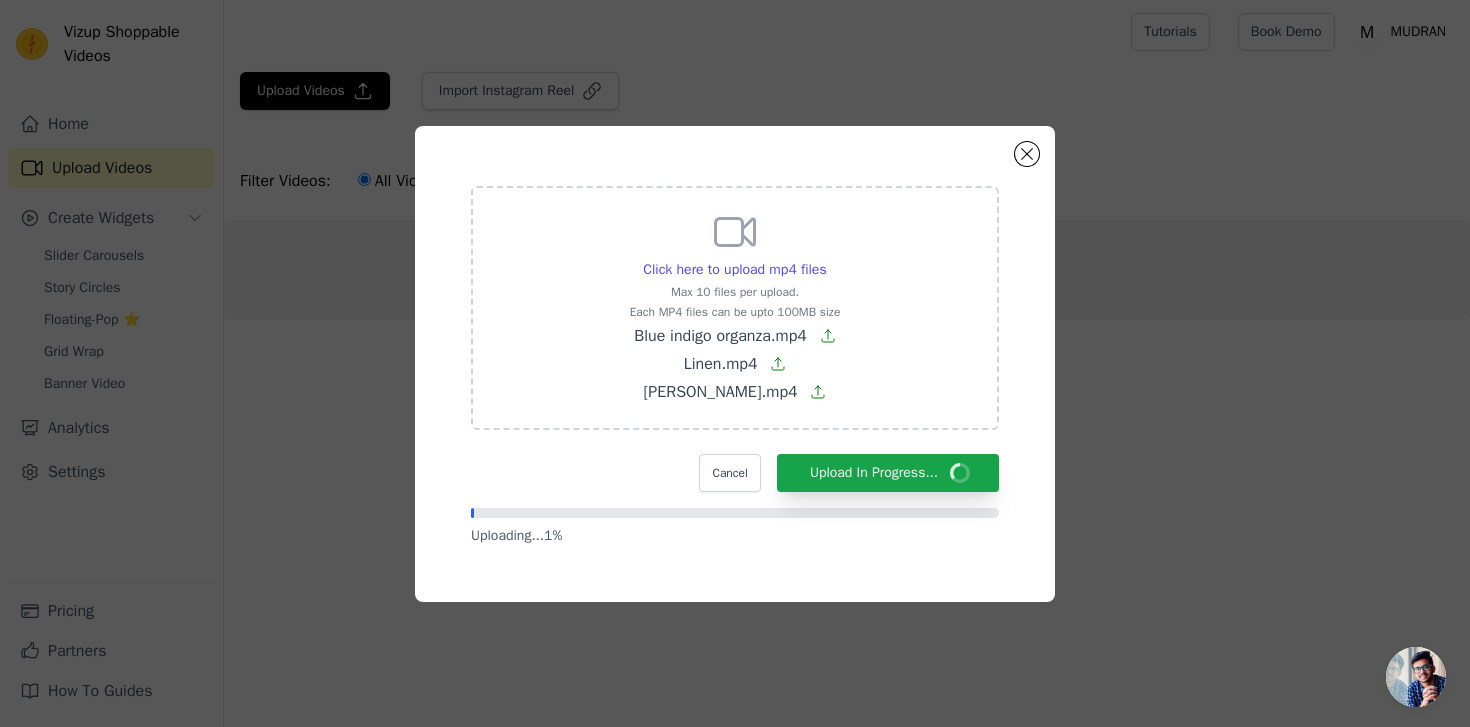 click at bounding box center (1416, 677) 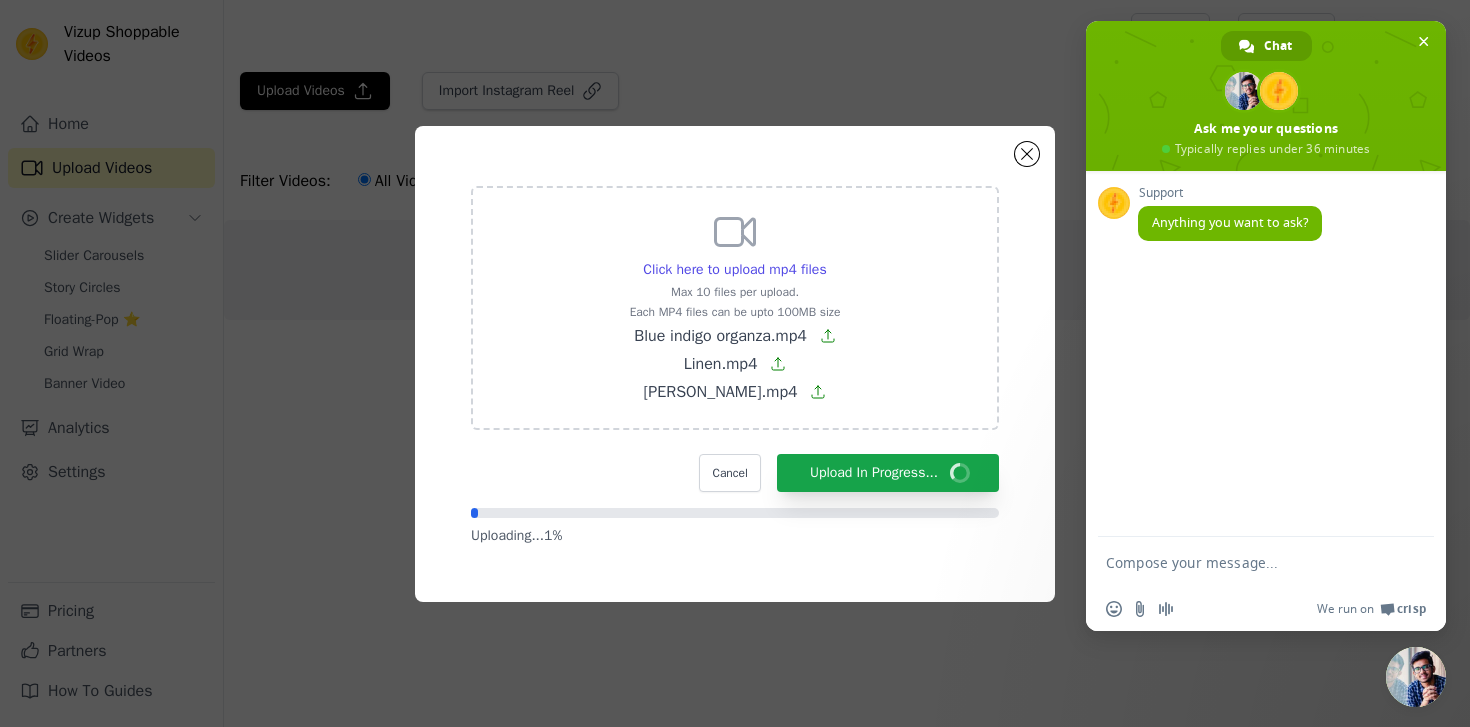 click at bounding box center [1416, 677] 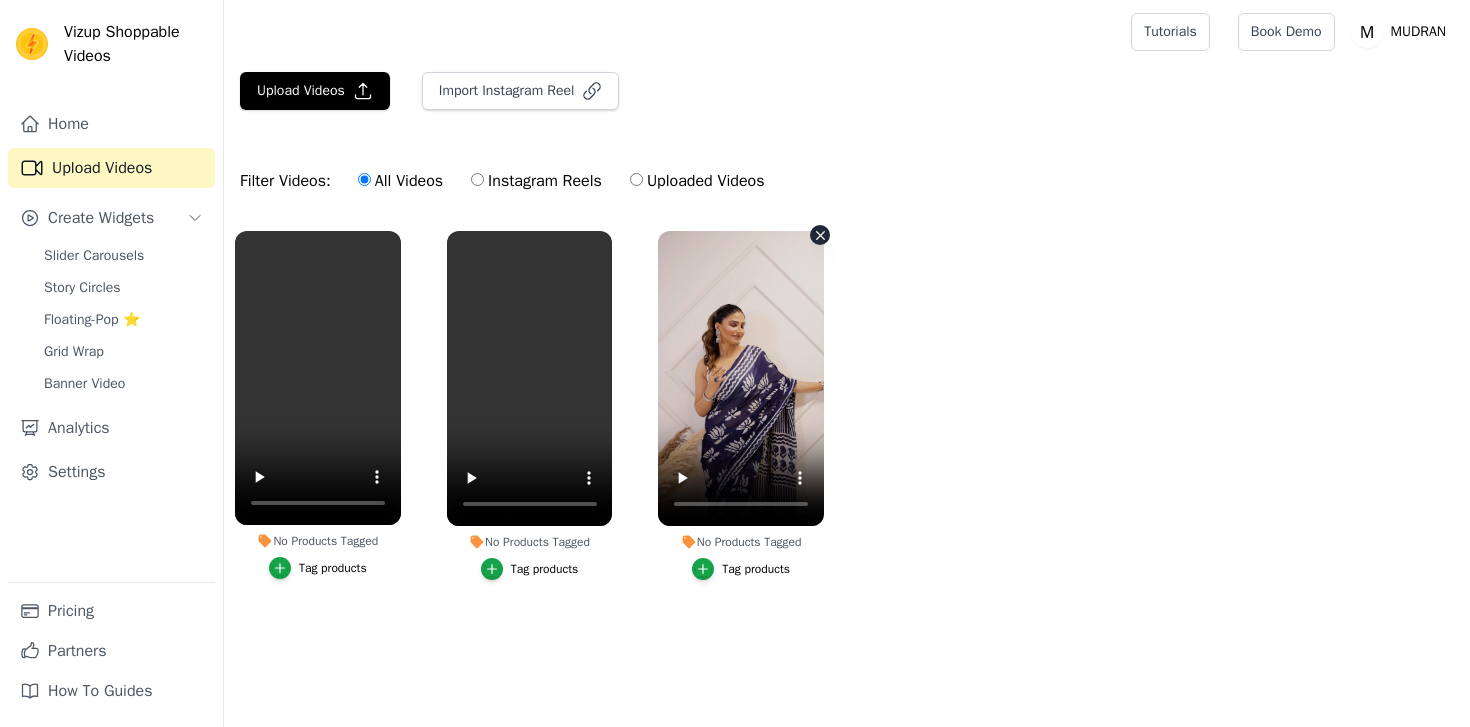 scroll, scrollTop: 0, scrollLeft: 0, axis: both 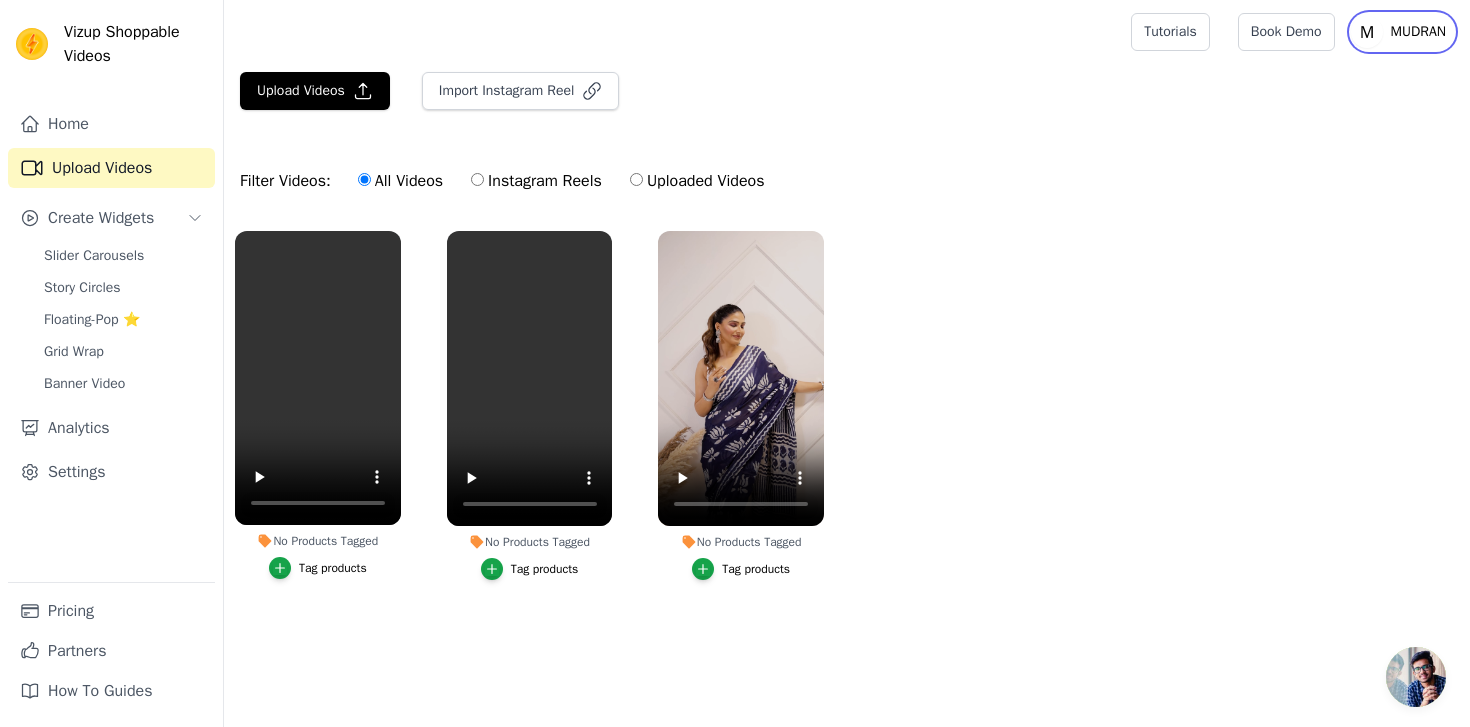 click on "MUDRAN" at bounding box center [1418, 32] 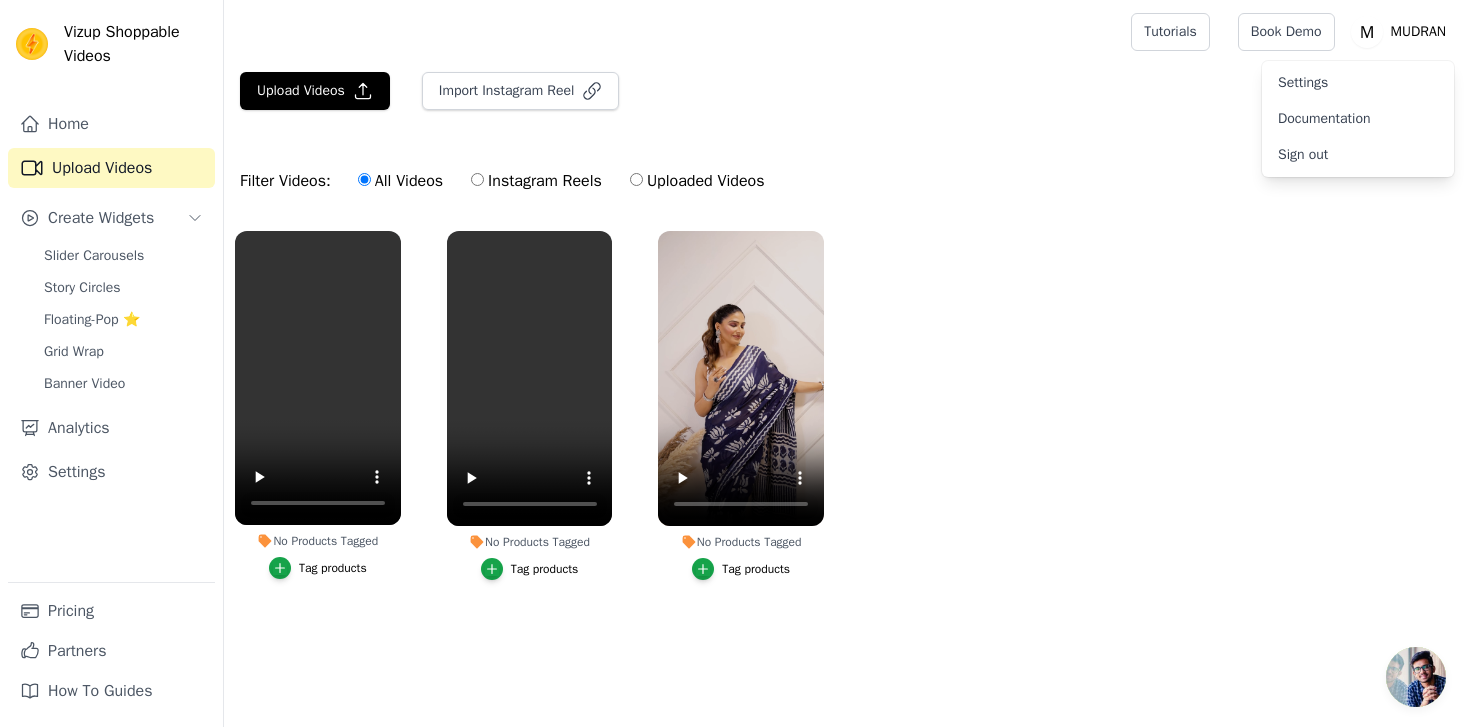 click on "Settings" at bounding box center (1358, 83) 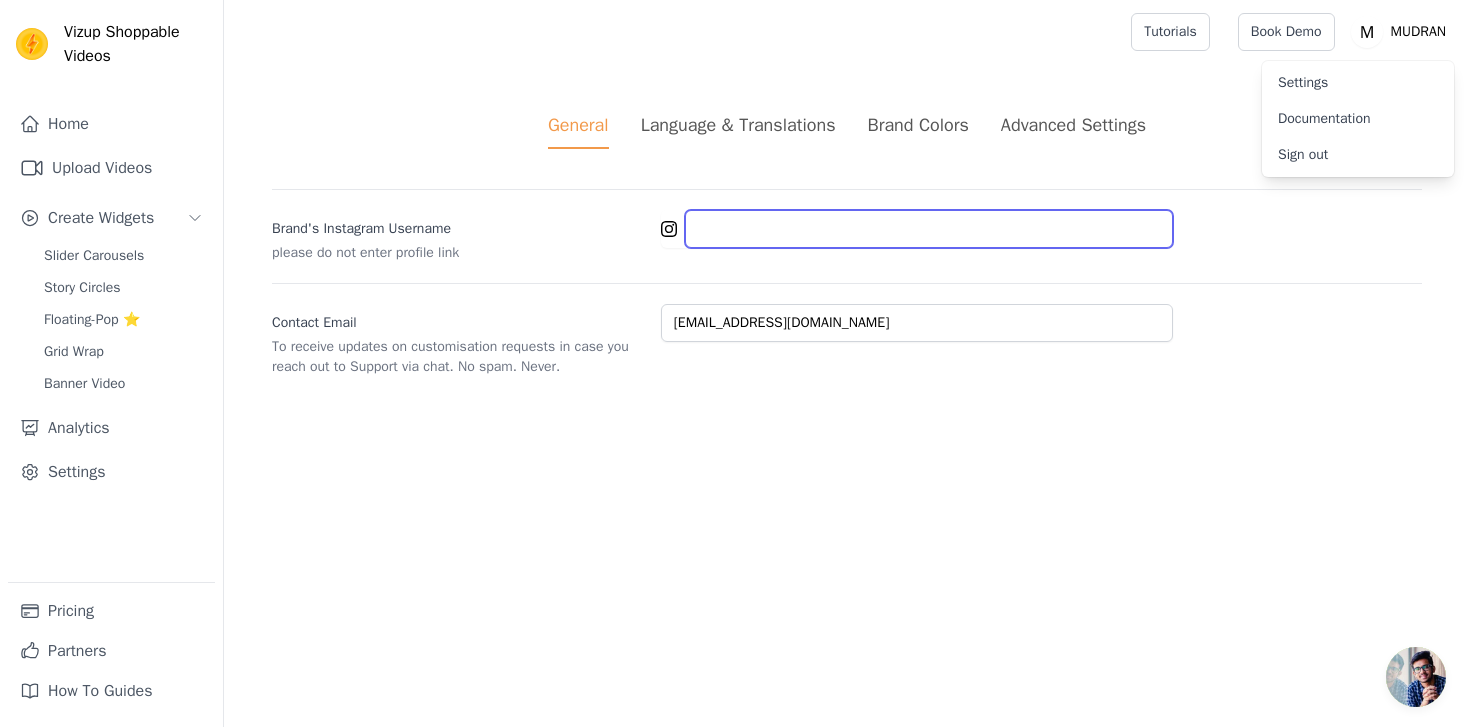 click on "Brand's Instagram Username" at bounding box center (929, 229) 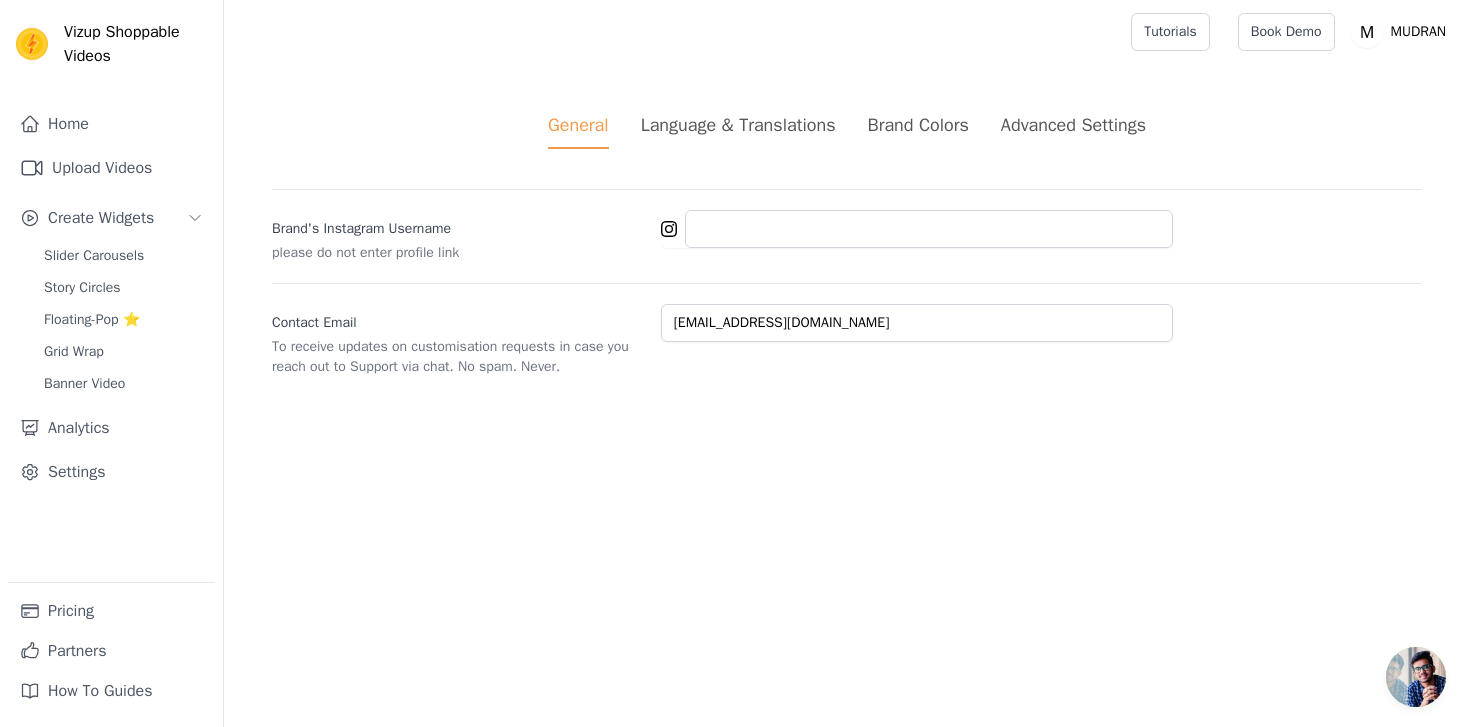 click on "Brand's Instagram Username   please do not enter profile link" at bounding box center (847, 226) 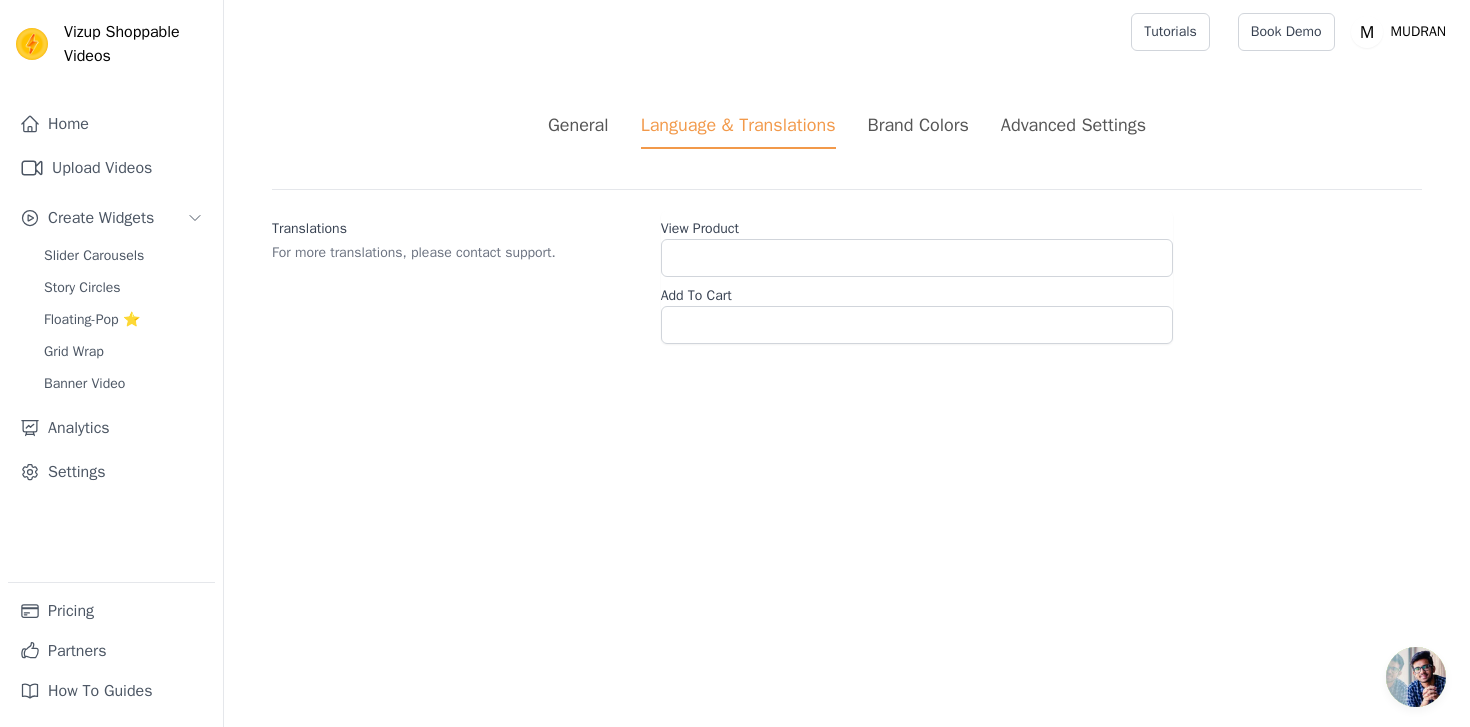 click on "Brand Colors" at bounding box center (918, 125) 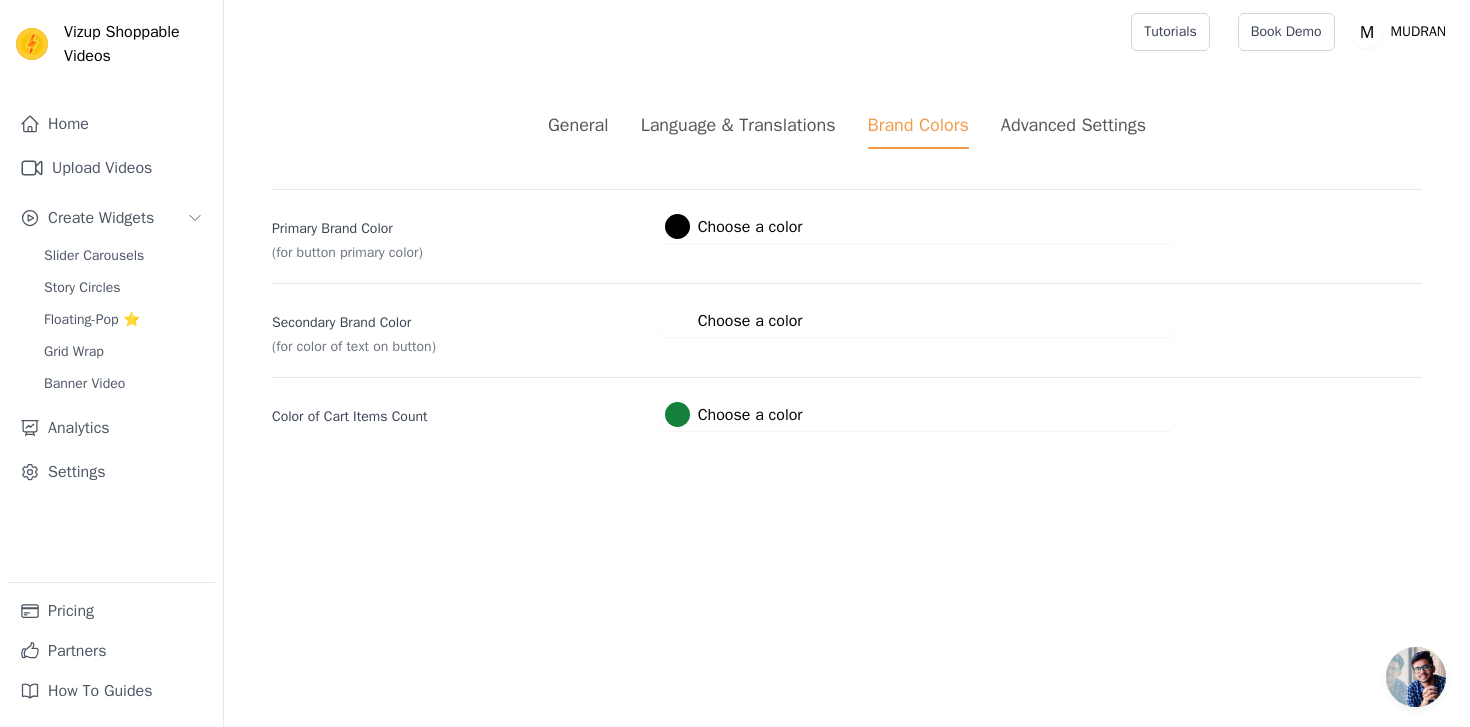 click at bounding box center [677, 414] 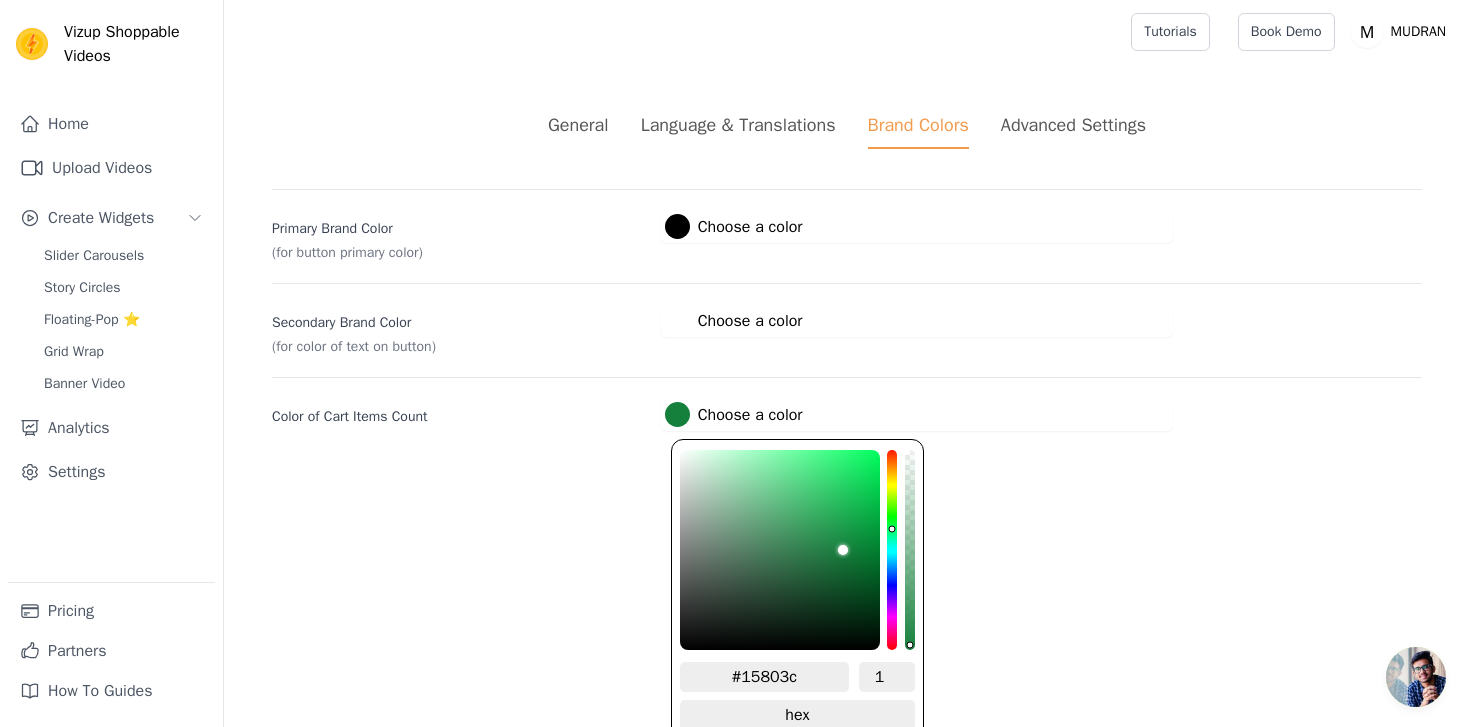 type on "#1dbb57" 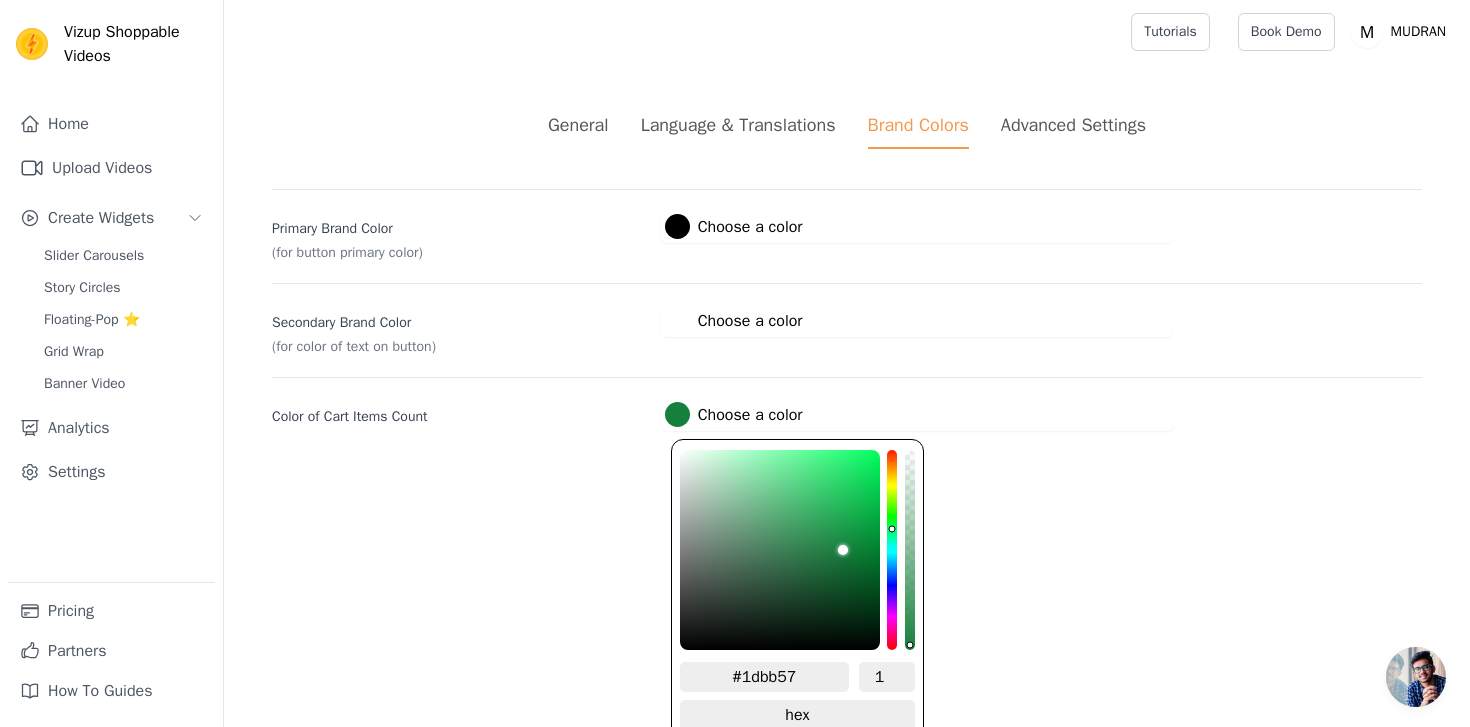 type on "#1dbe58" 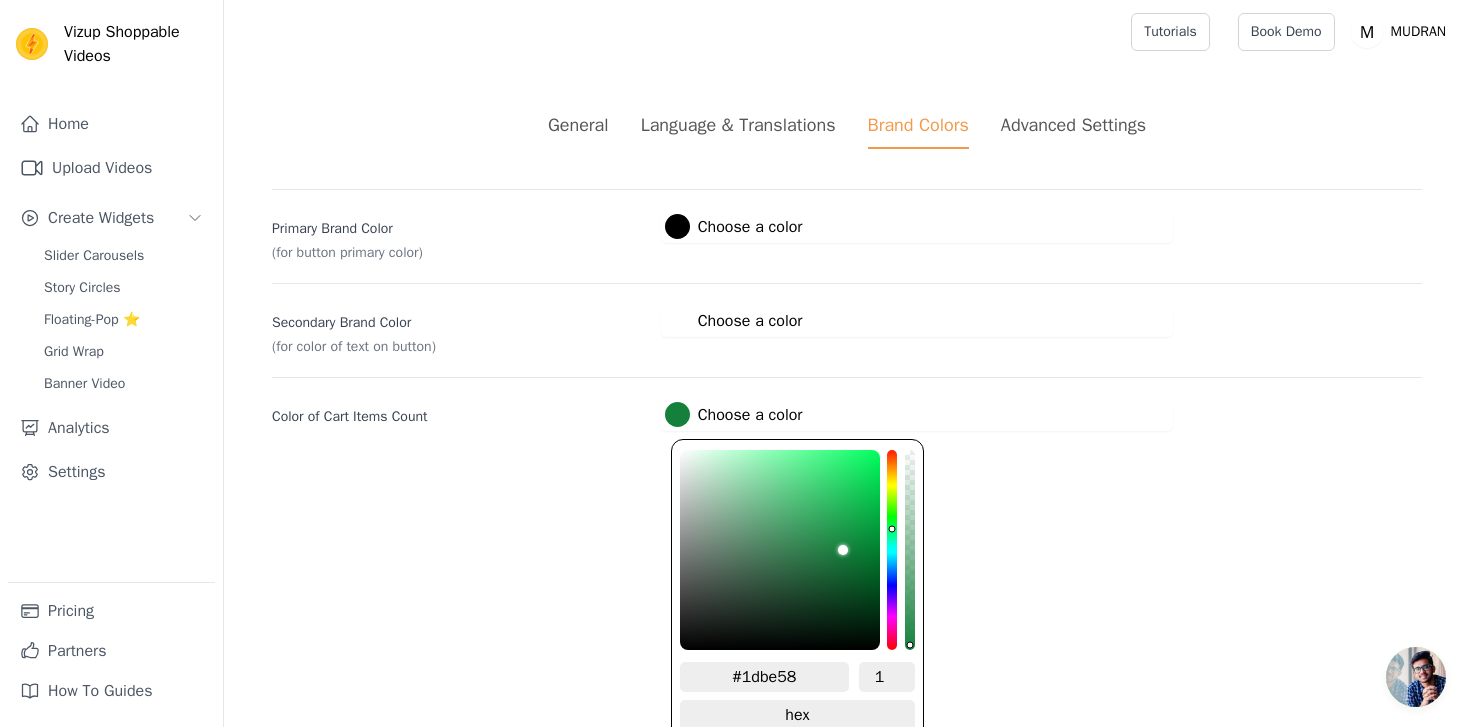 type on "#1ec25a" 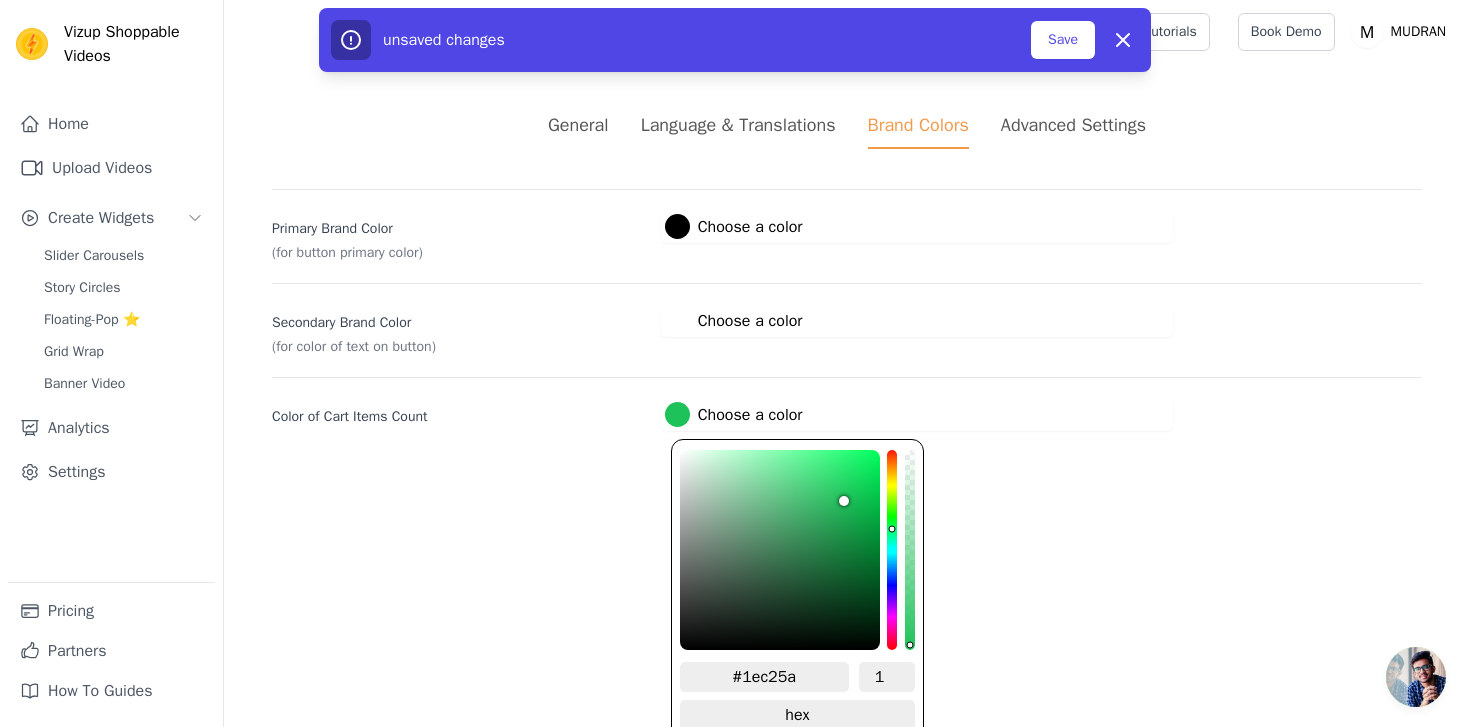 type on "#1ecb5d" 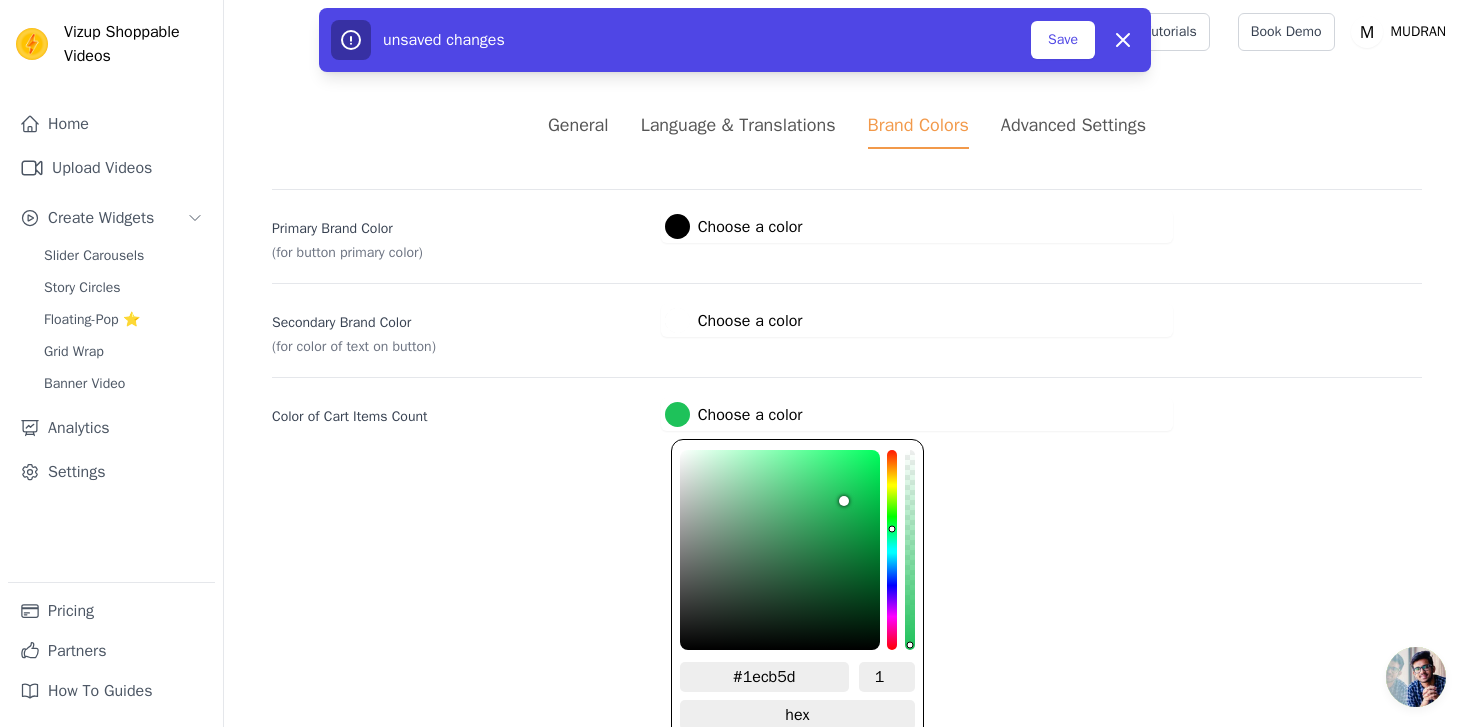 type on "#1fcf5f" 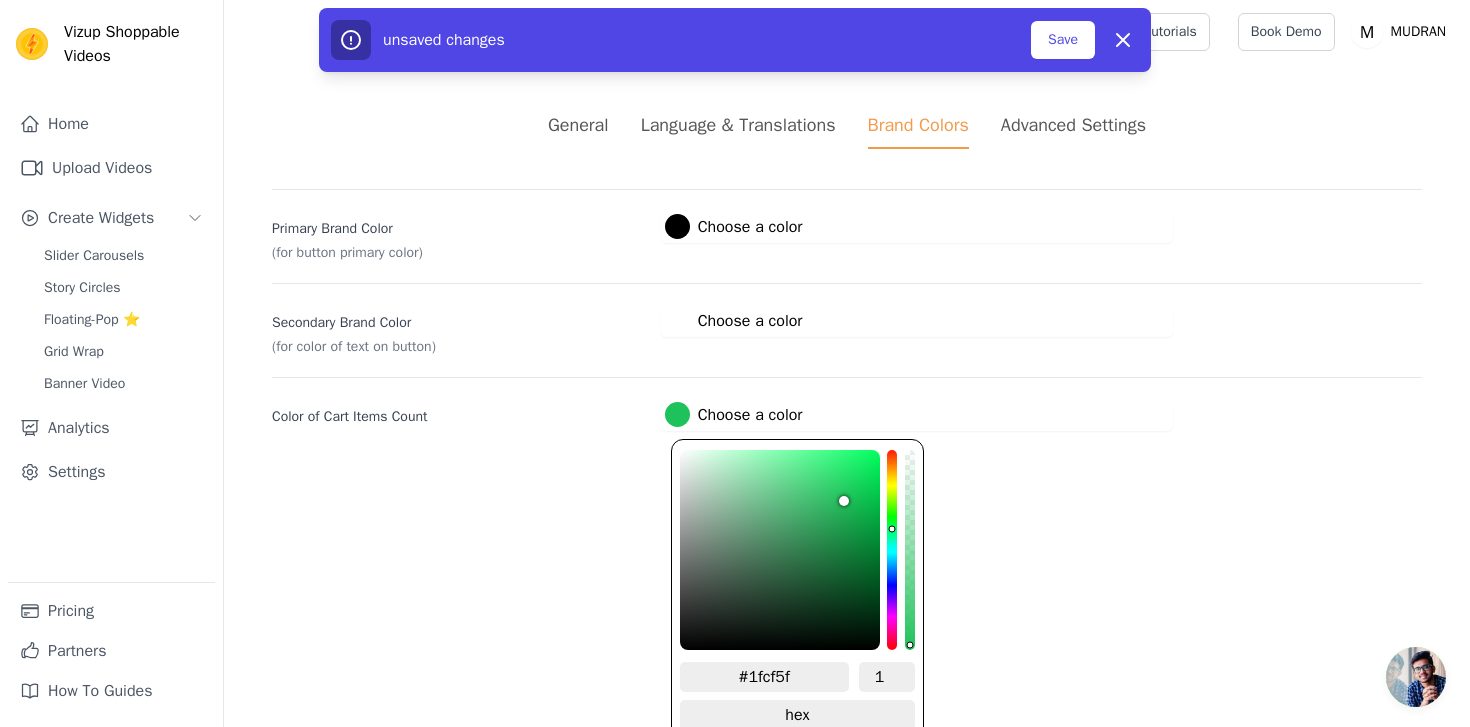 type on "#1fd261" 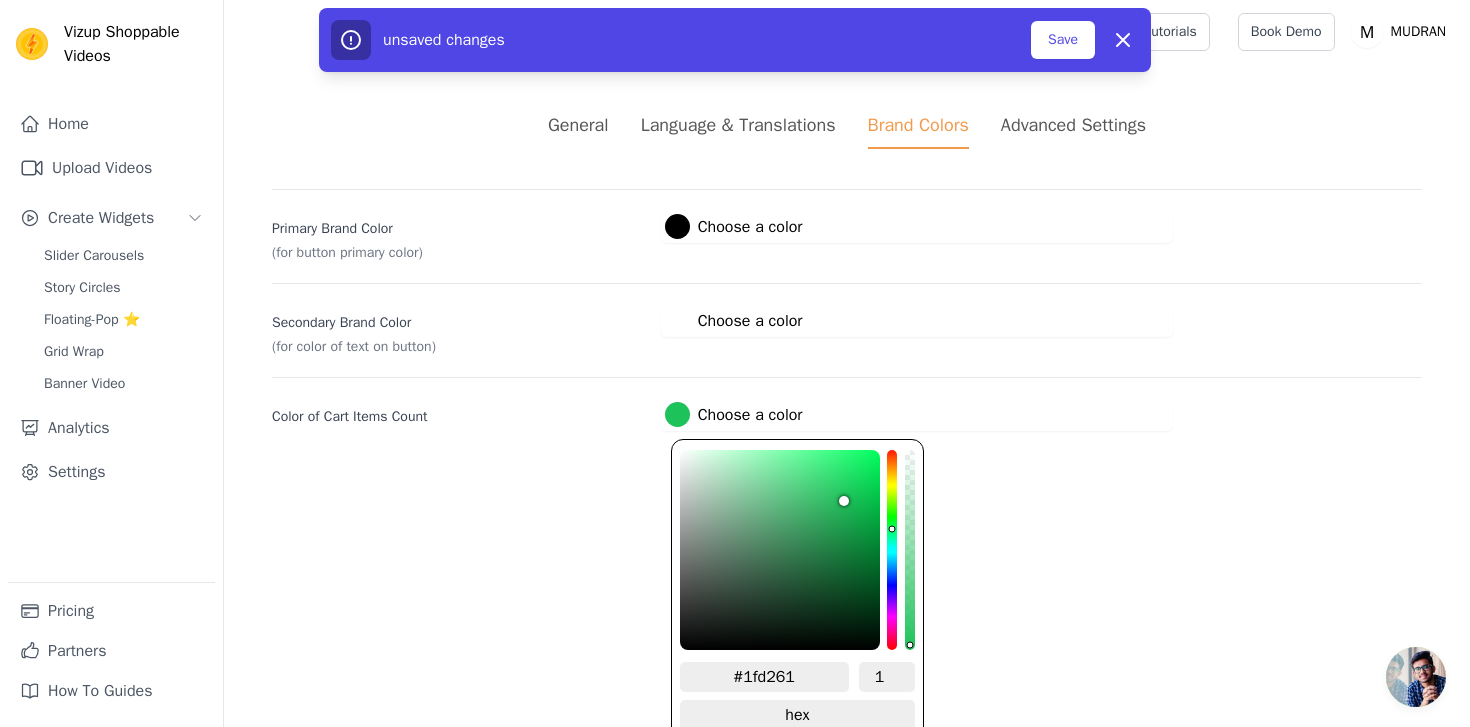 type on "#1fd461" 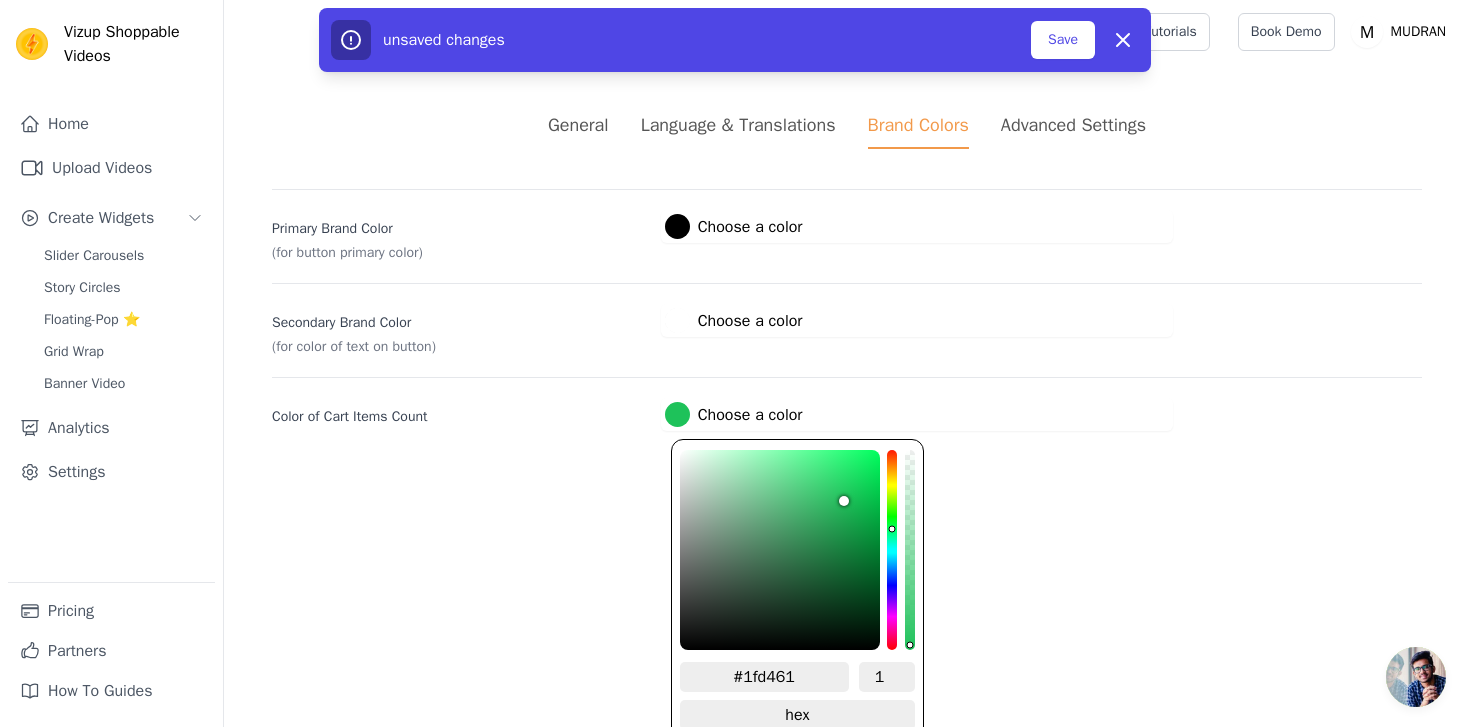 type on "#20d562" 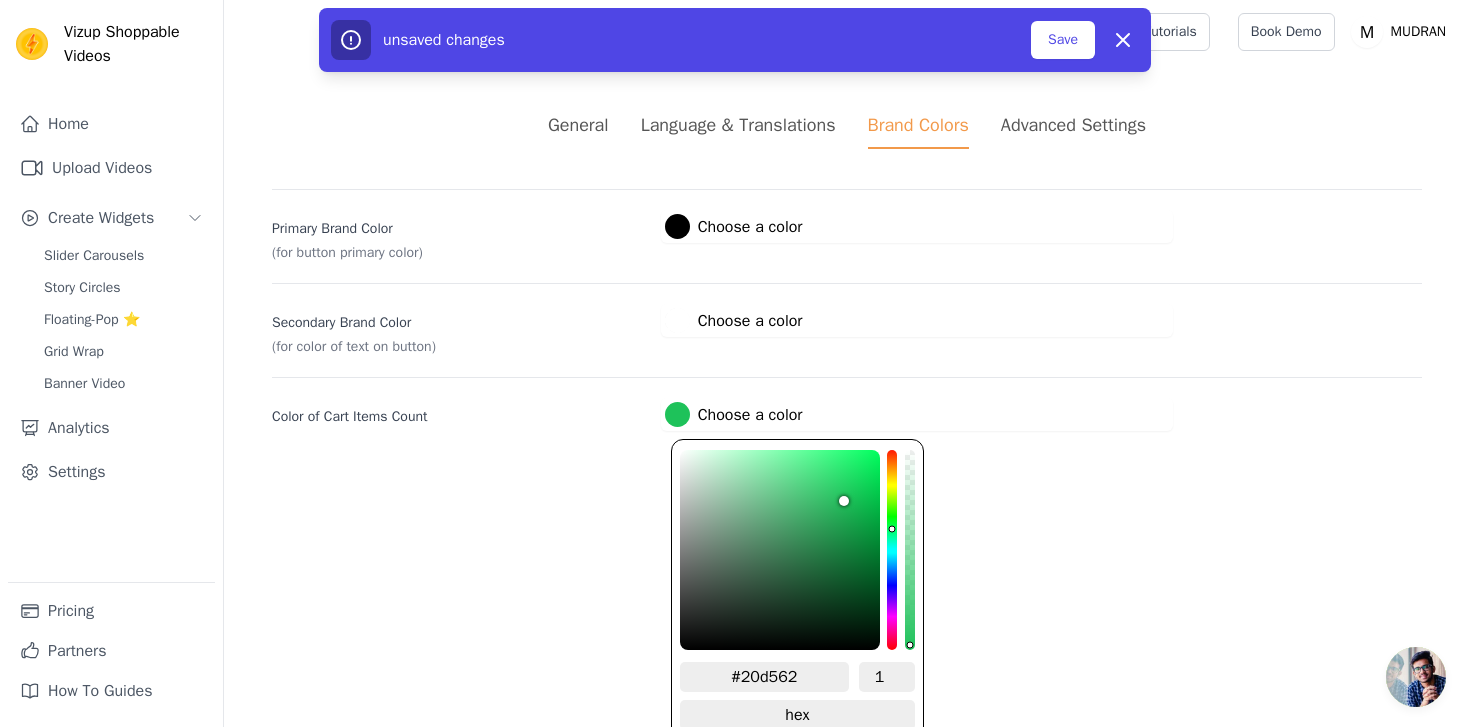 type on "#20d663" 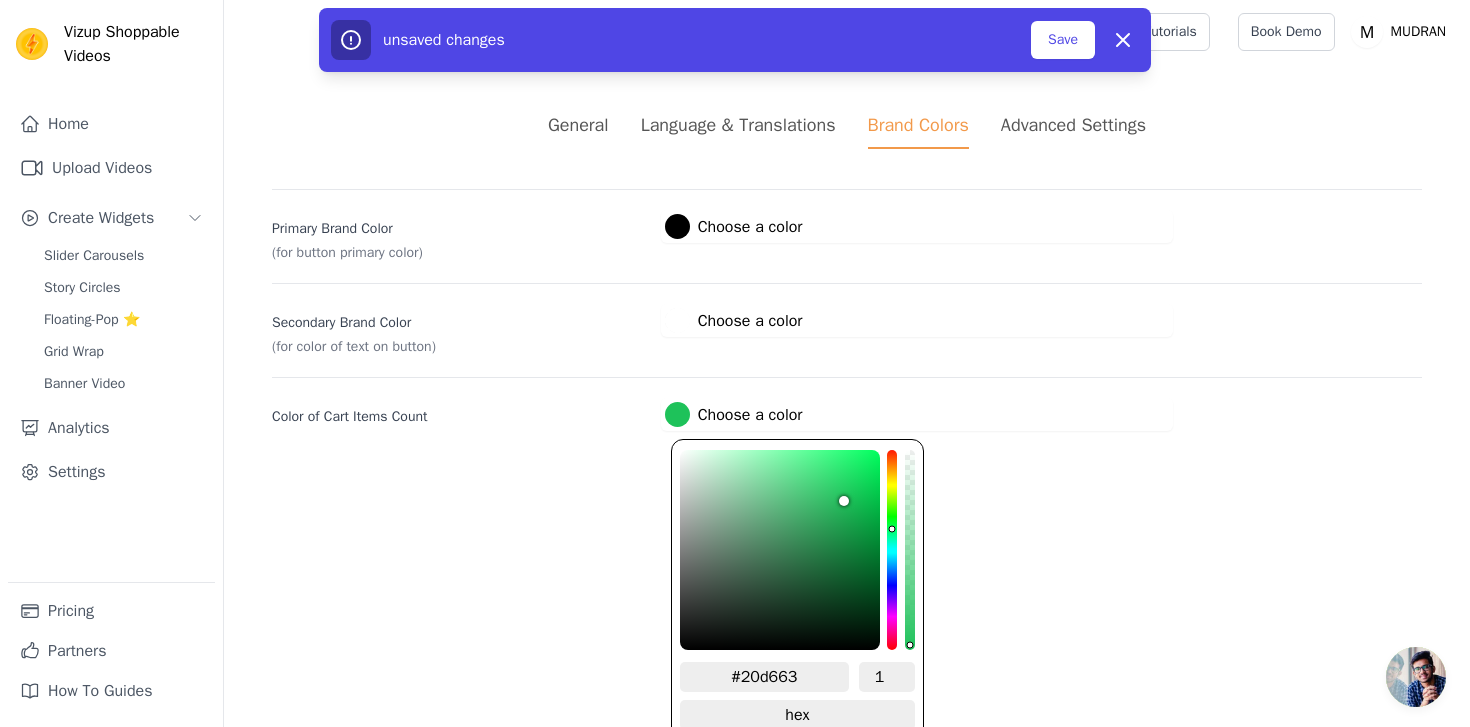 type on "#20d964" 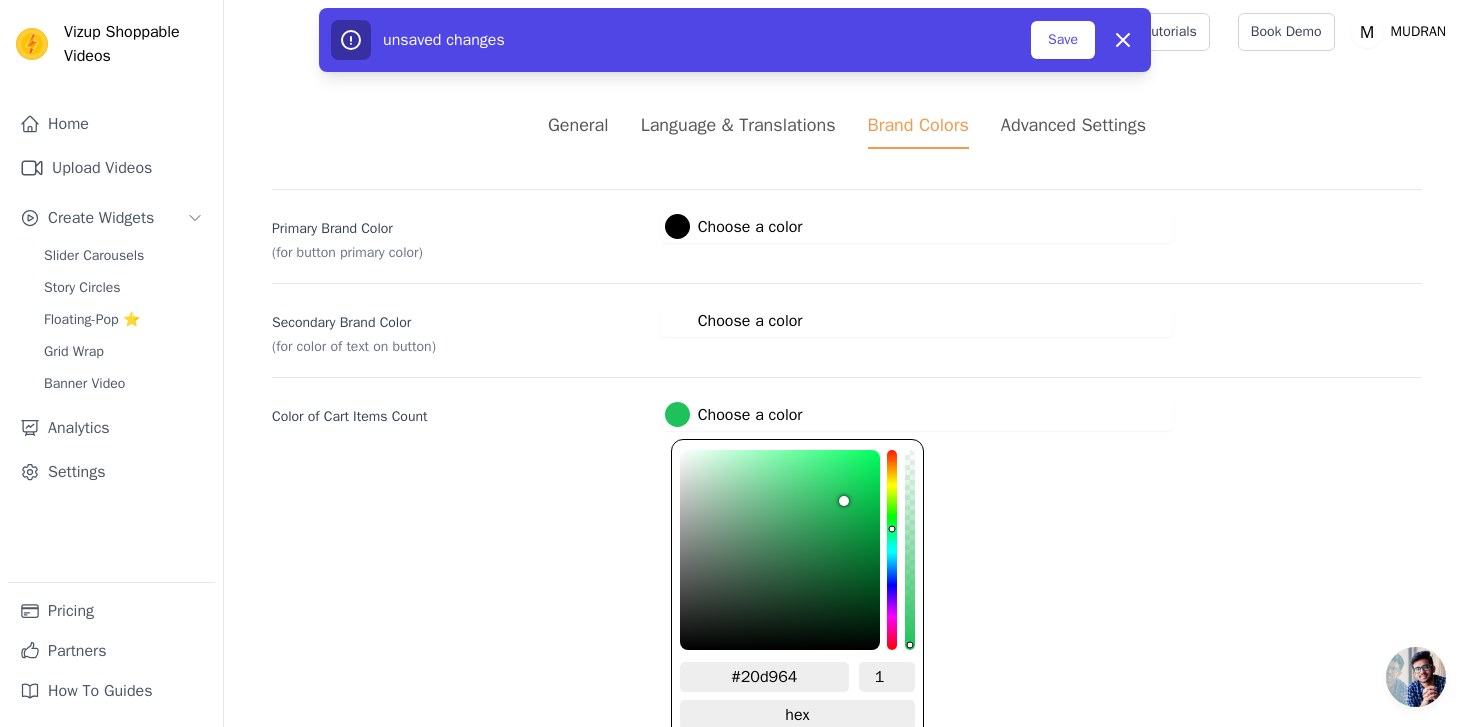 type on "#21db65" 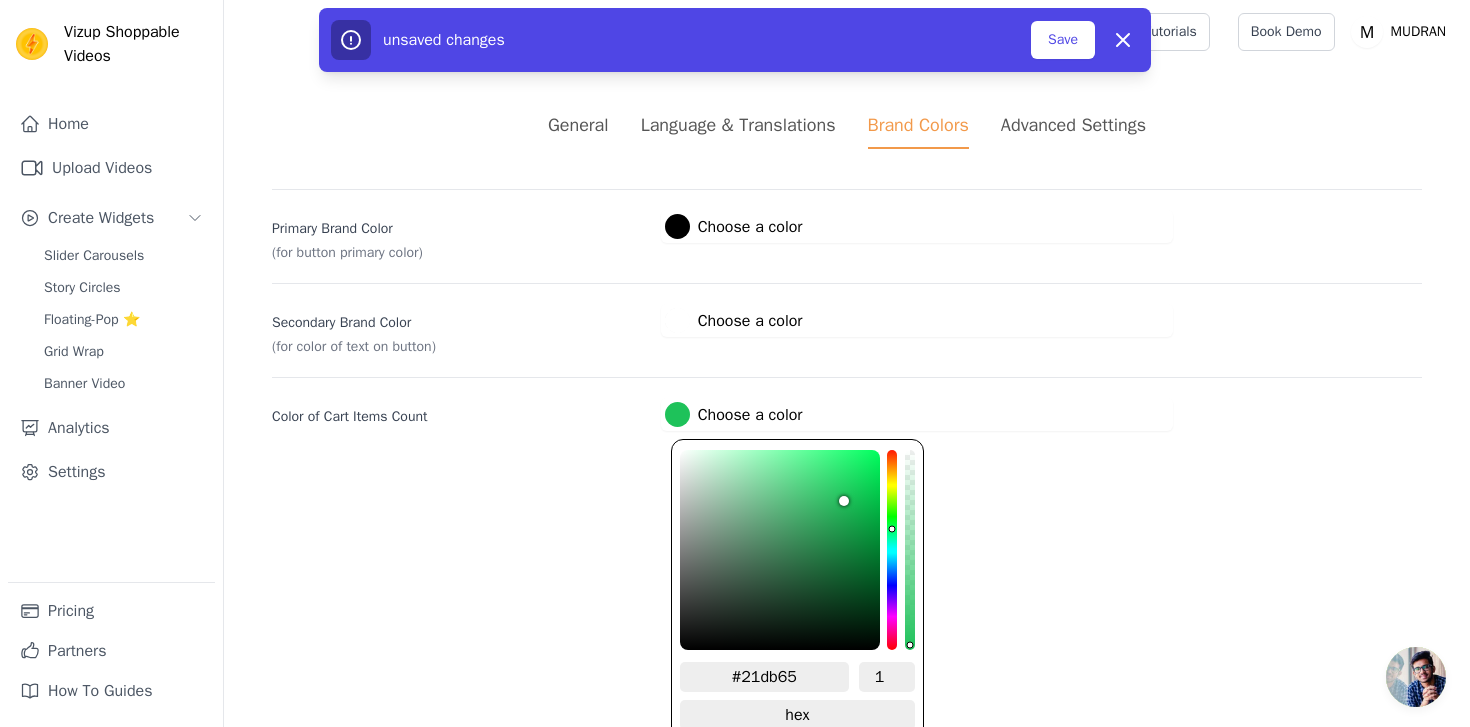 type on "#21dd66" 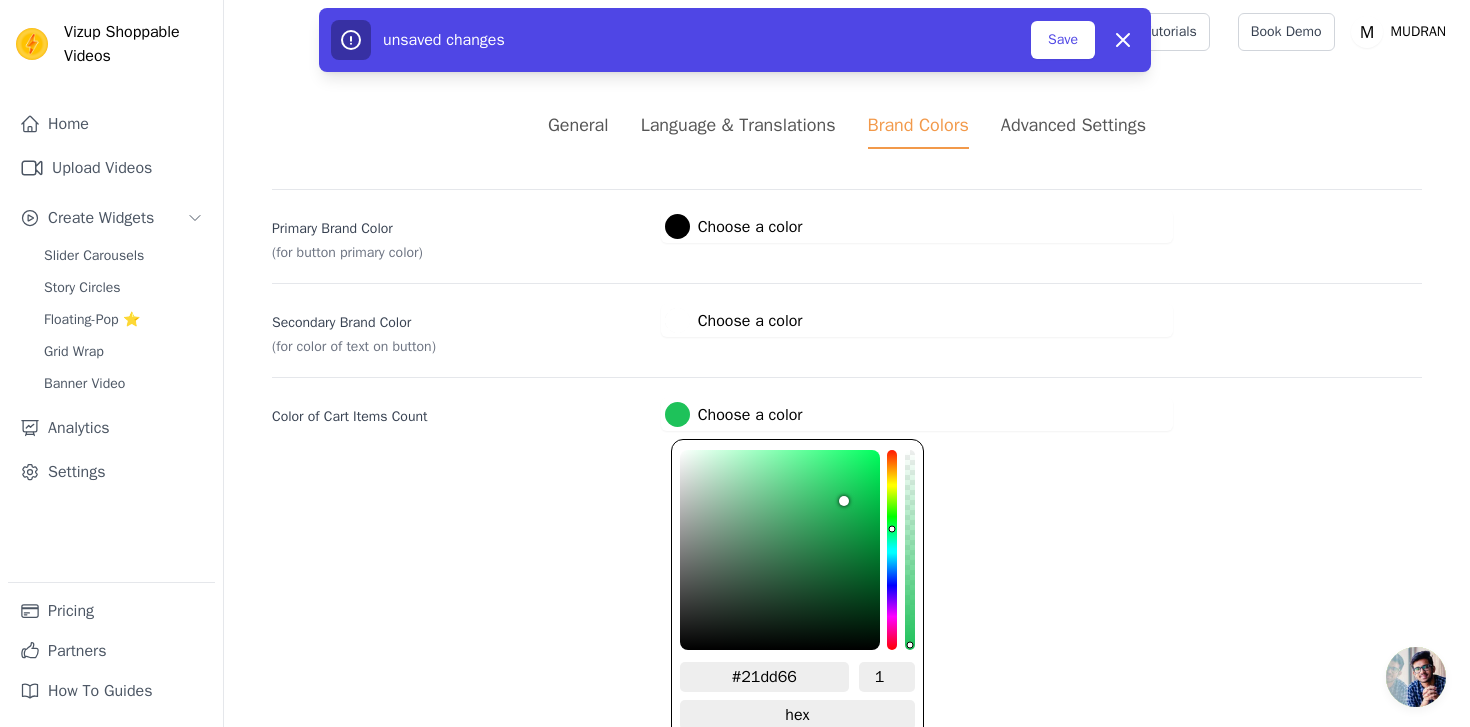type on "#21df67" 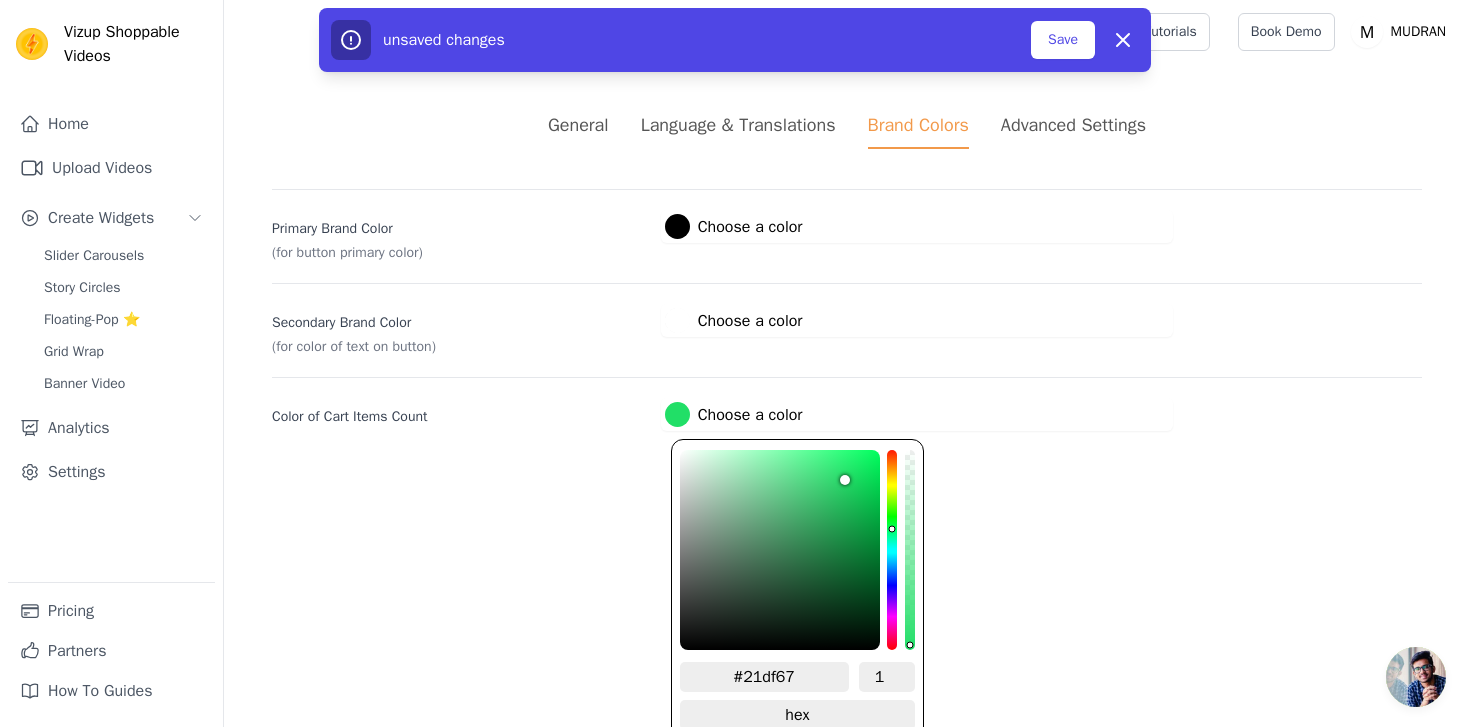 type on "#1fe066" 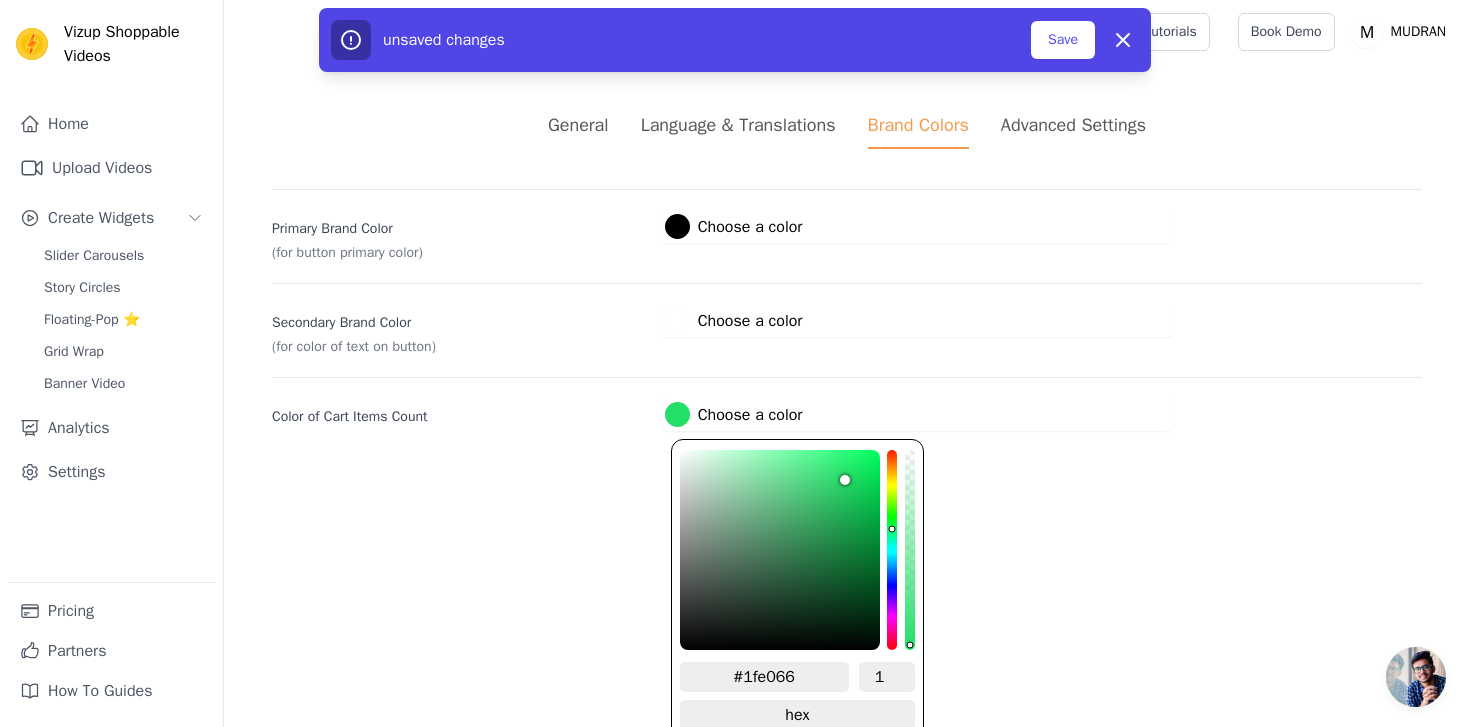 type on "#1de265" 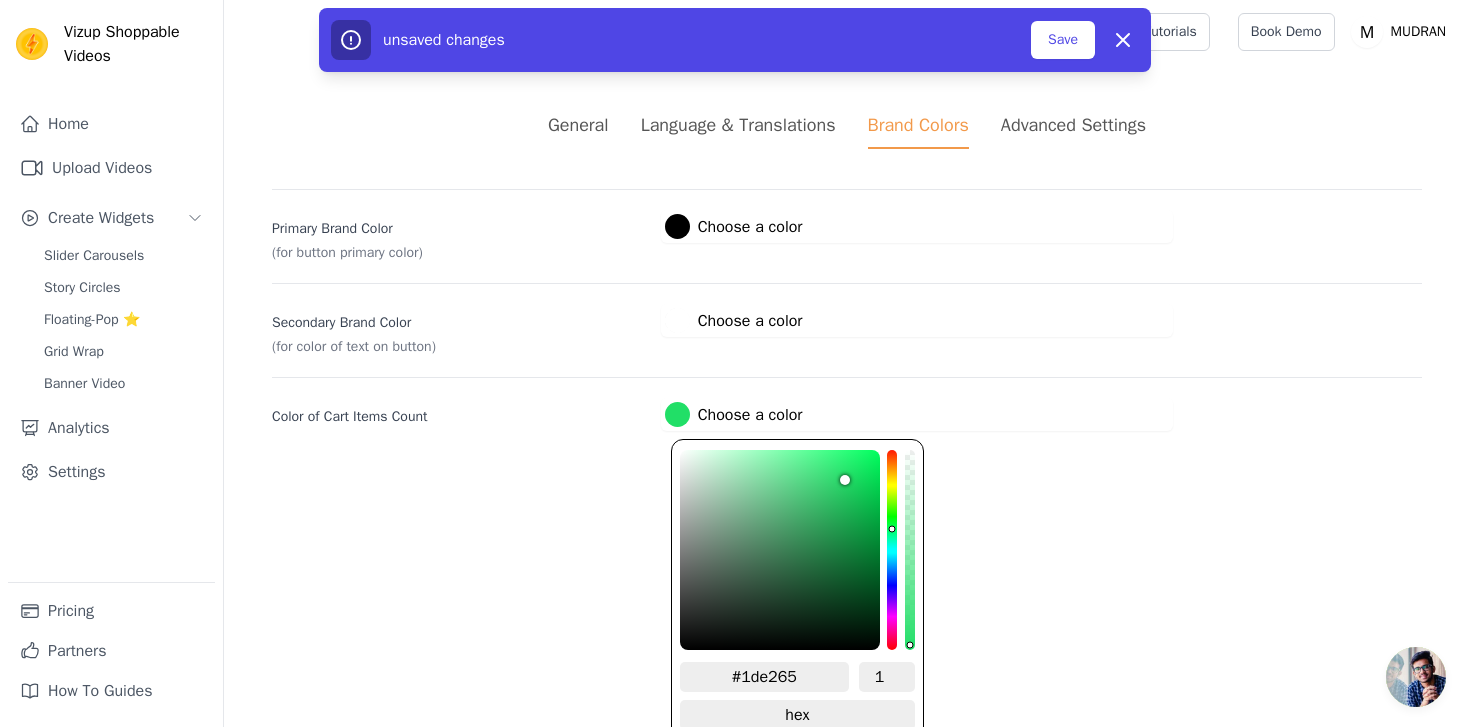 type on "#1be465" 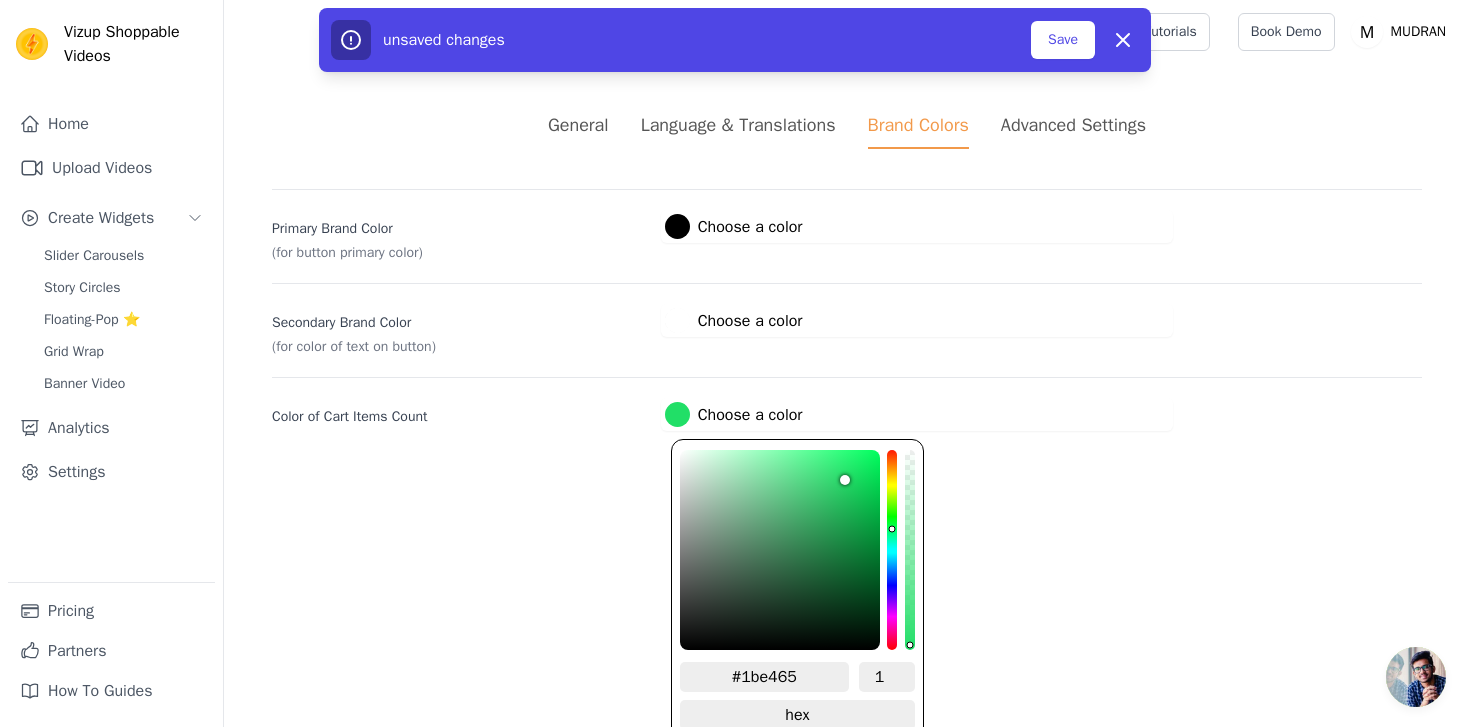 type on "#19e463" 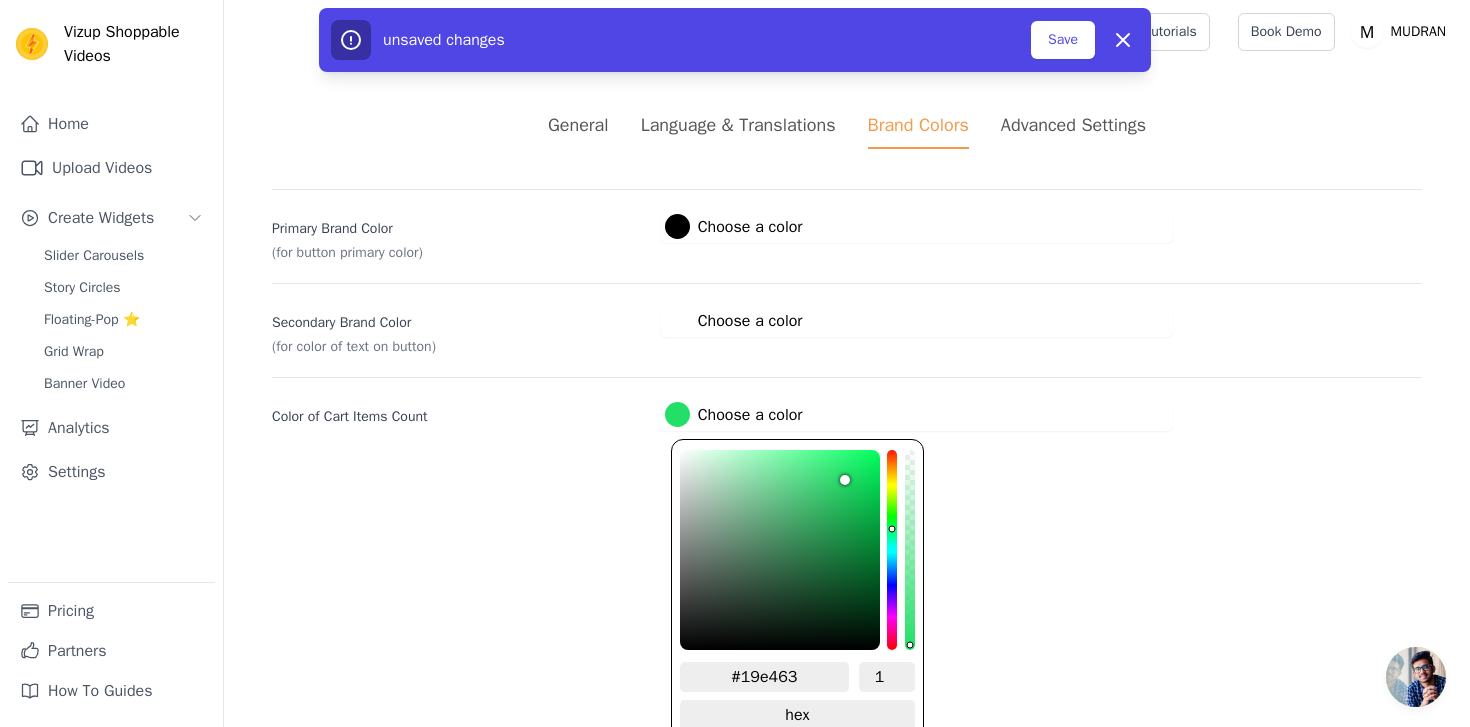 type on "#18e663" 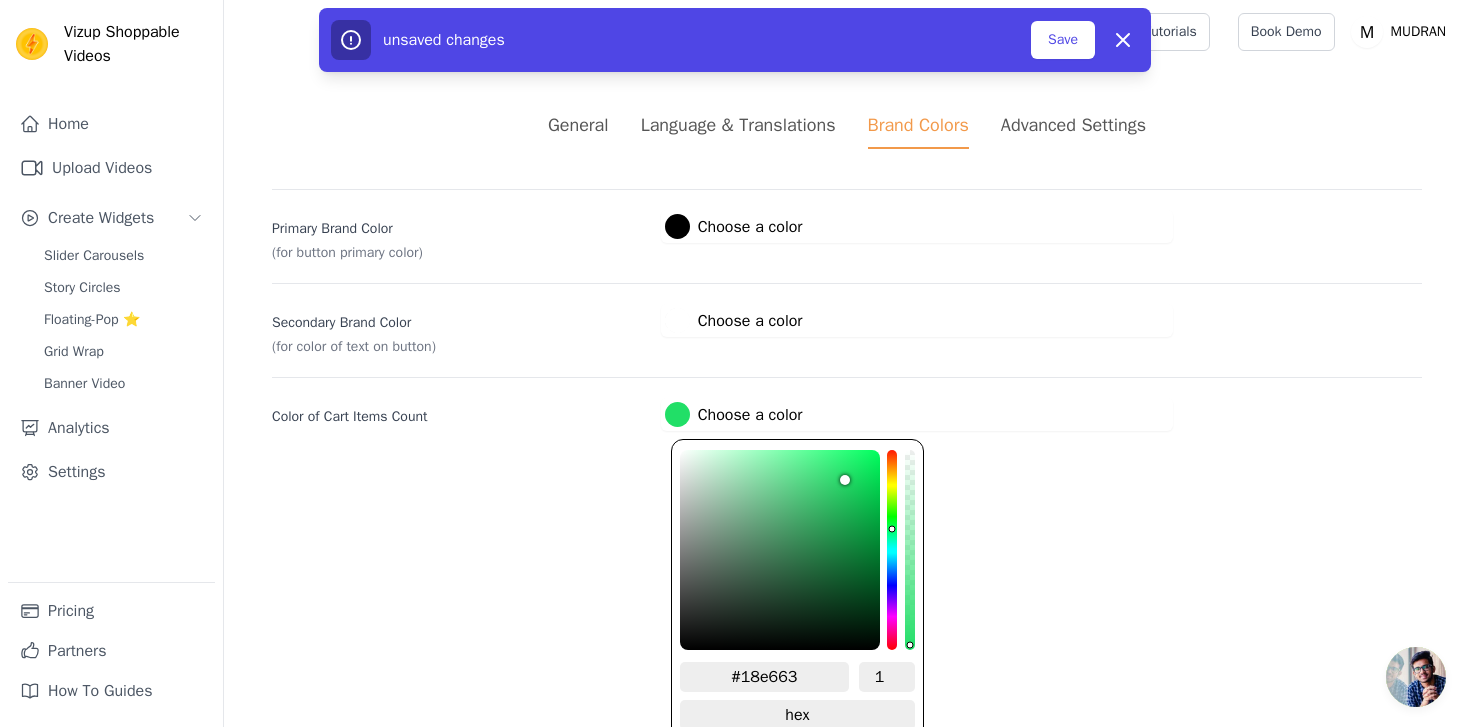 type on "#17e662" 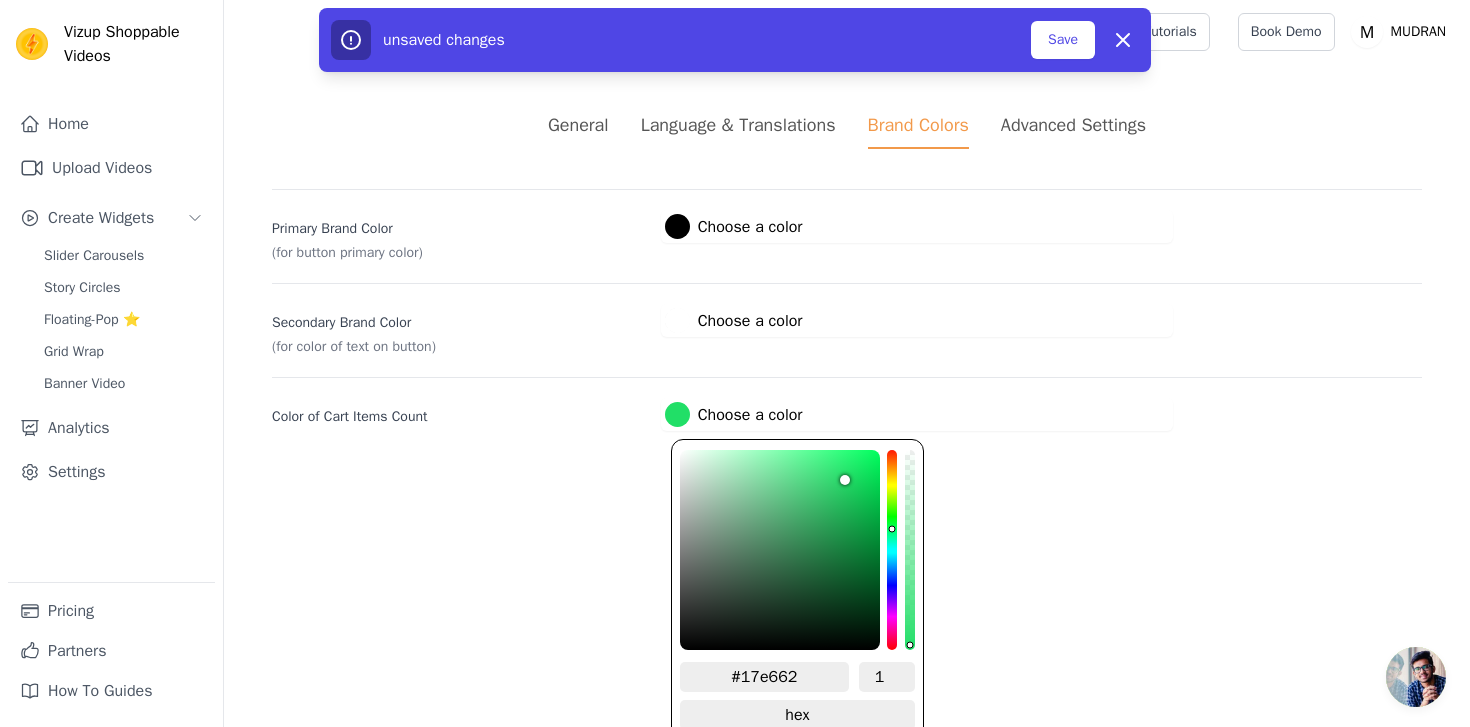 type on "#17e763" 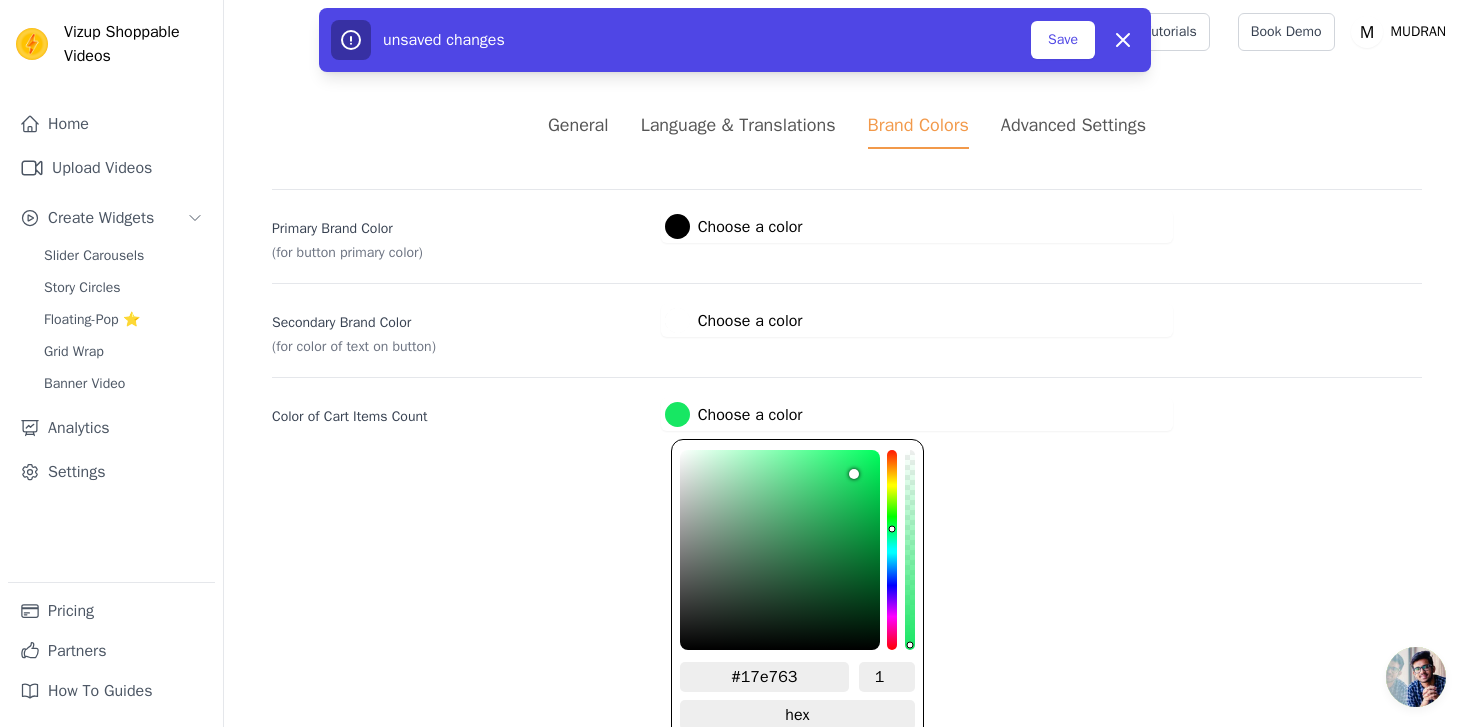 type on "#16e762" 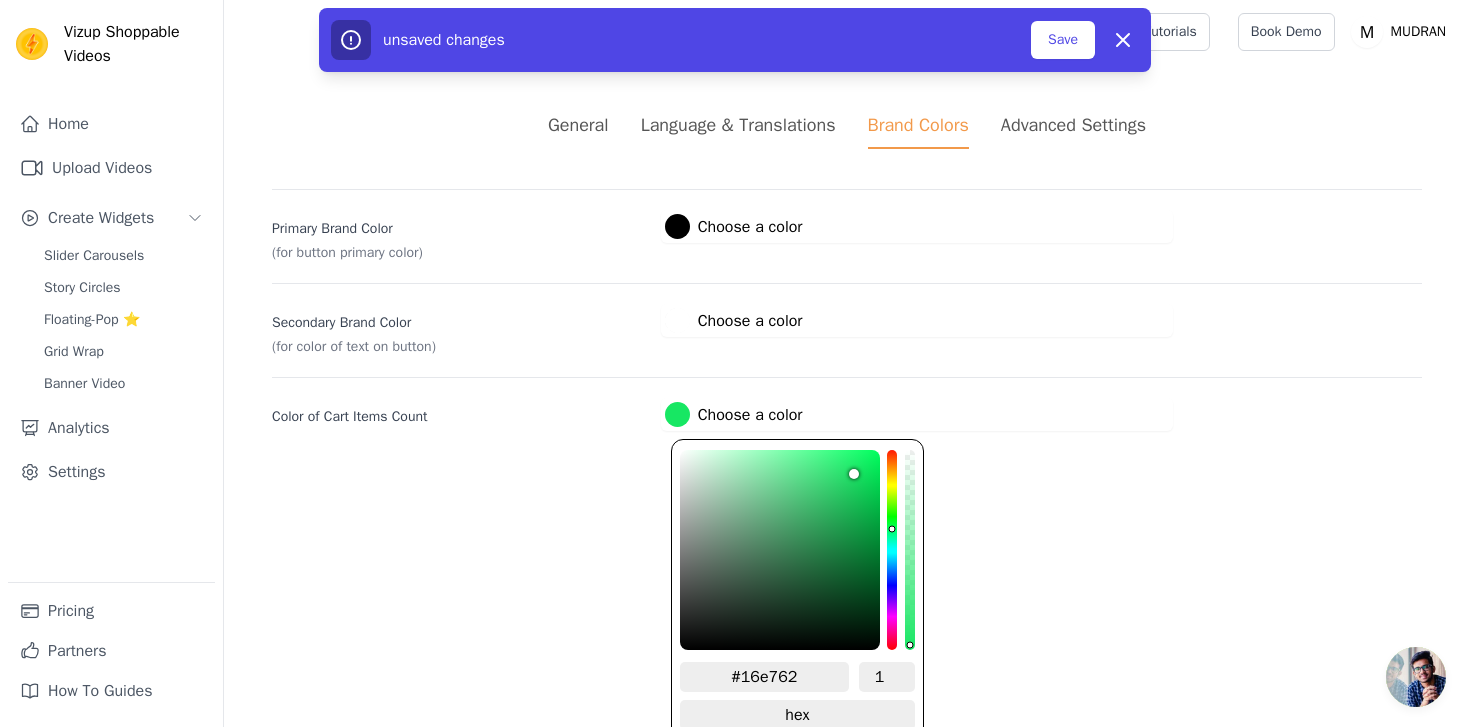 type on "#13e861" 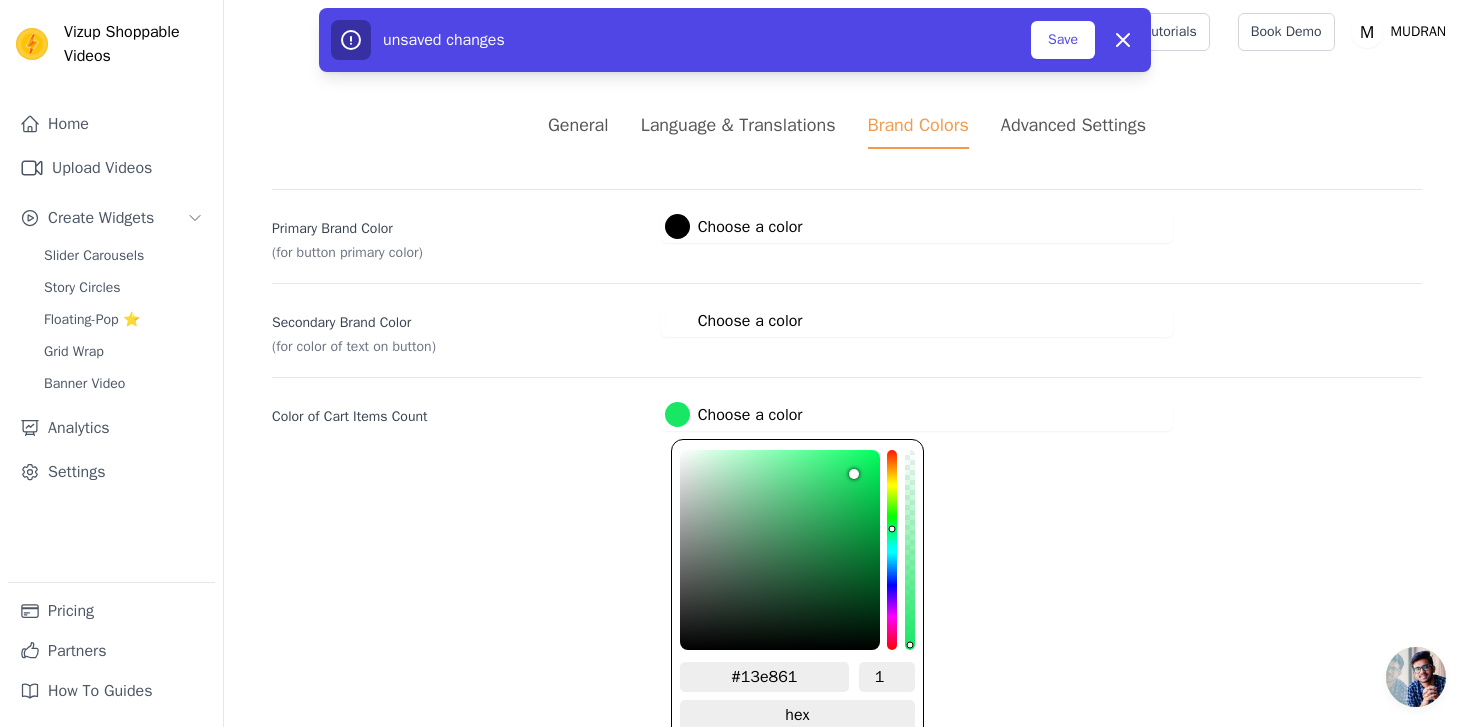 type on "#11ec61" 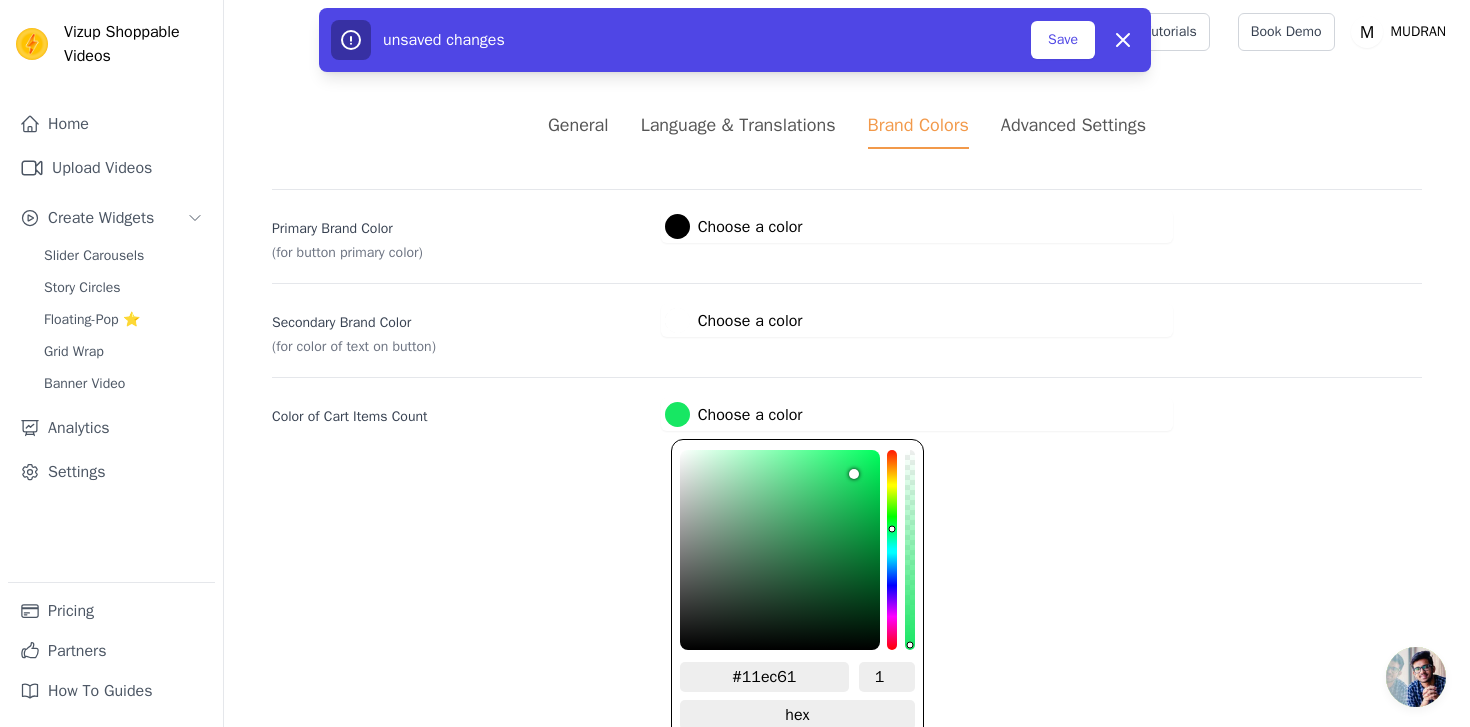 type on "#0eee60" 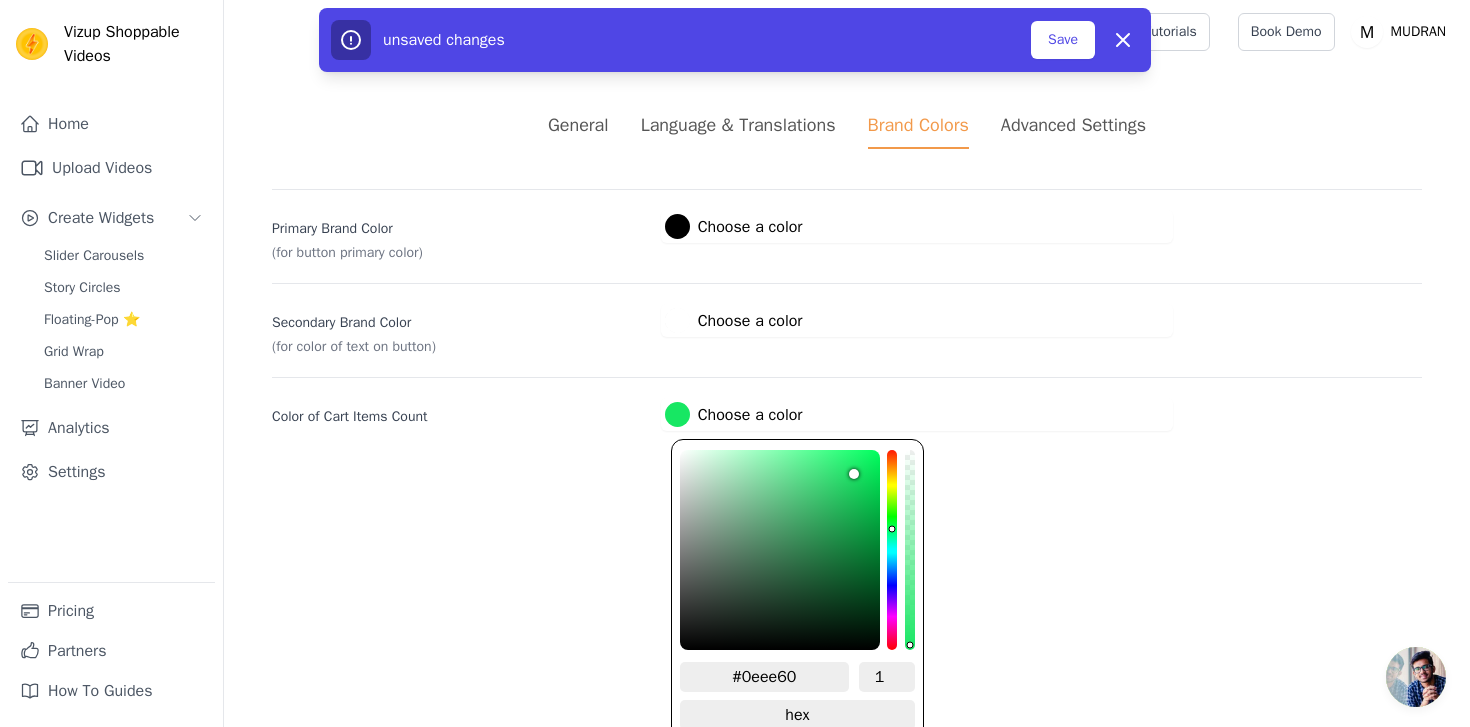 type on "#08f65f" 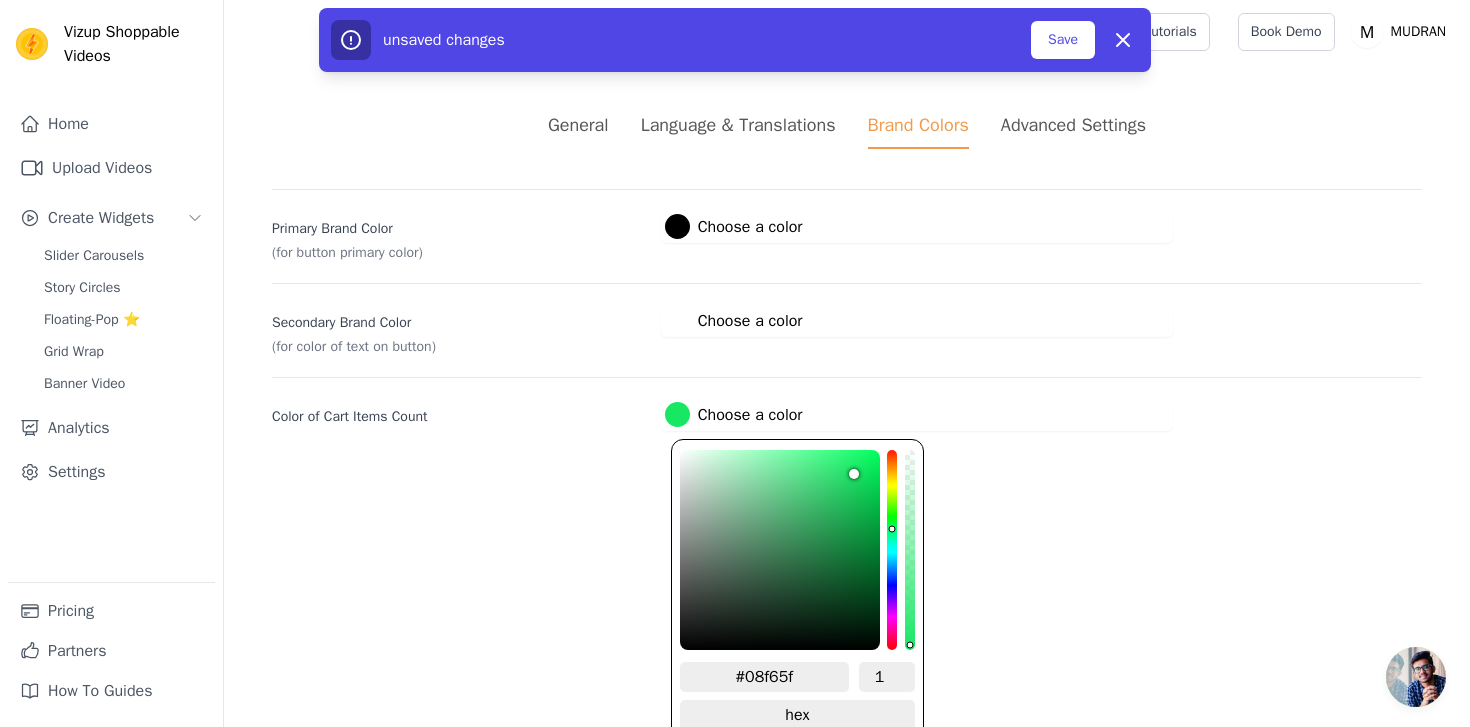type on "#07f960" 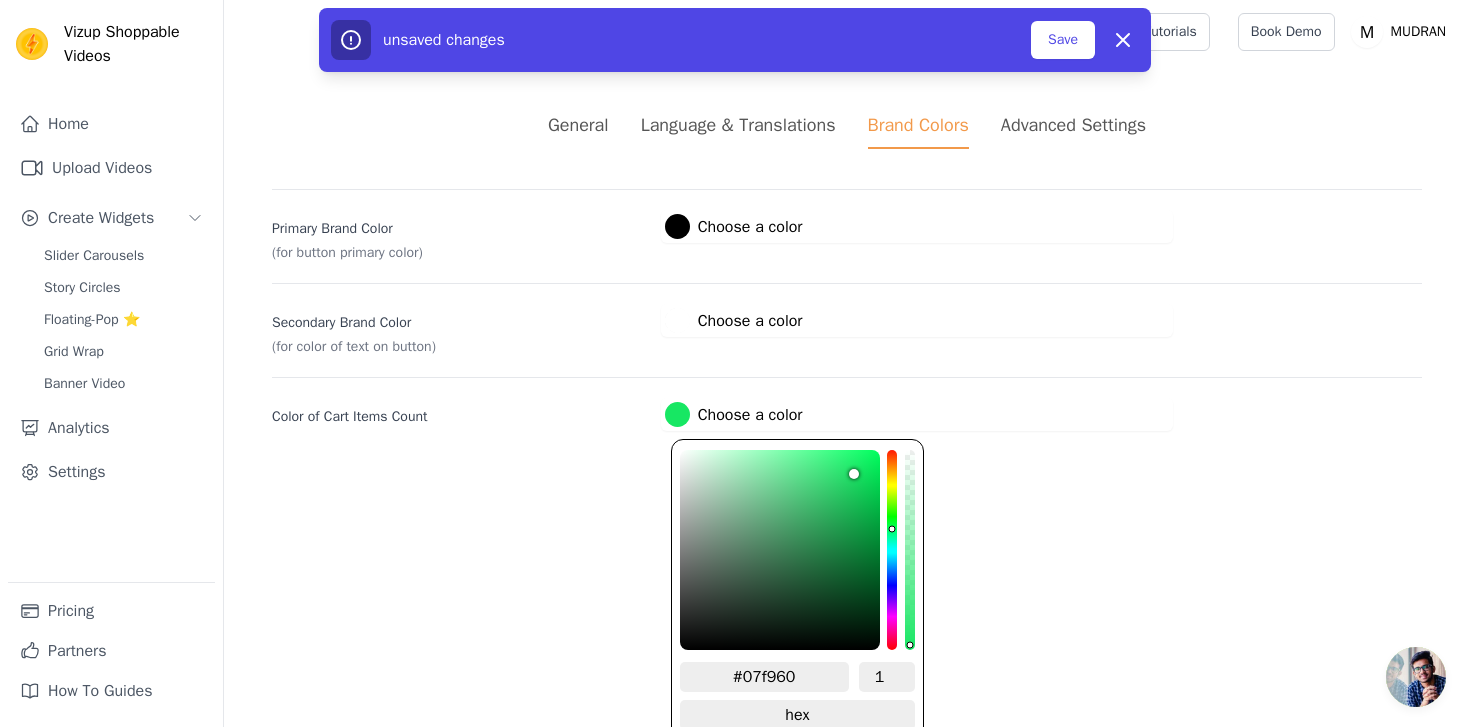 type on "#05fb5f" 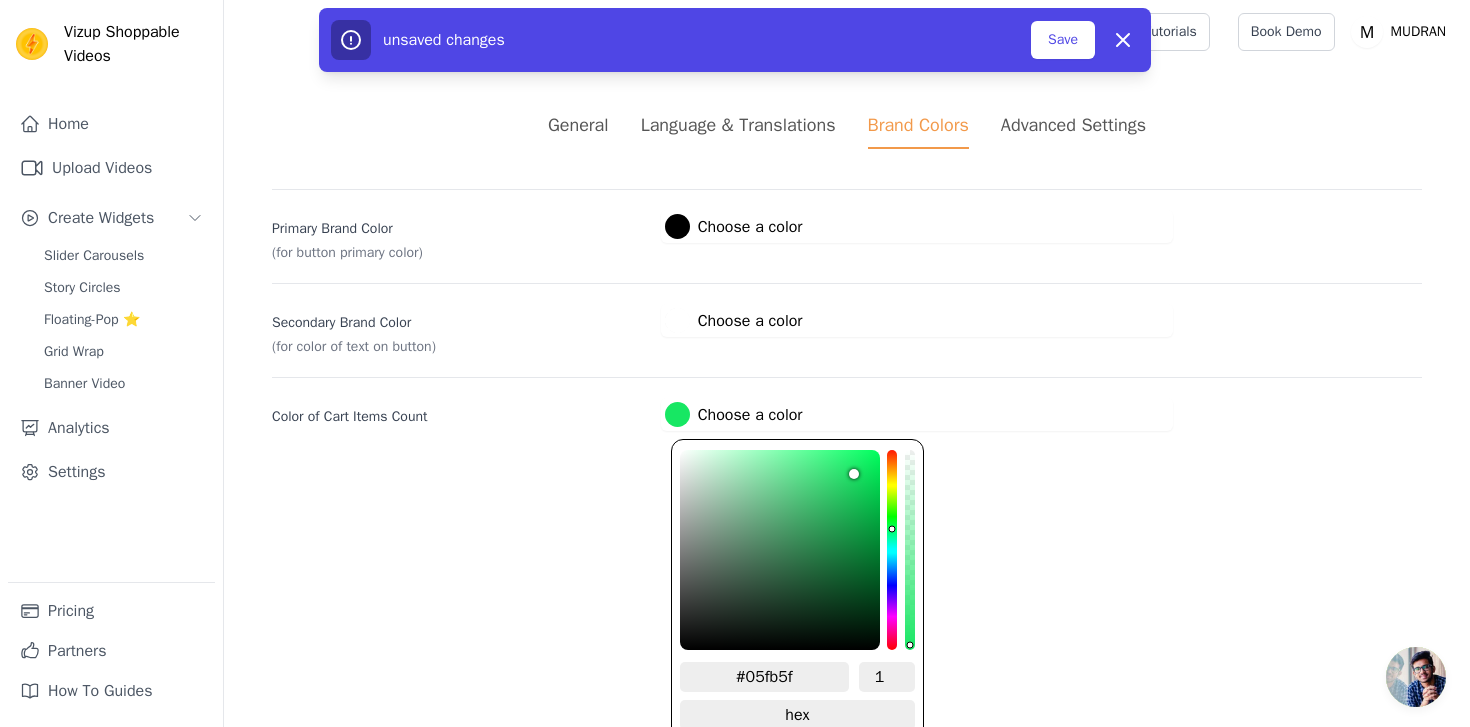 type on "#05fc5f" 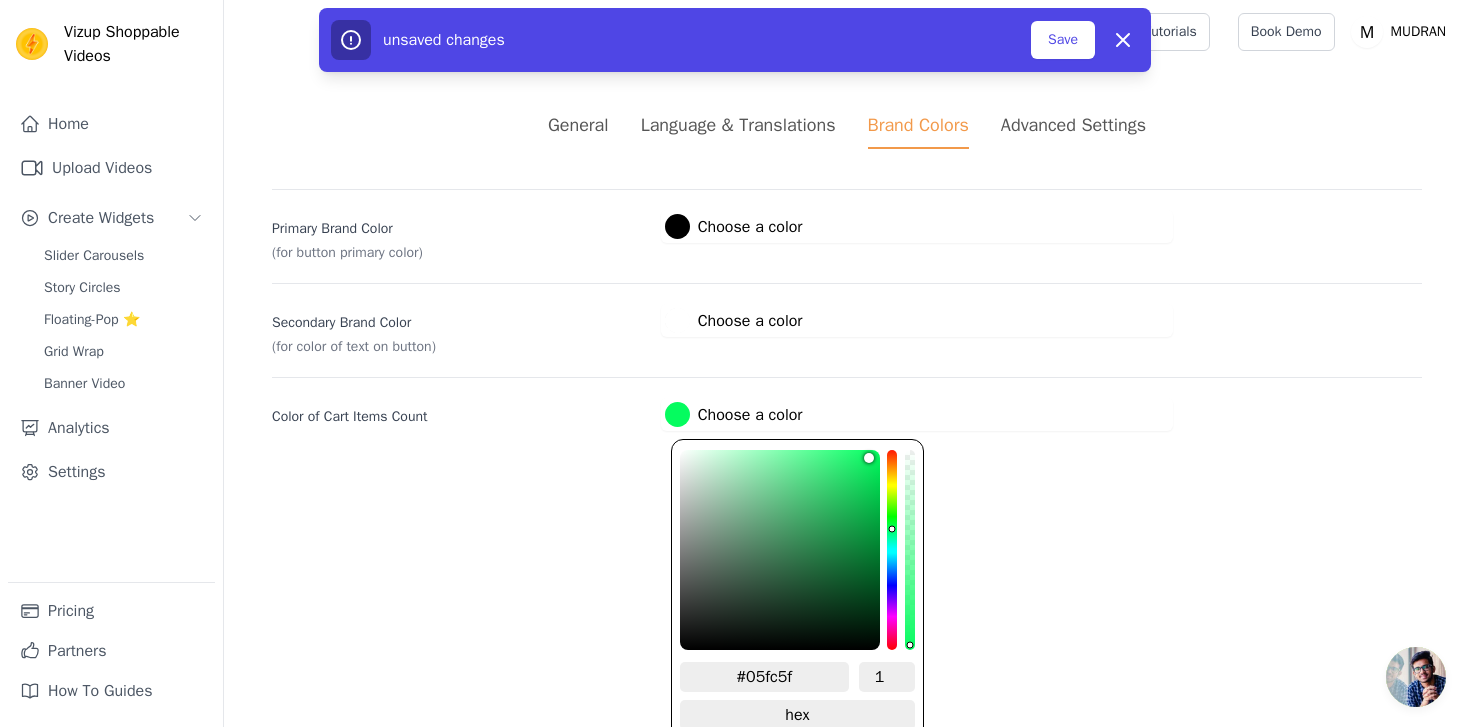 type on "#05ff60" 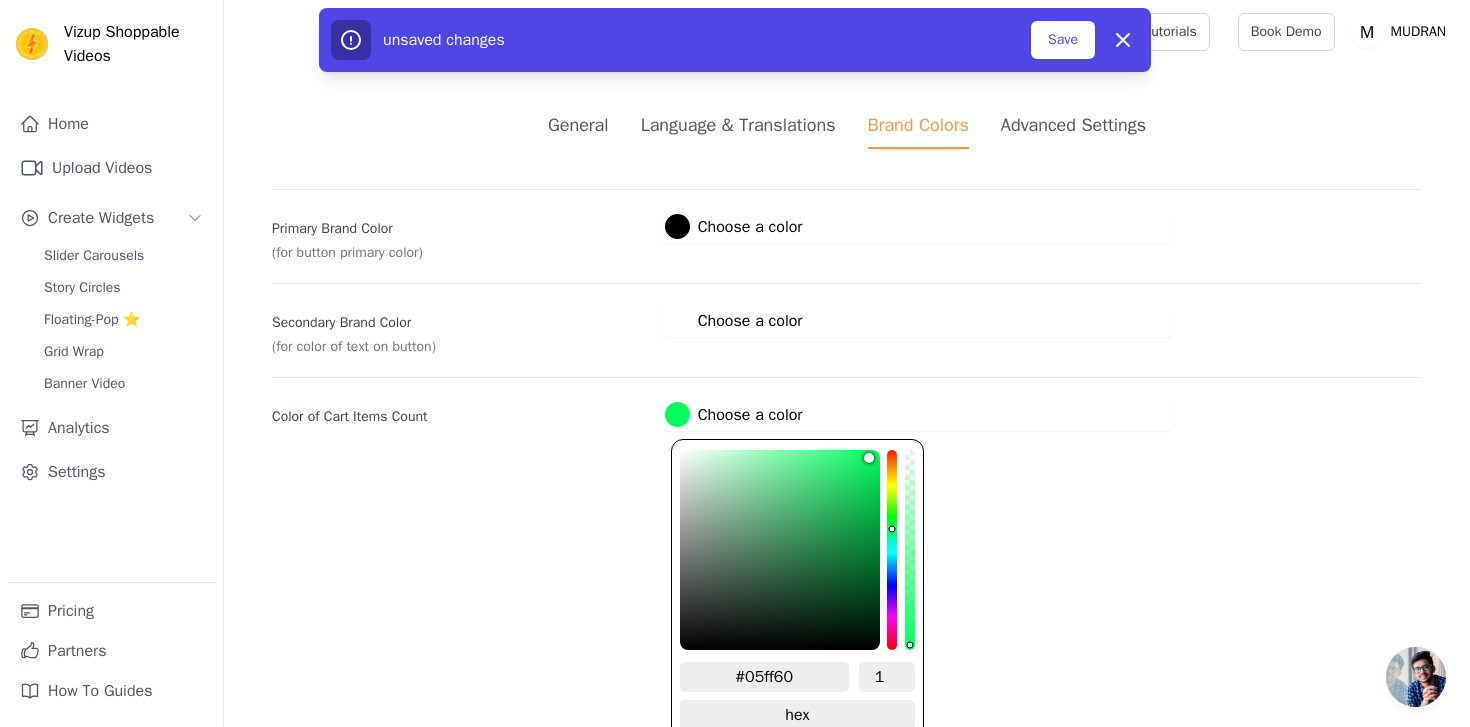 type on "#06ff61" 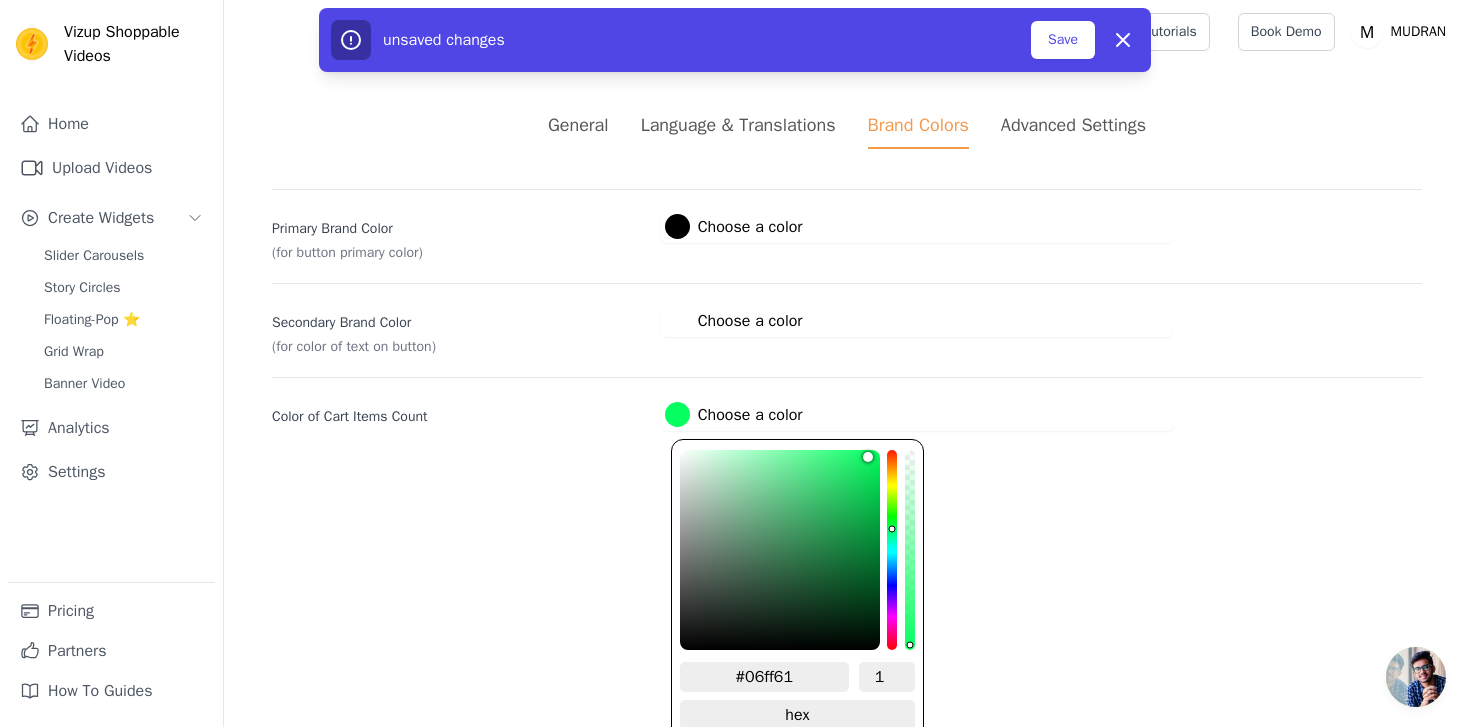 type on "#07ff62" 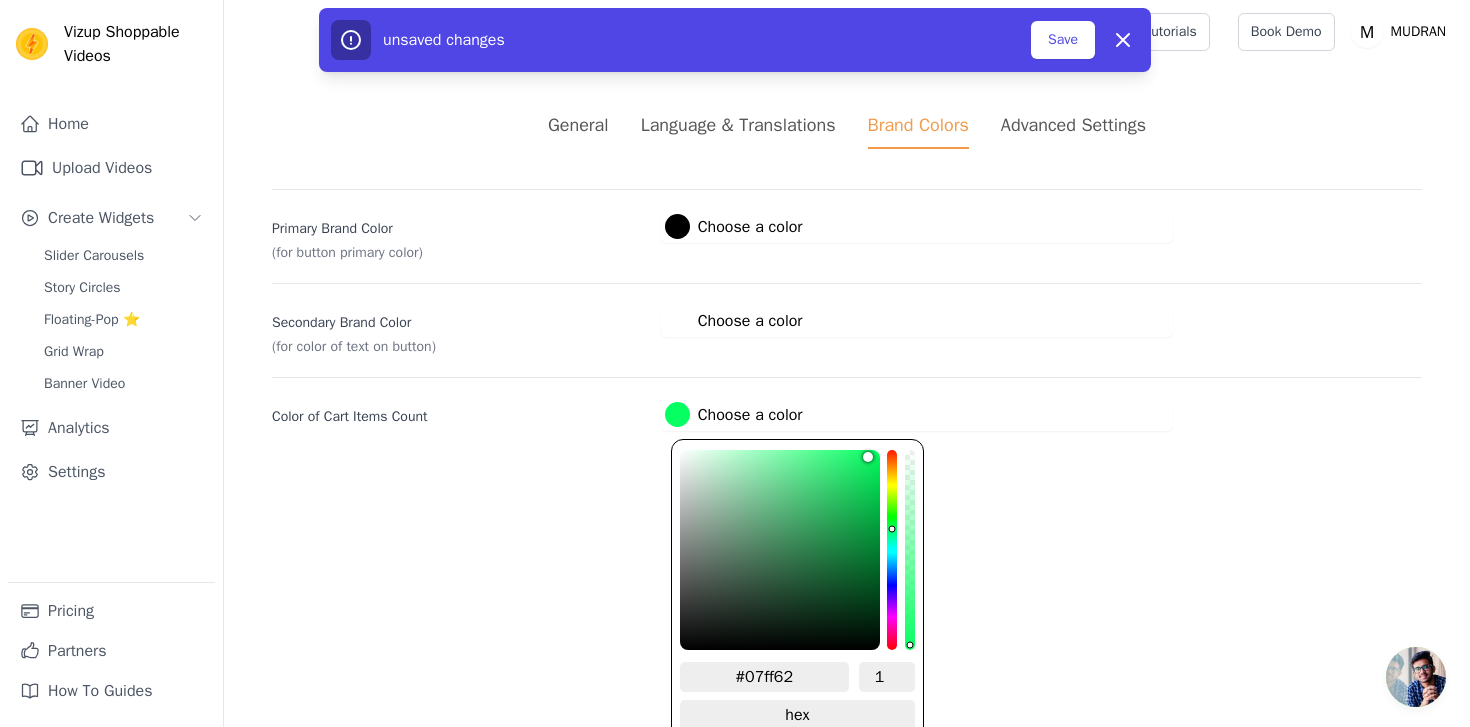 type on "#08ff63" 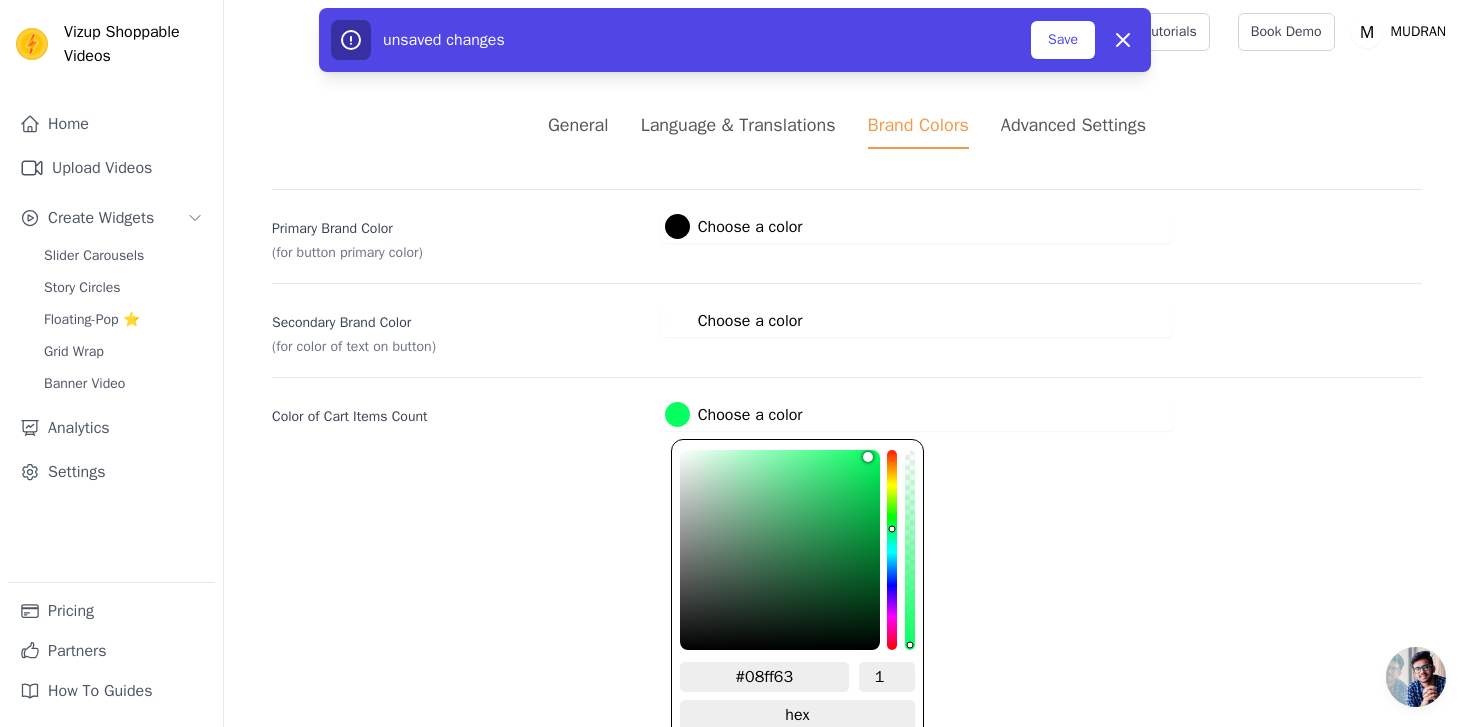 type on "#0aff64" 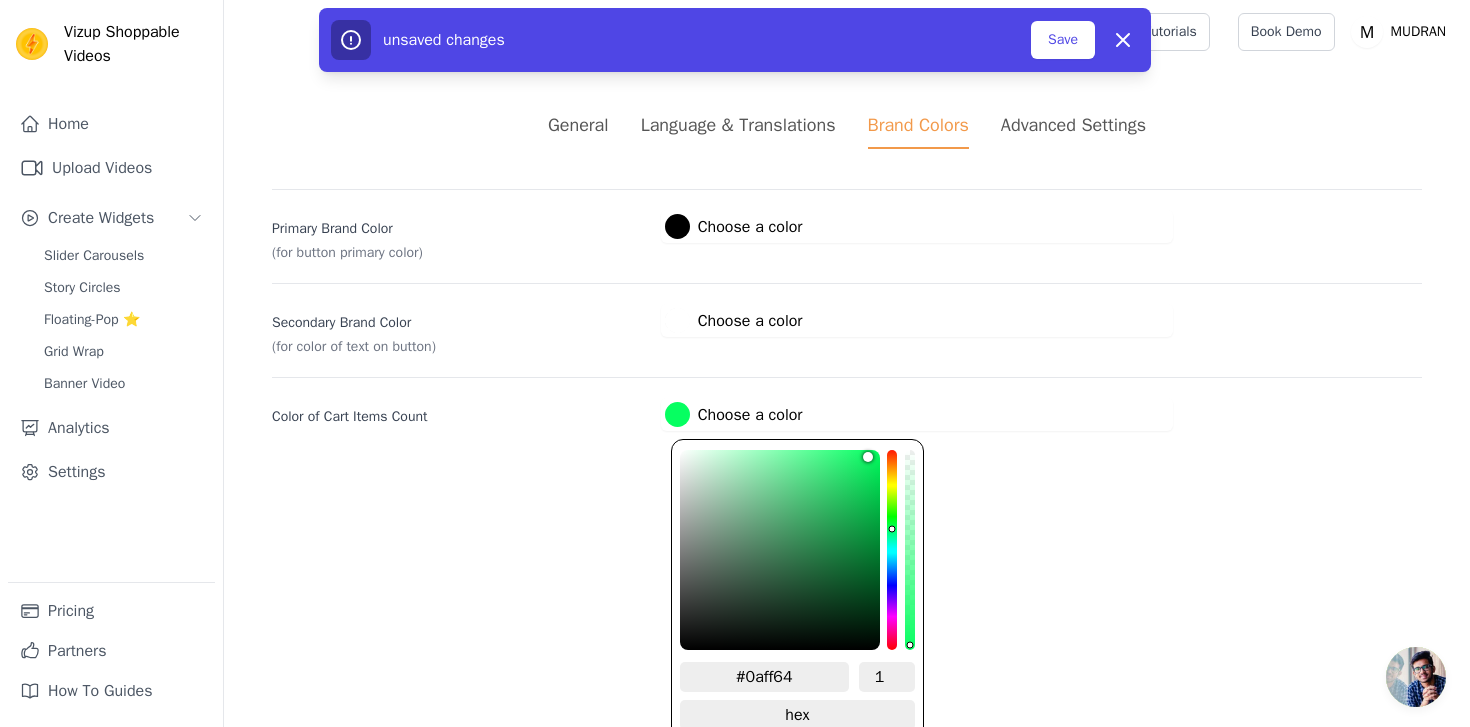 type on "#0bff64" 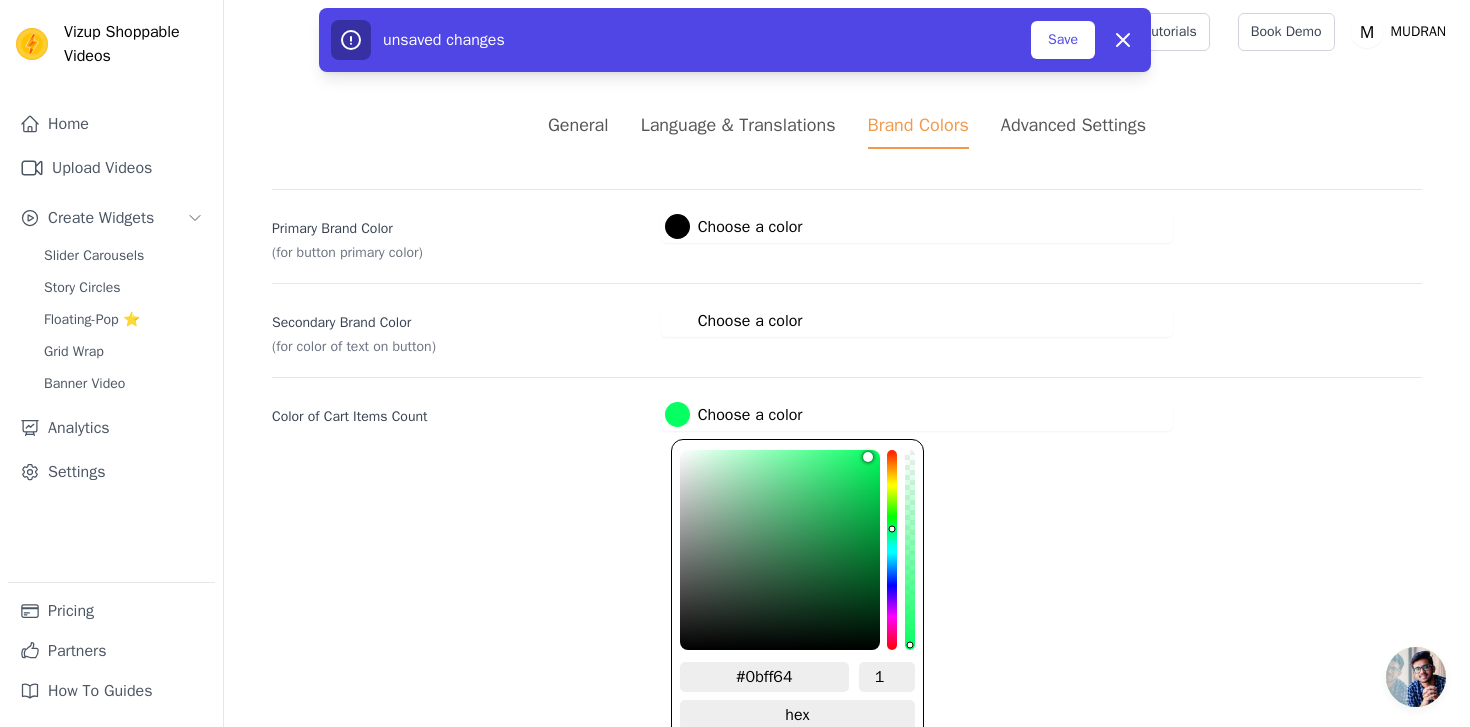 type on "#0fff67" 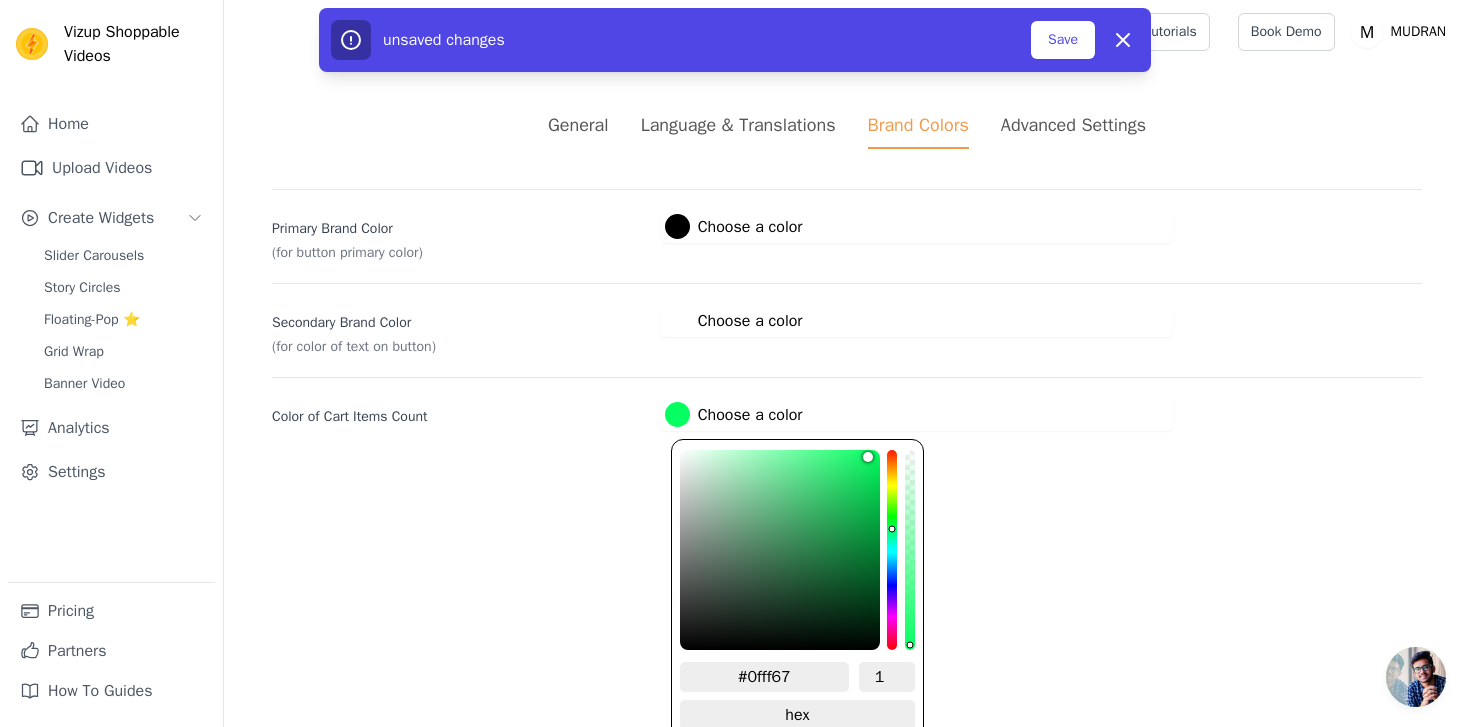 type on "#13ff69" 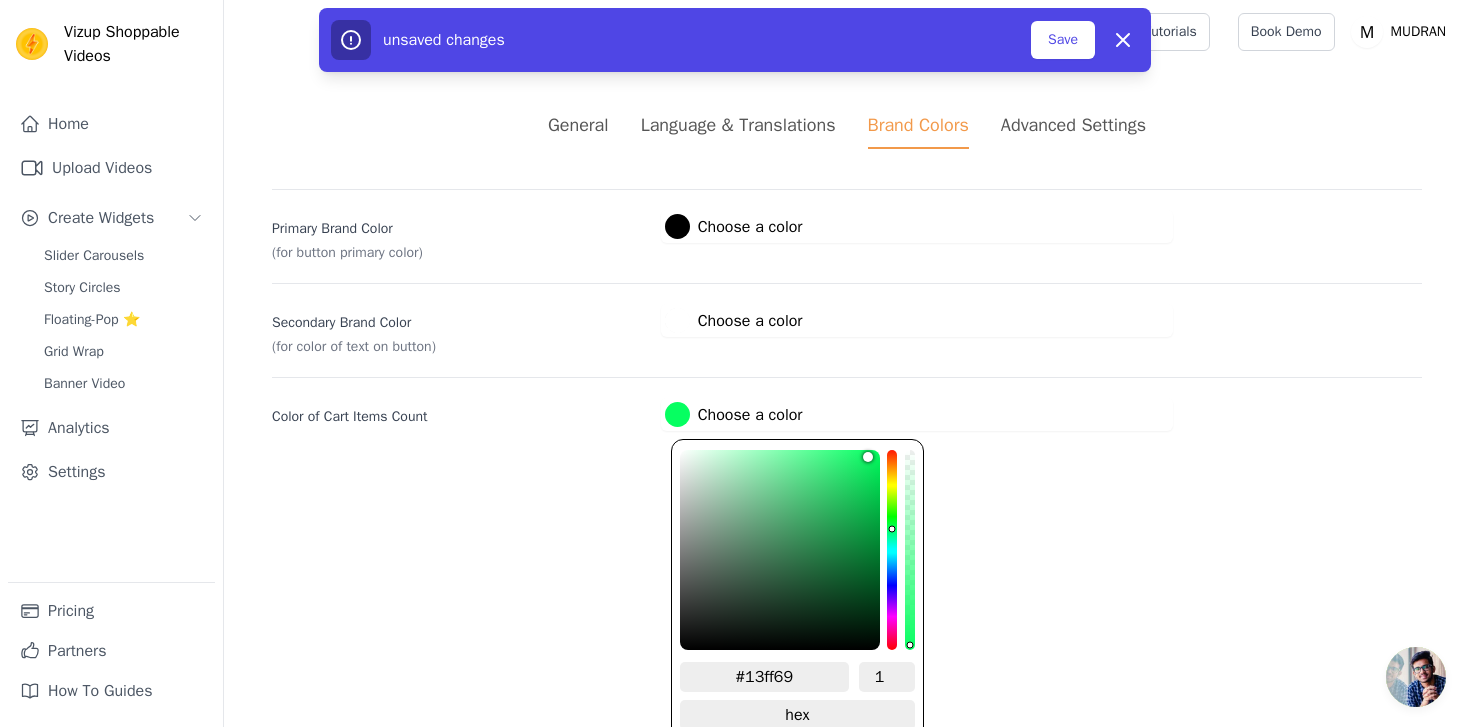 type on "#16fe6b" 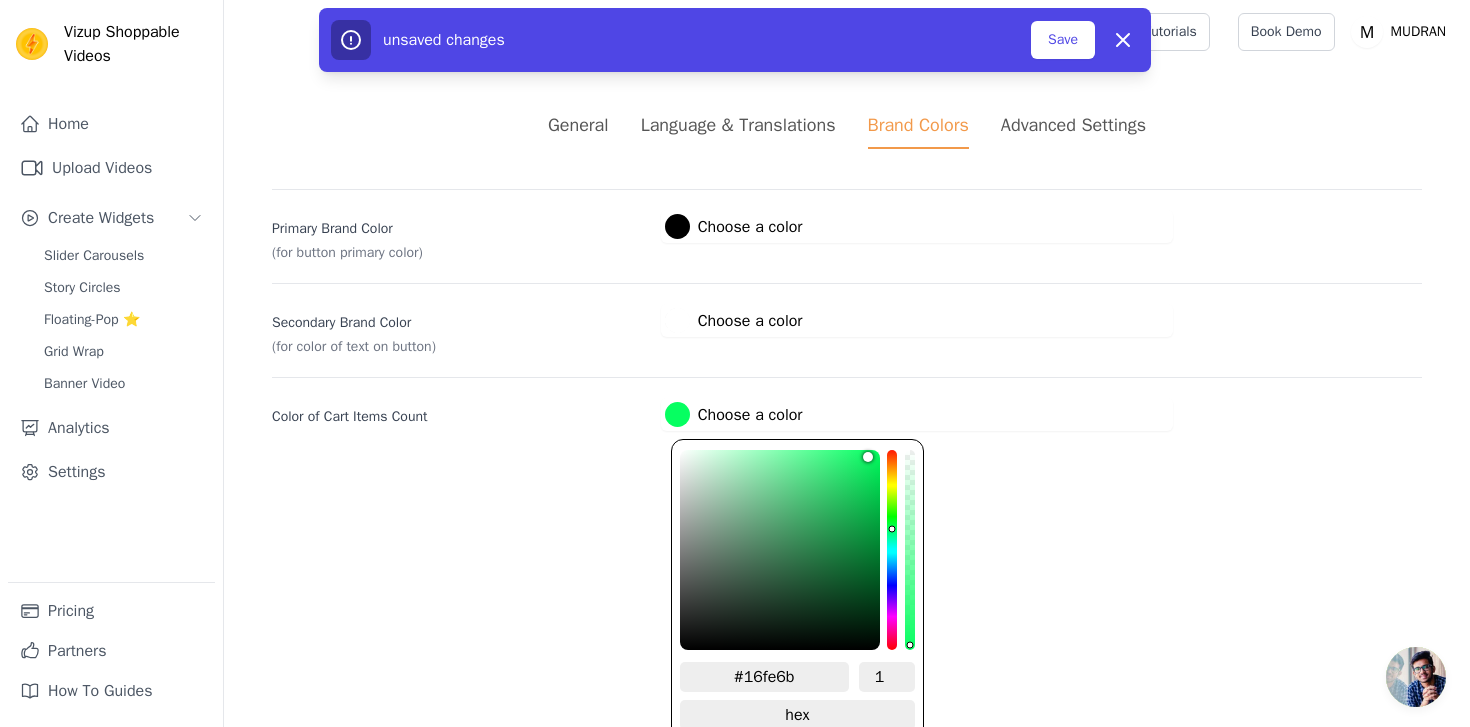 type on "#1bfb6d" 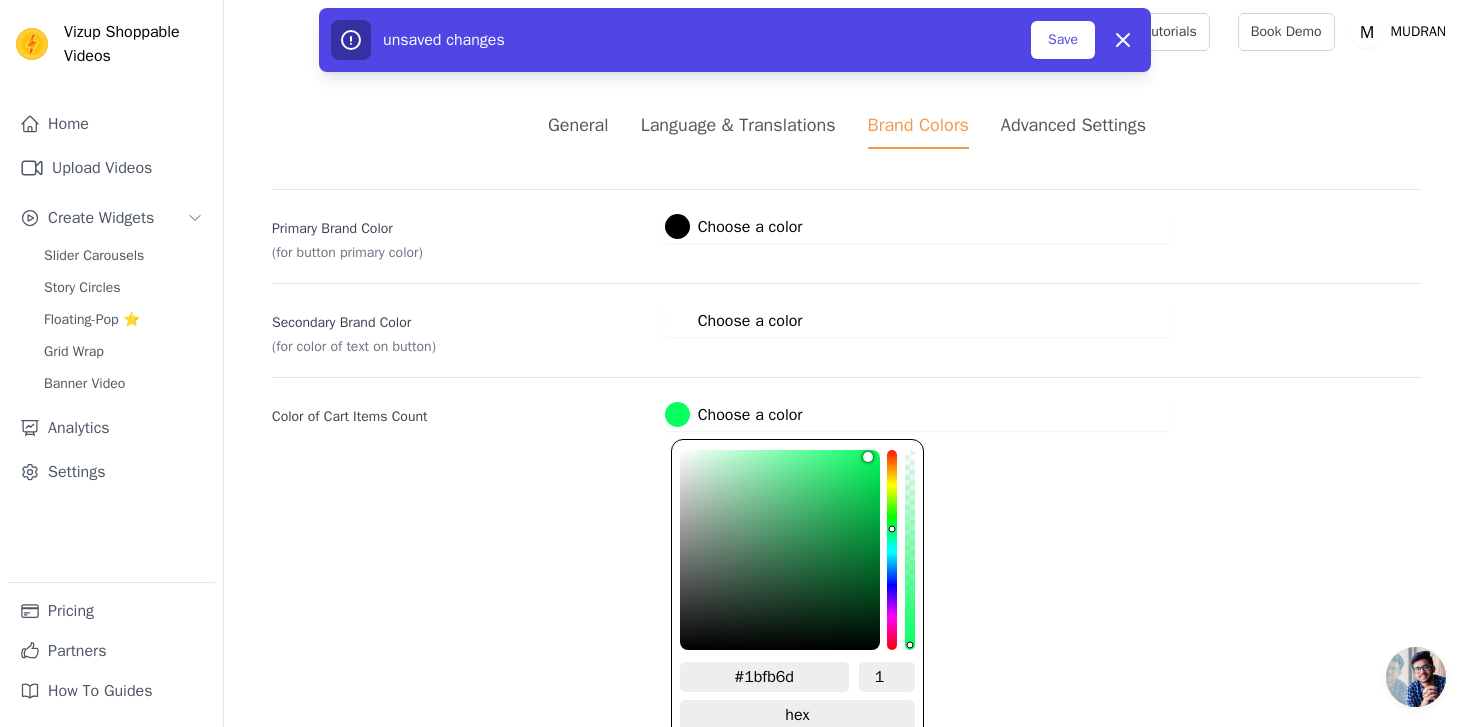 type on "#20f96f" 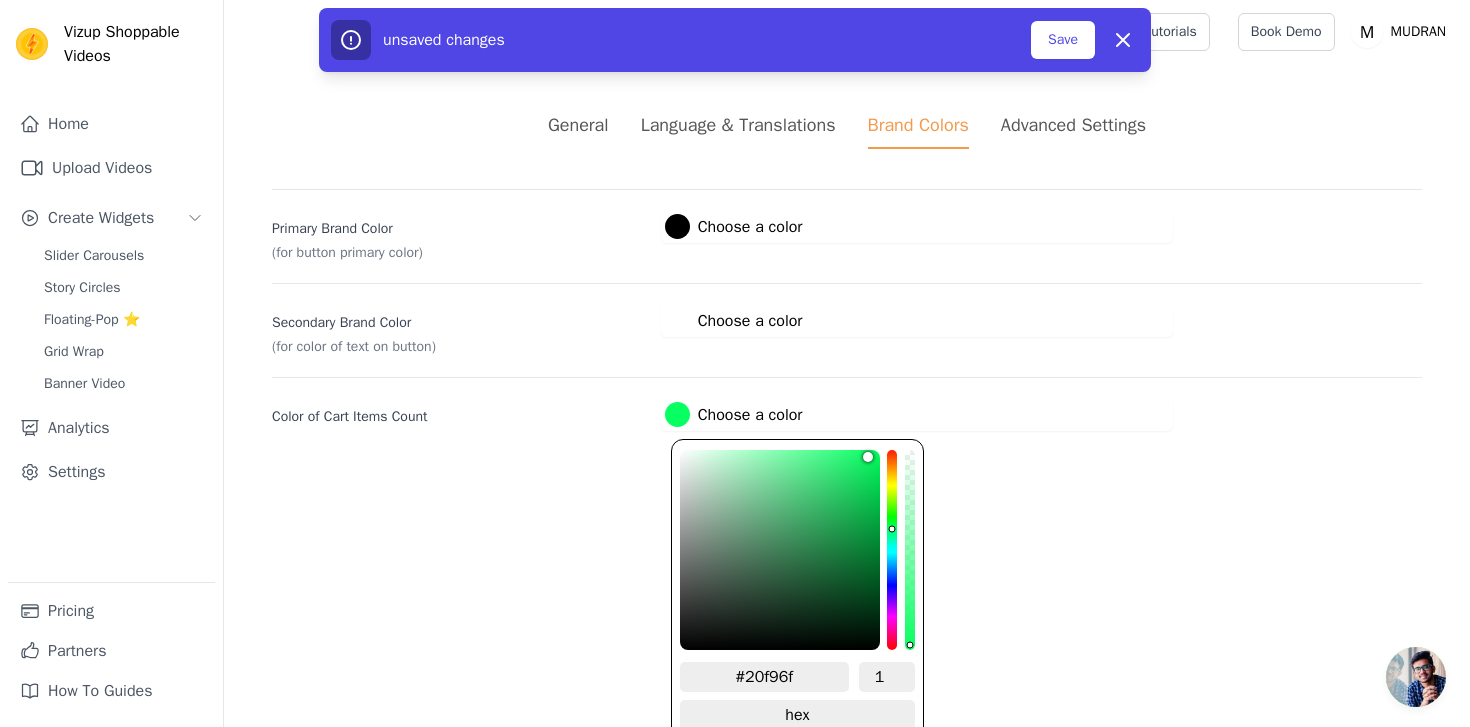type on "#26f672" 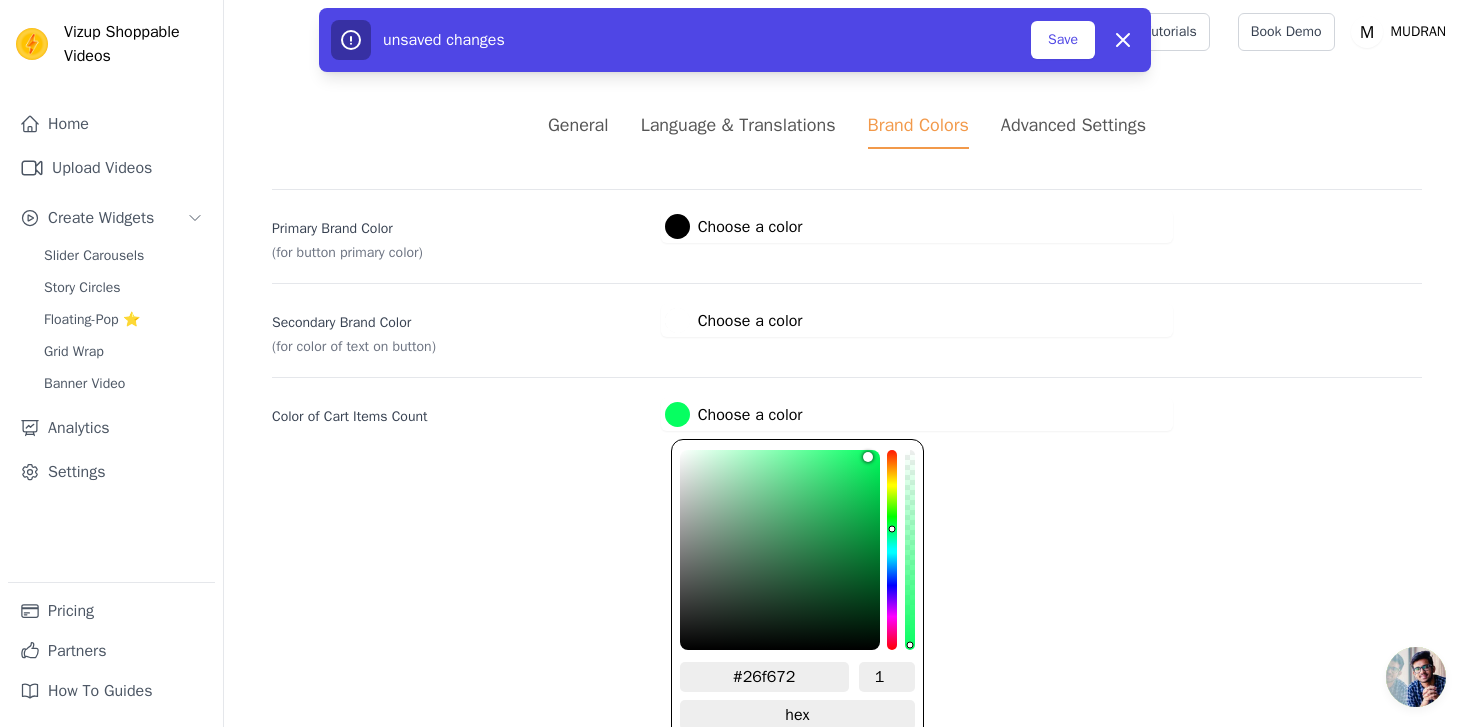 type on "#2ef577" 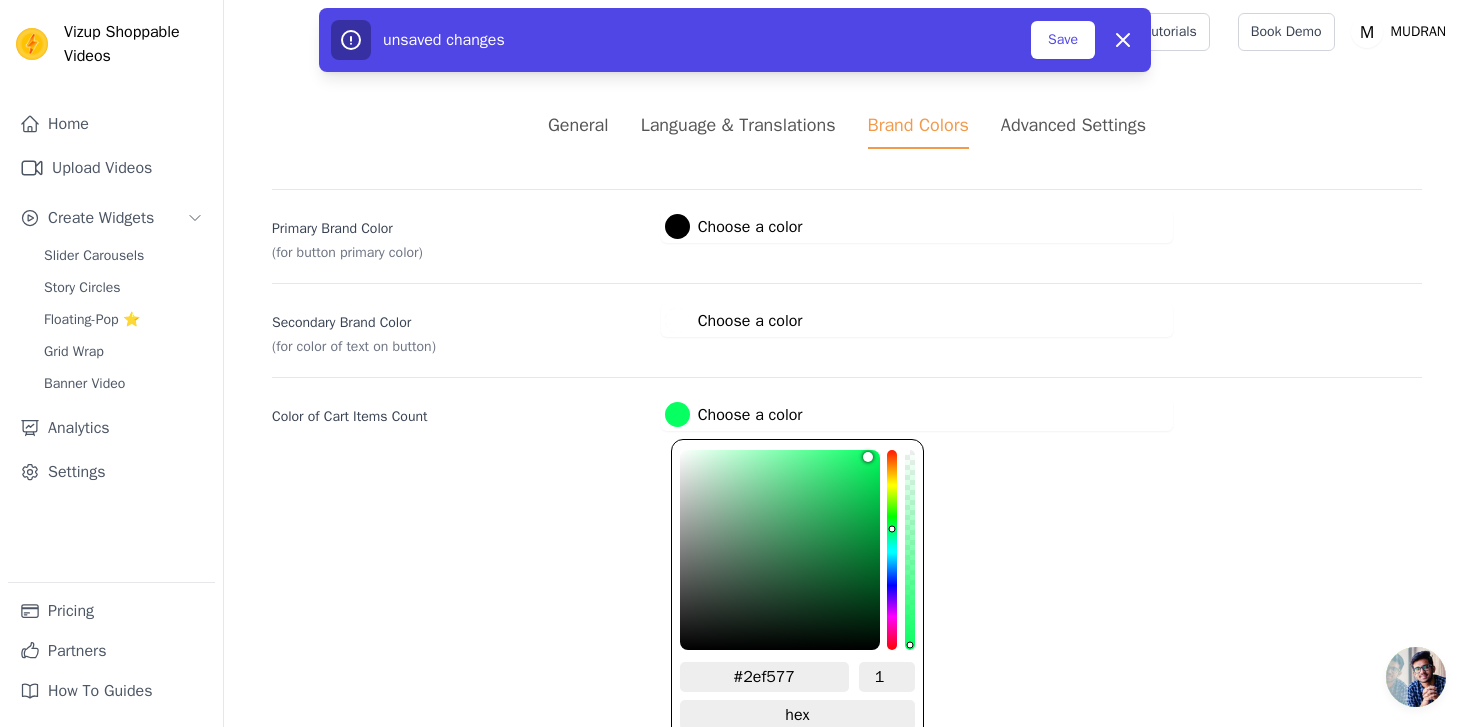 type on "#37f57c" 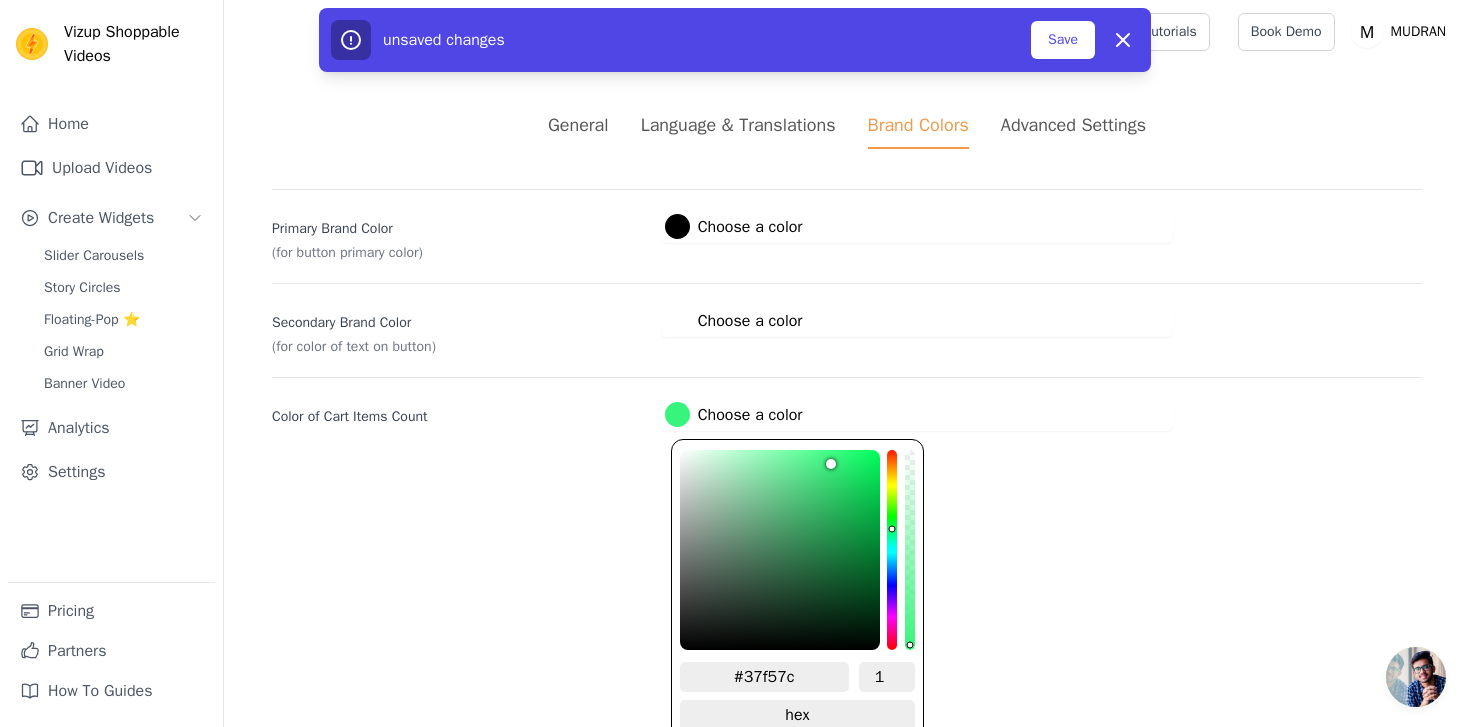 type on "#3ef581" 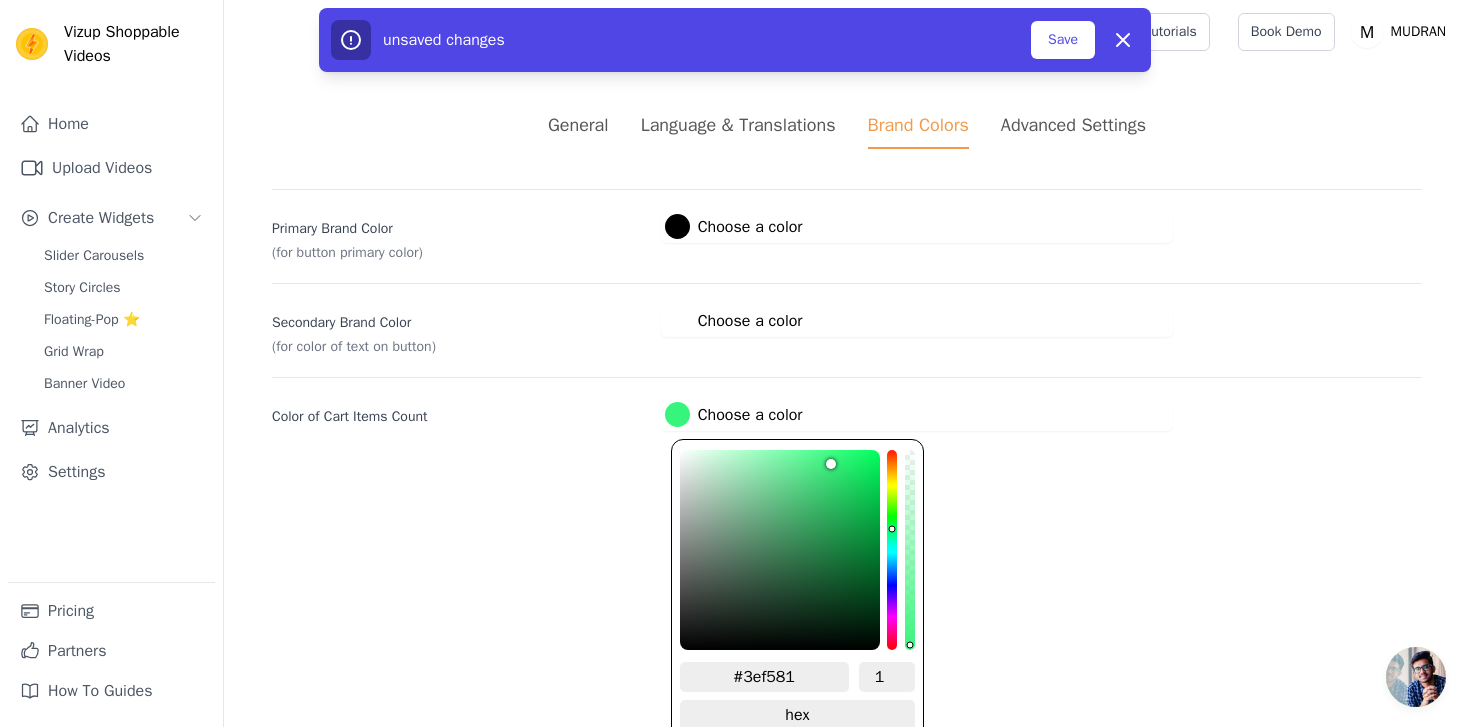 type on "#44f686" 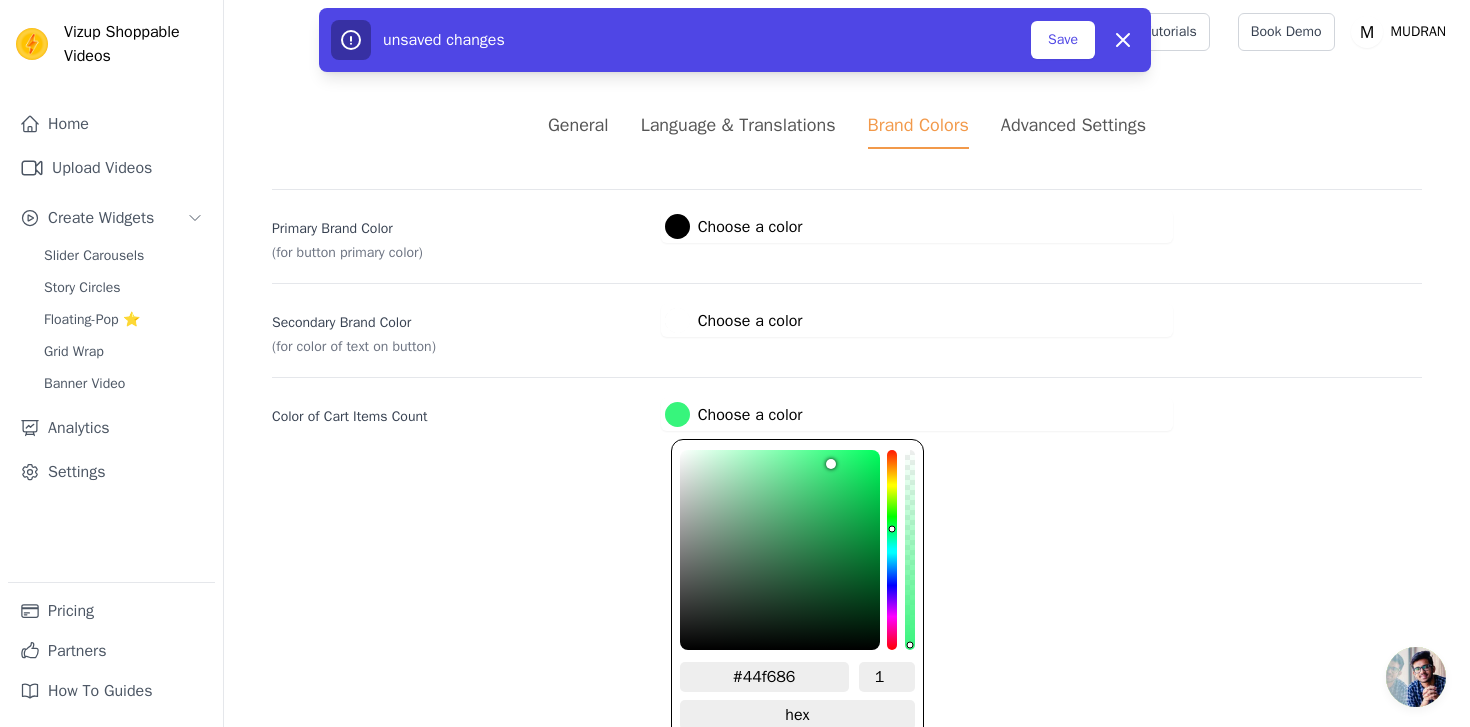type on "#4bf689" 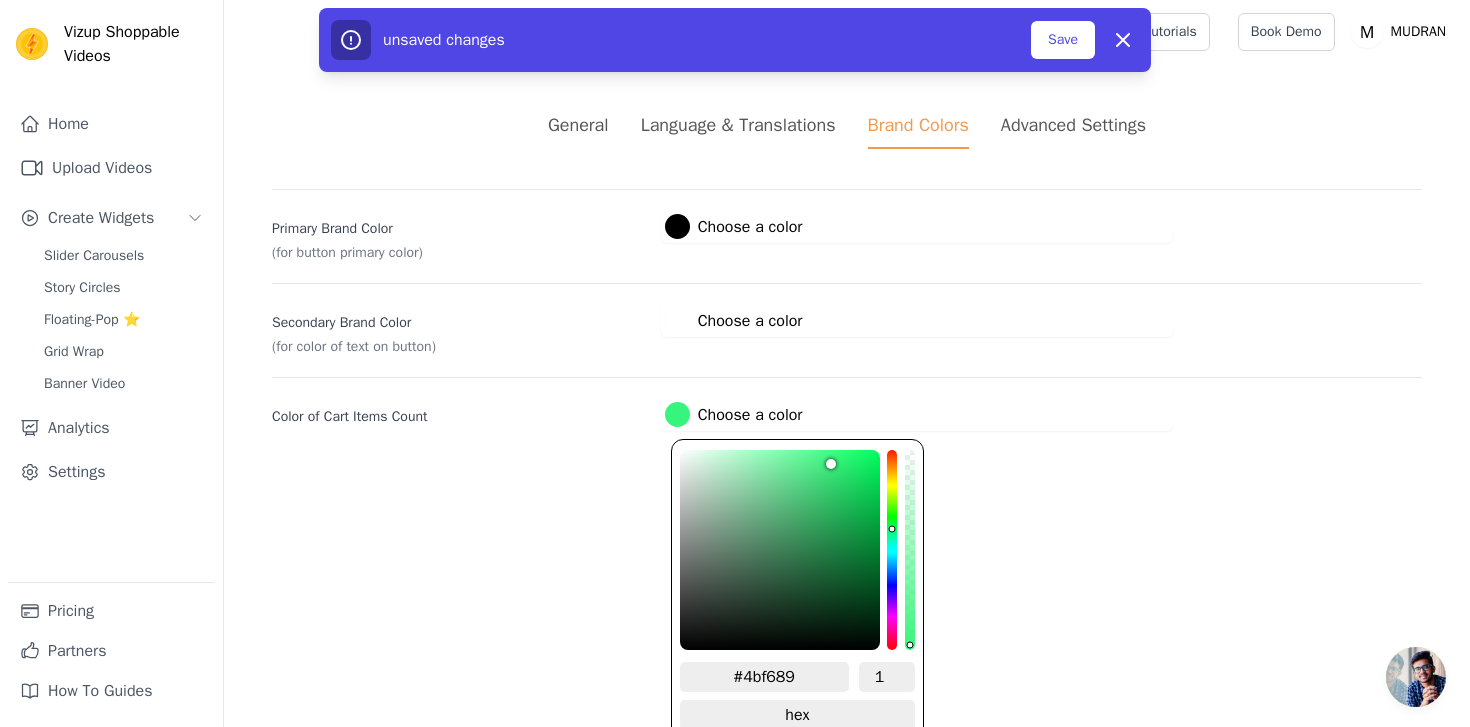 type on "#50f78d" 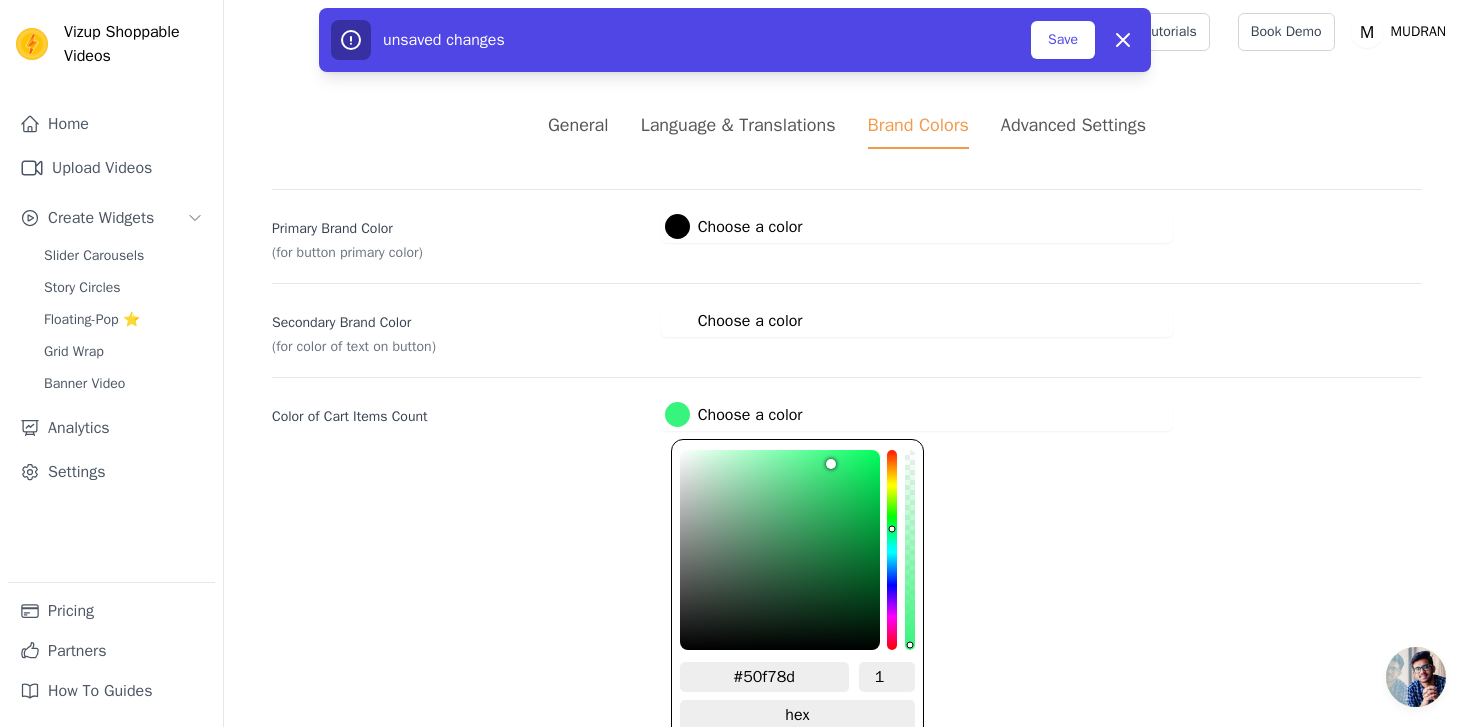 type on "#54f790" 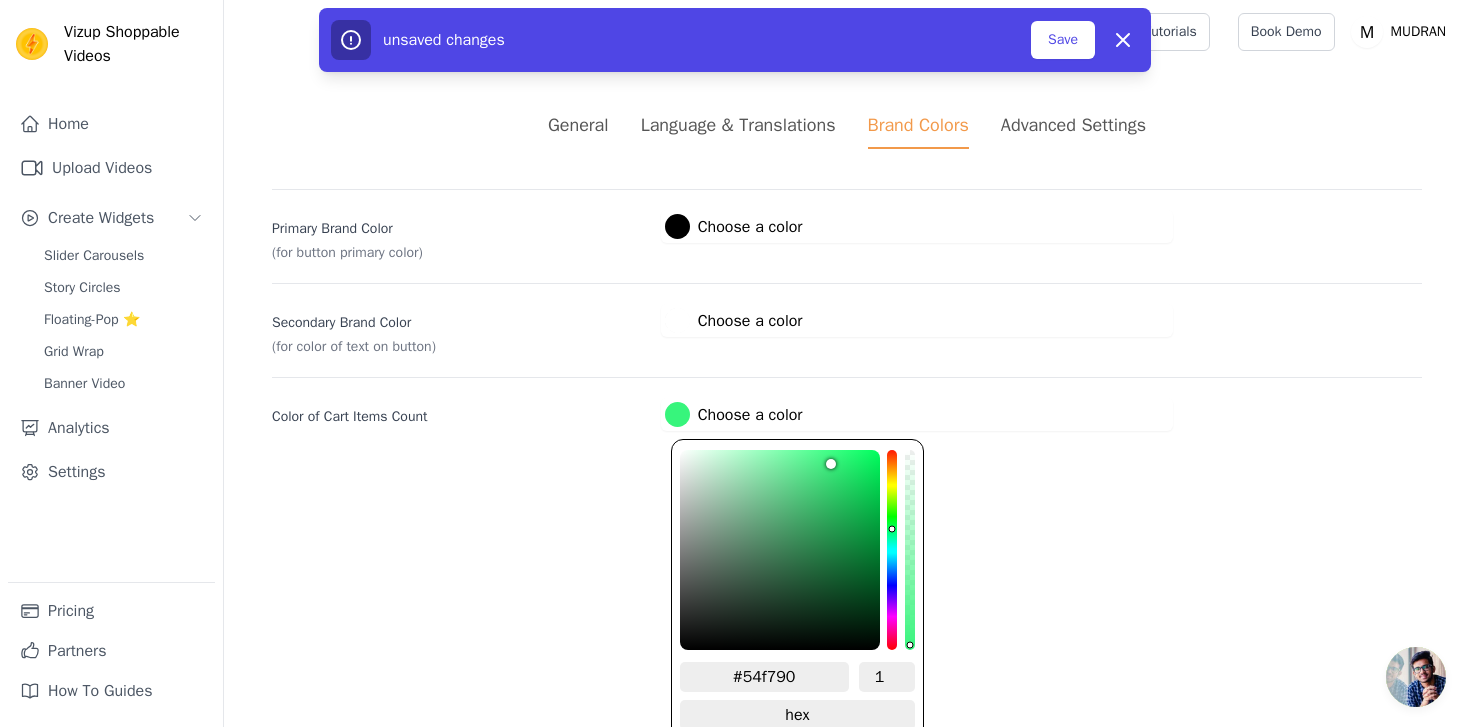 type on "#59f793" 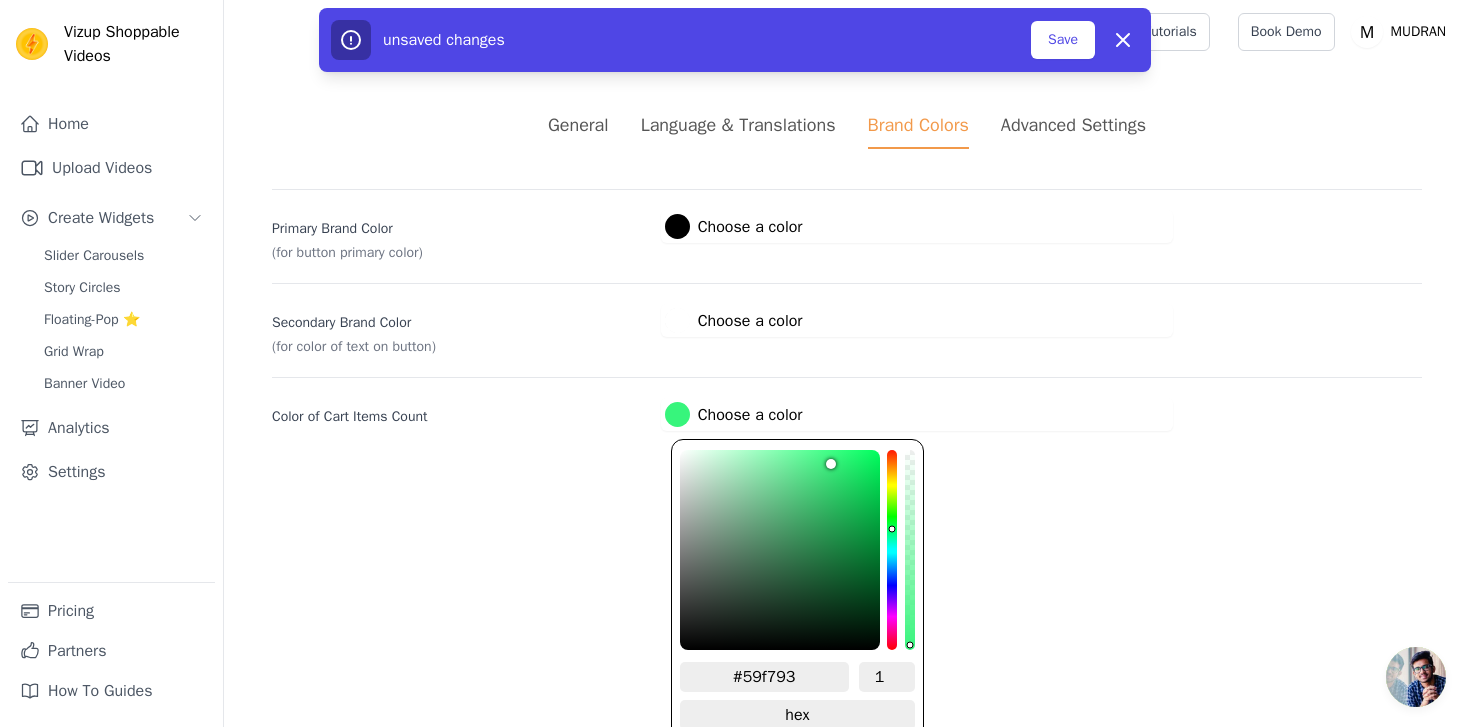 type on "#5df695" 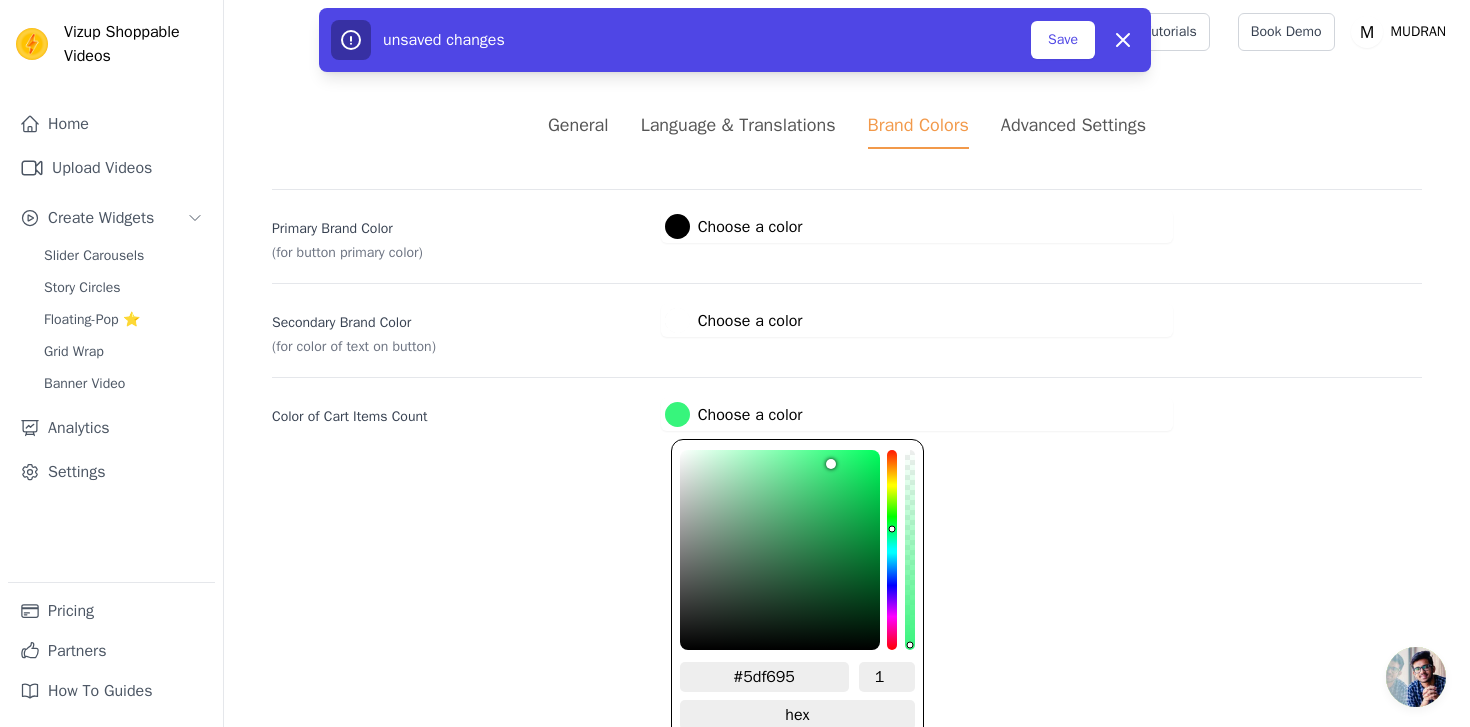 type on "#61f698" 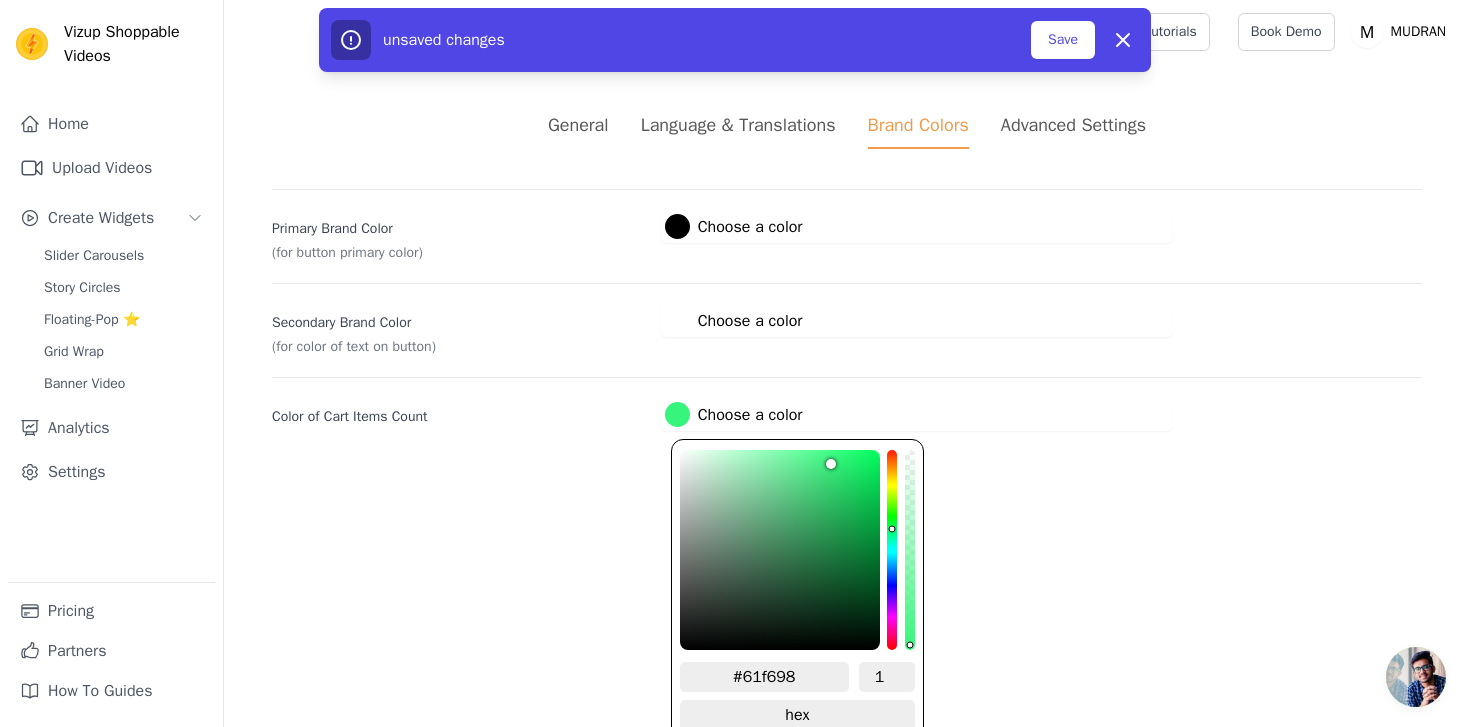 type on "#65f59a" 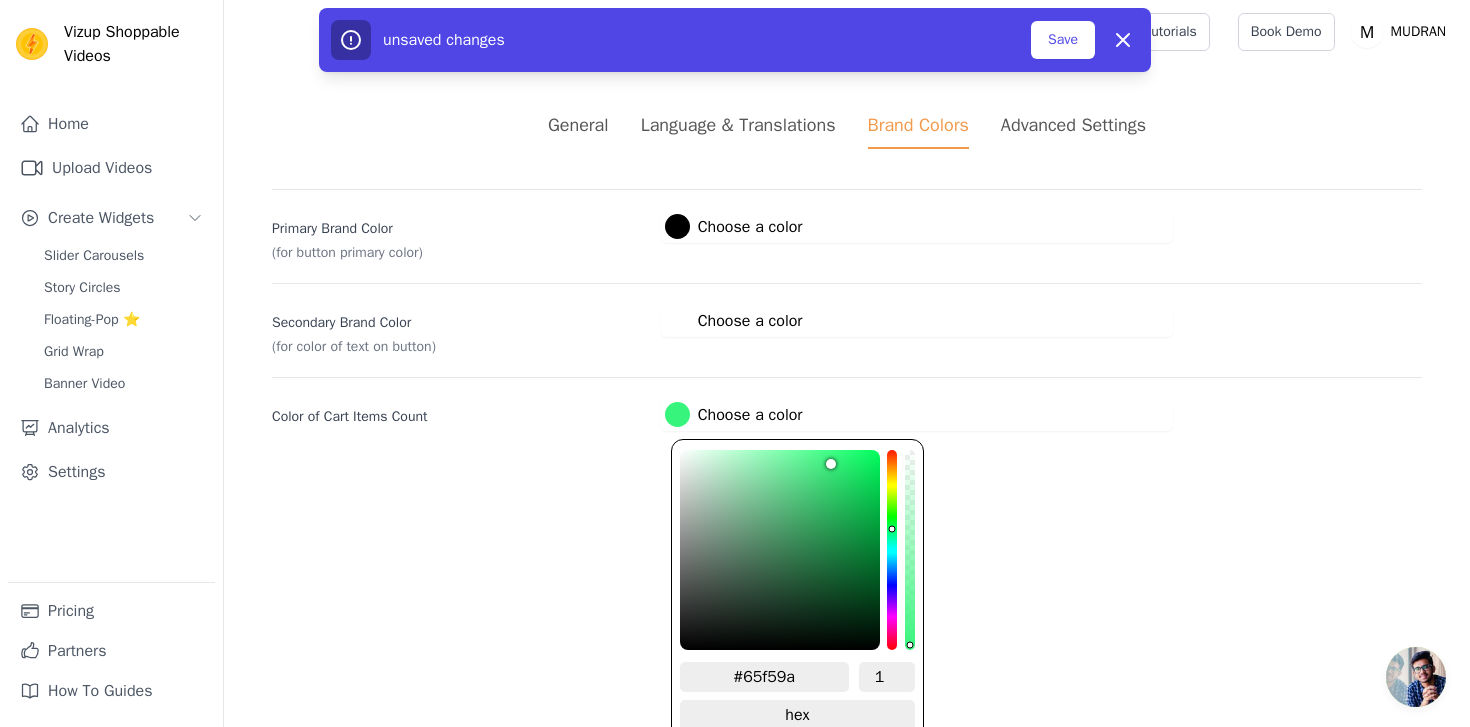type on "#6af49c" 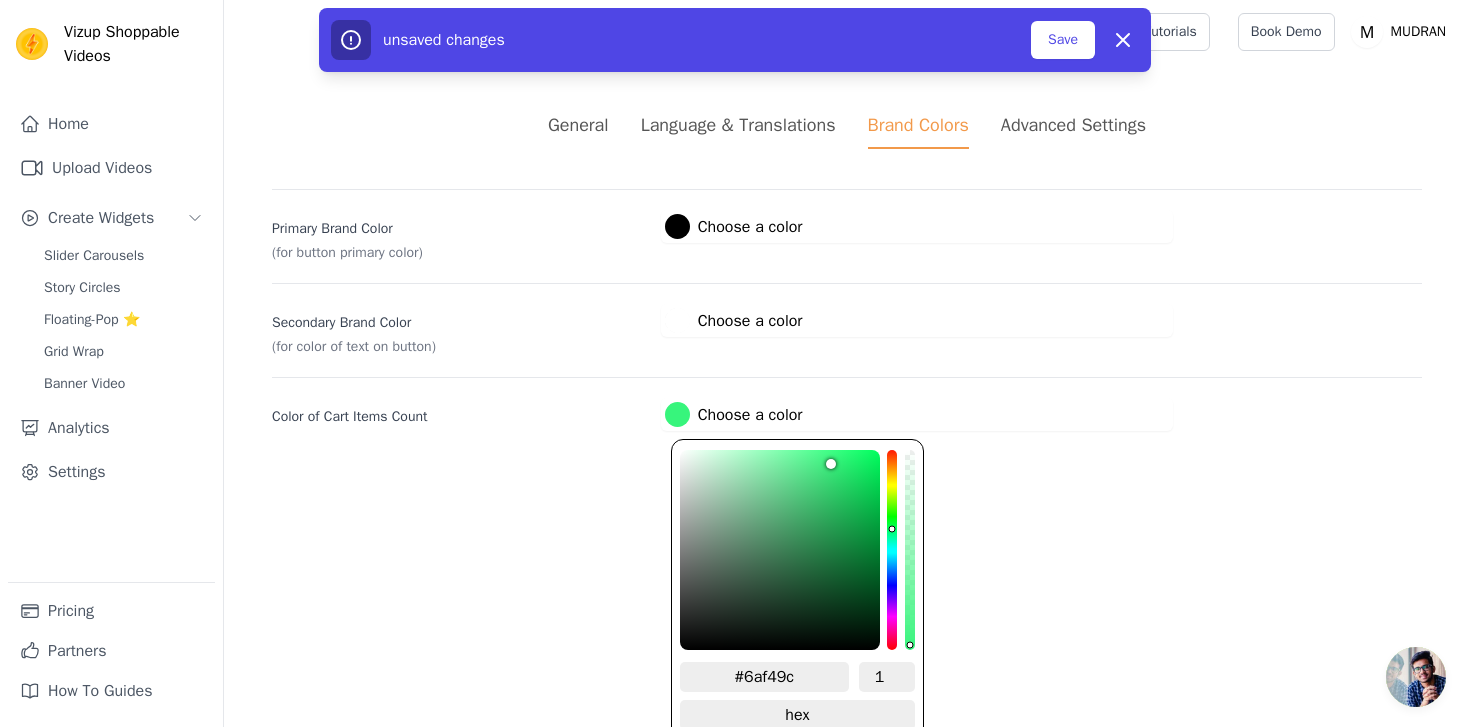 type on "#6ef29e" 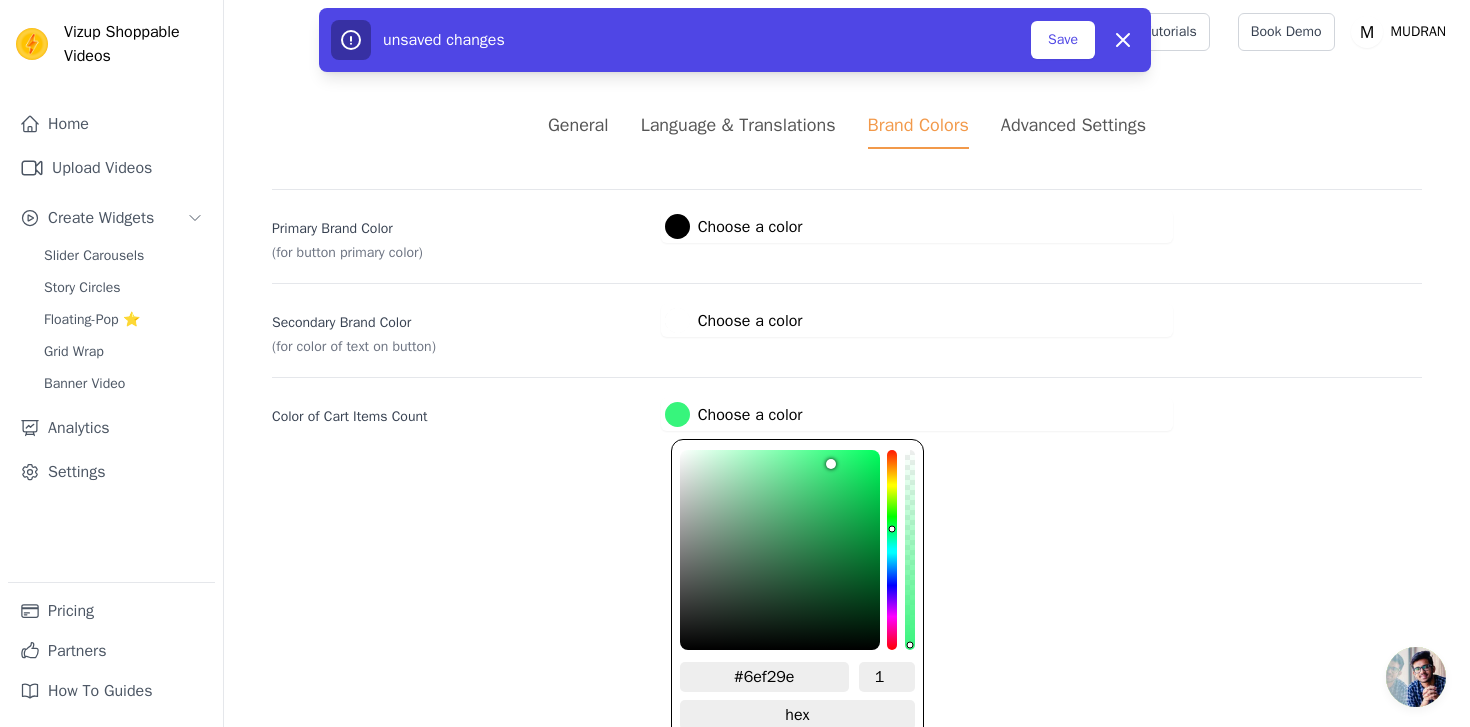 type on "#71f1a0" 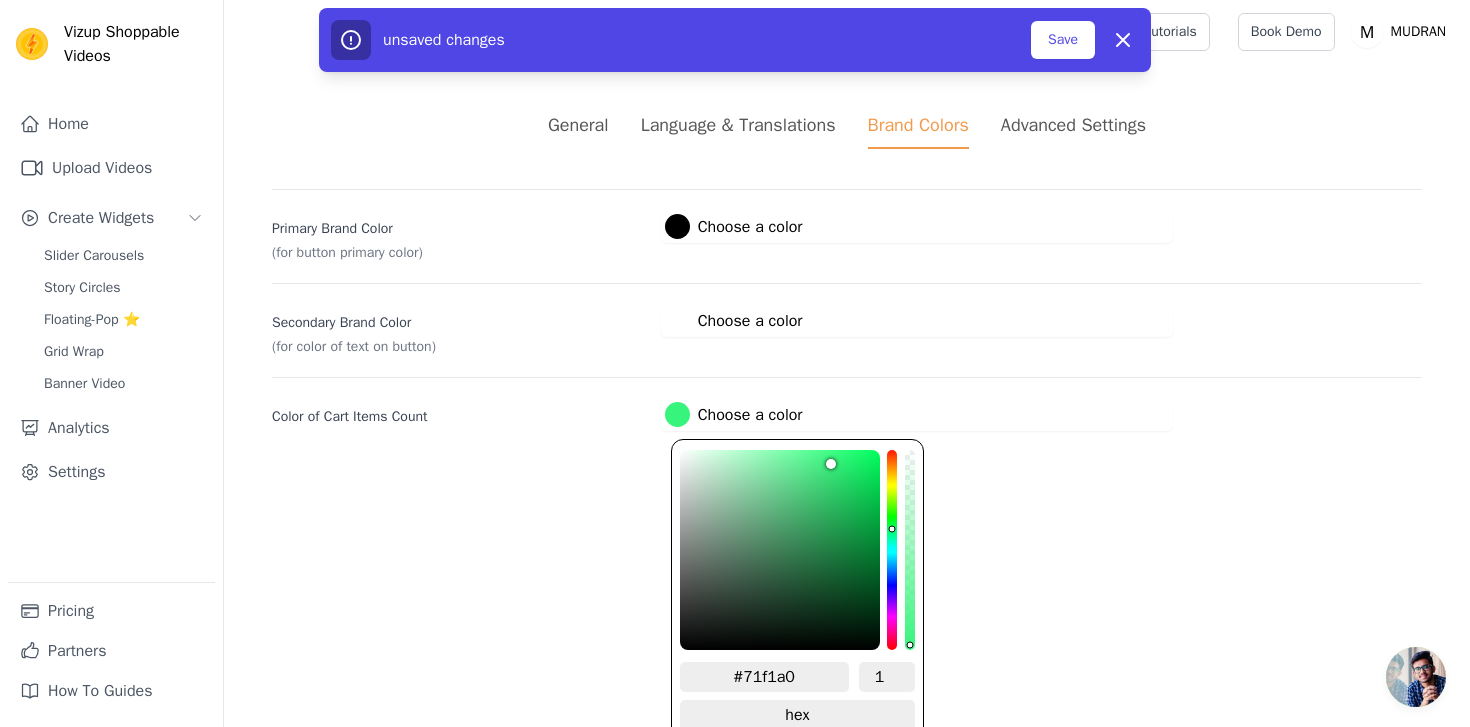 type on "#74f0a1" 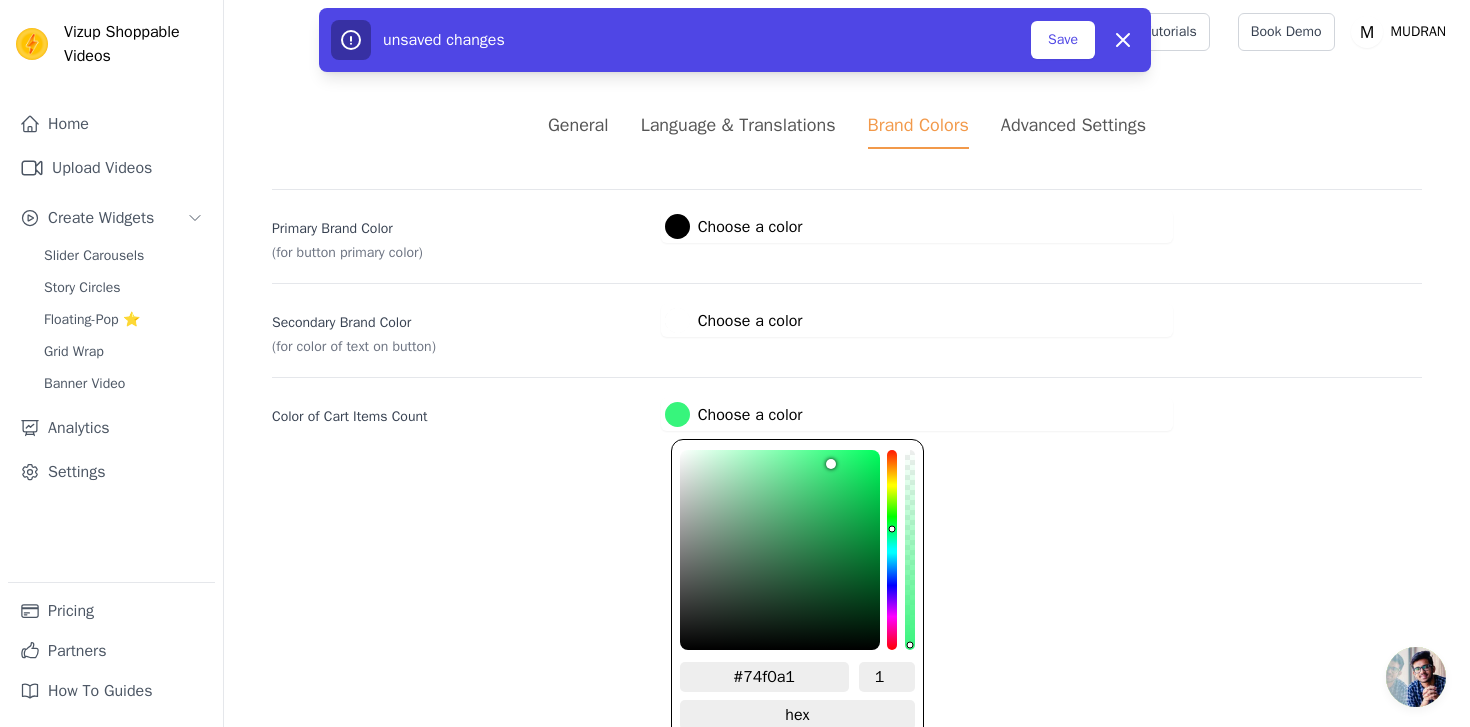 type on "#76f0a3" 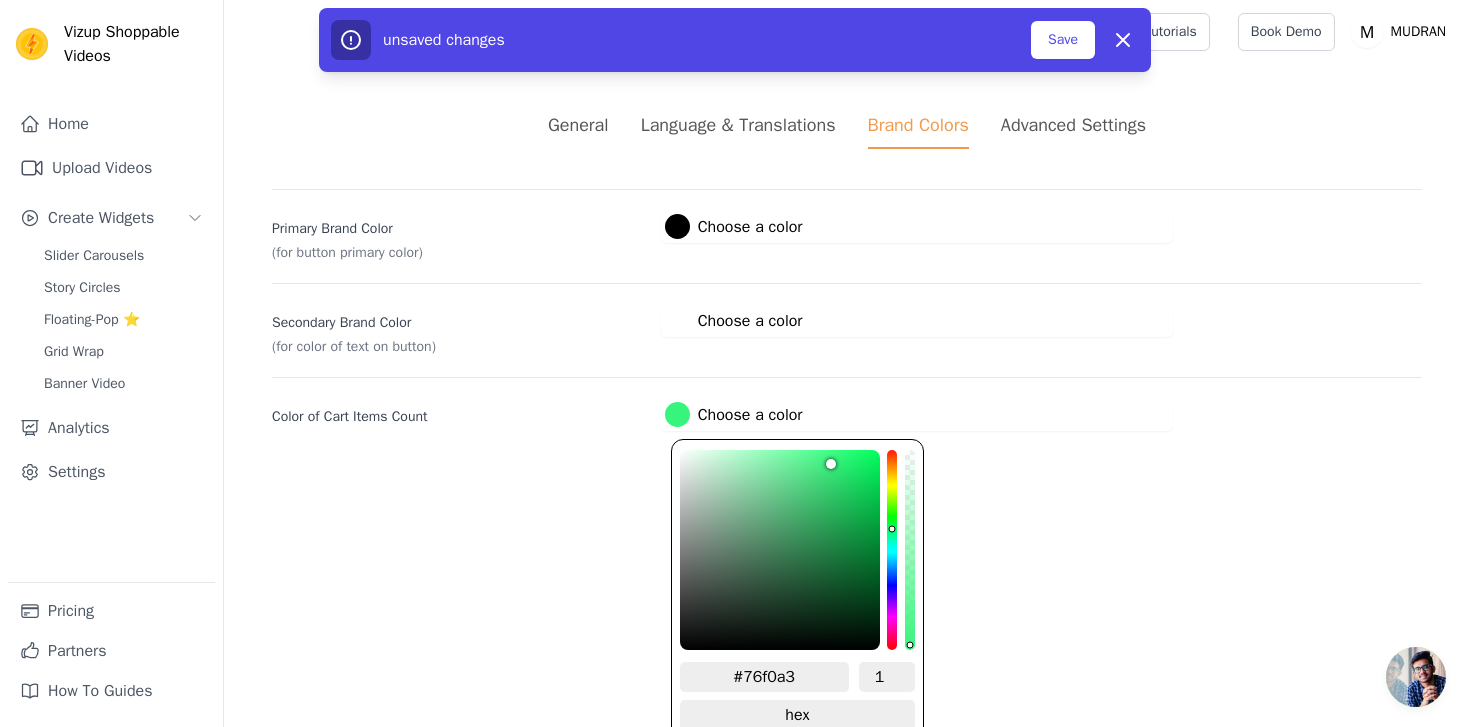 type on "#77f0a4" 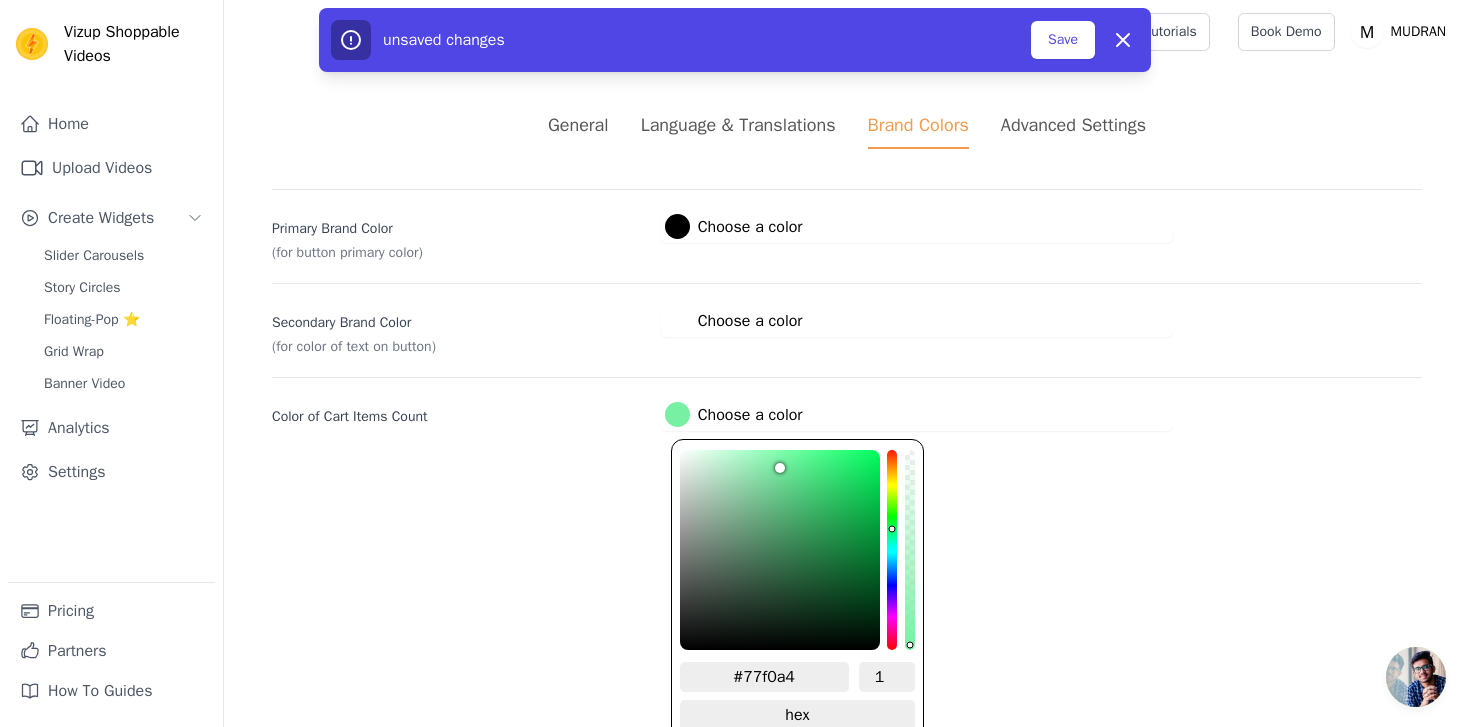 type on "#79f0a4" 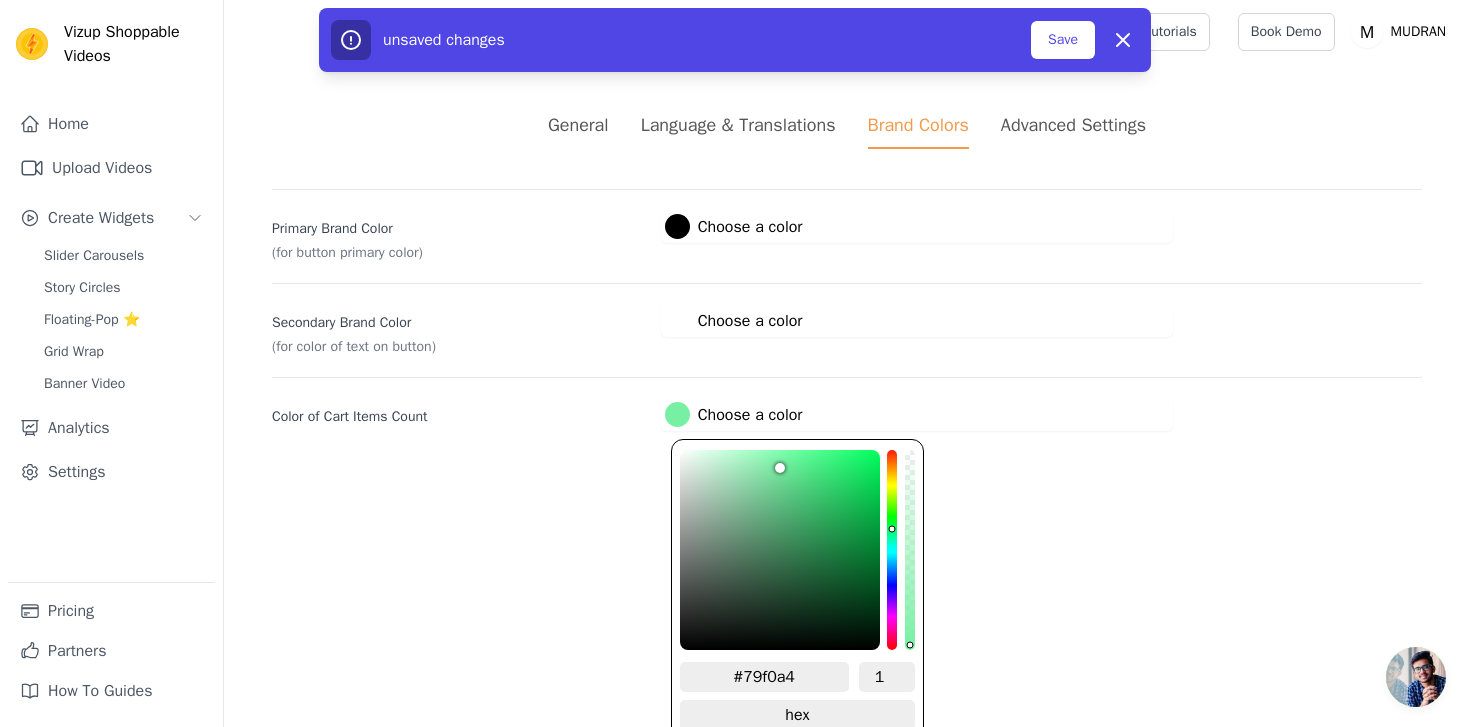 type on "#7af0a5" 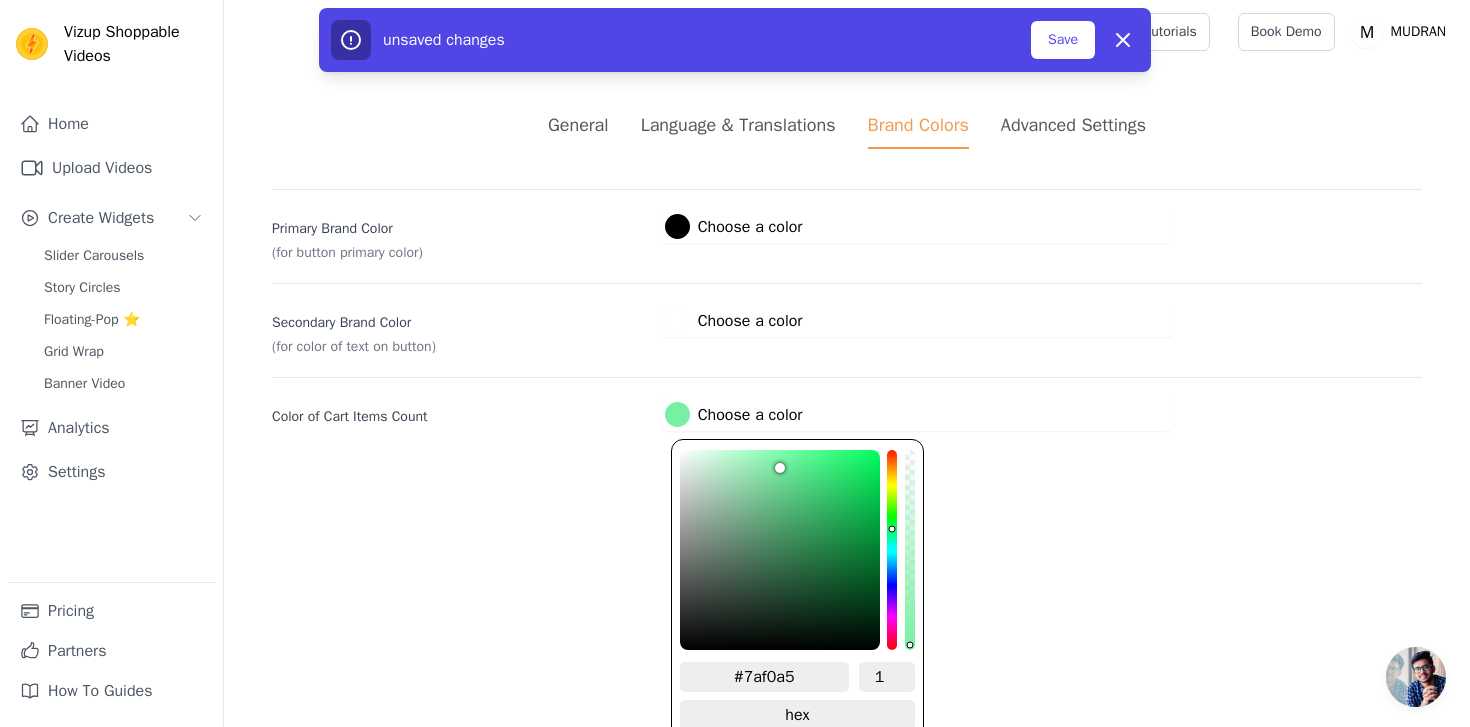 type on "#7bf0a6" 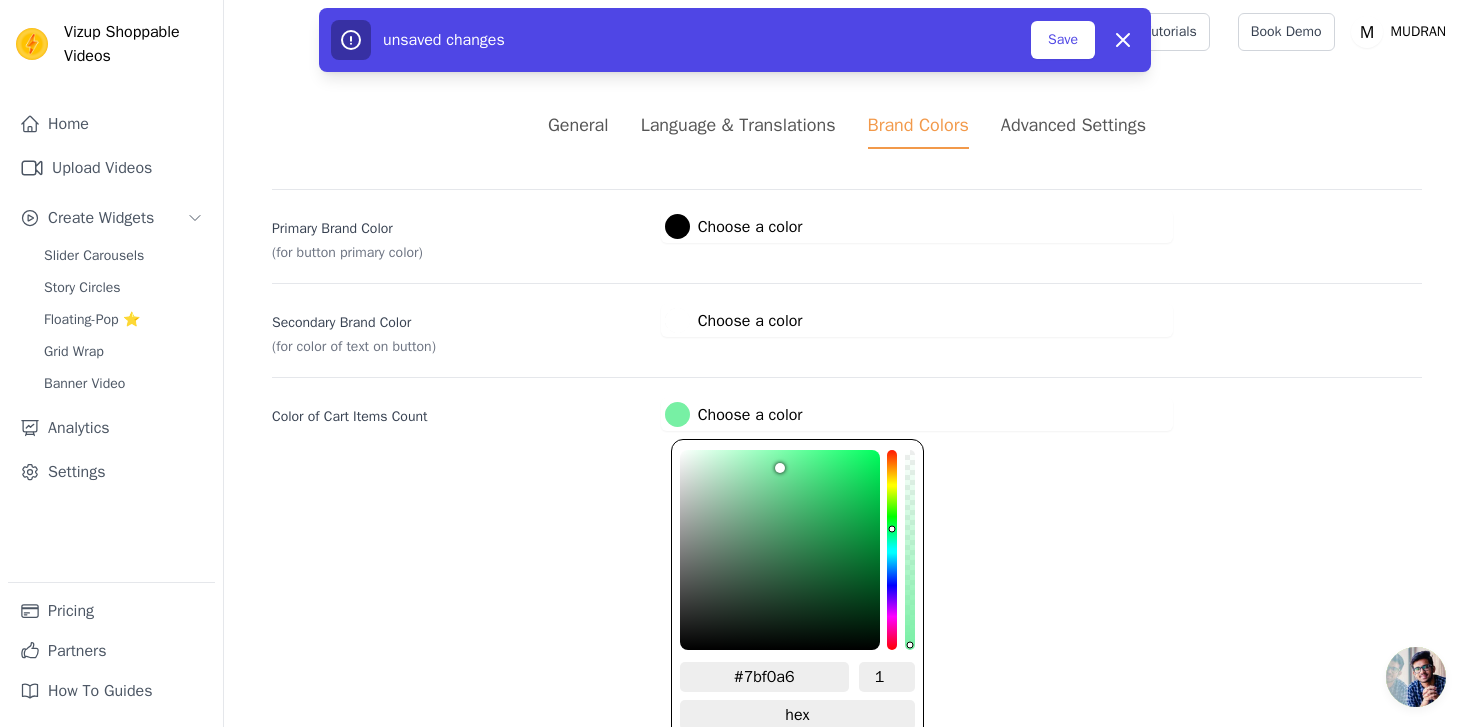 type on "#7ceea6" 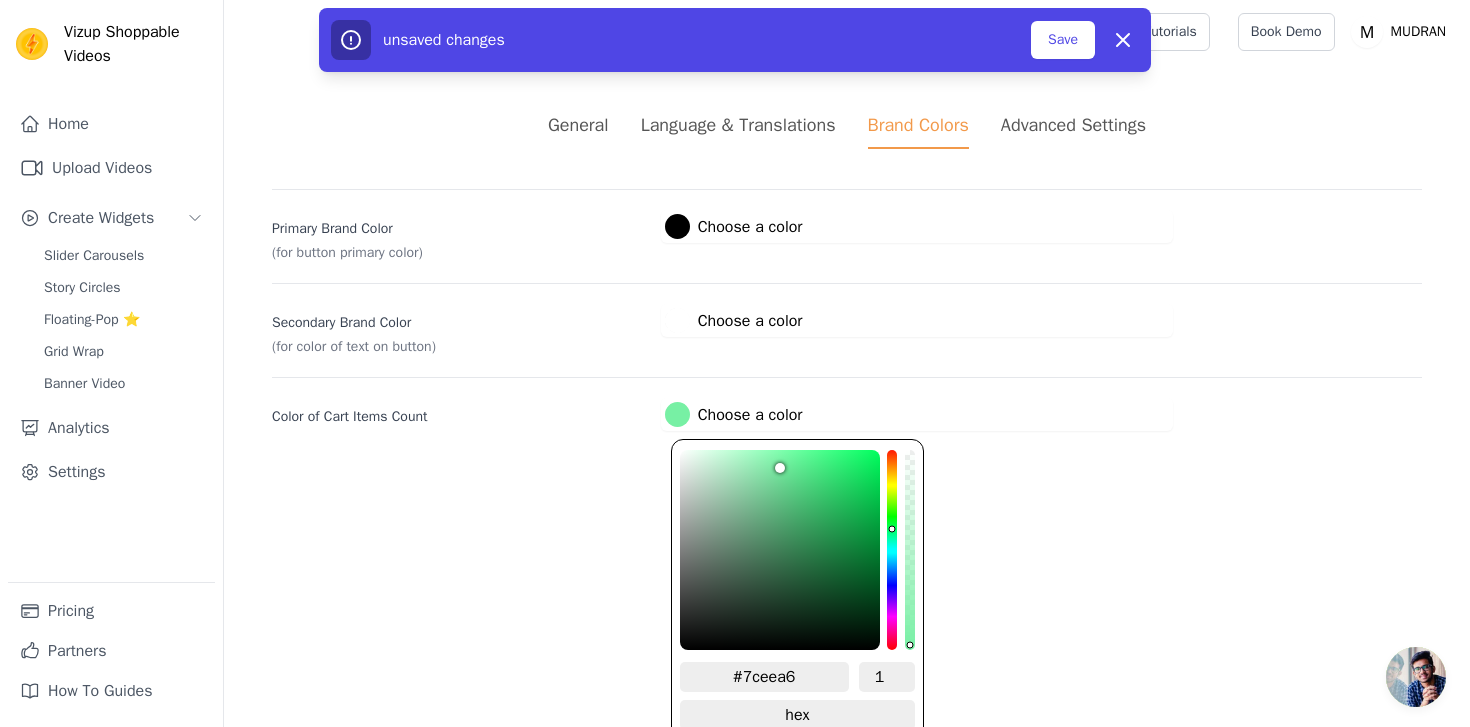 type on "#80eda8" 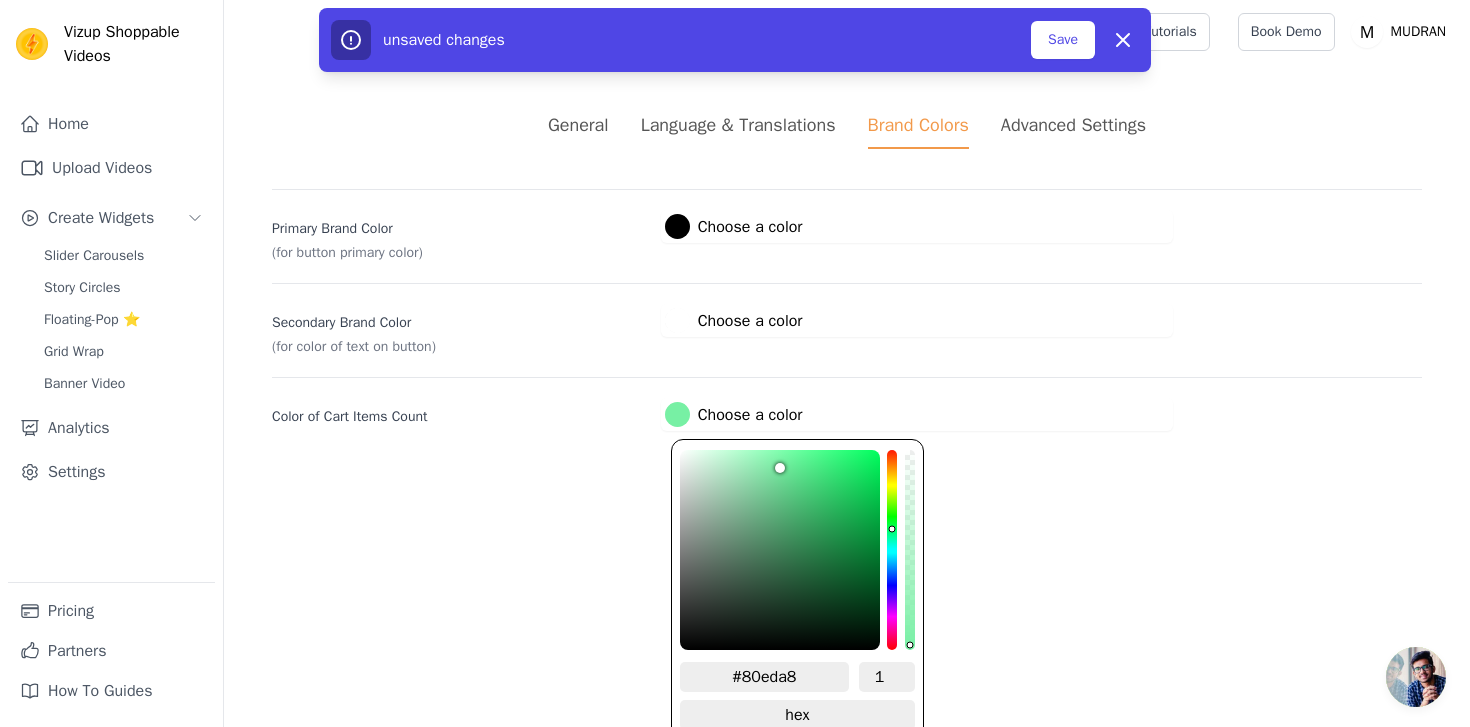type on "#83eba9" 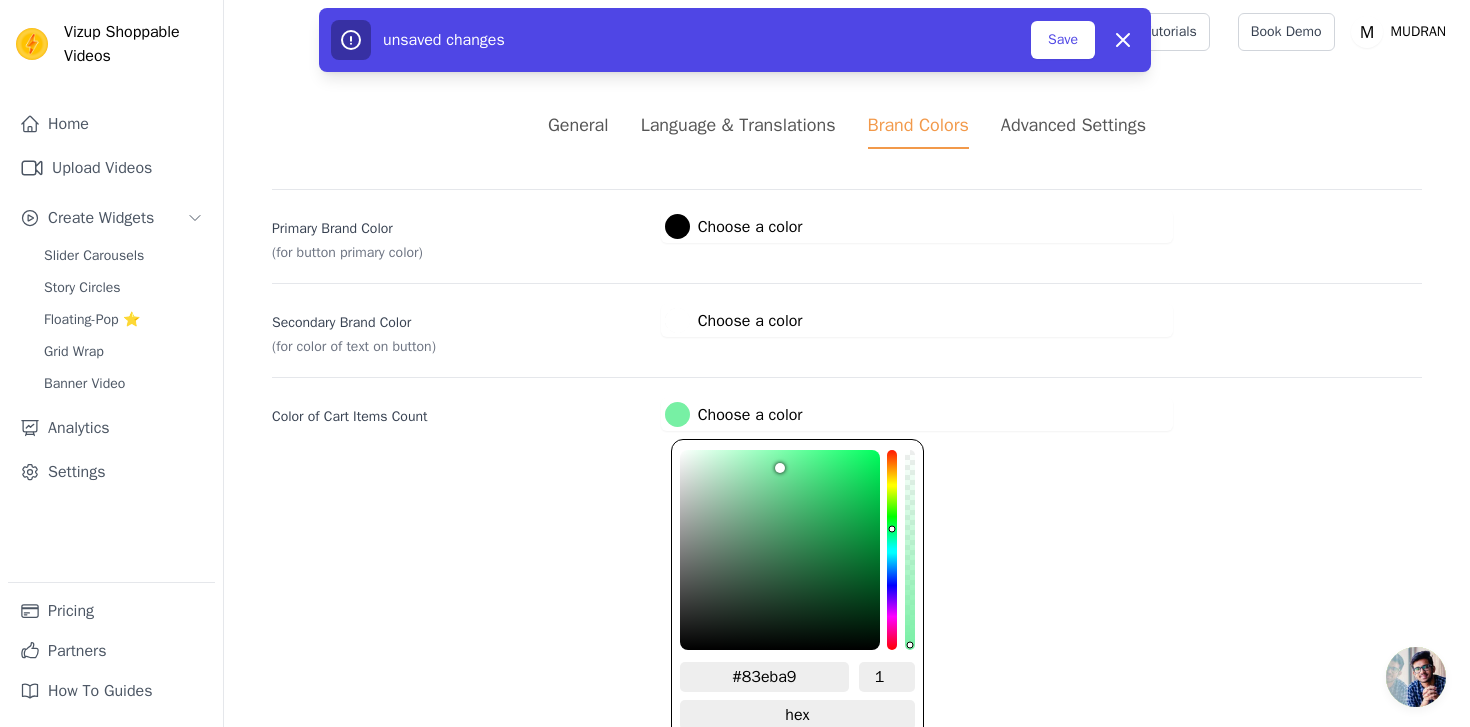type on "#86e9aa" 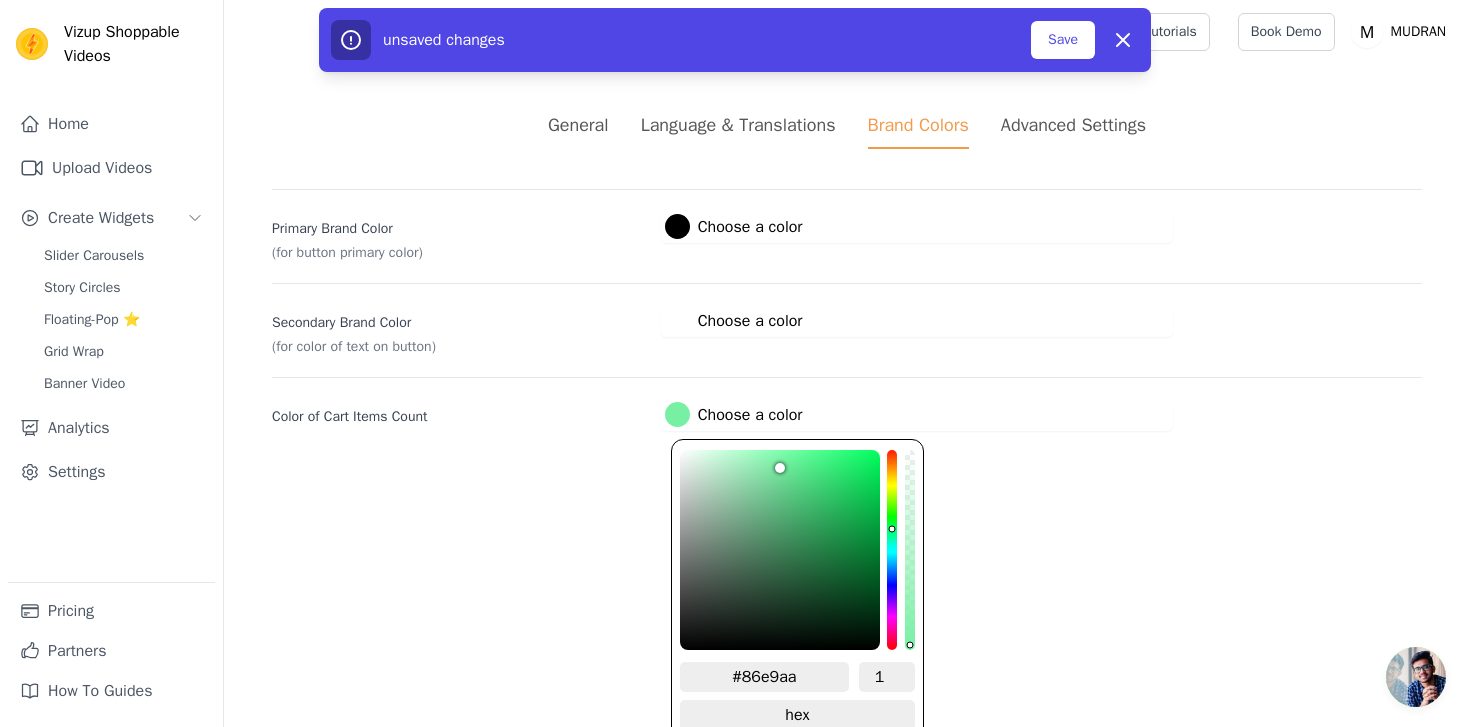 type on "#89e8ac" 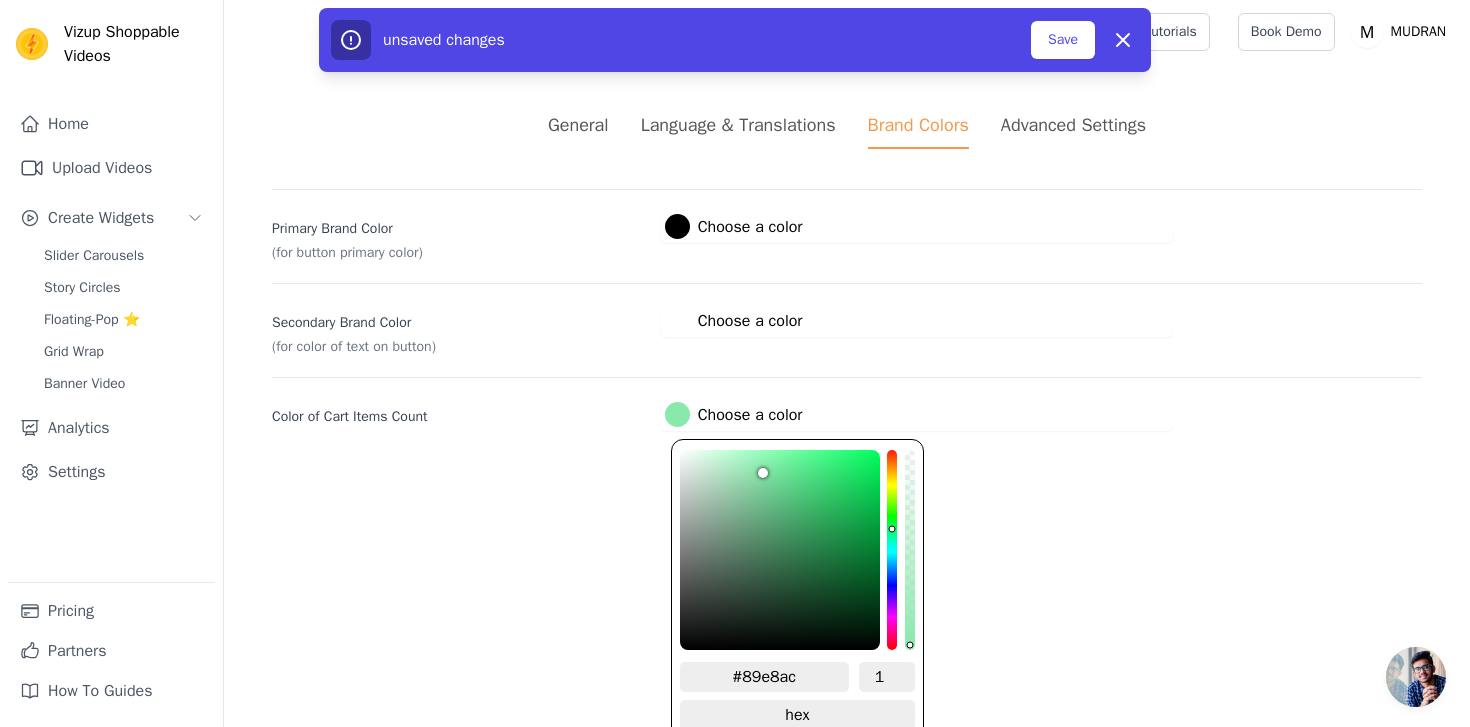type on "#8ce6ad" 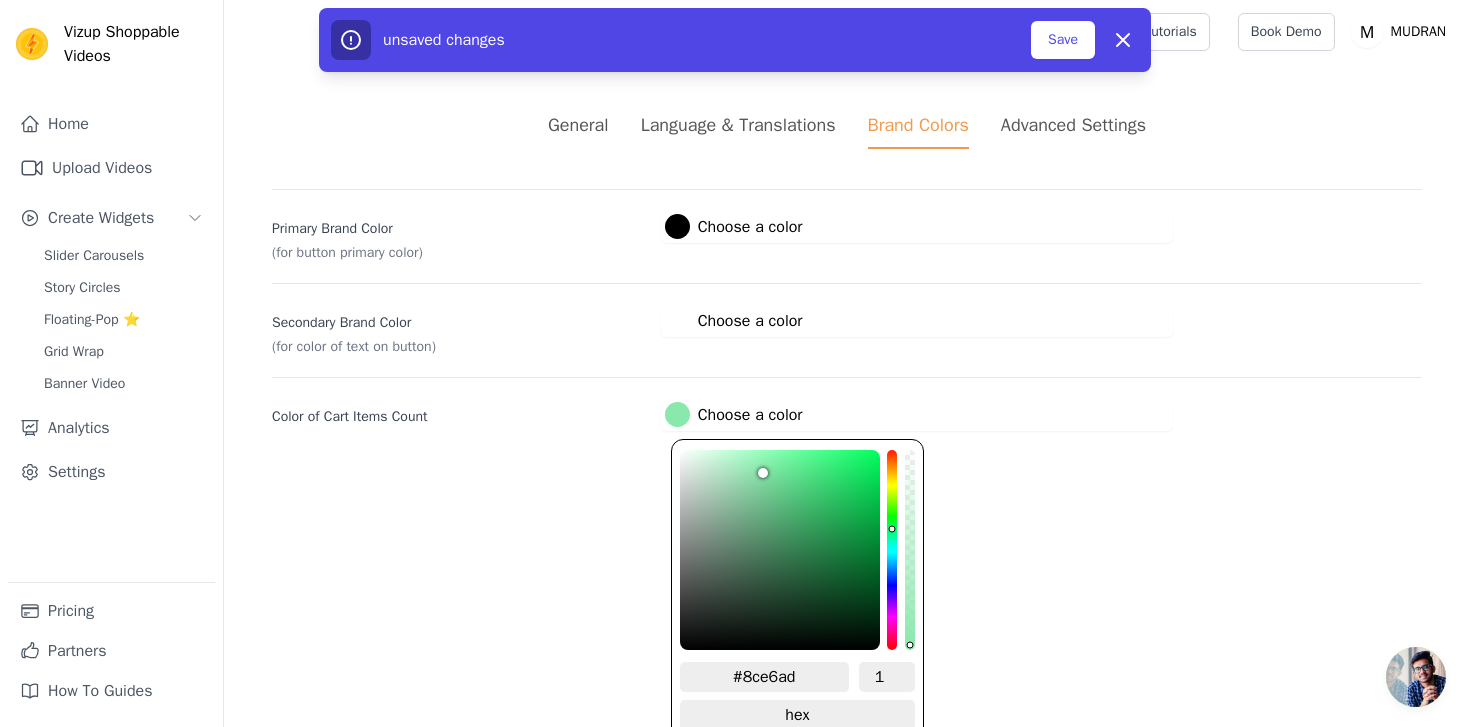 type on "#8be4ac" 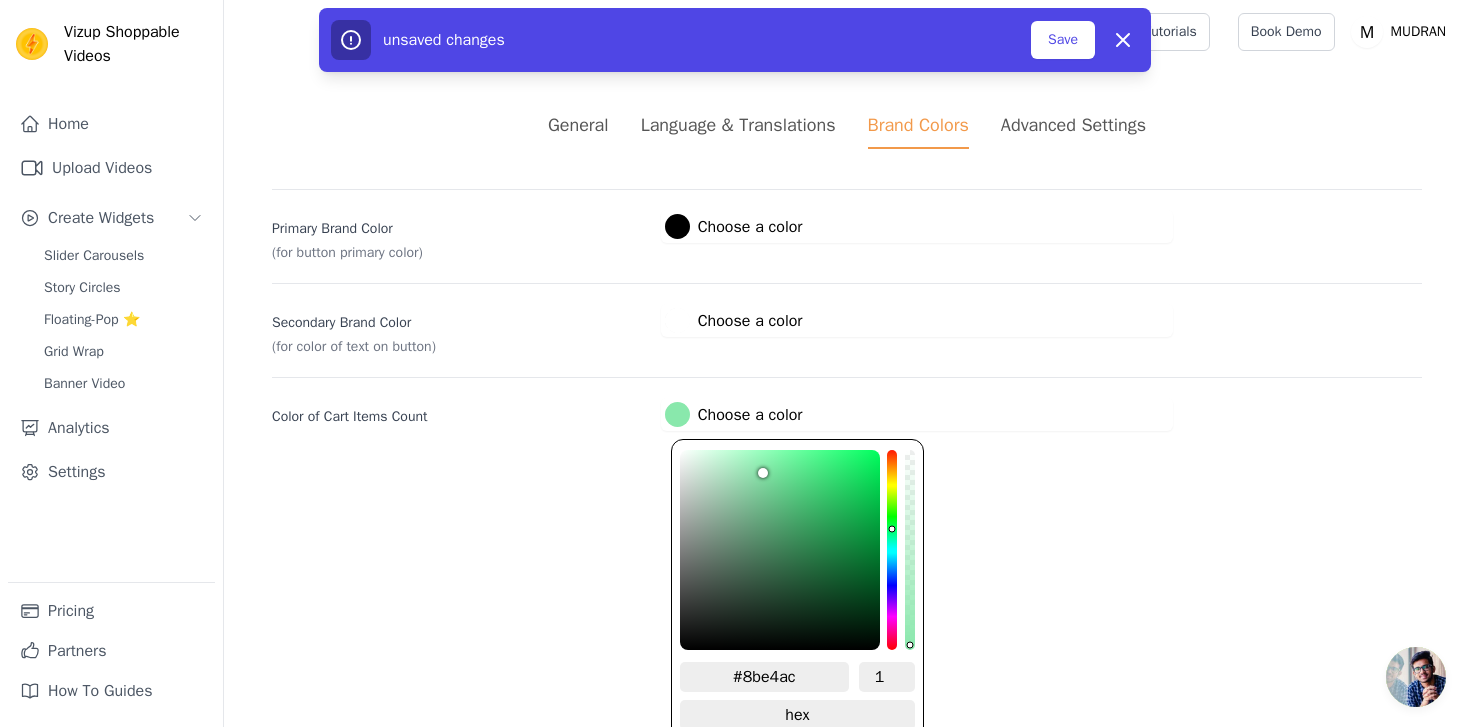 type on "#8be3ab" 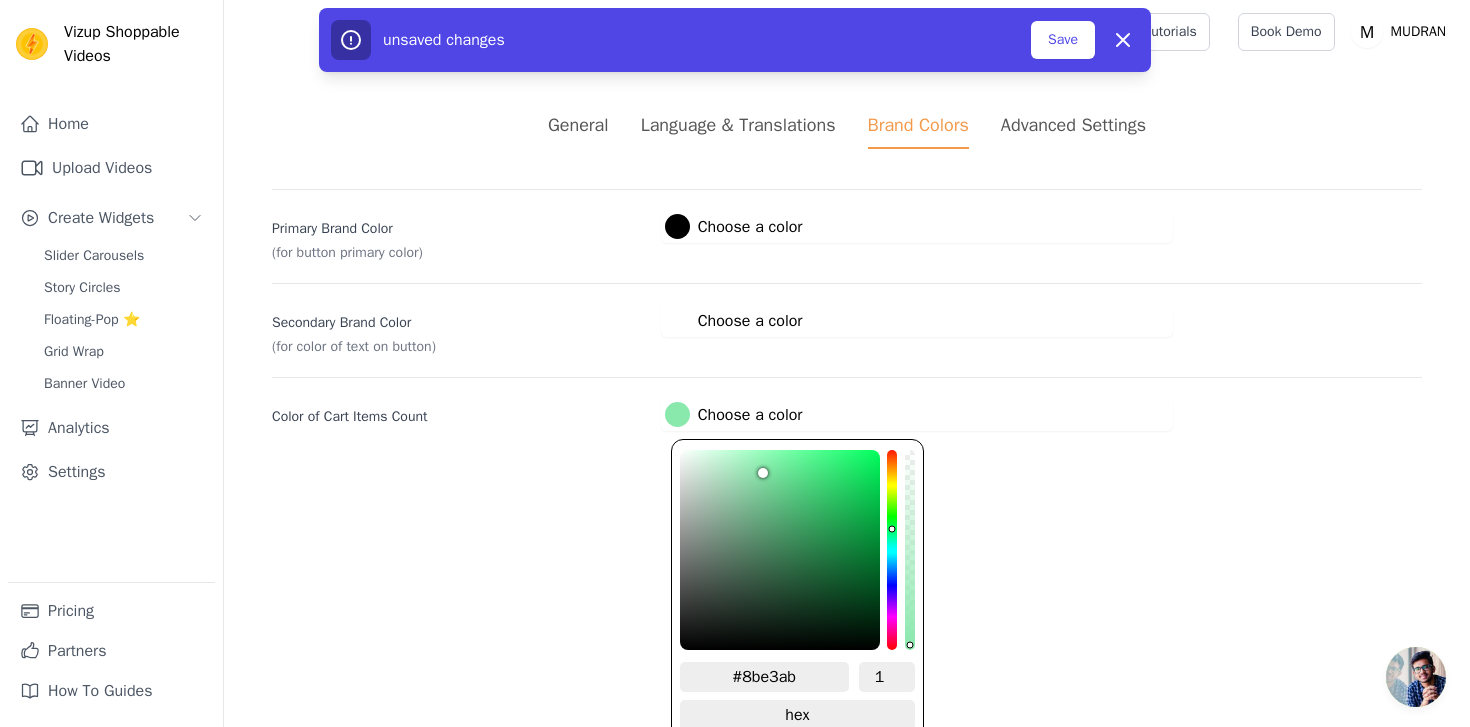 type on "#8bdfaa" 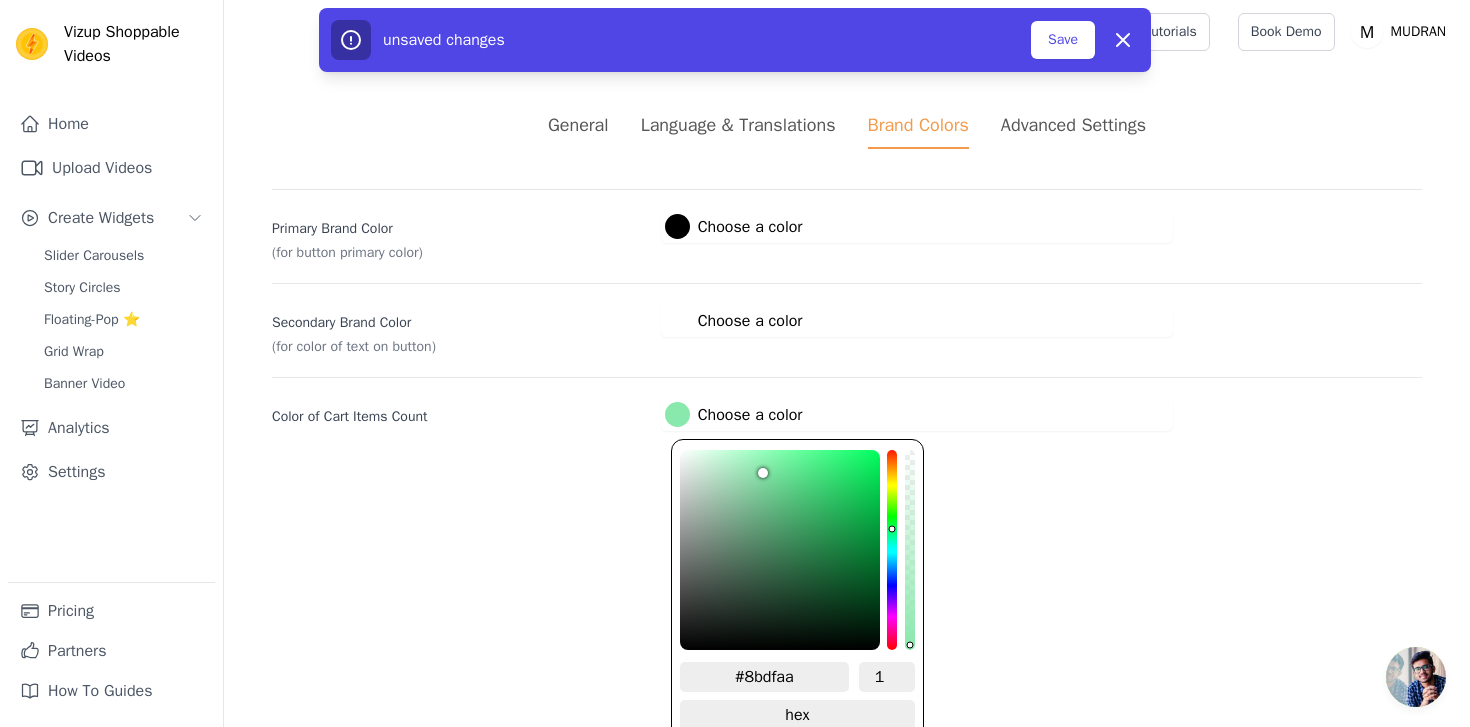 type on "#89d6a5" 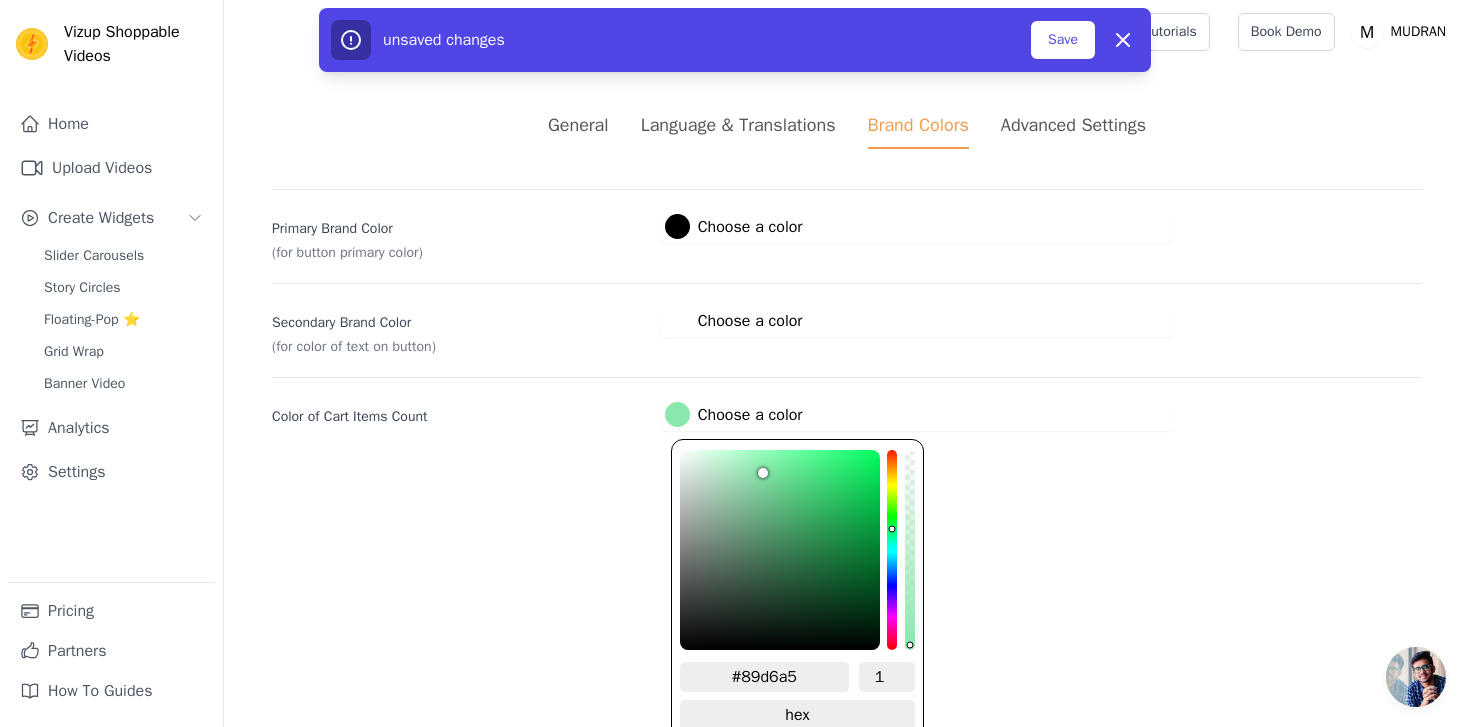 type on "#86c99e" 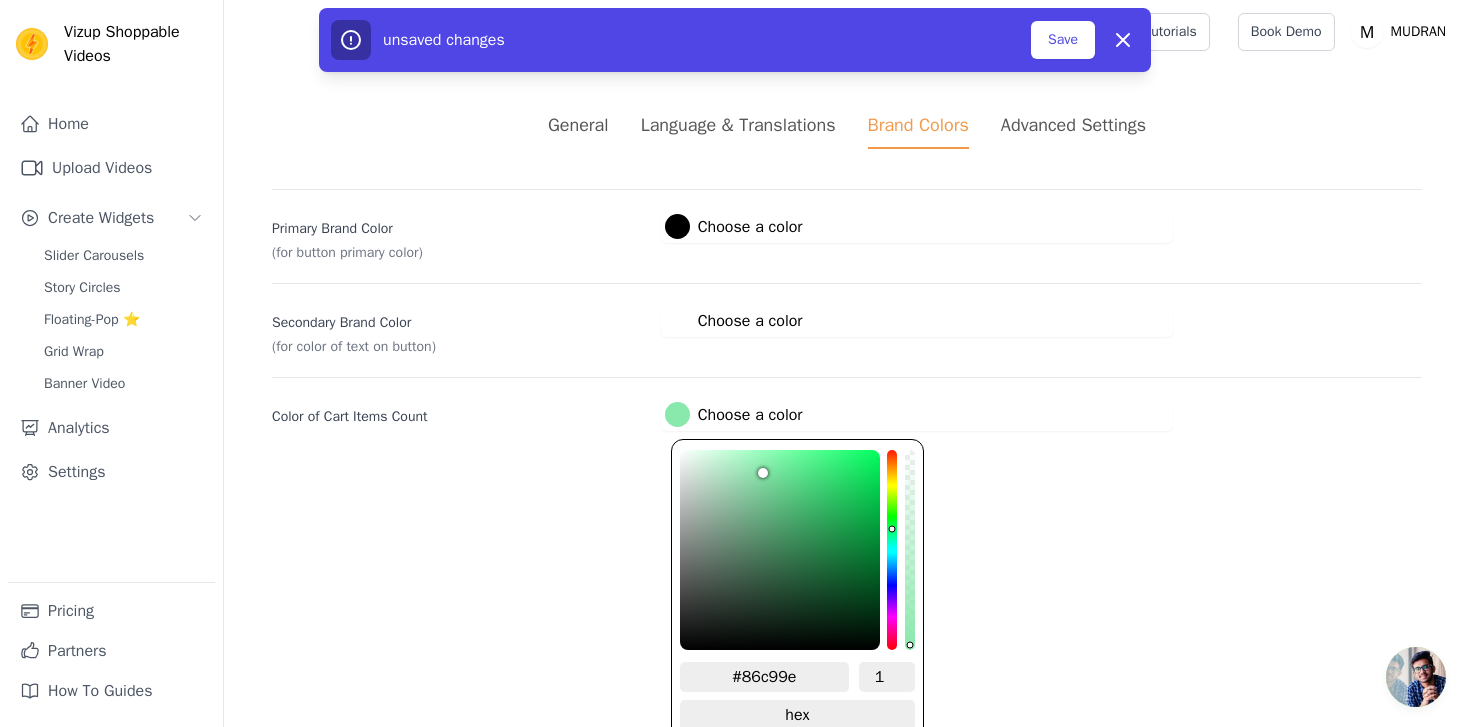 type on "#7eb994" 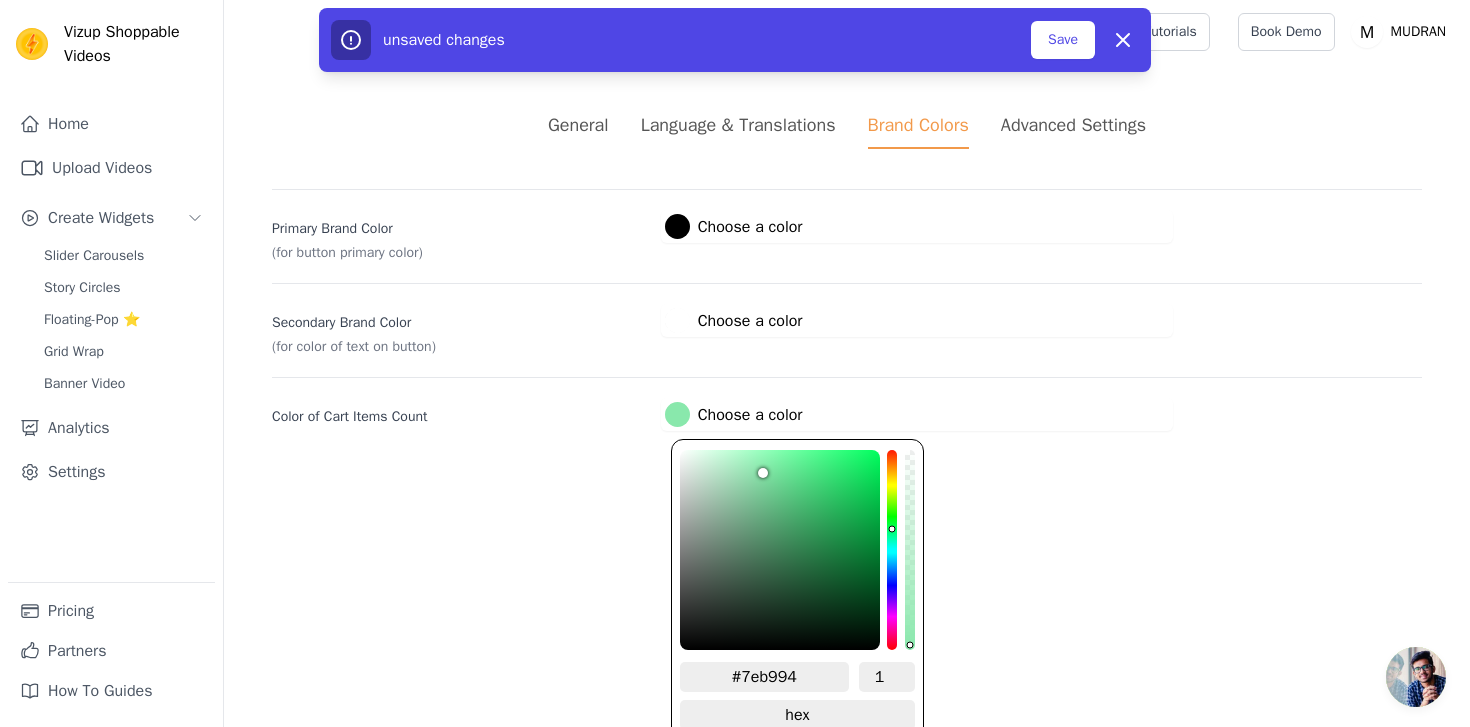 type on "#76a788" 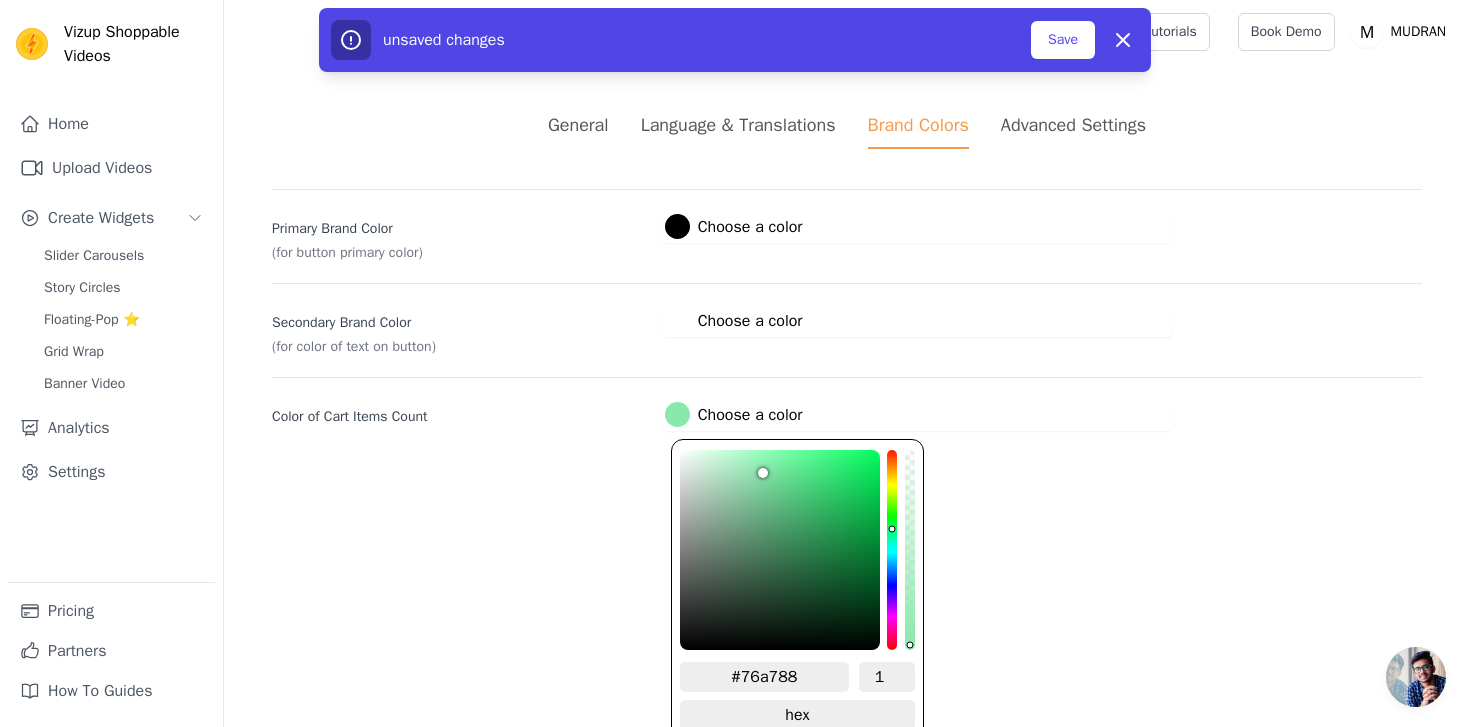 type on "#6f987e" 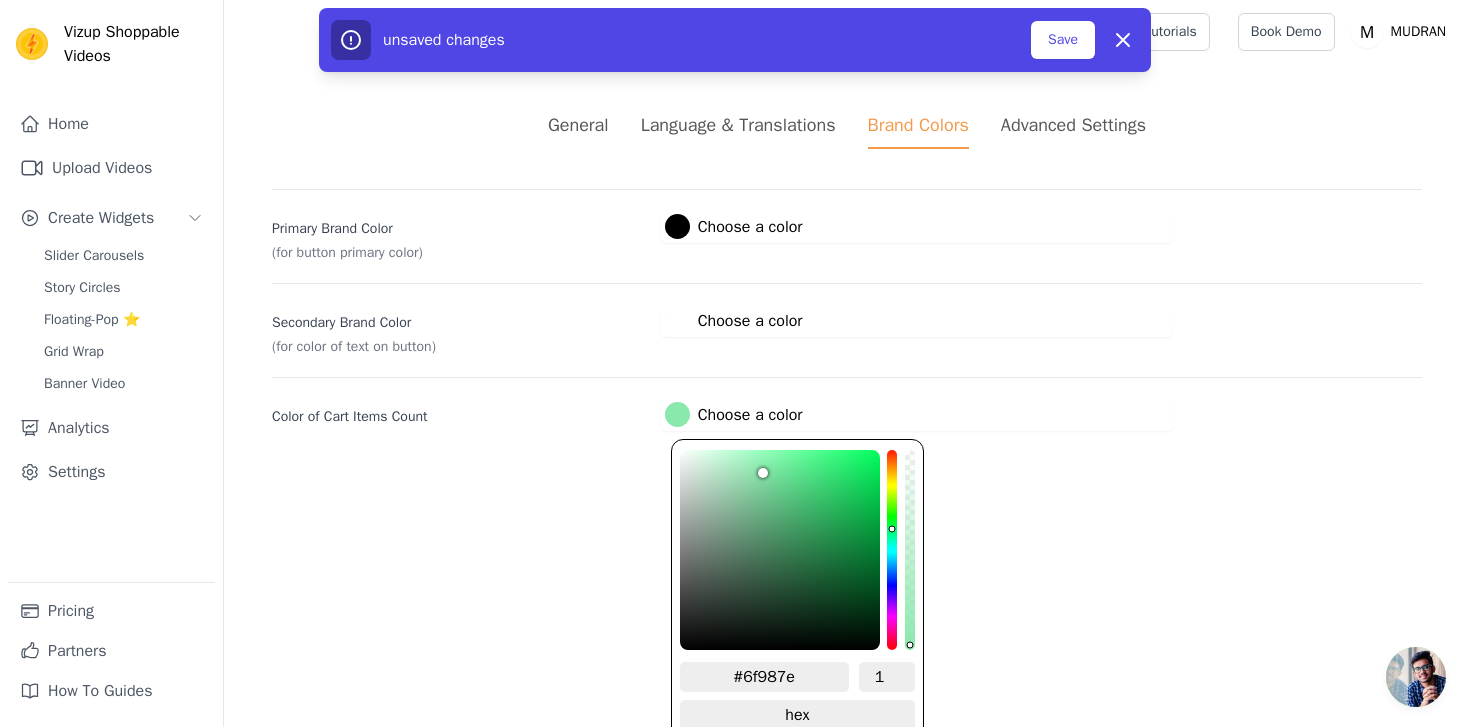 type on "#668873" 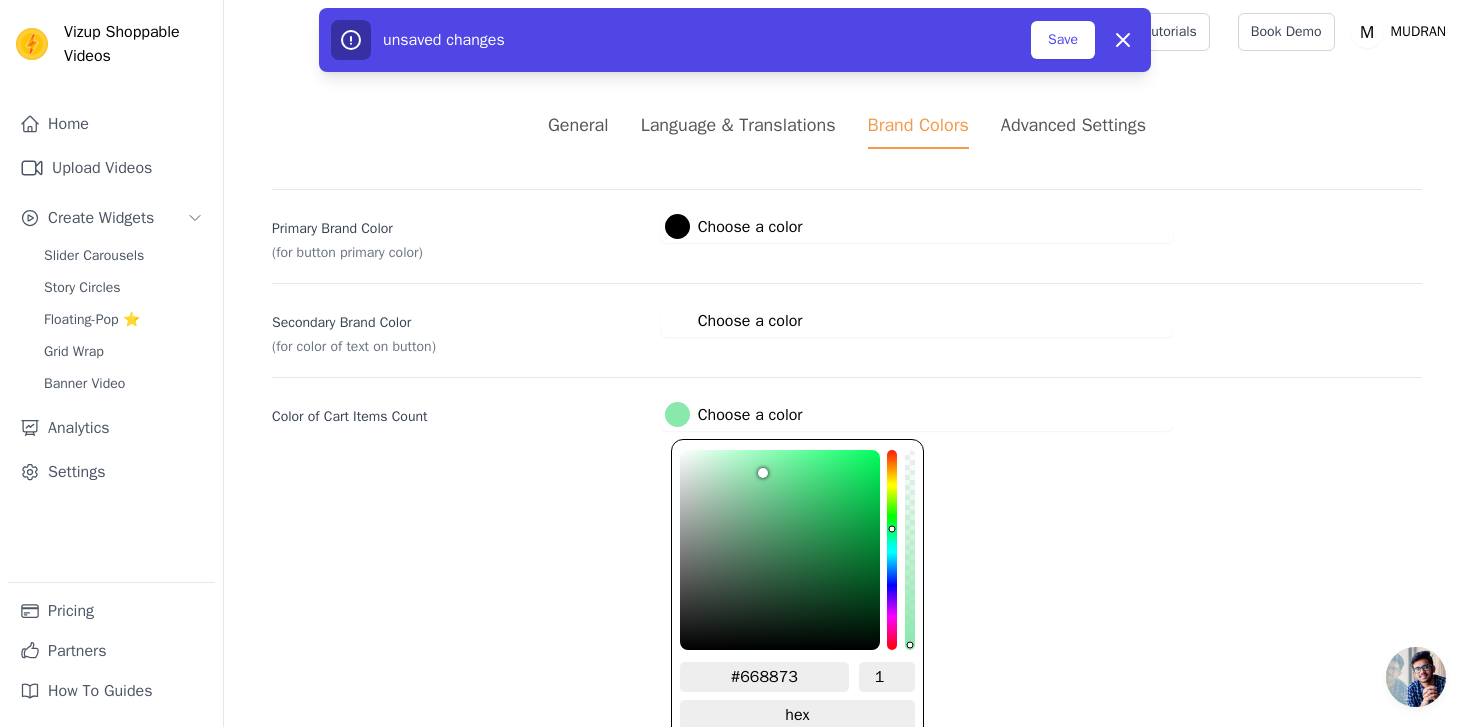 type on "#5f7c6a" 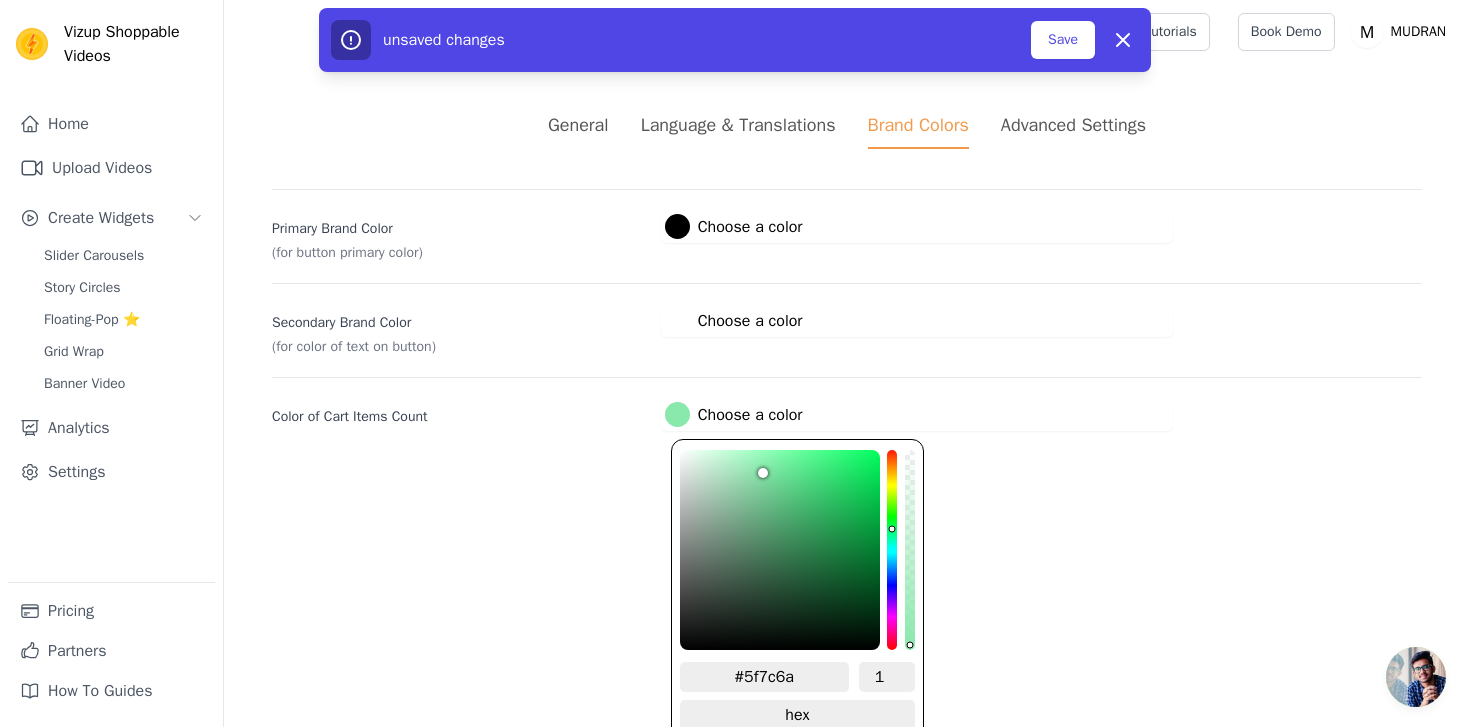 type on "#576f60" 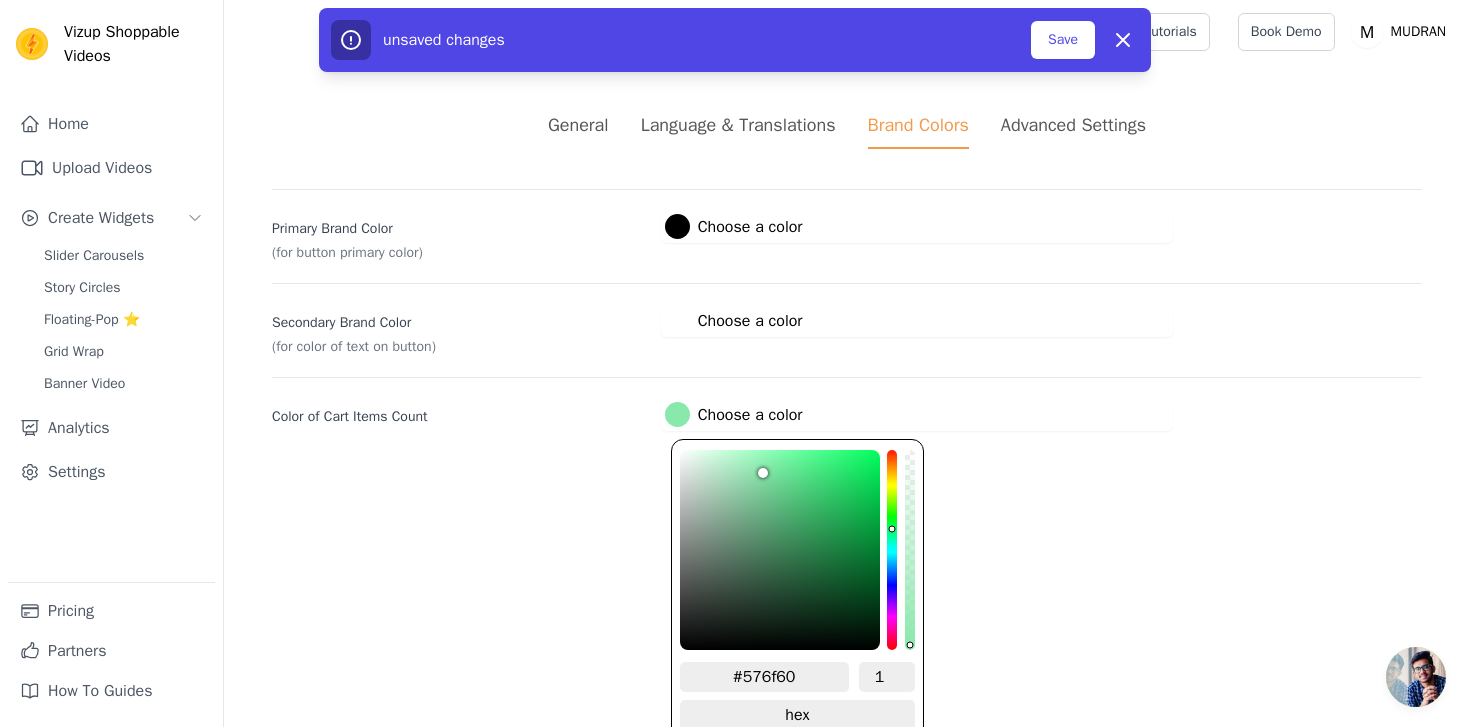 type on "#506357" 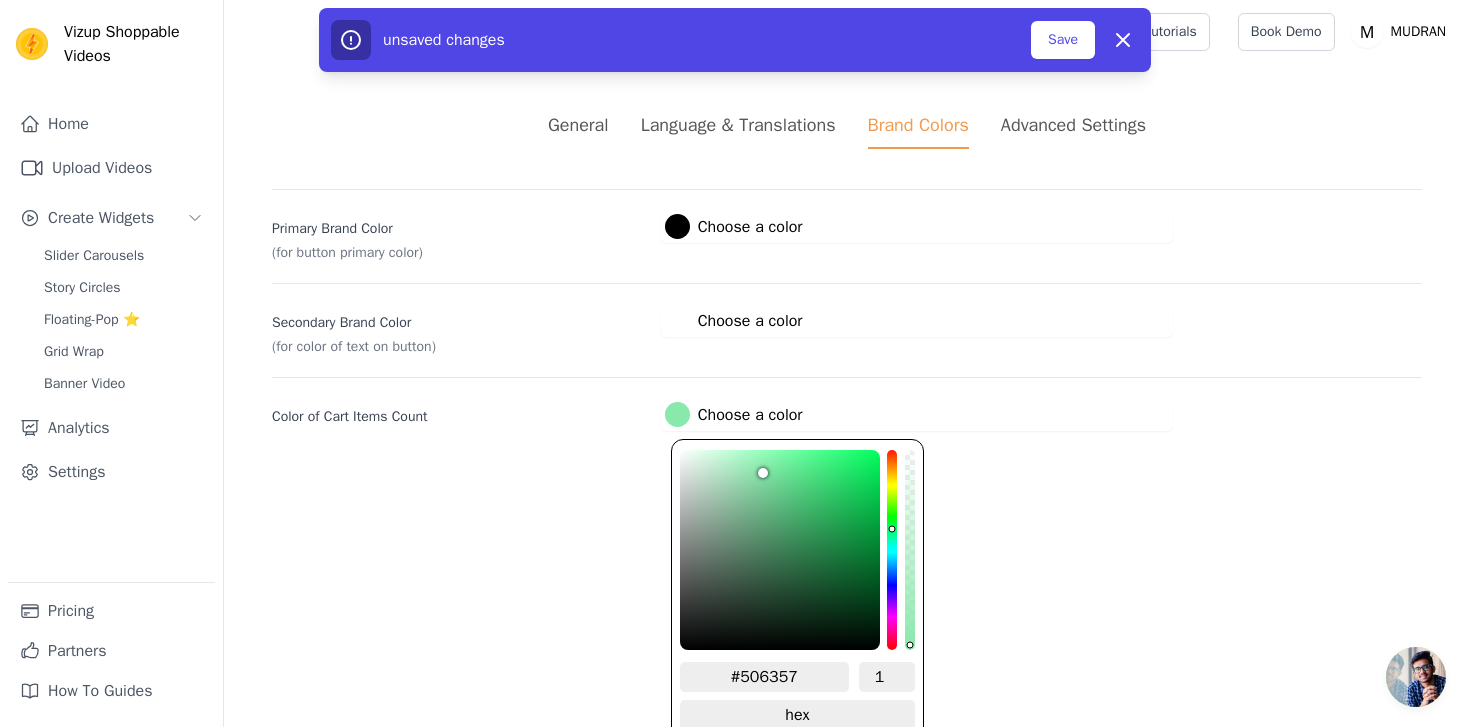 type on "#48574d" 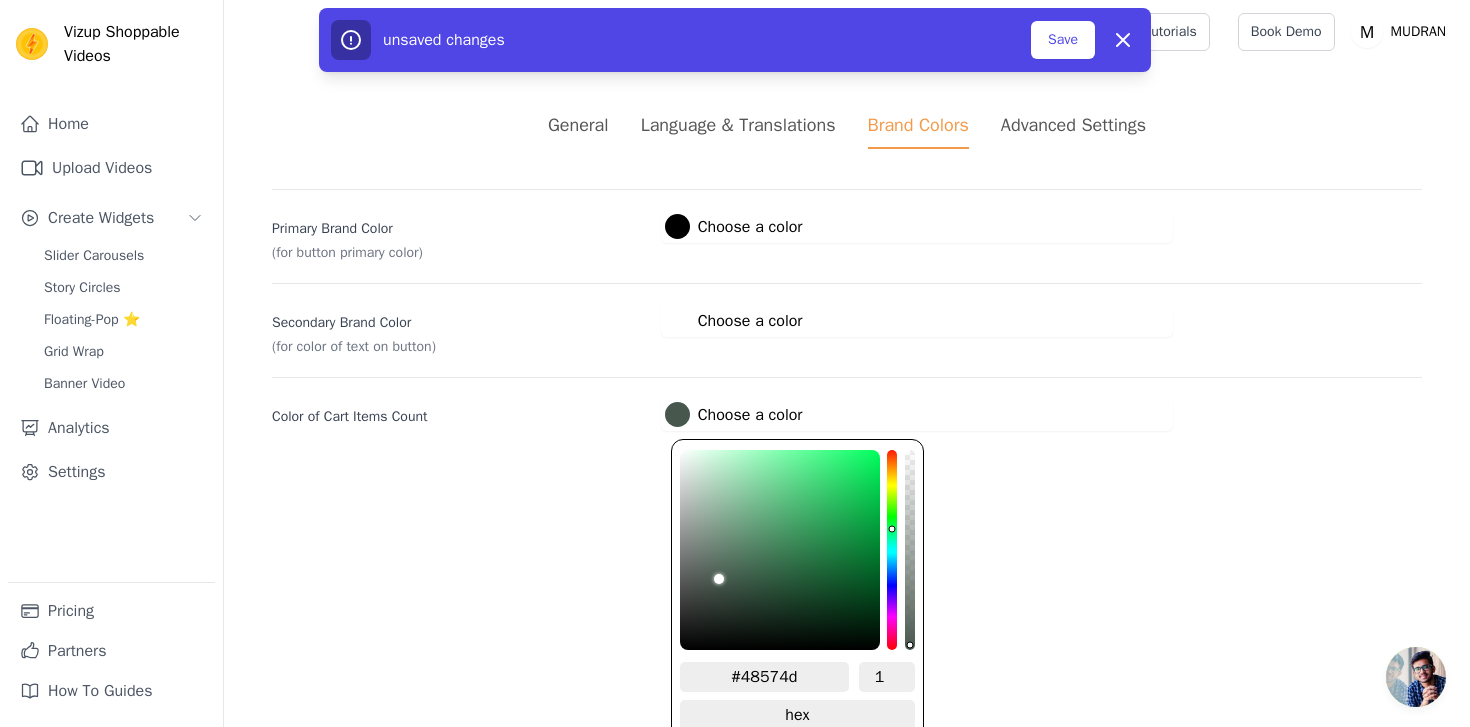 type on "#404b44" 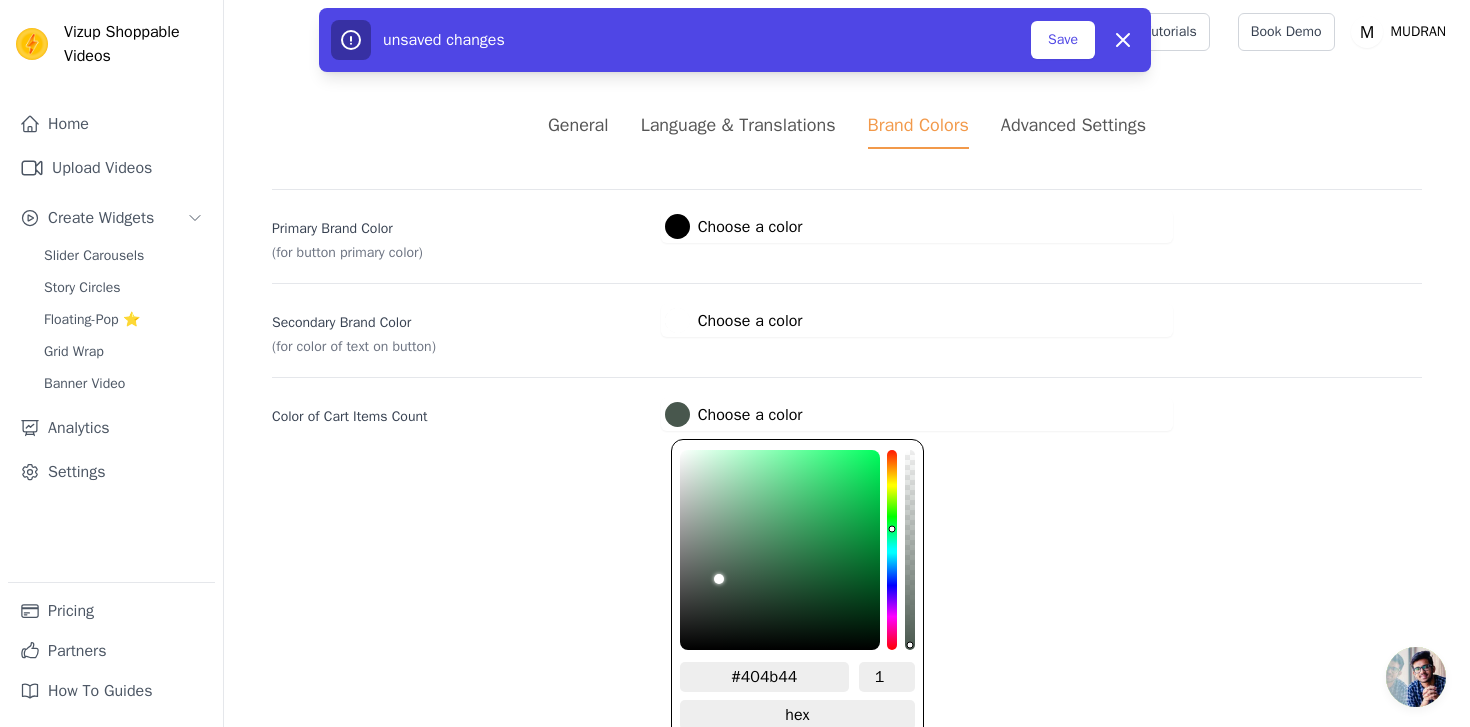 type on "#37403a" 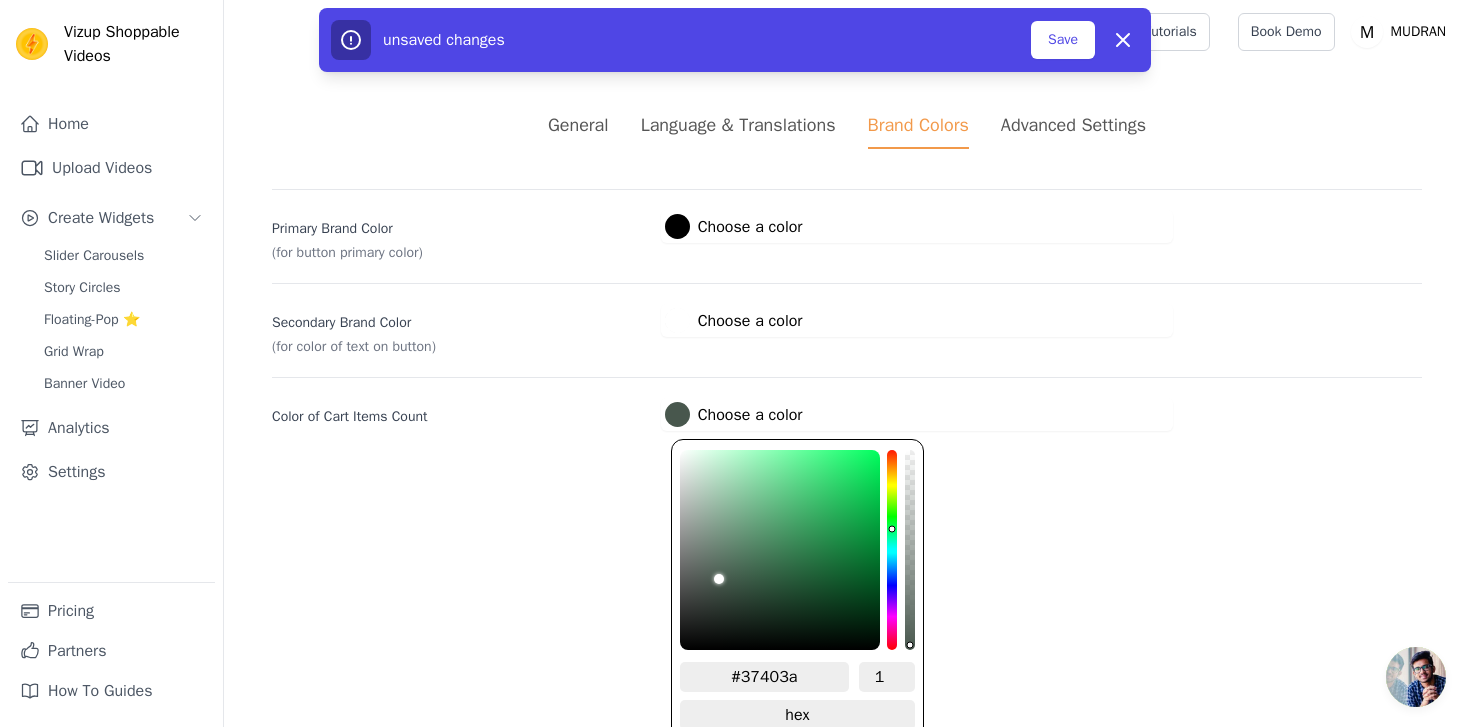 type on "#2e3431" 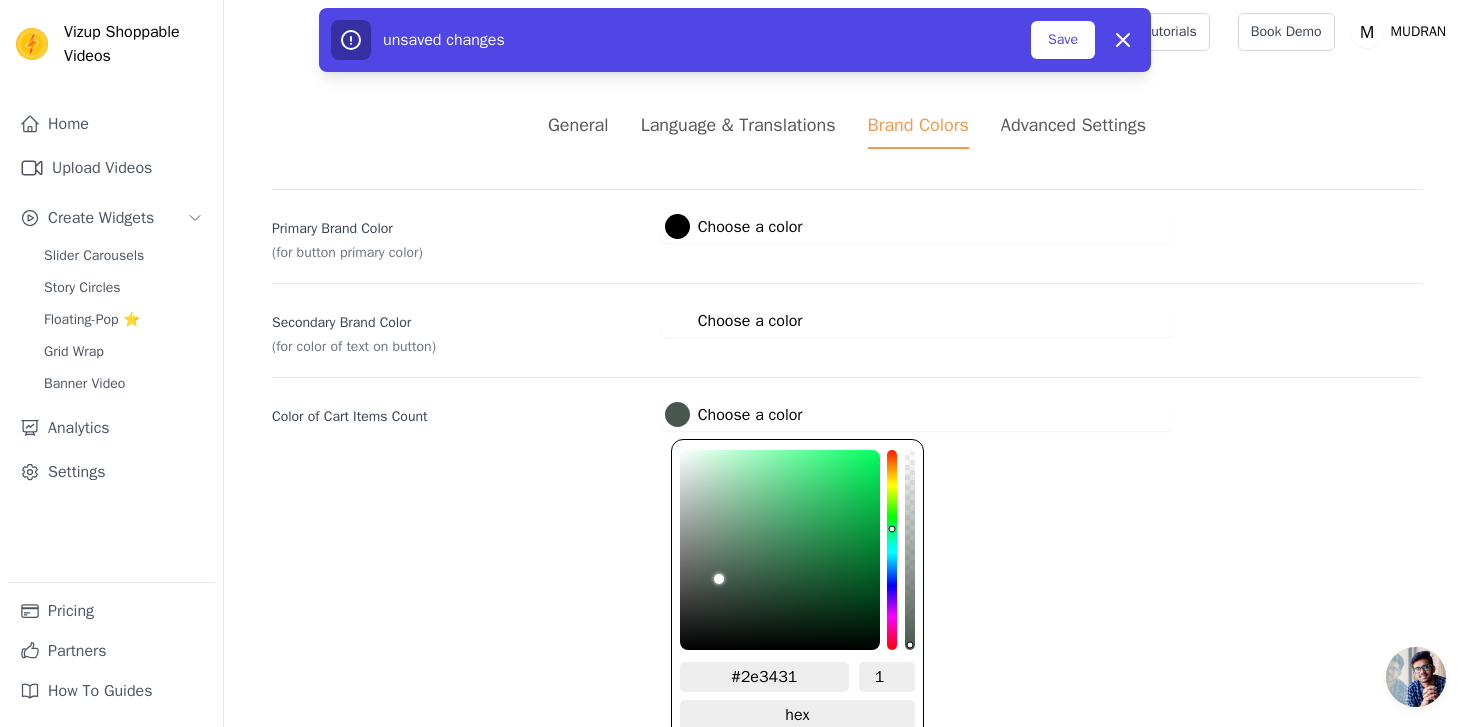type on "#252926" 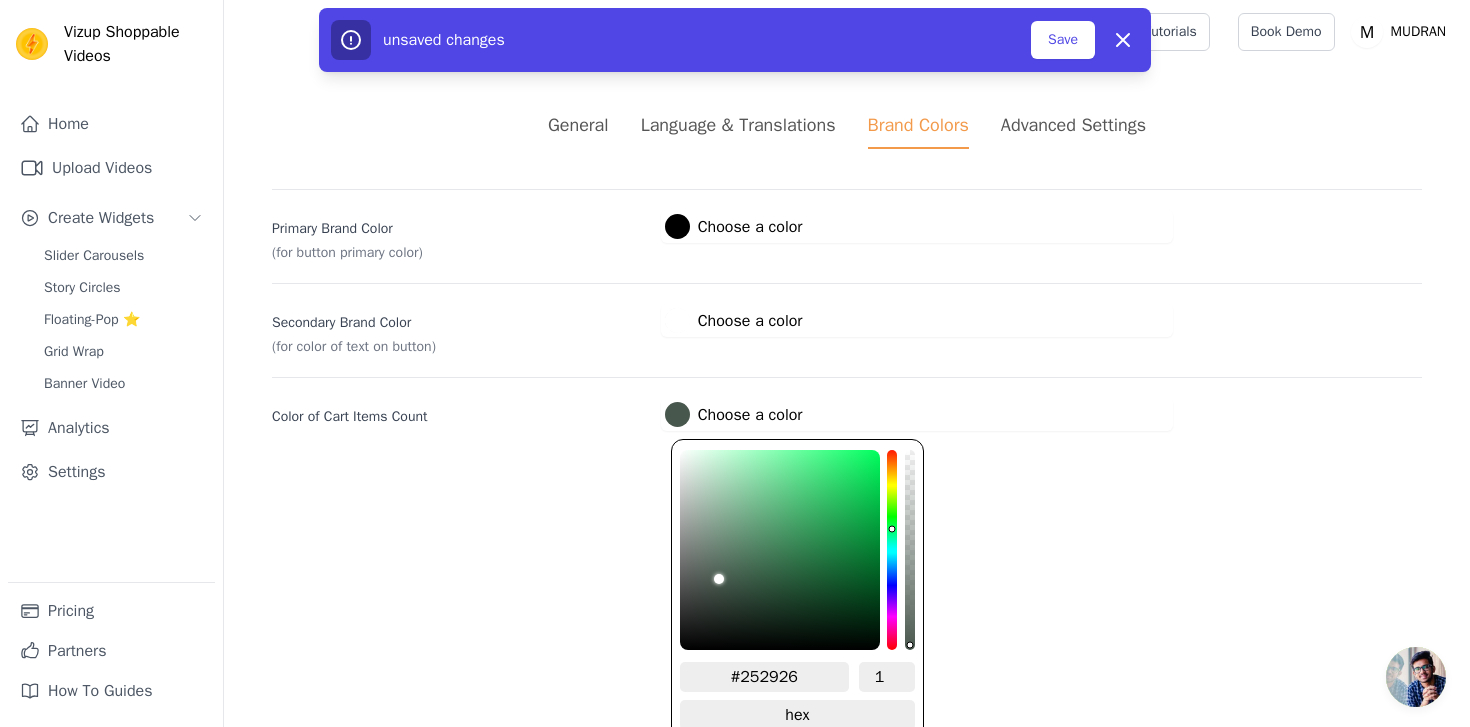 type on "#1a1c1b" 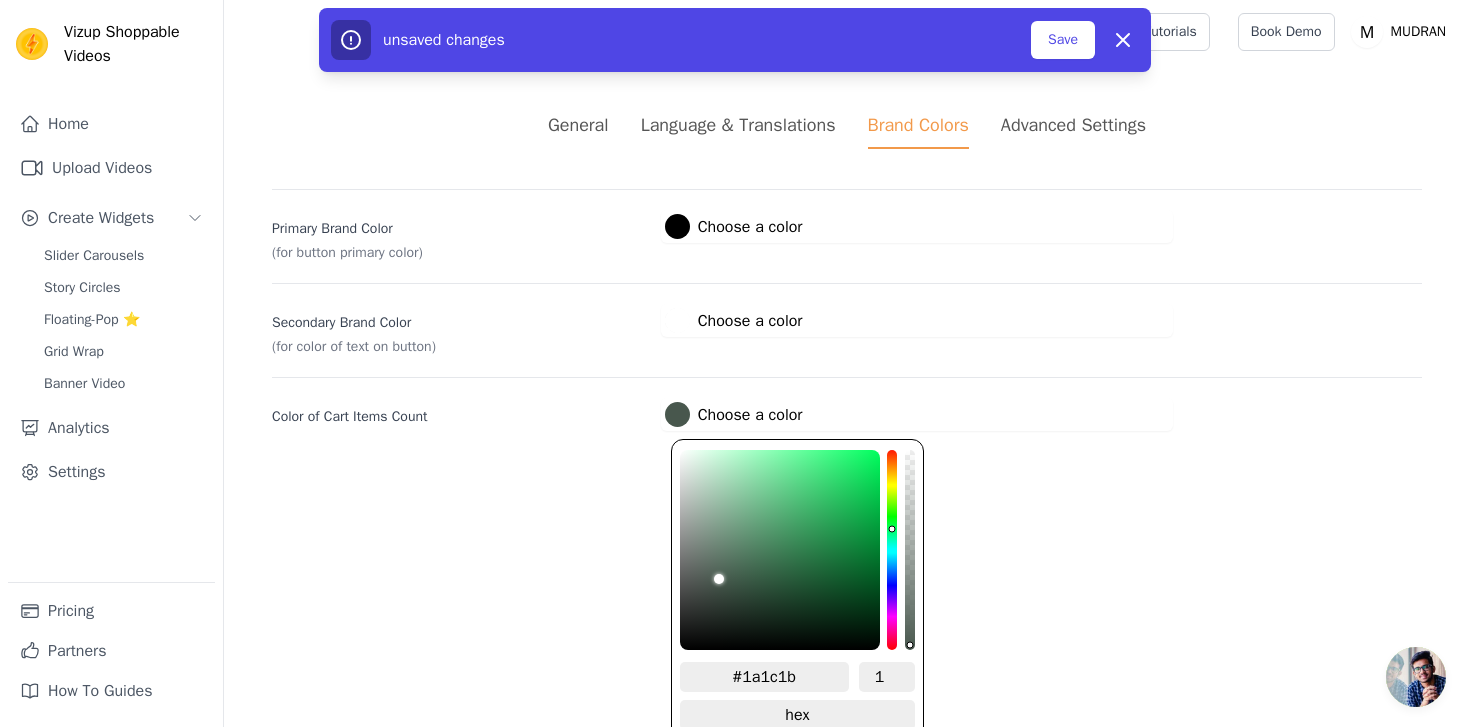 type on "#0e0f0f" 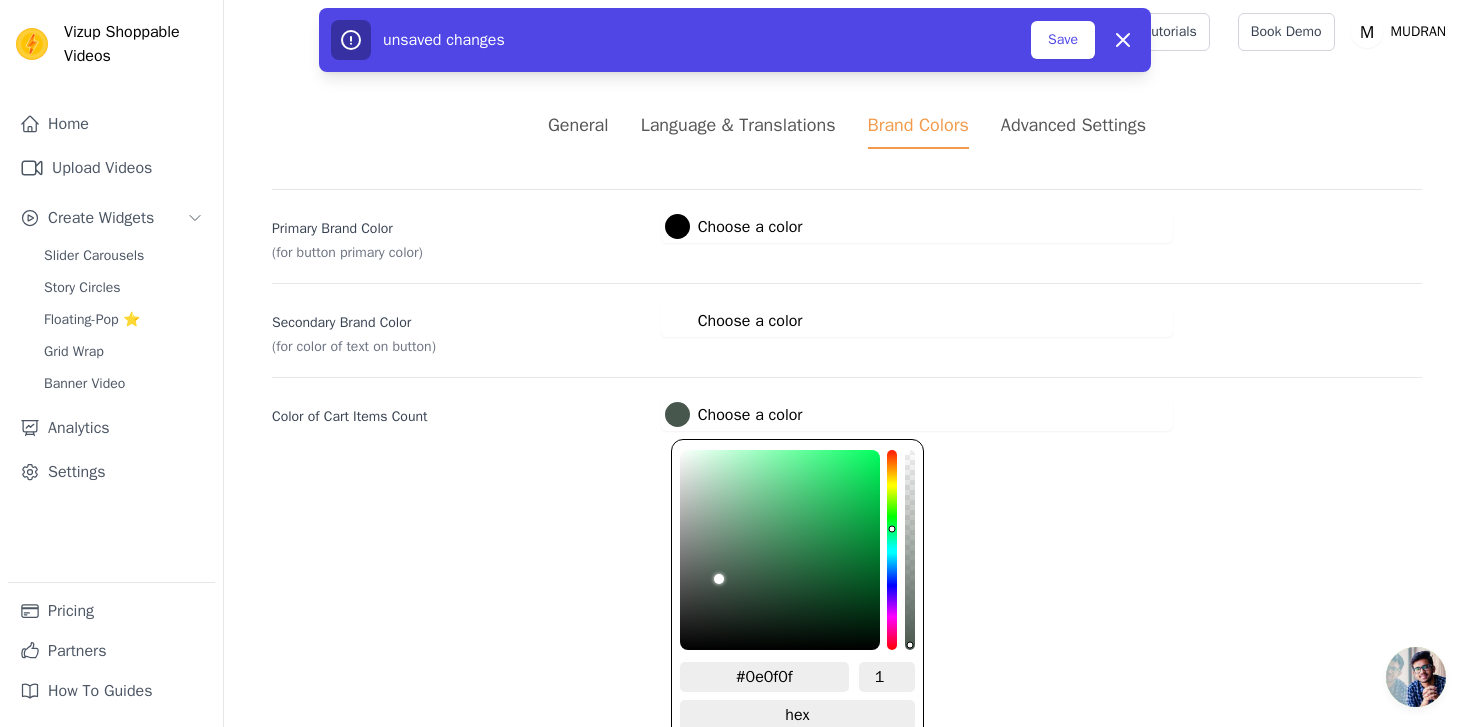 type on "#020302" 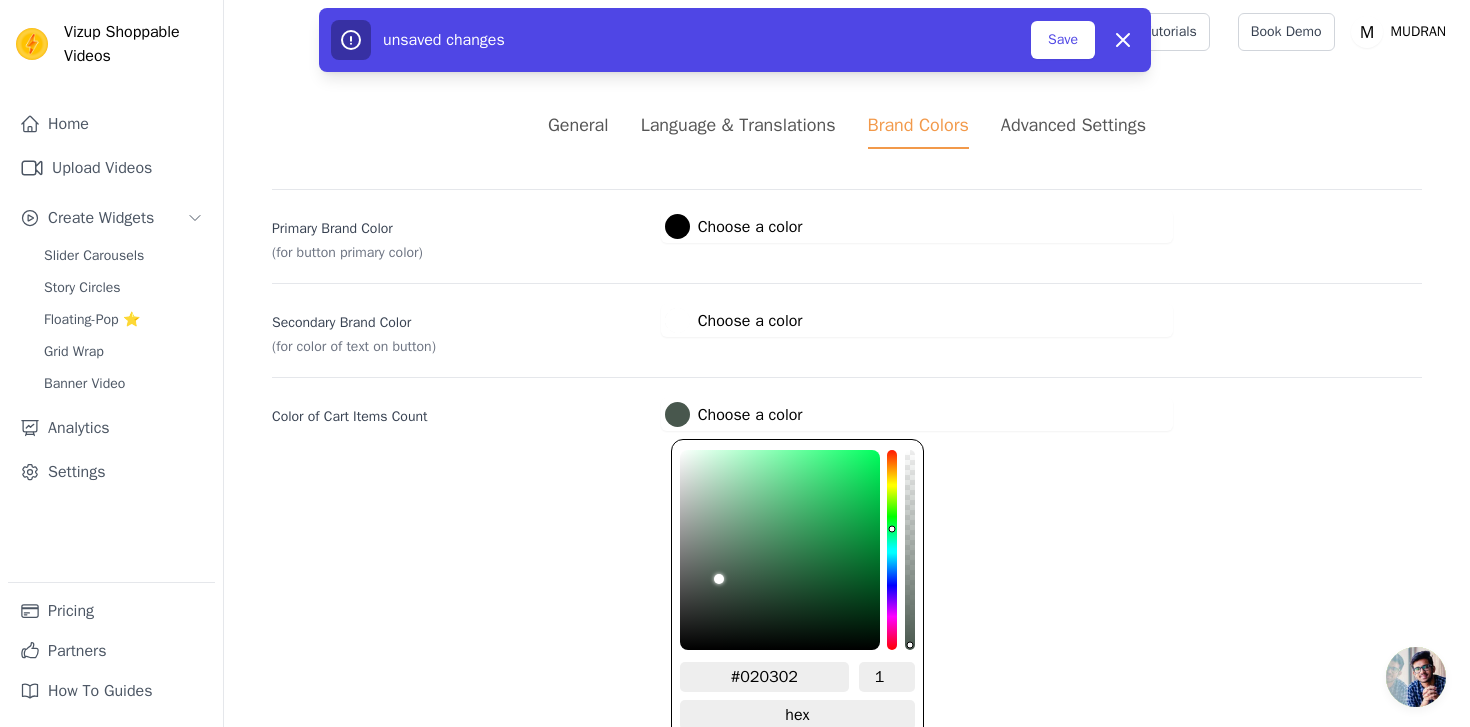 type on "#000000" 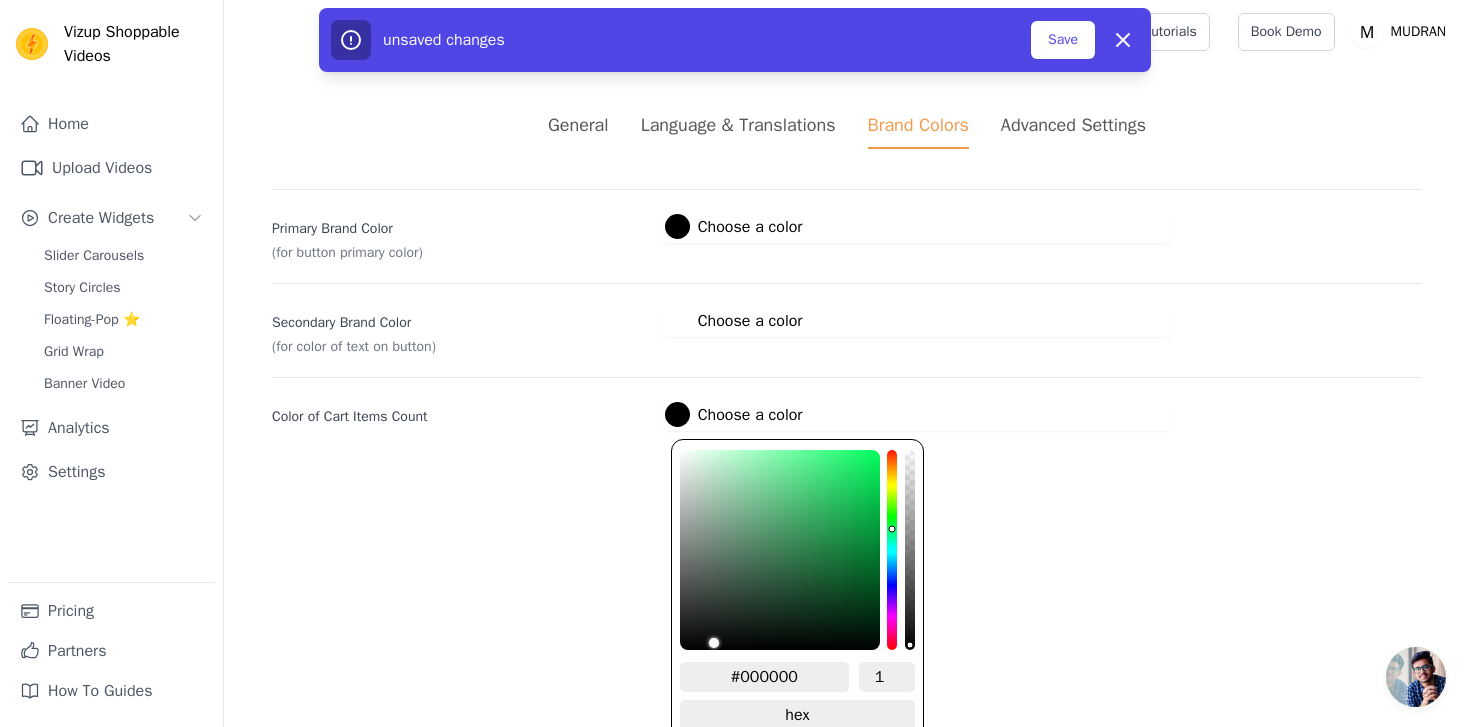 type on "#010101" 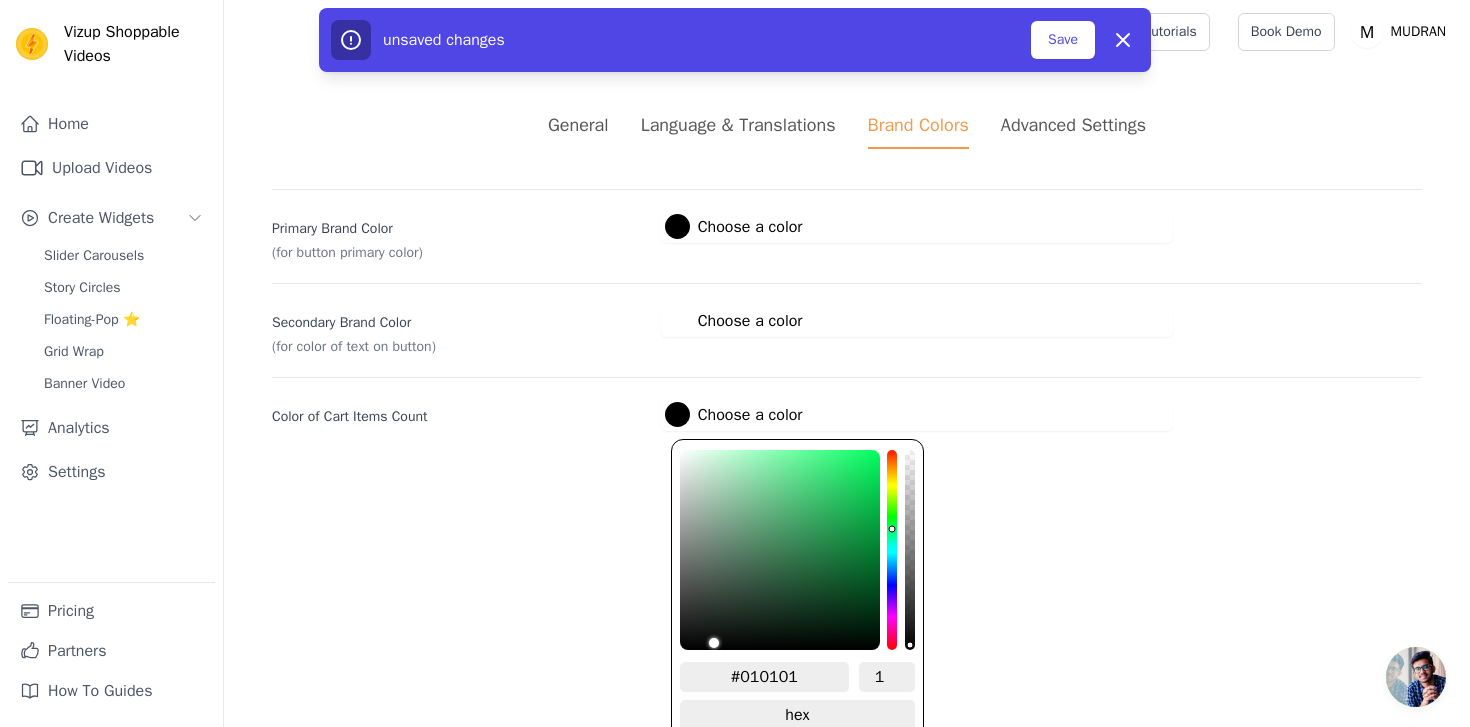 type on "#040504" 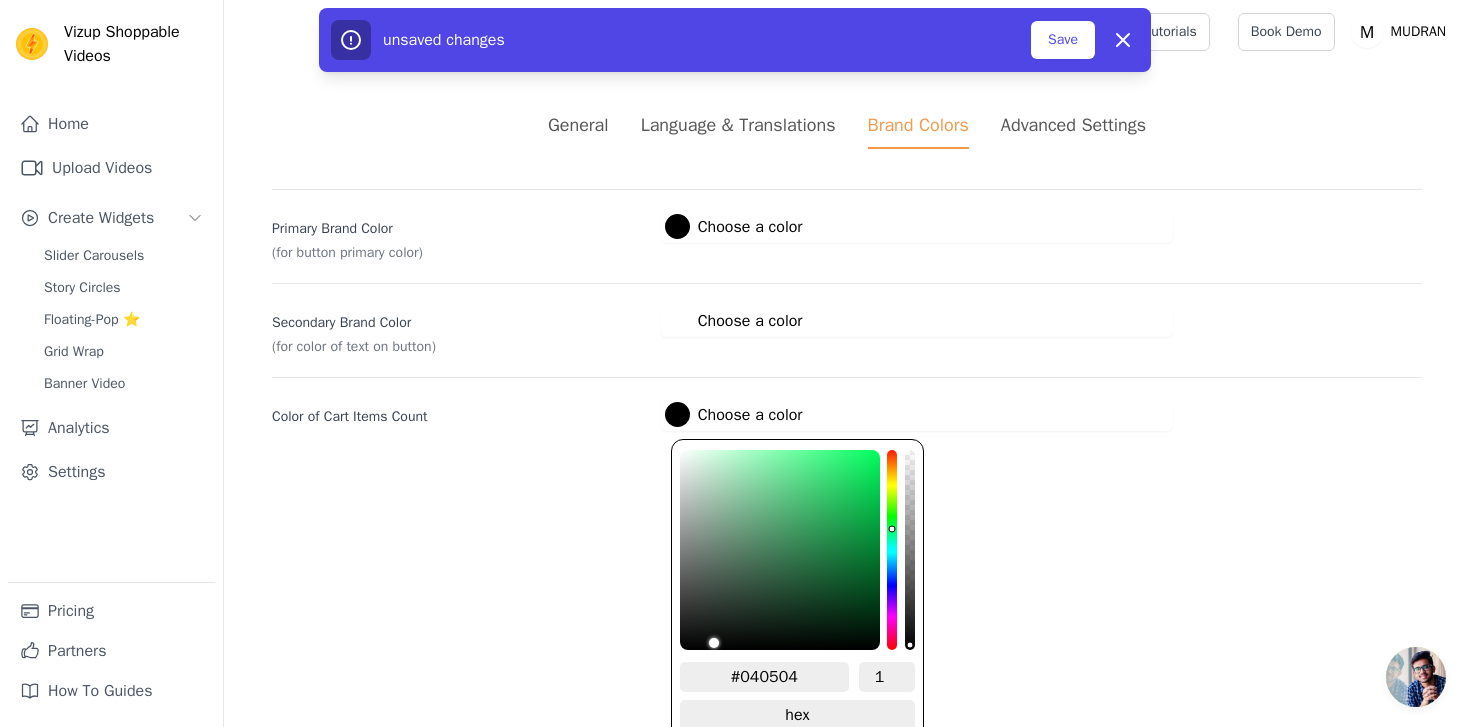 type on "#0e1410" 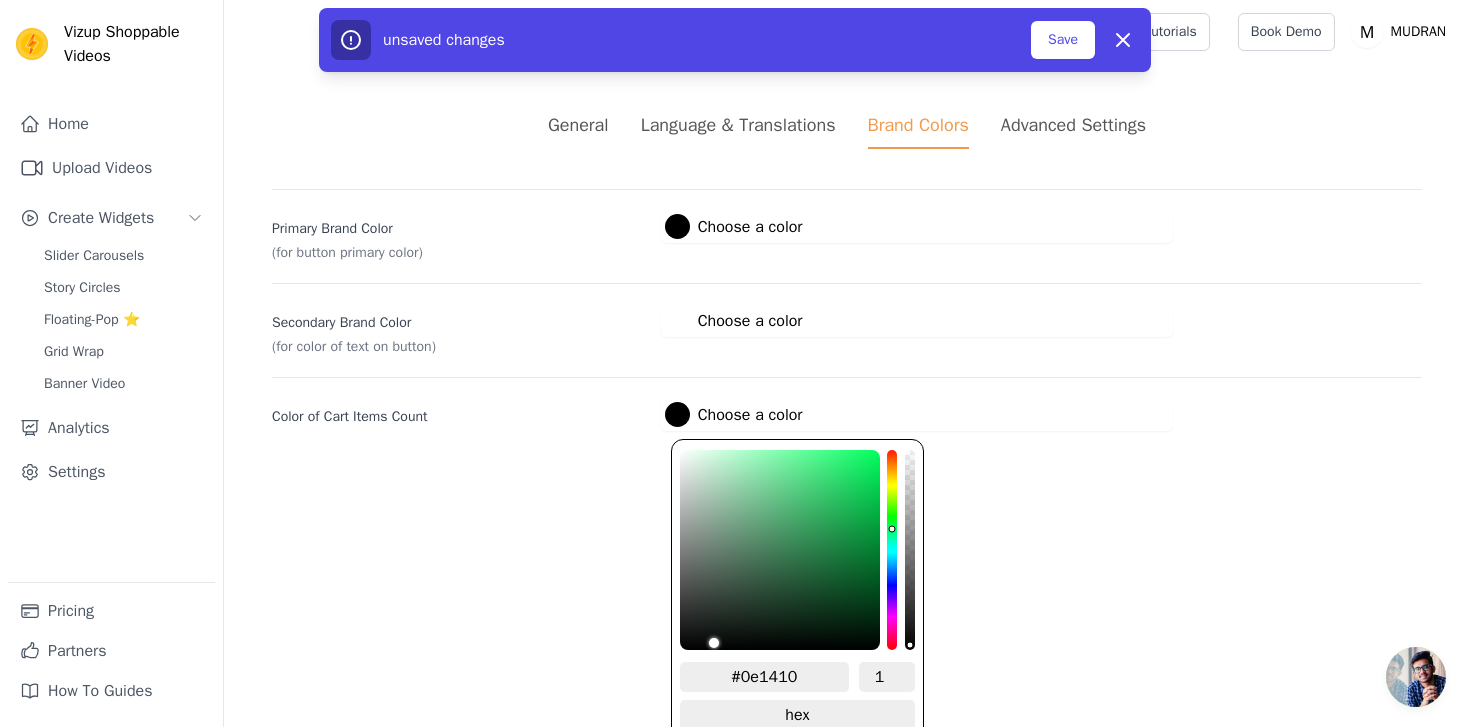 type on "#1e3426" 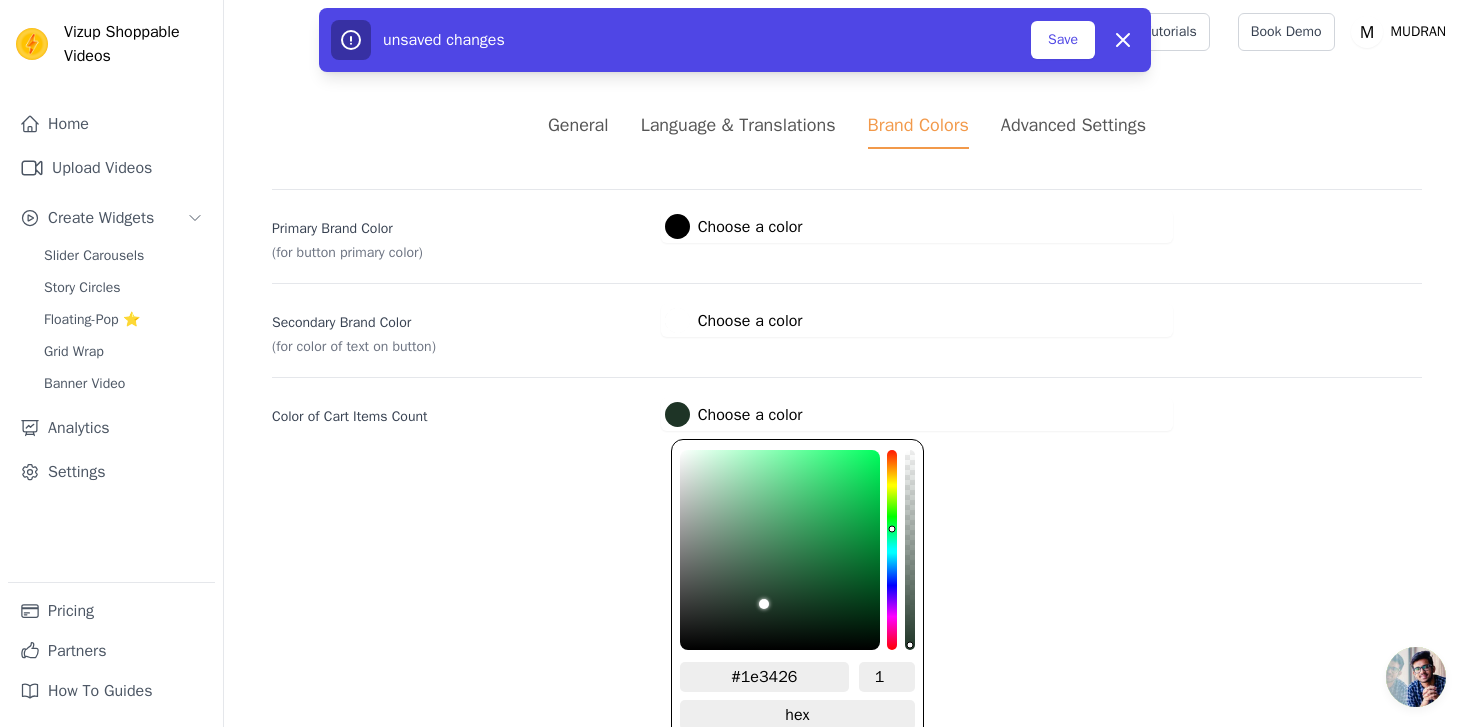 type on "#295439" 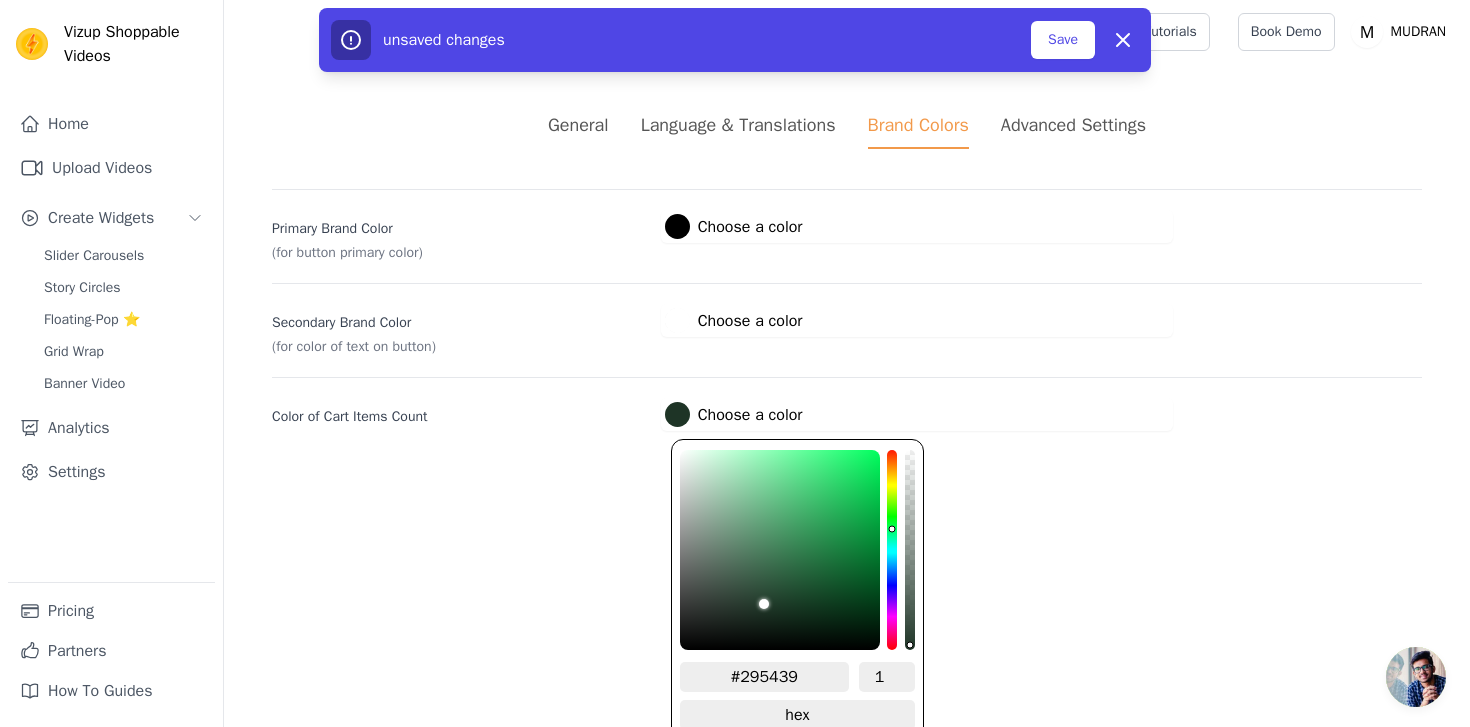 type on "#2c6340" 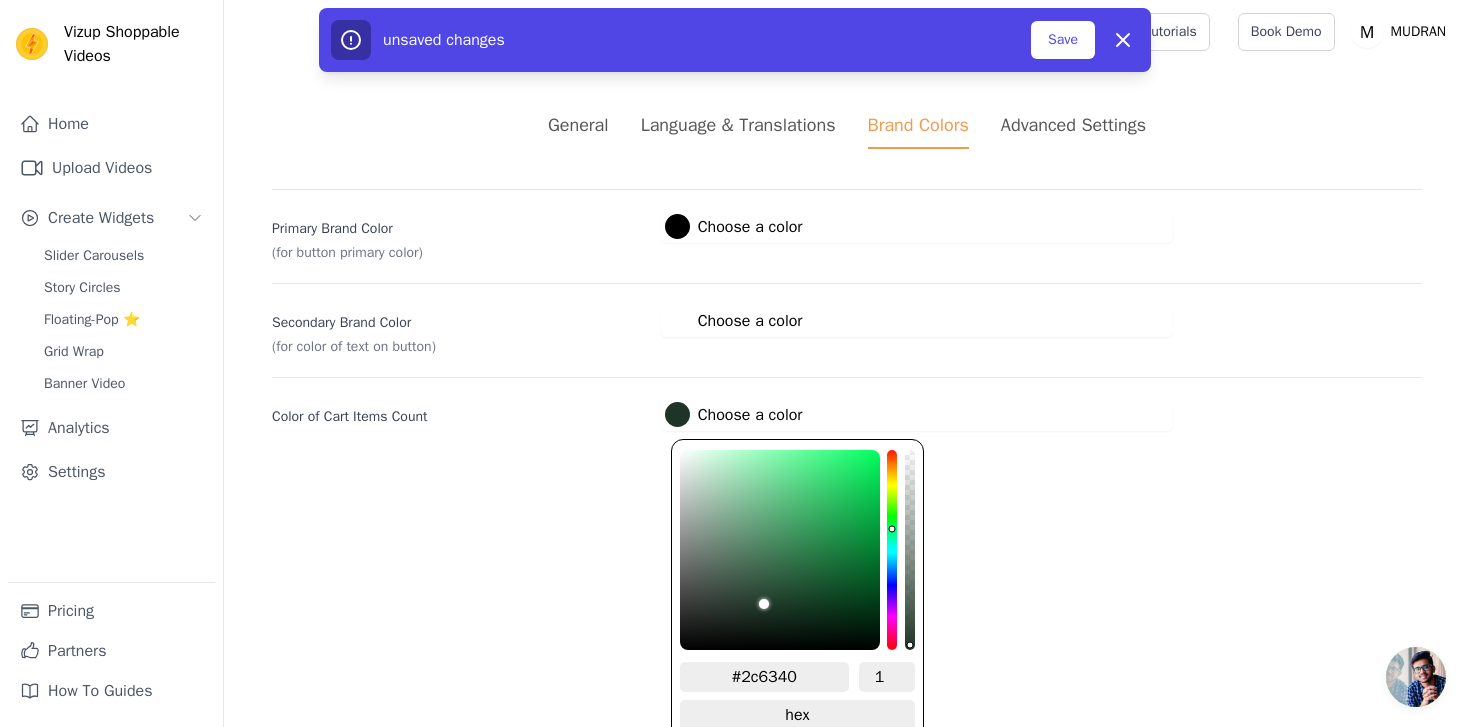 type on "#2e7447" 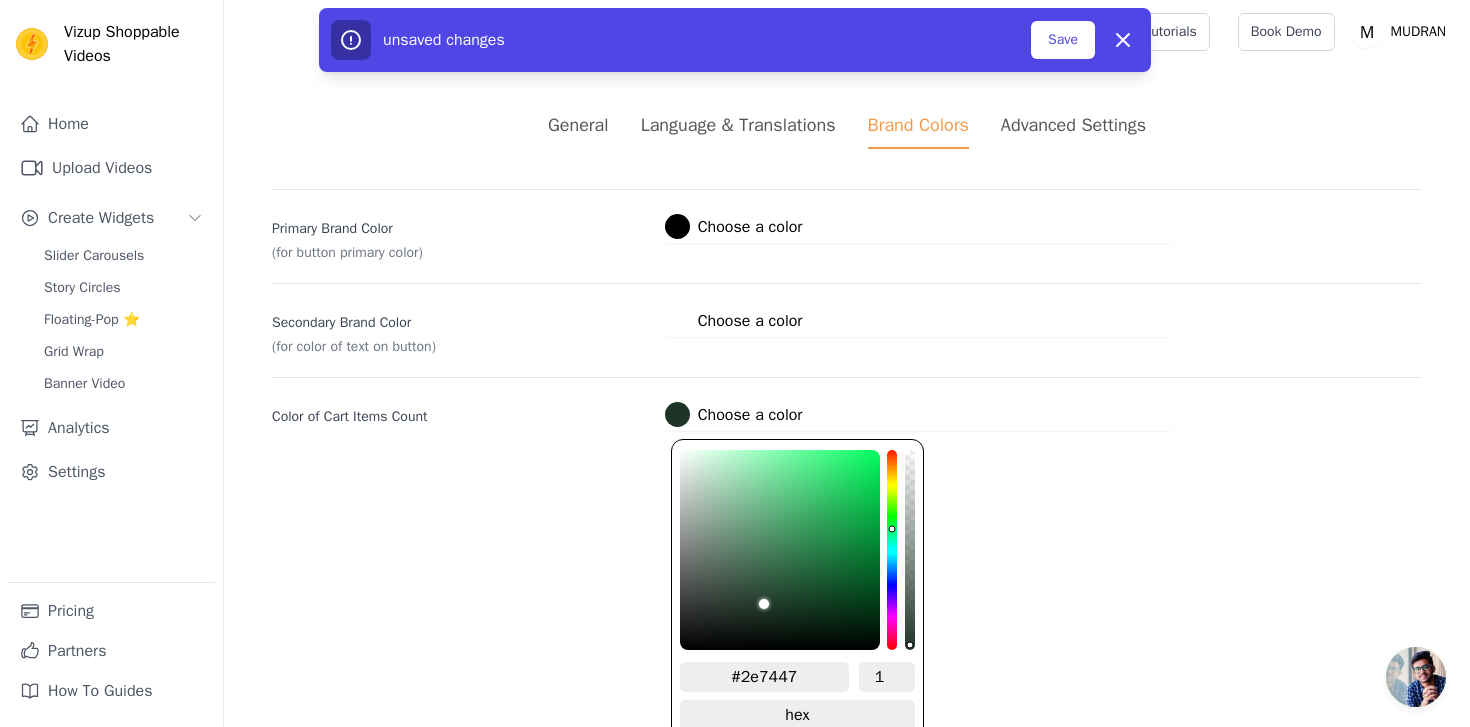type on "#2d814c" 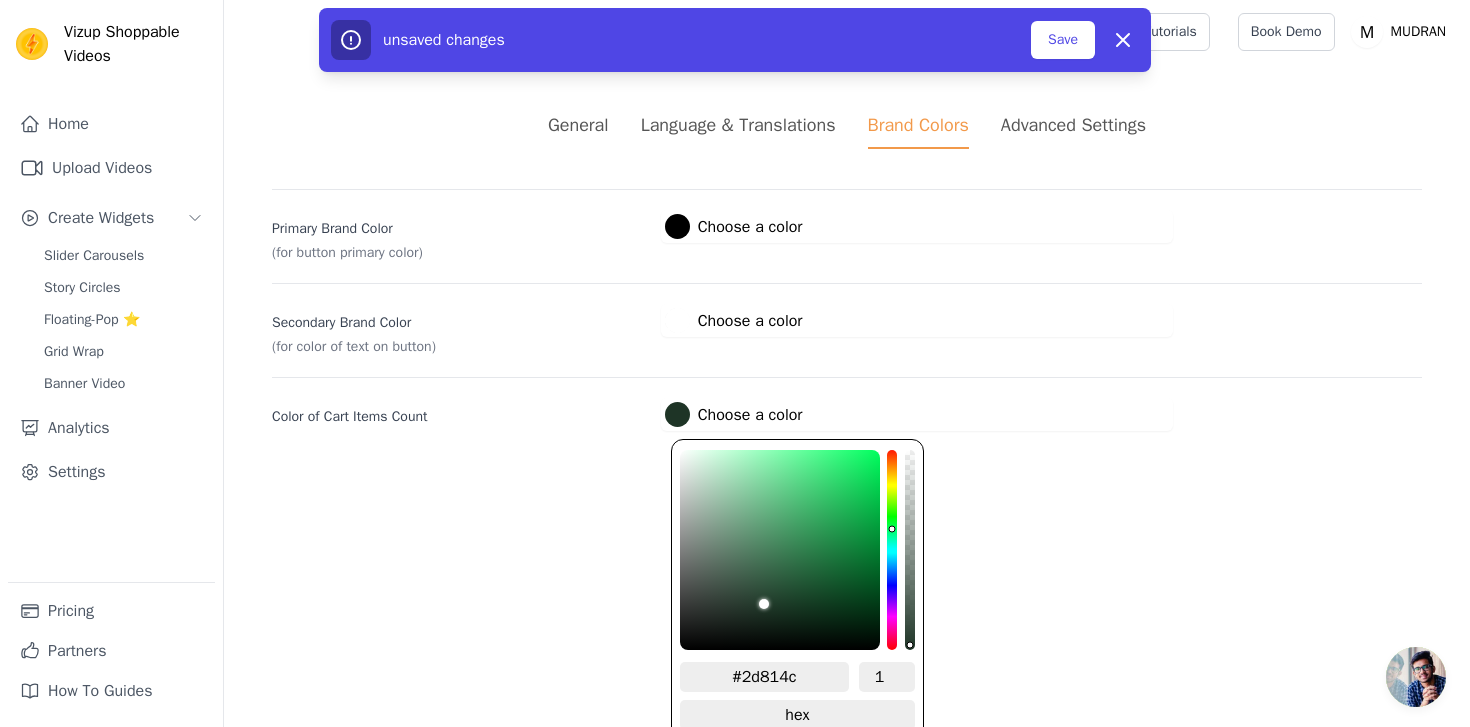 type on "#2d8b4f" 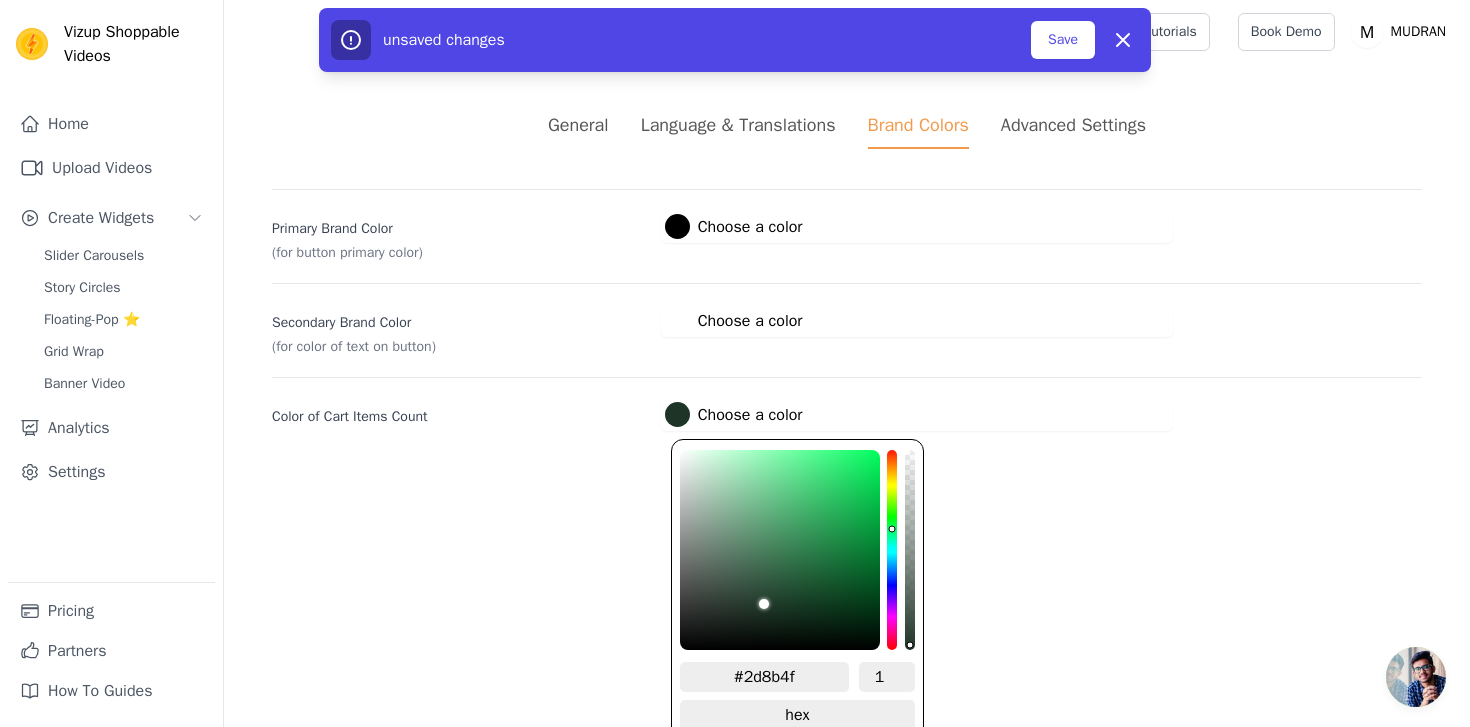 type on "#2d9553" 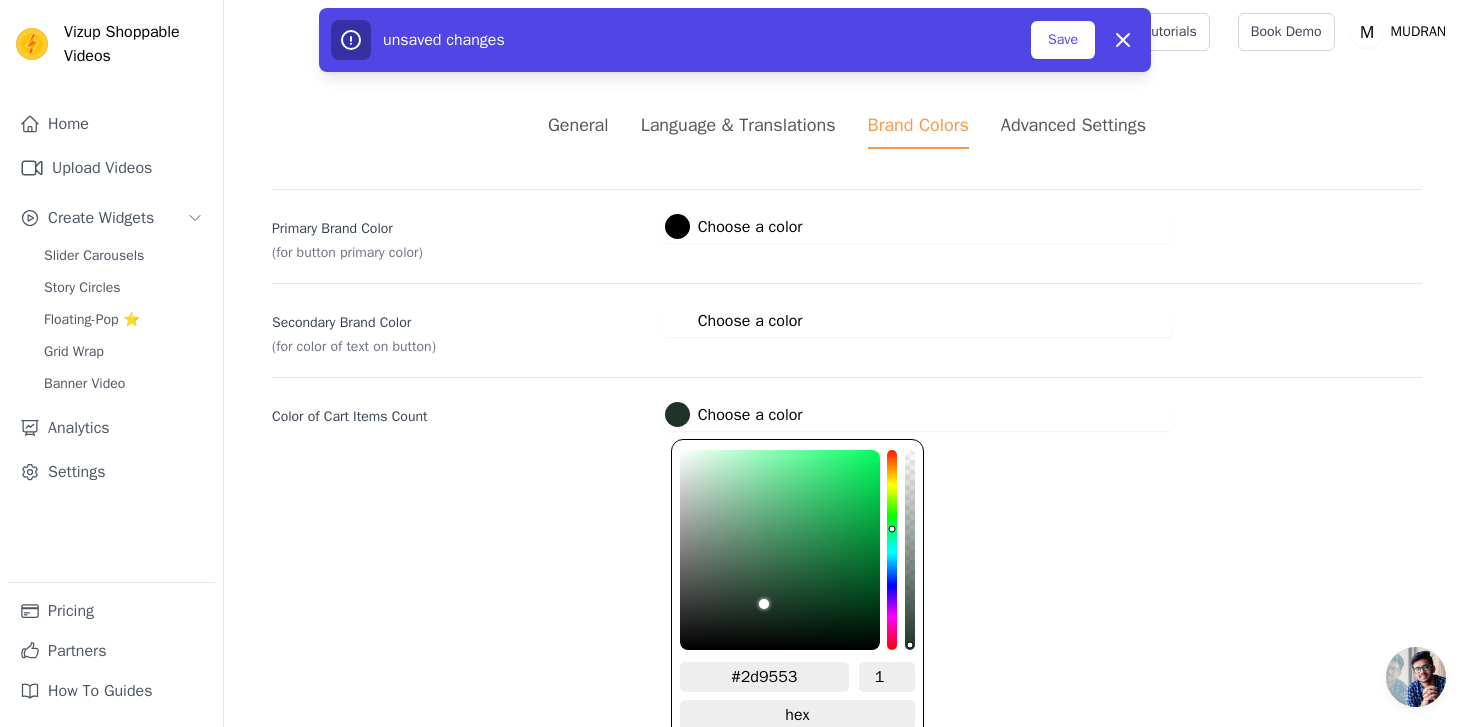type on "#2c9f56" 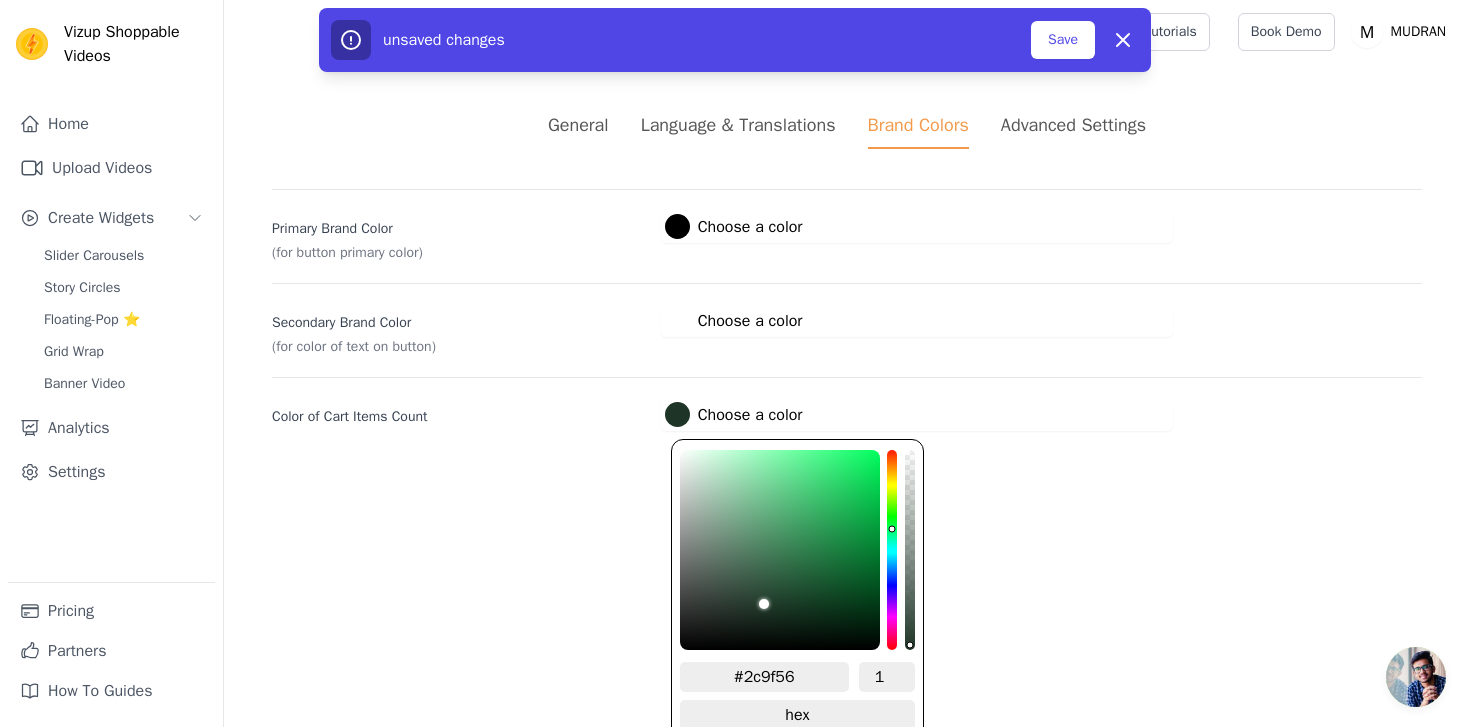 type on "#29aa58" 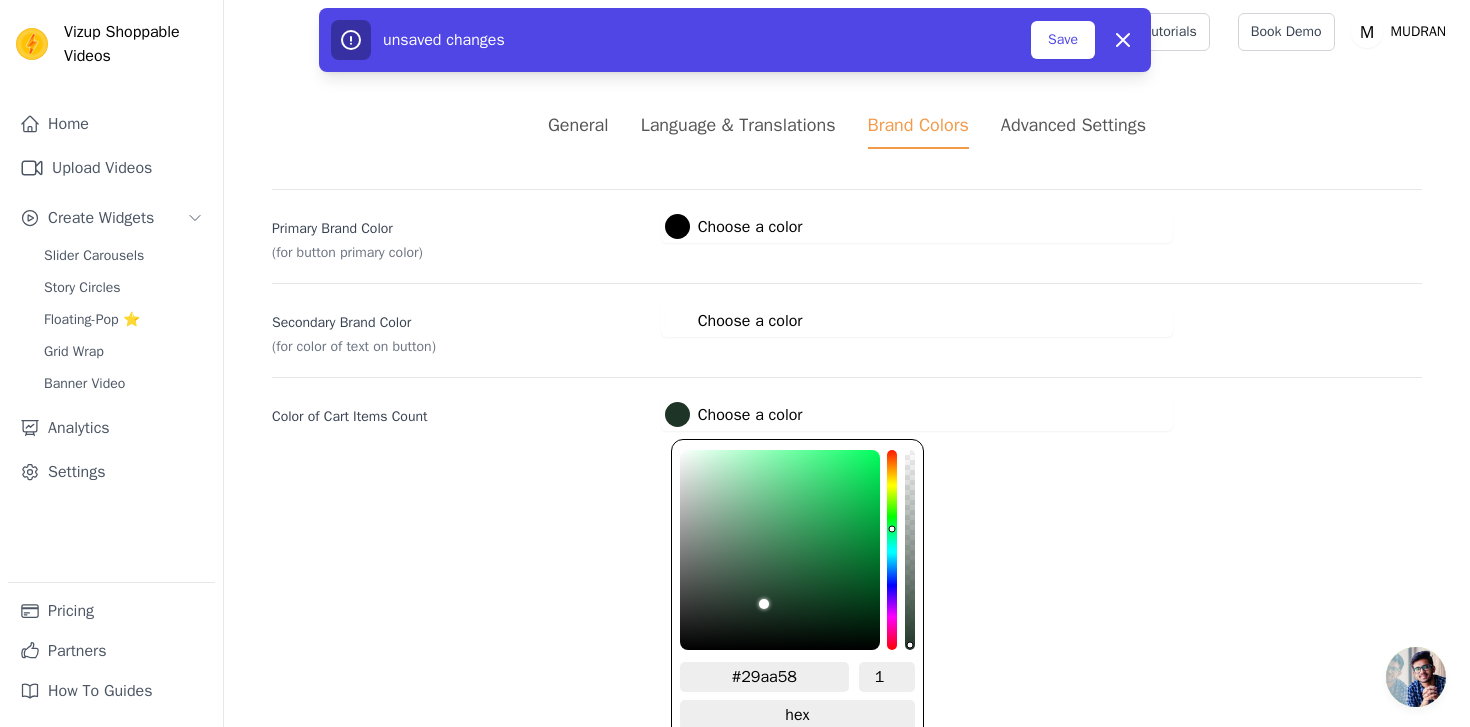 type on "#28b35b" 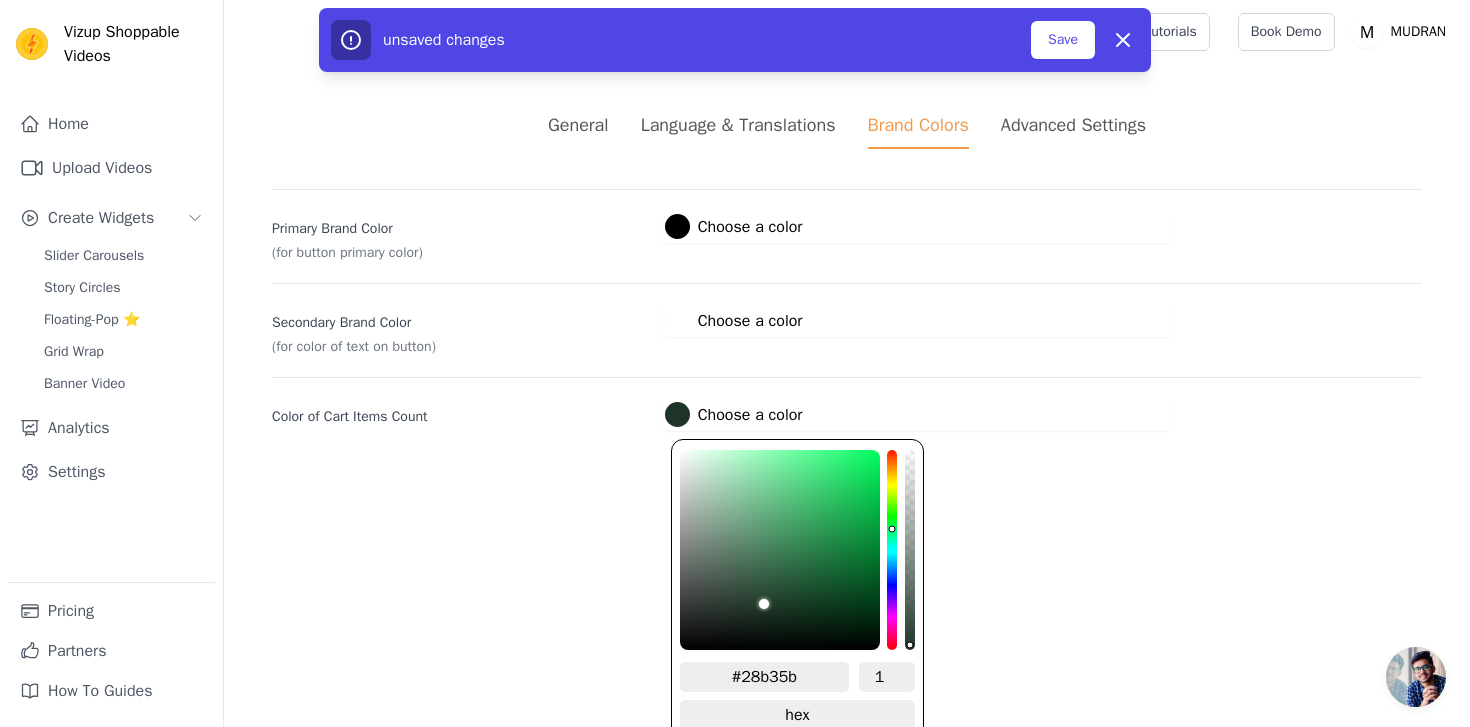 type 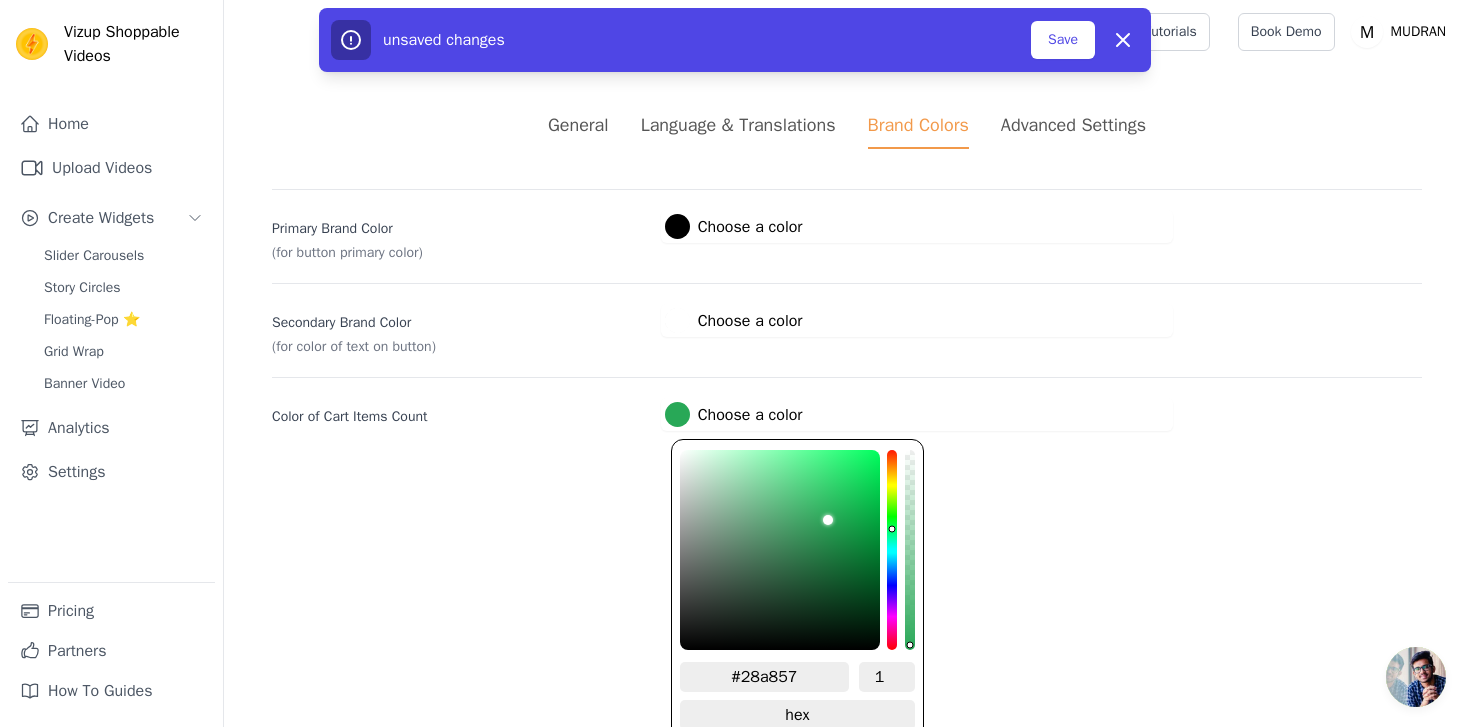 drag, startPoint x: 849, startPoint y: 502, endPoint x: 832, endPoint y: 517, distance: 22.671568 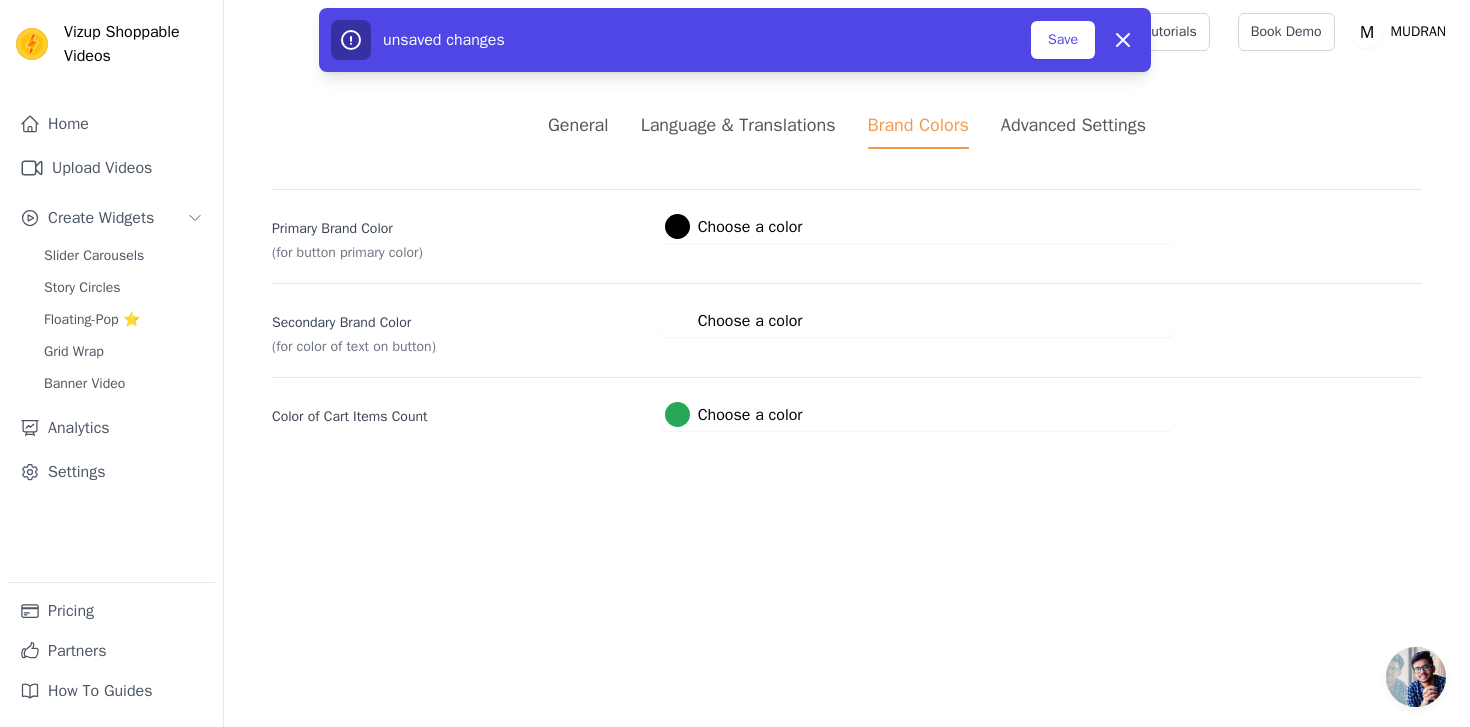 click on "Advanced Settings" at bounding box center [1073, 125] 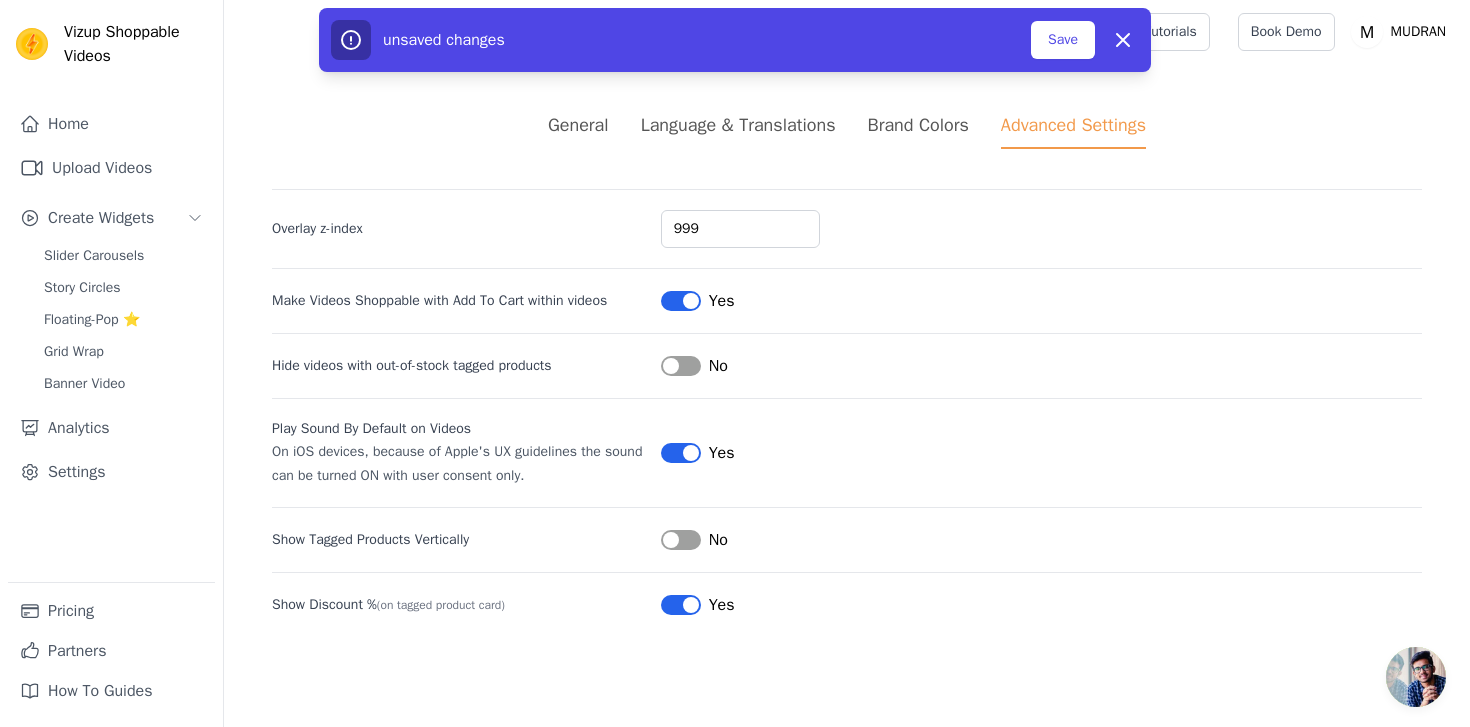 click on "Label" at bounding box center [681, 366] 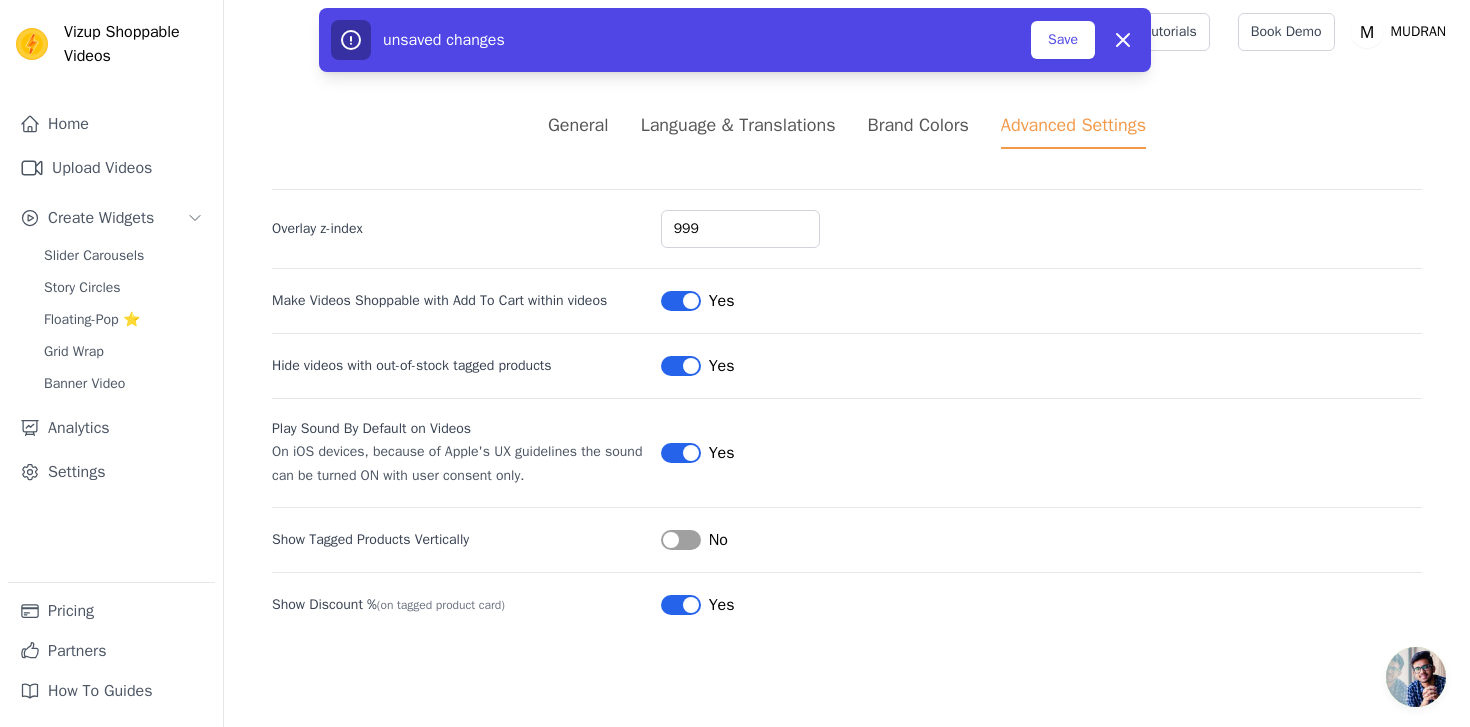 click on "Label" at bounding box center (681, 366) 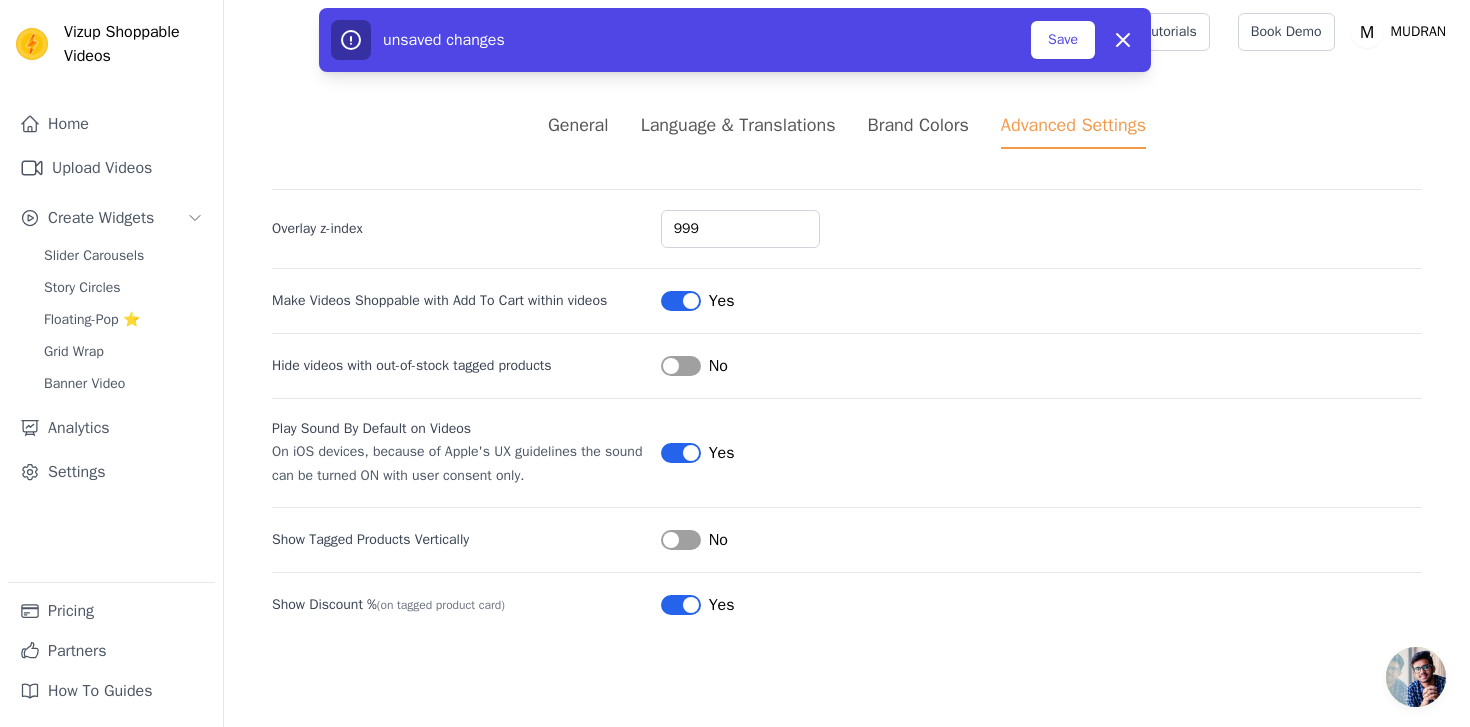click on "Label     Yes" at bounding box center (1041, 453) 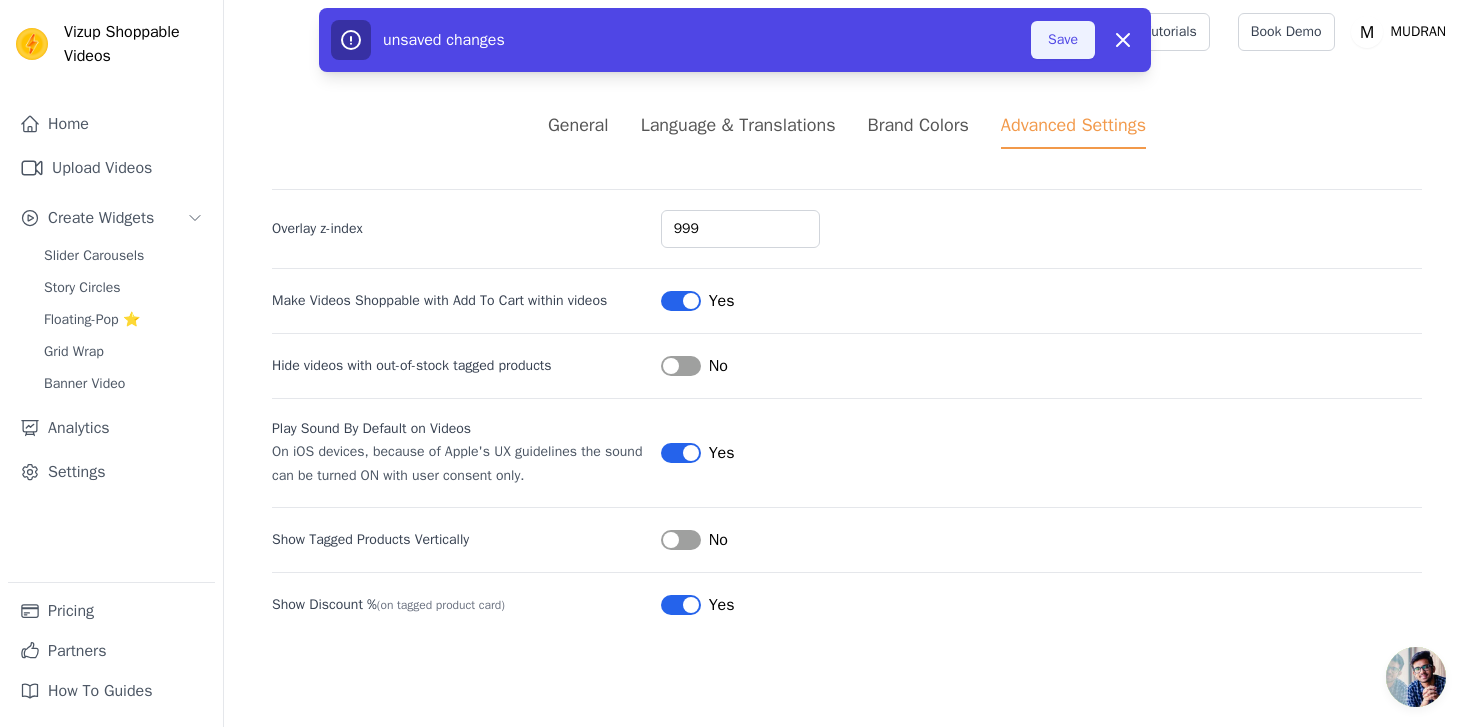 click on "Save" at bounding box center (1063, 40) 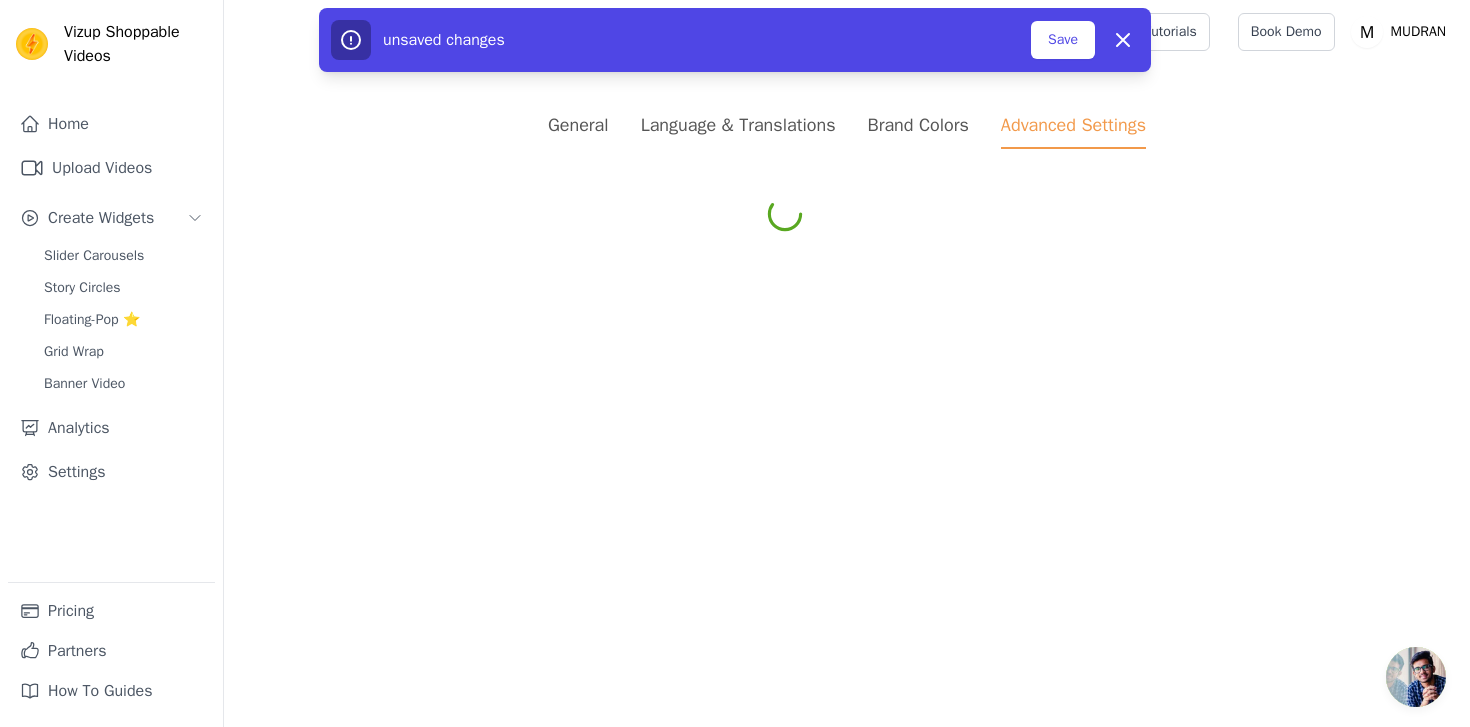 click on "General   Language & Translations   Brand Colors   Advanced Settings" at bounding box center (847, 130) 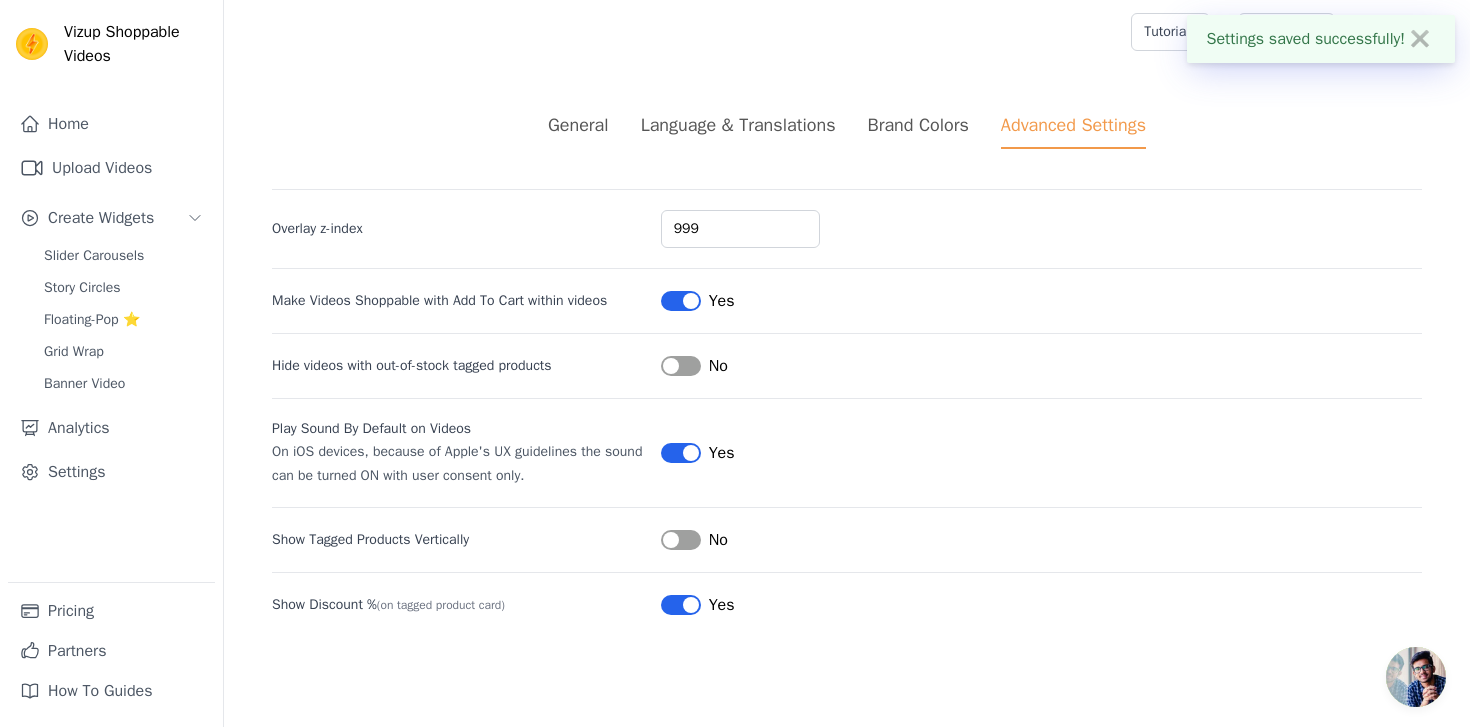 click on "General" at bounding box center (578, 125) 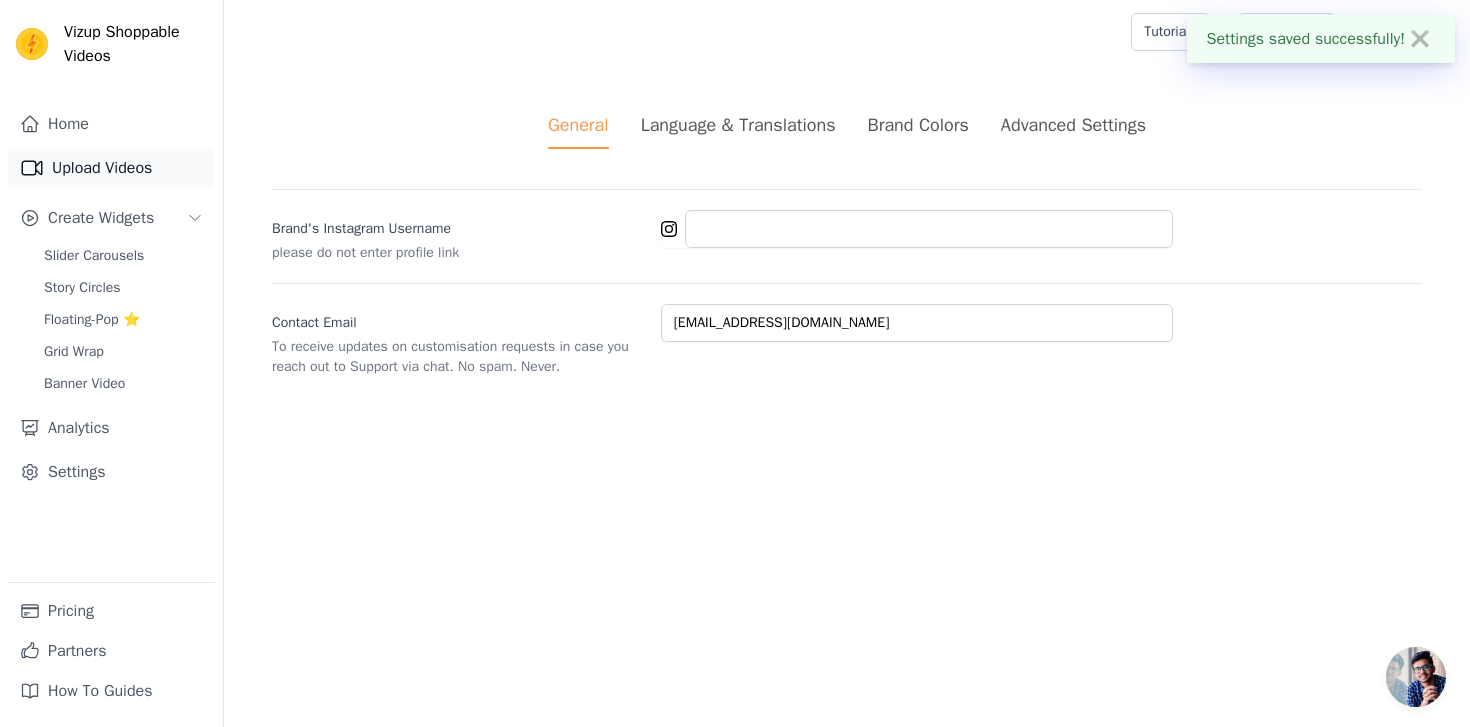 click on "Upload Videos" at bounding box center [111, 168] 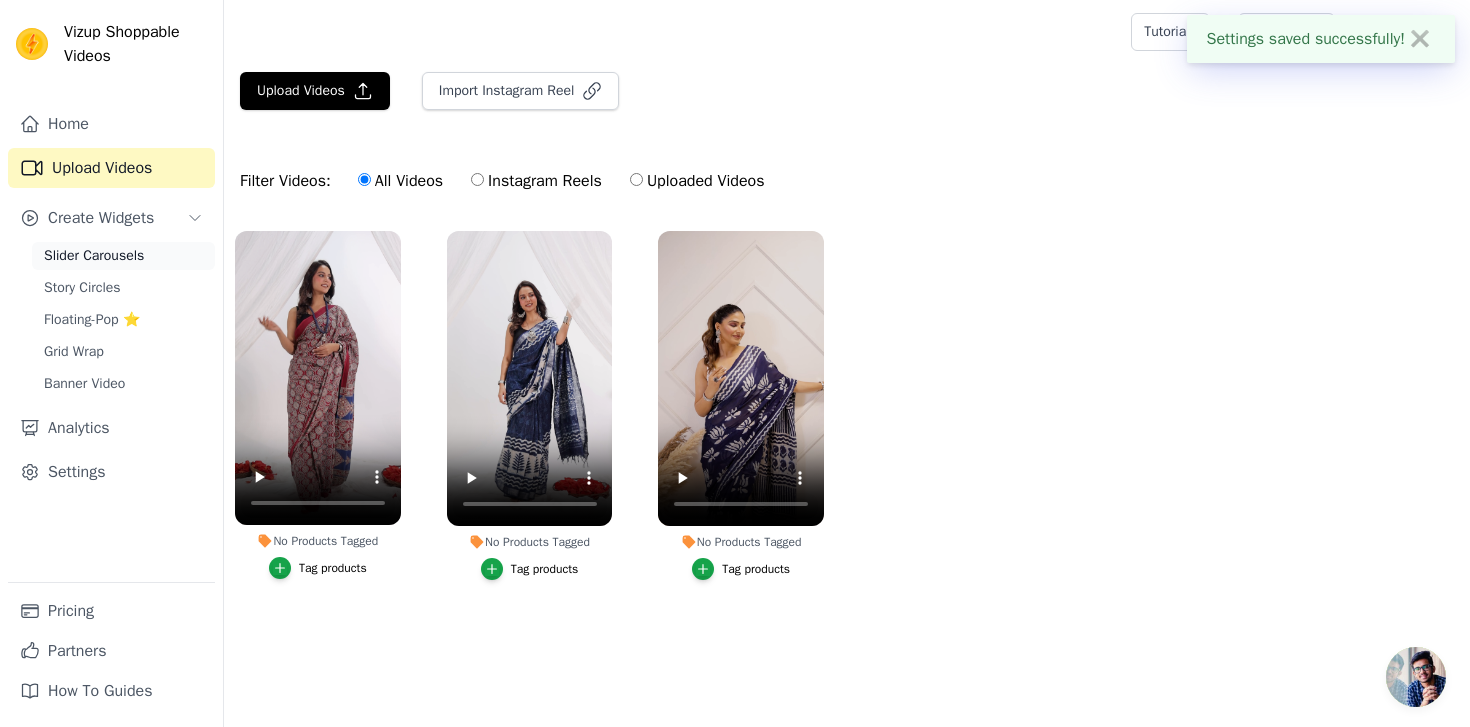 click on "Slider Carousels" at bounding box center [94, 256] 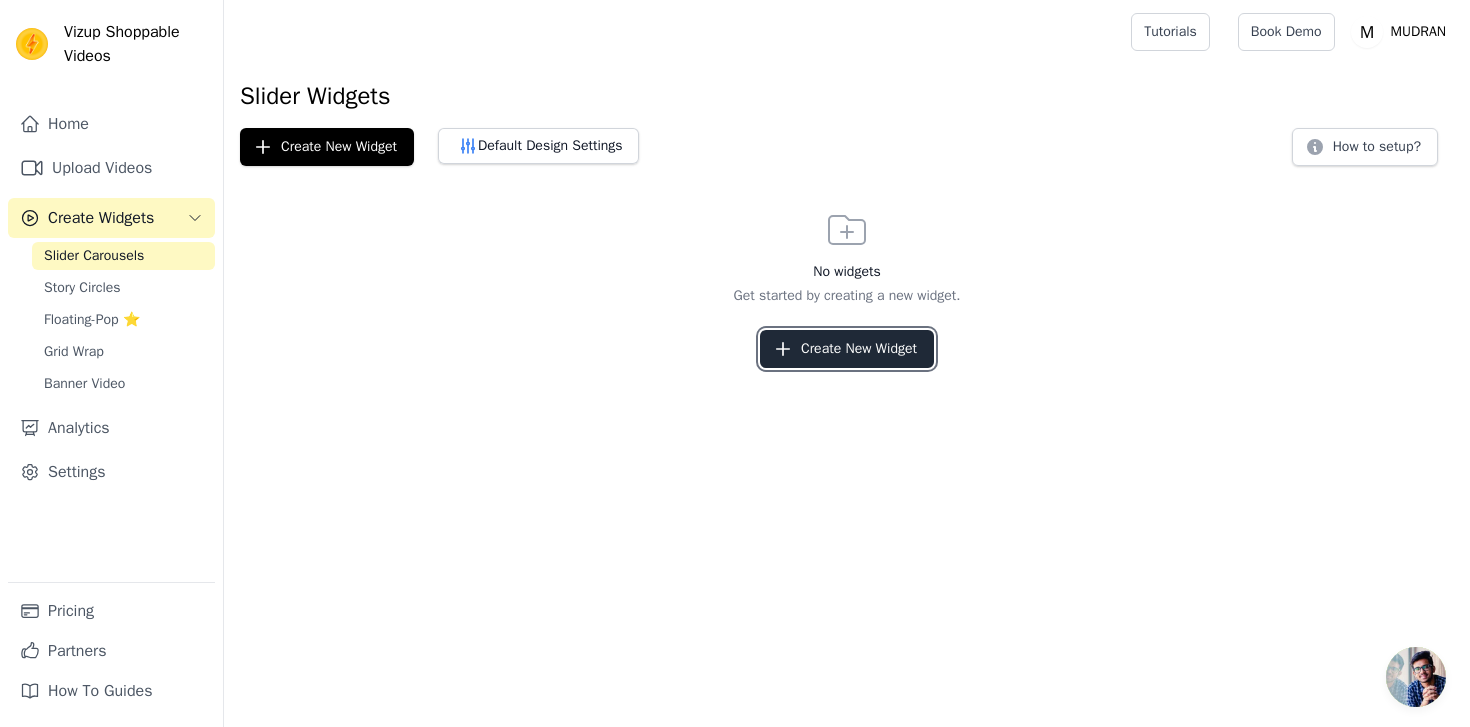 click on "Create New Widget" at bounding box center [847, 349] 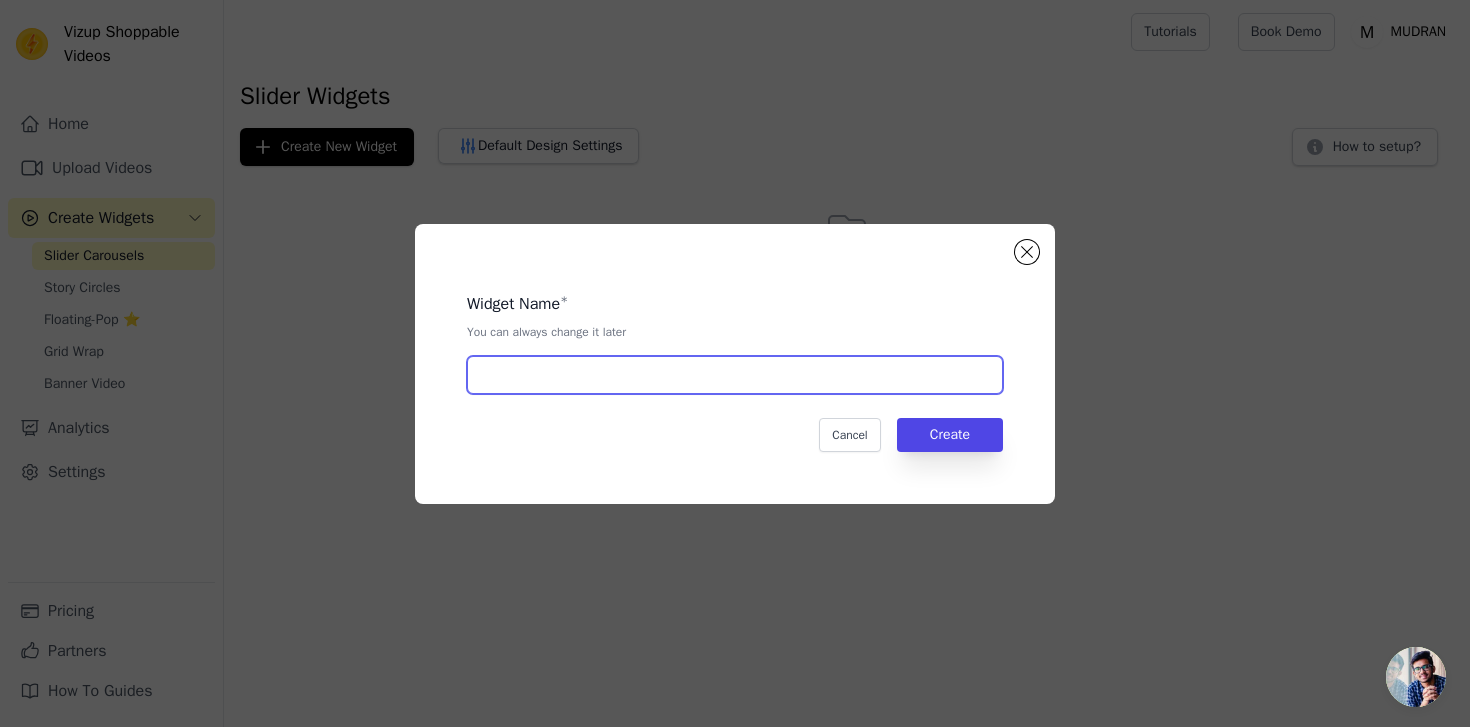 click at bounding box center [735, 375] 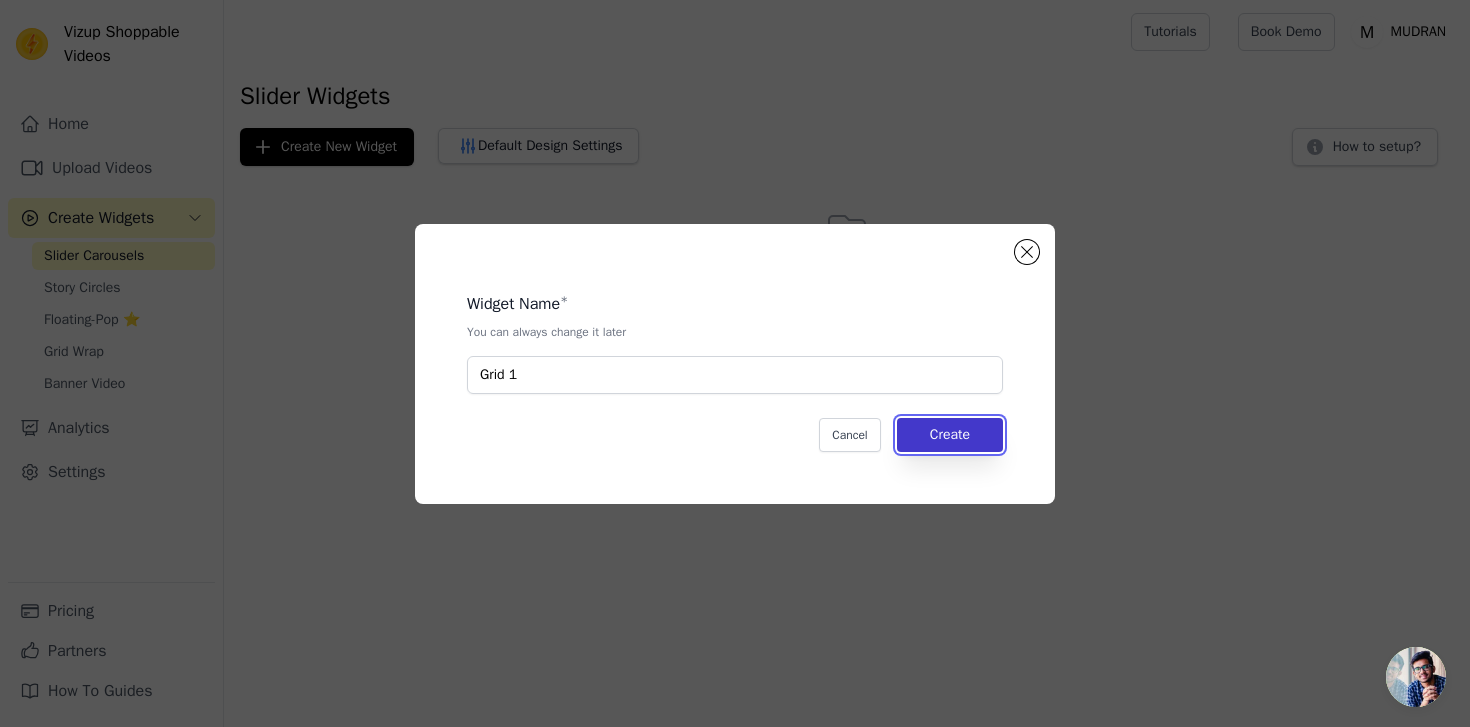 click on "Create" at bounding box center [950, 435] 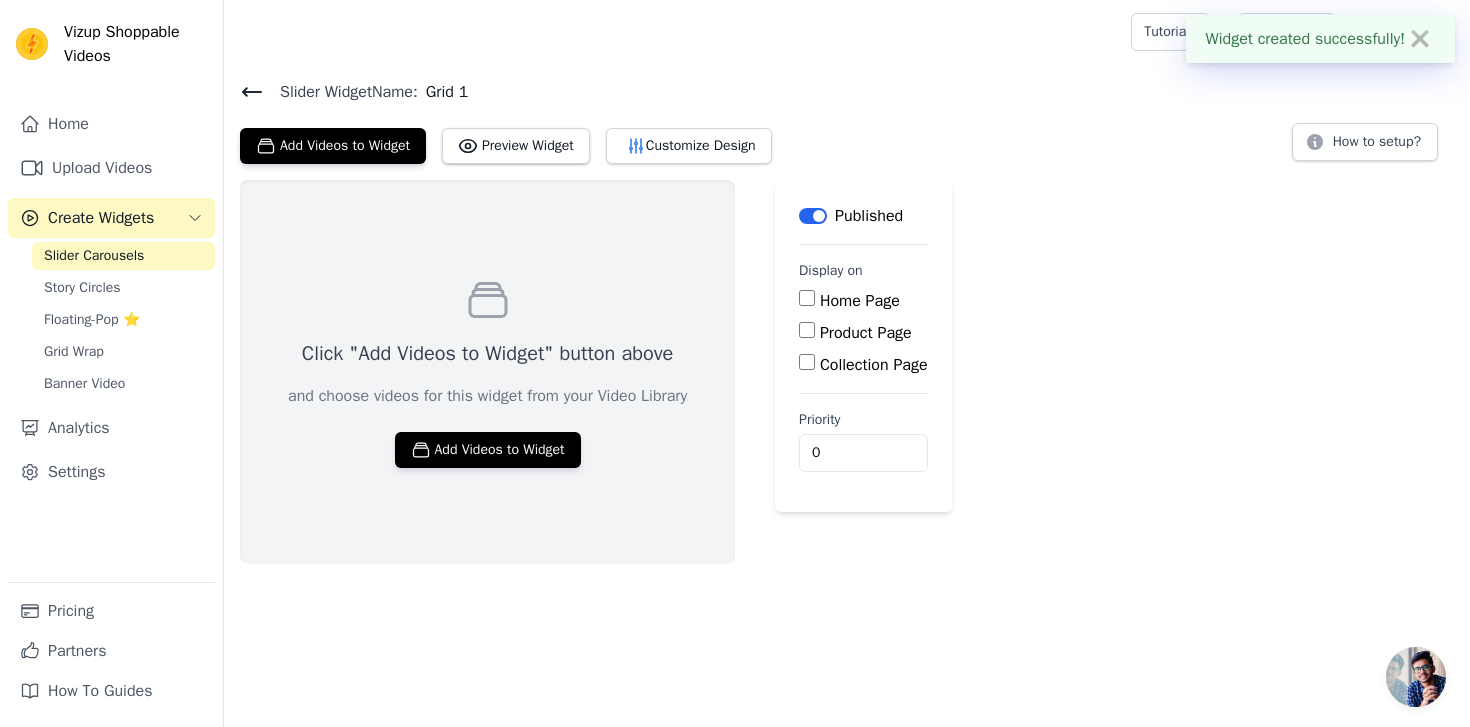 click on "Home Page" at bounding box center (807, 298) 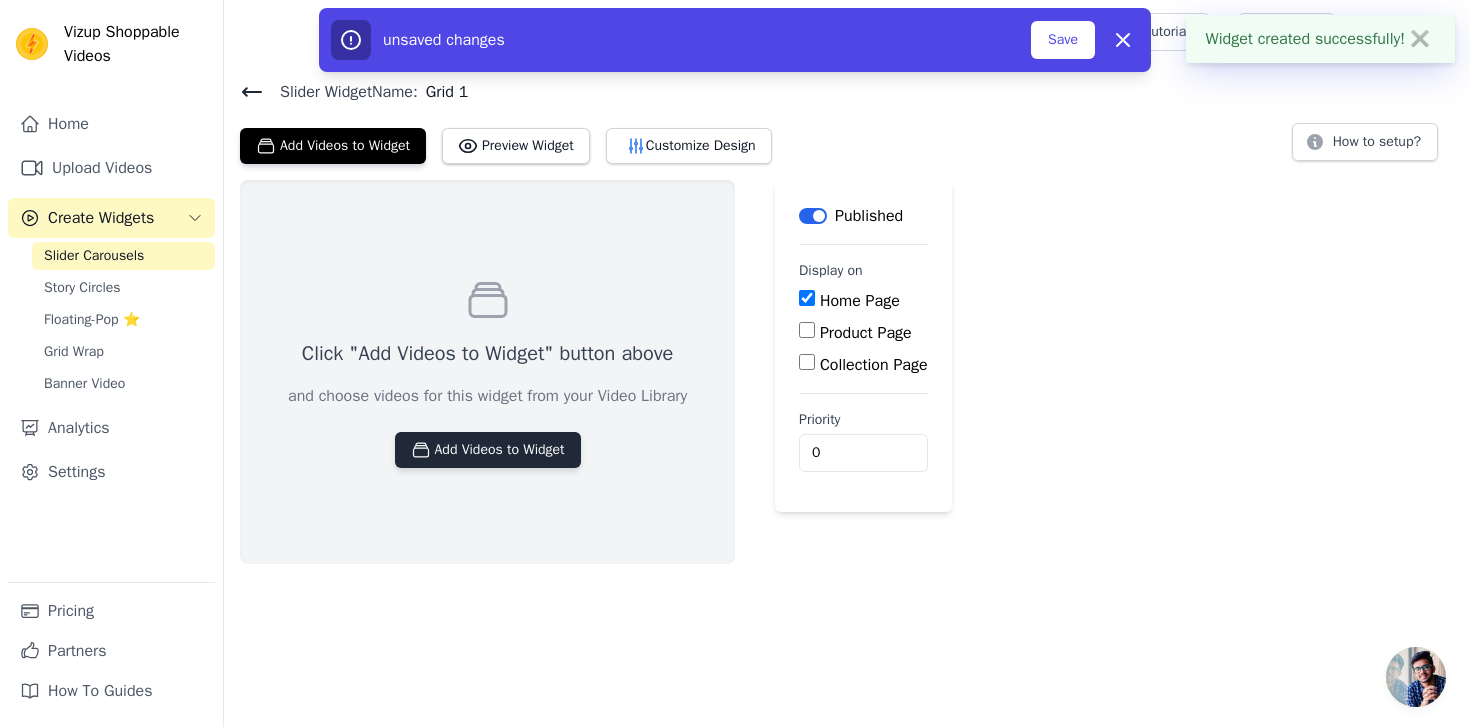 click on "Add Videos to Widget" at bounding box center [488, 450] 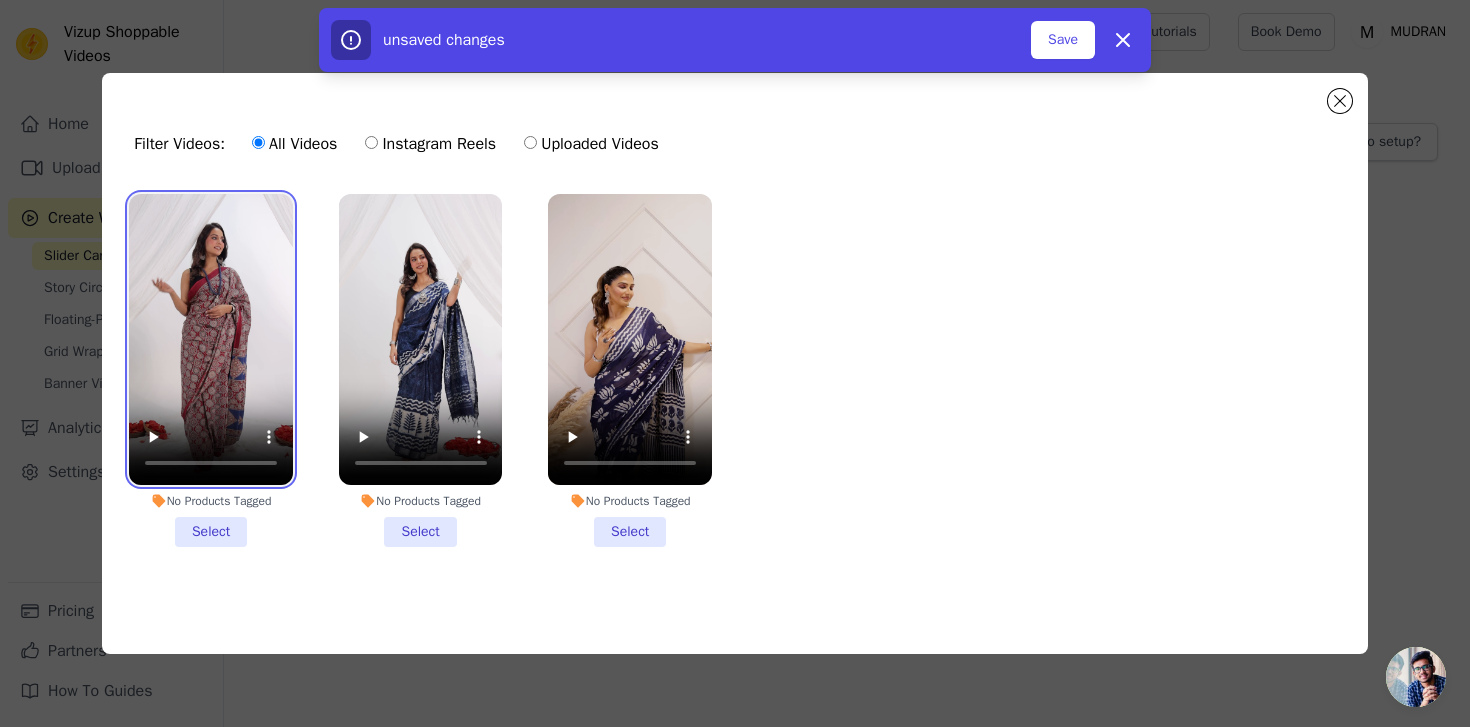 click at bounding box center (211, 339) 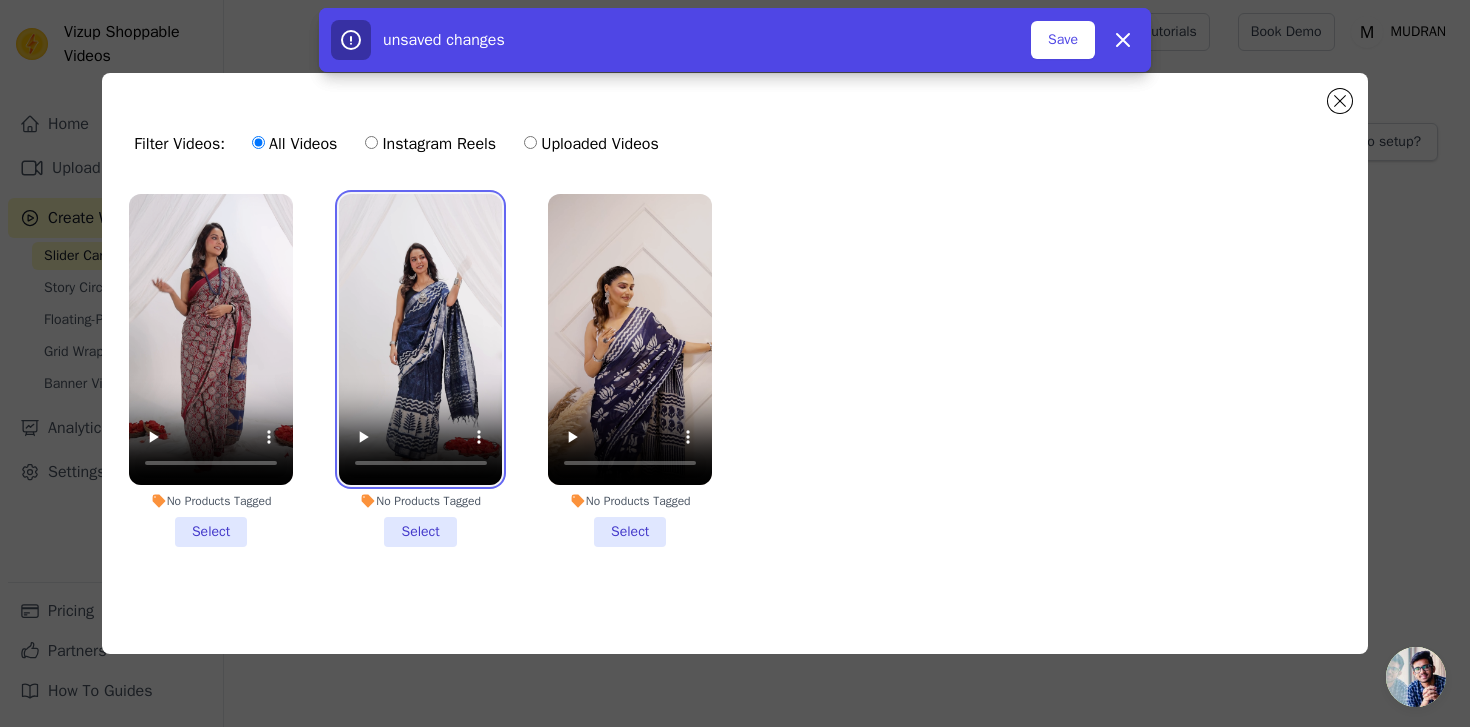 click at bounding box center (421, 339) 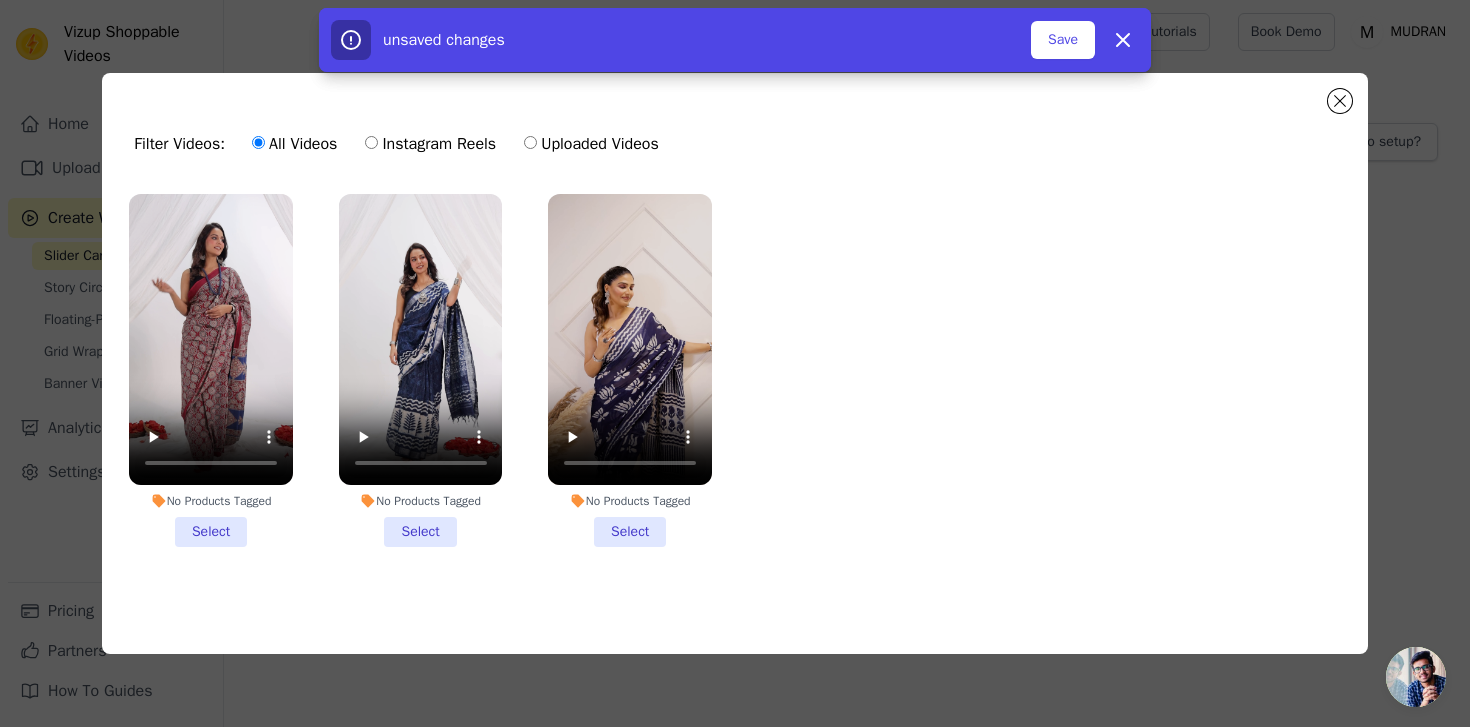 click on "No Products Tagged     Select" at bounding box center [211, 370] 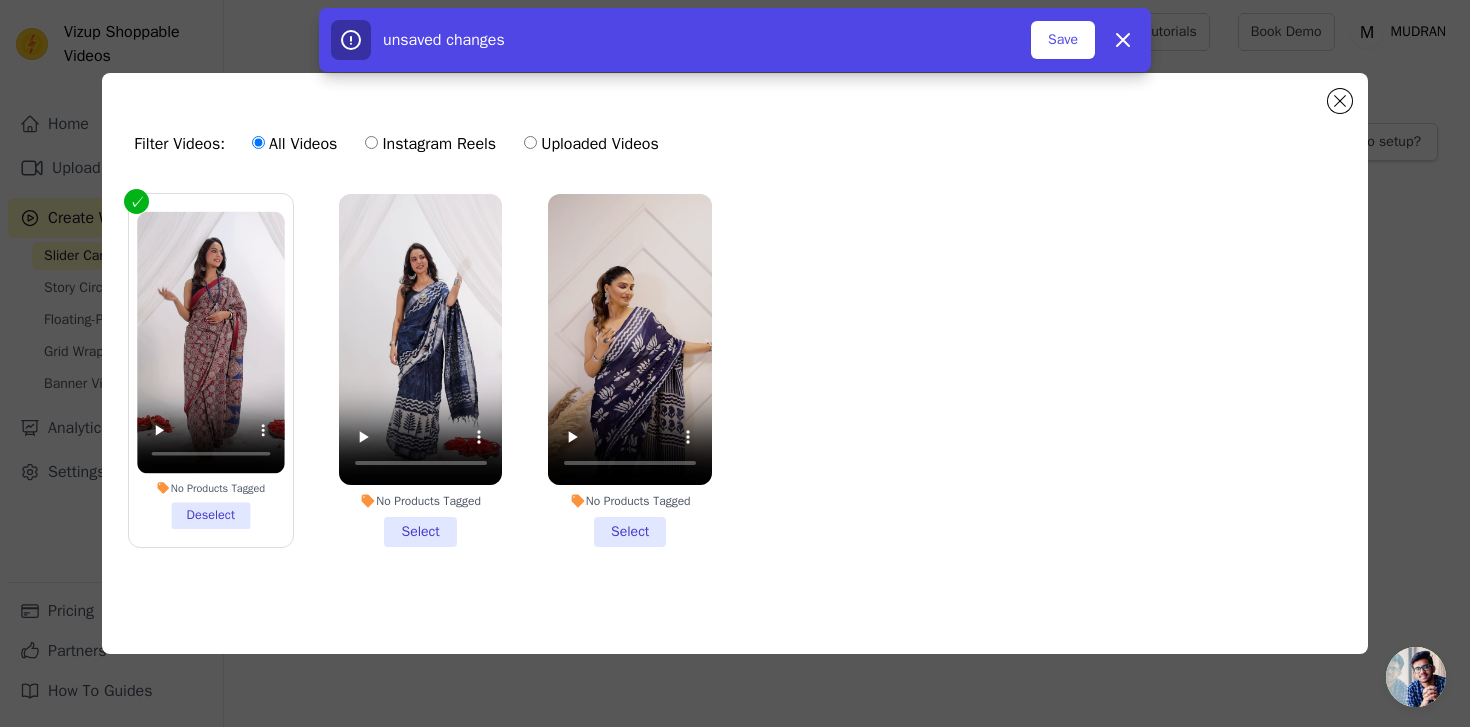 click on "No Products Tagged     Select" at bounding box center (421, 370) 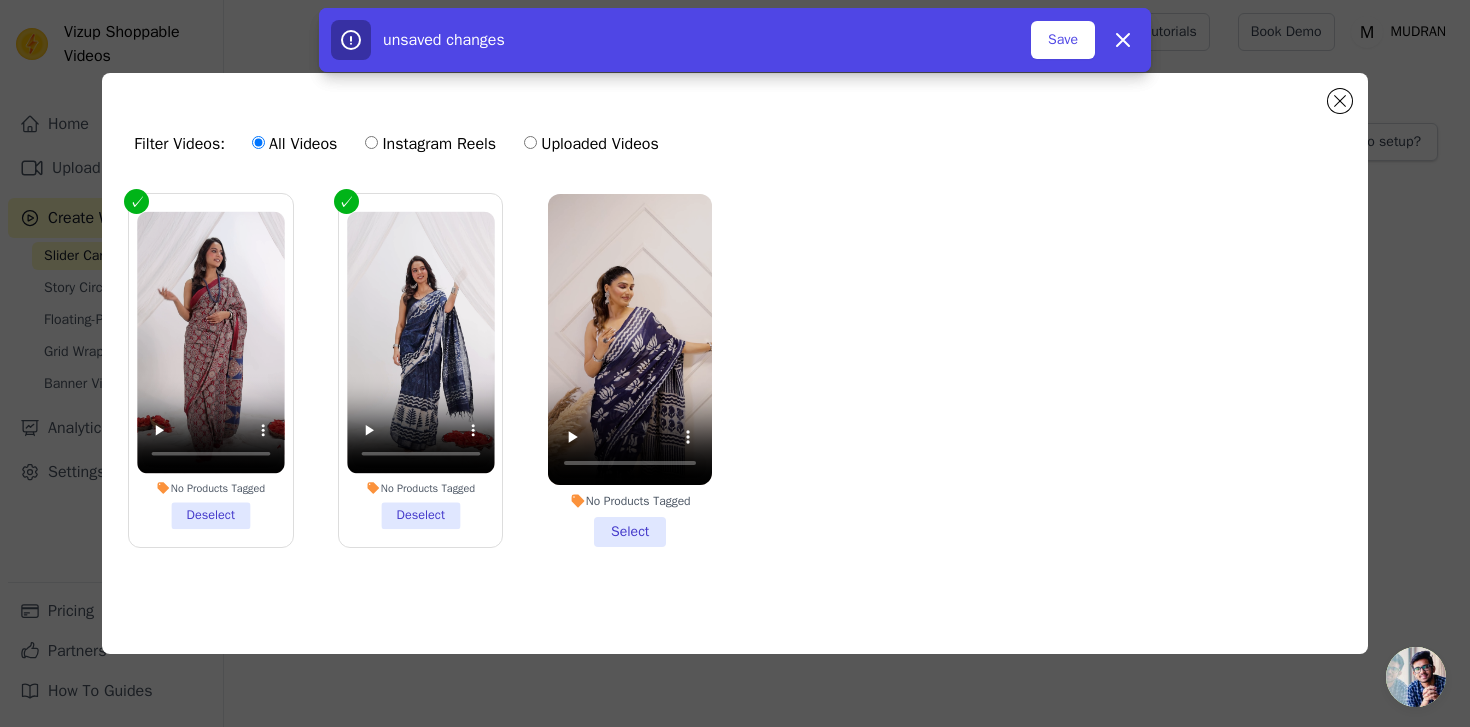 click on "No Products Tagged     Select" at bounding box center (630, 370) 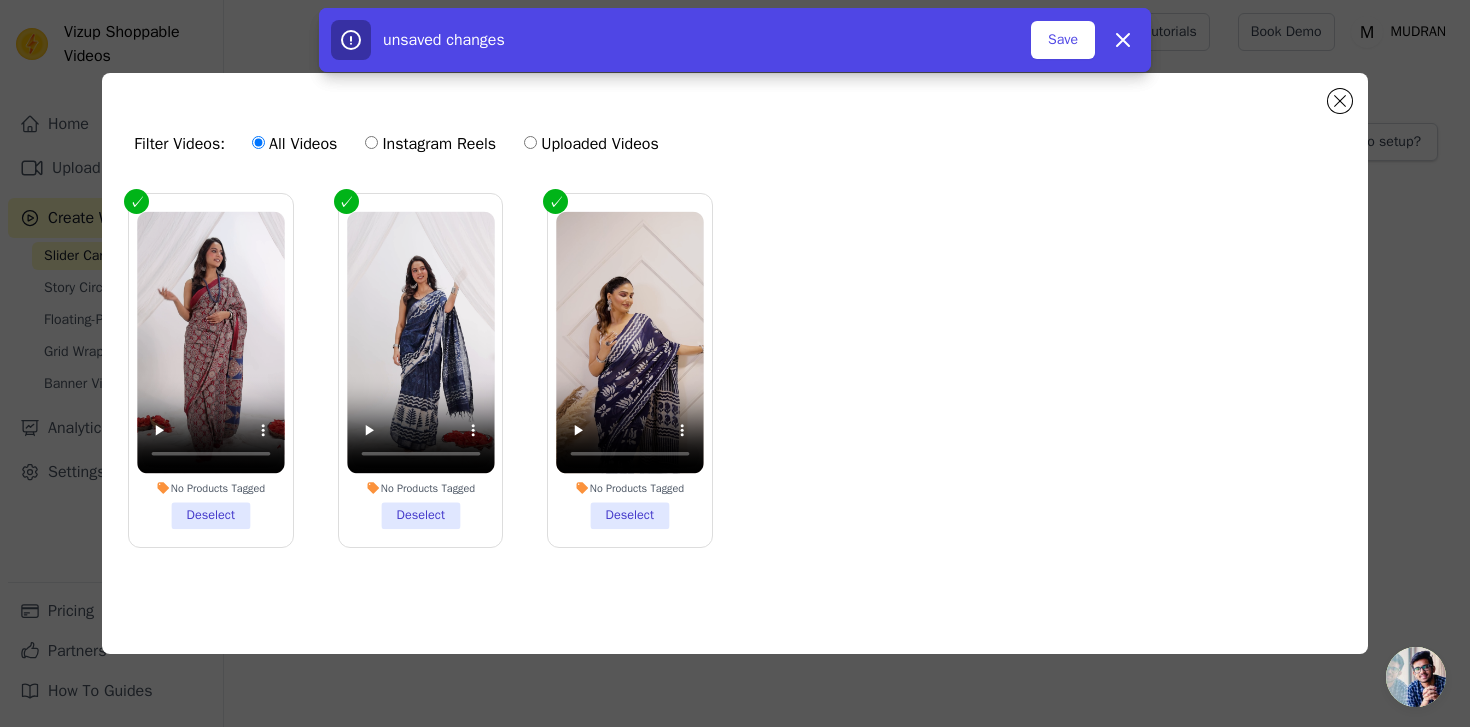 click on "No Products Tagged     Deselect" at bounding box center (210, 370) 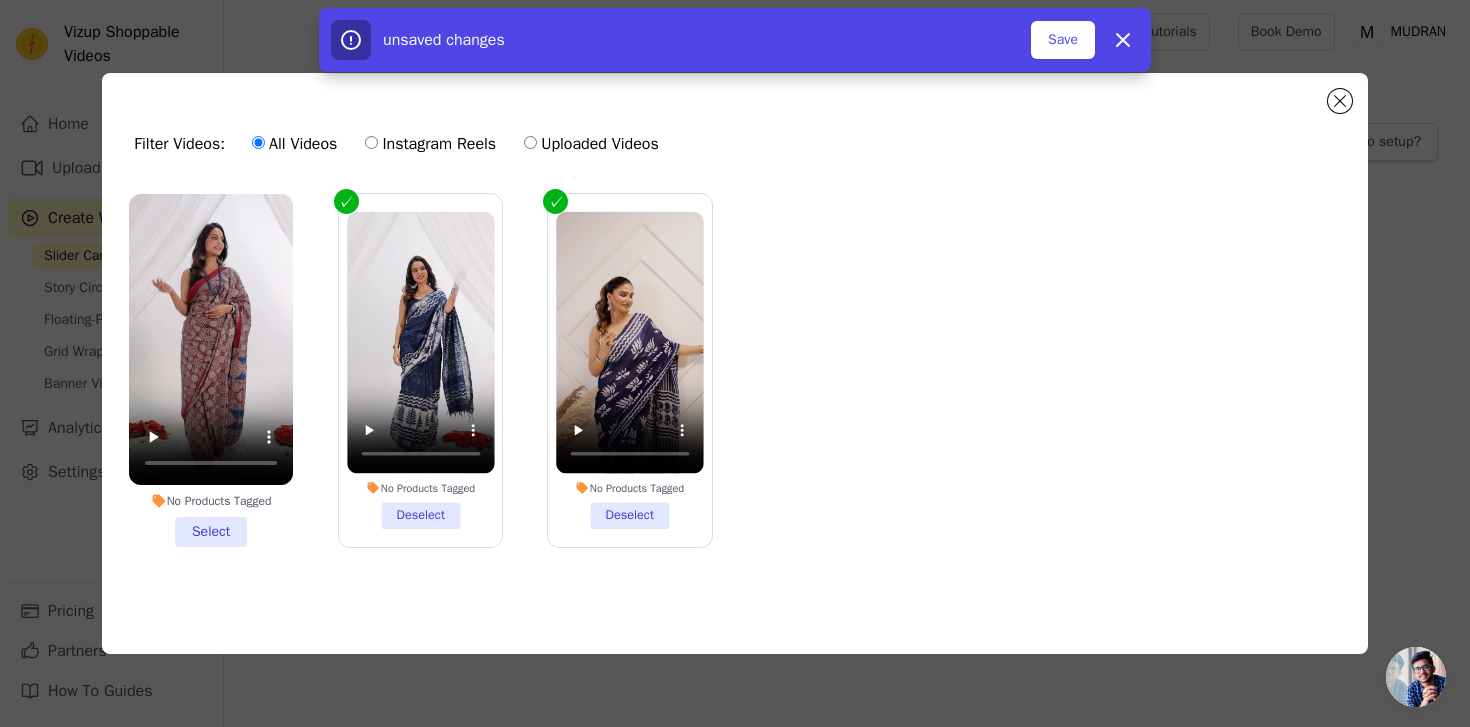 click on "No Products Tagged     Deselect" at bounding box center (420, 370) 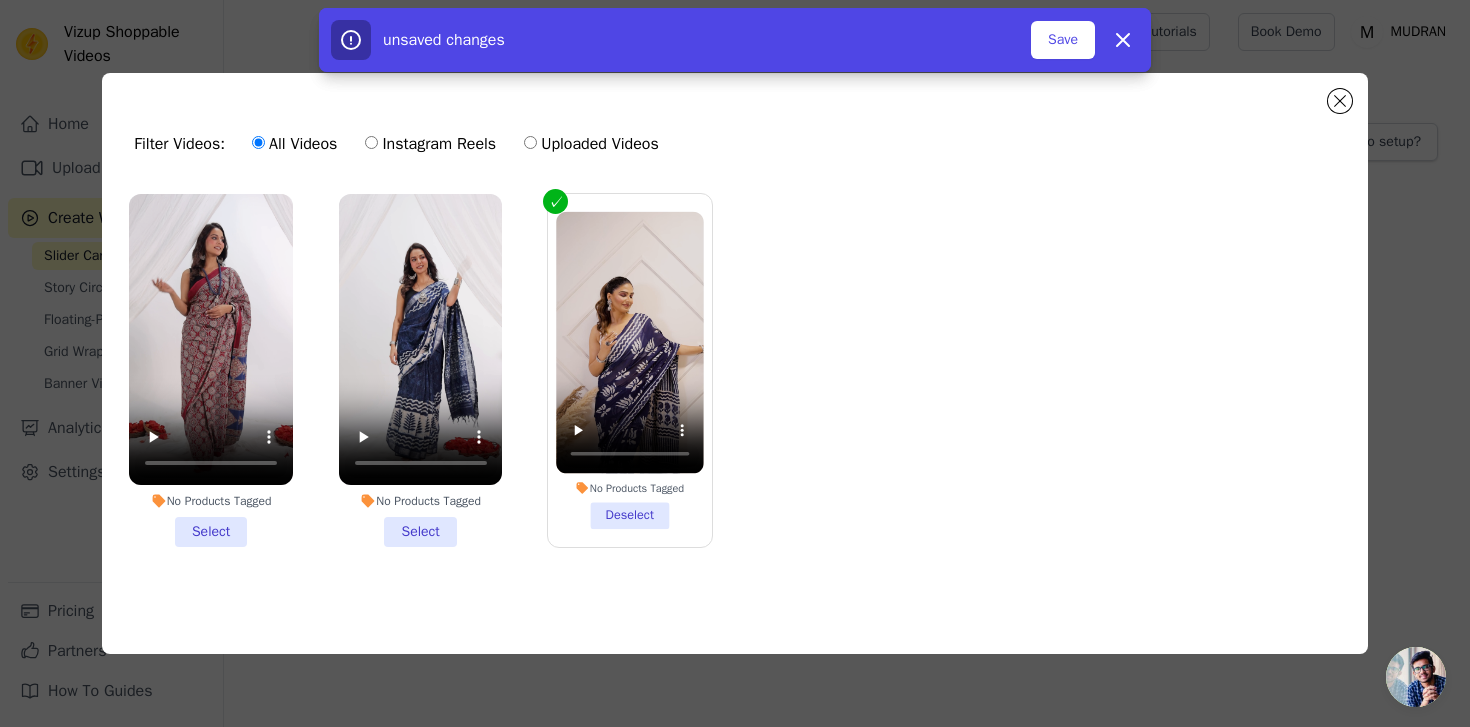 click on "No Products Tagged     Select" at bounding box center (211, 370) 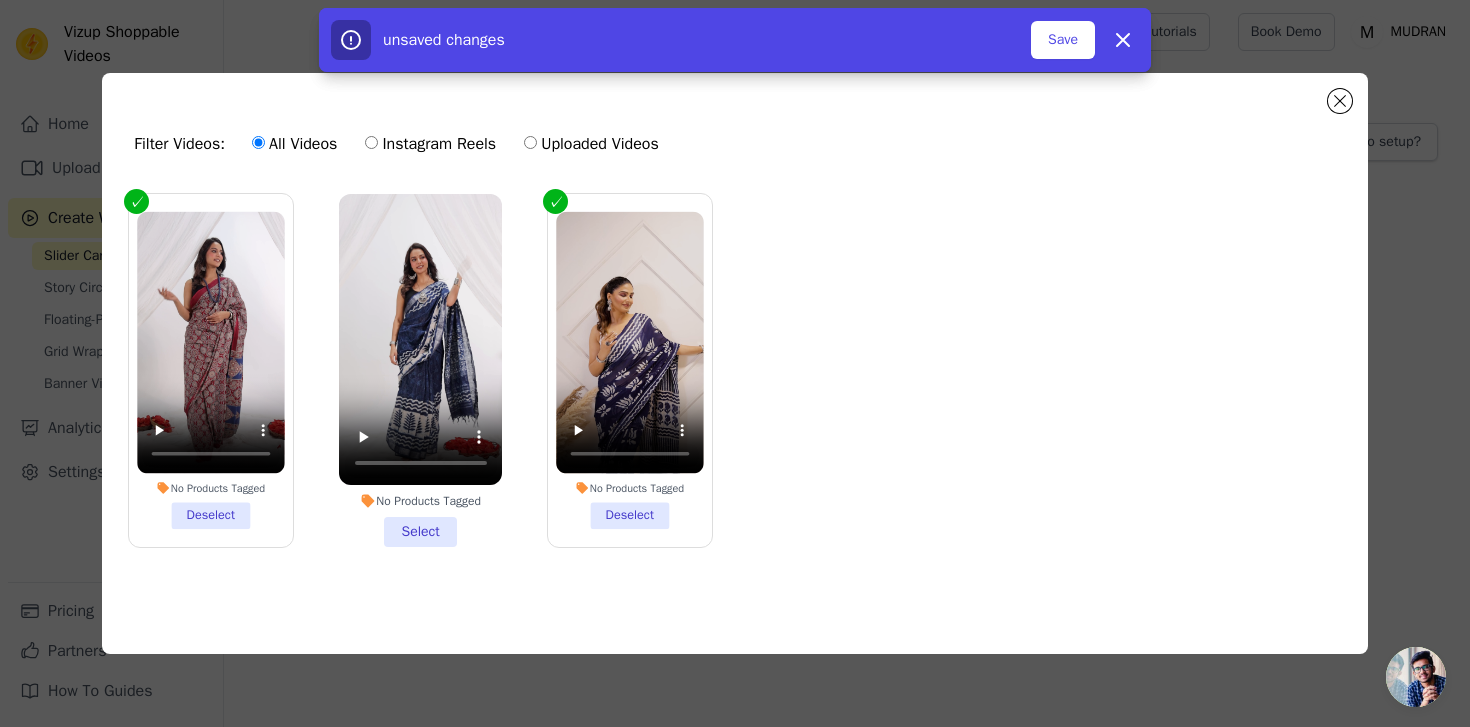 click on "No Products Tagged     Select" at bounding box center (421, 370) 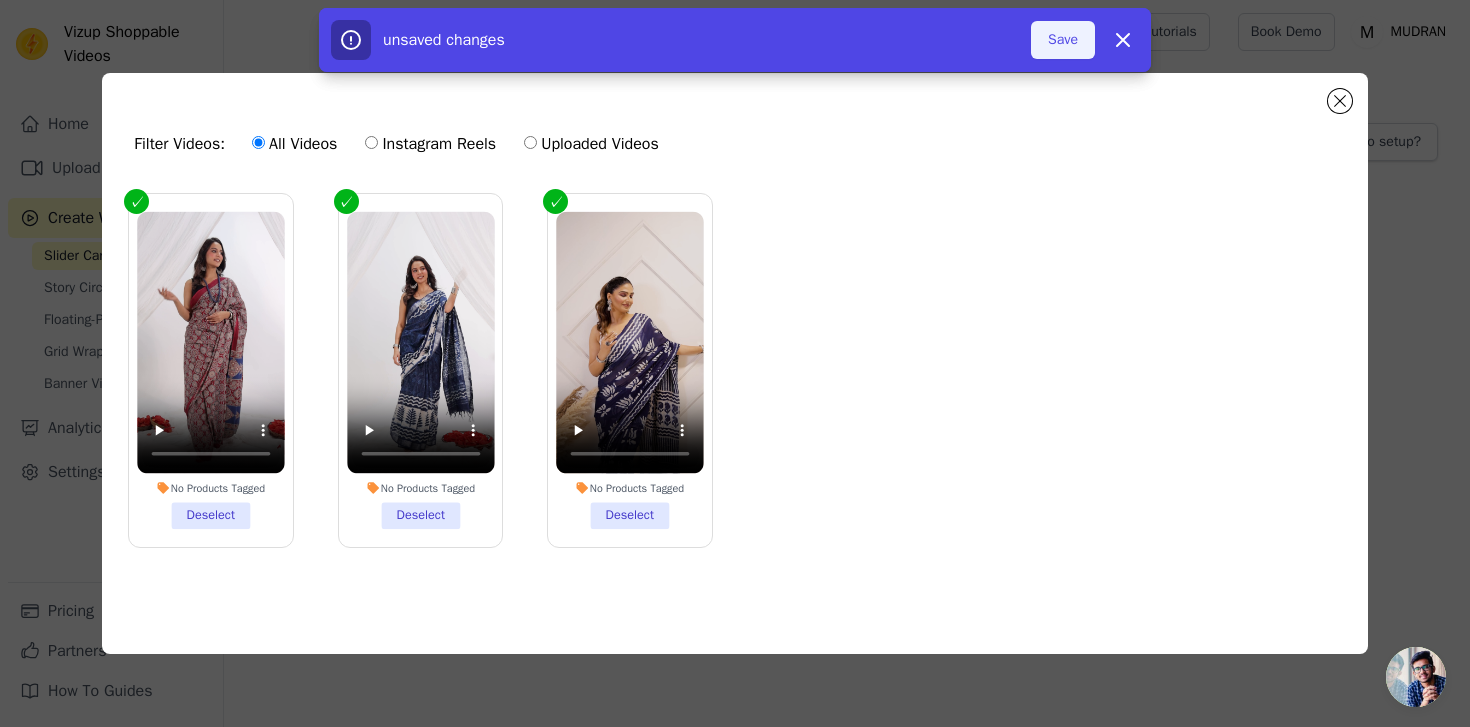 click on "Save" at bounding box center (1063, 40) 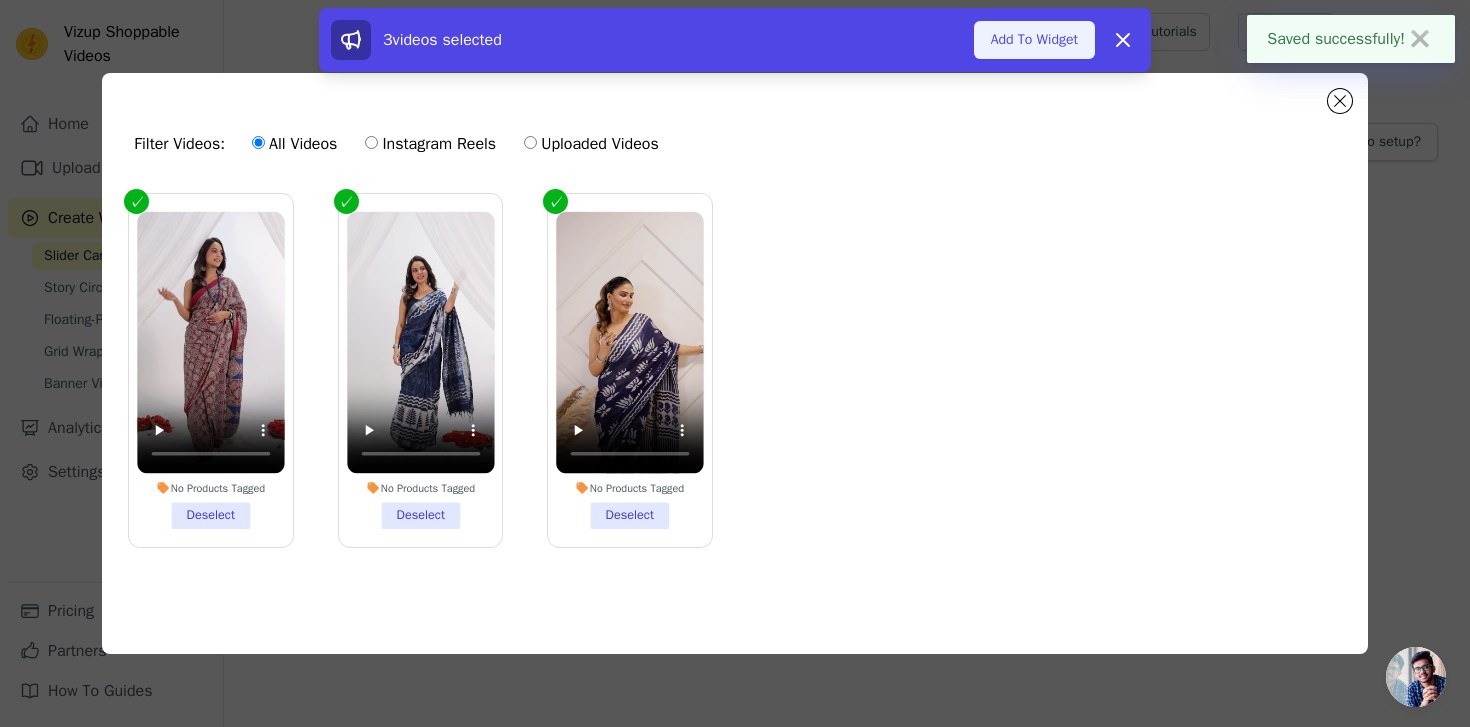click on "Add To Widget" at bounding box center (1034, 40) 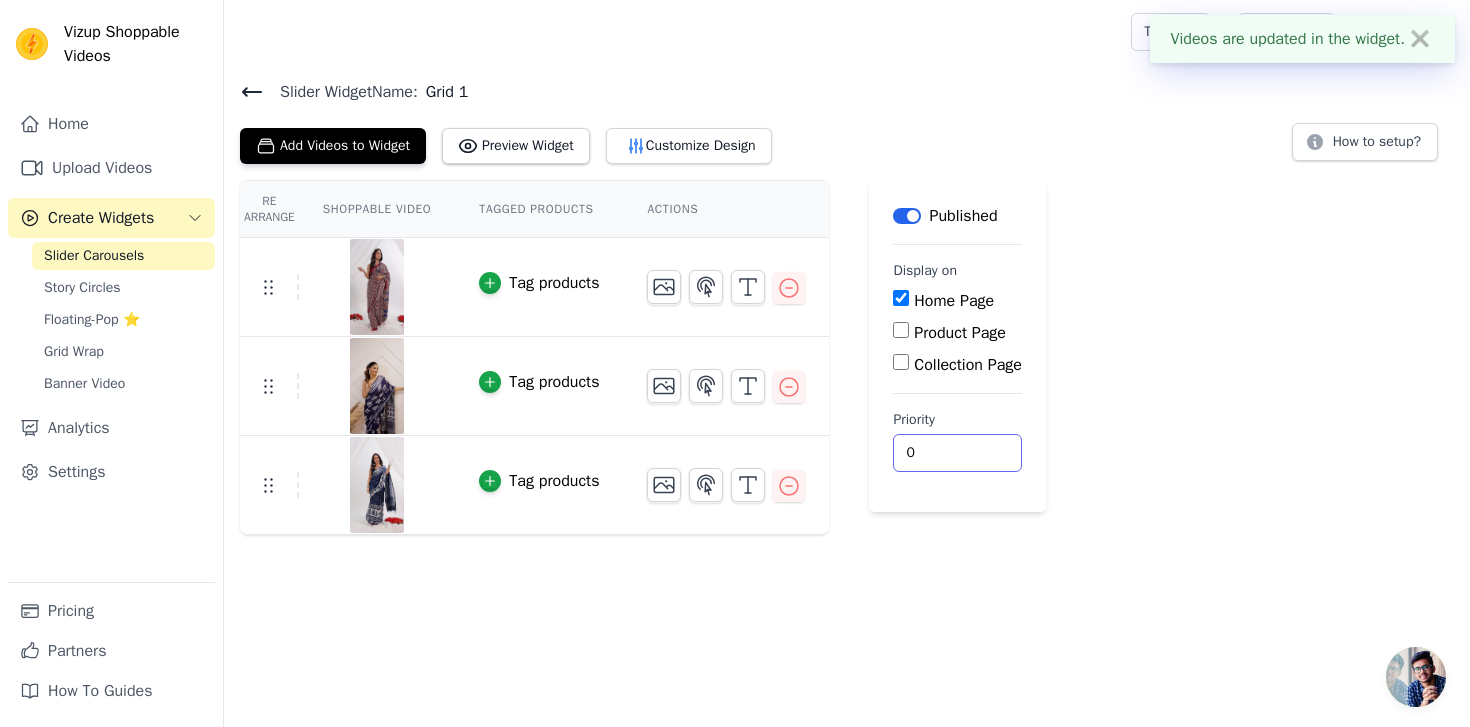 drag, startPoint x: 954, startPoint y: 461, endPoint x: 927, endPoint y: 461, distance: 27 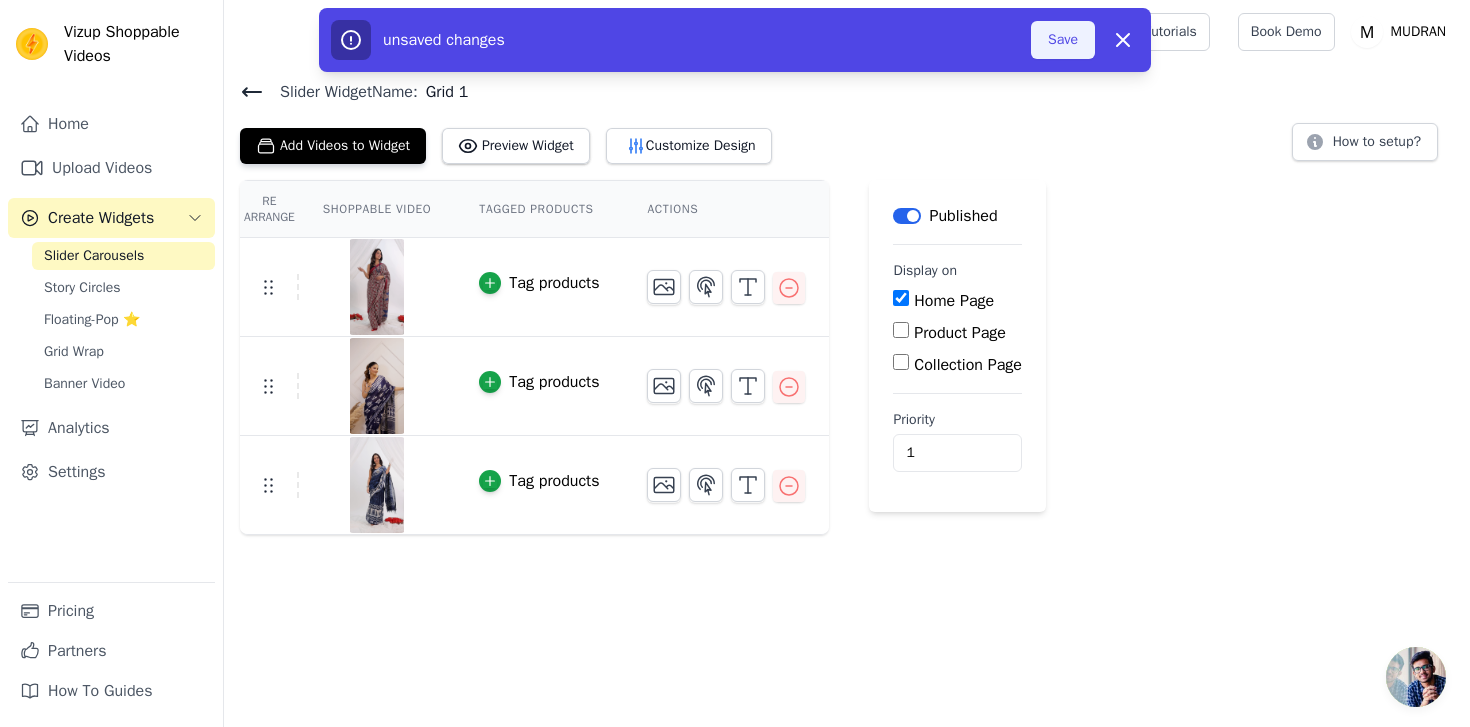 click on "Save" at bounding box center [1063, 40] 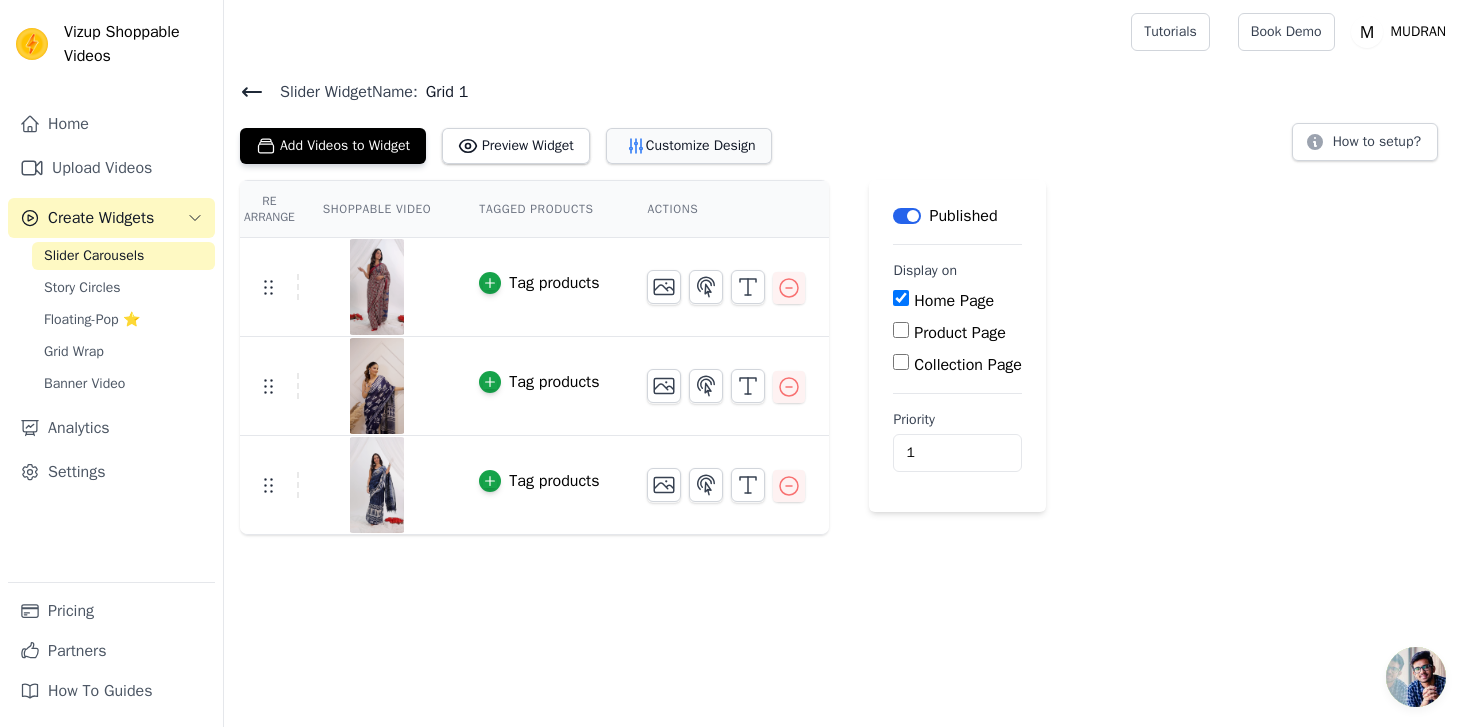 click on "Customize Design" at bounding box center [689, 146] 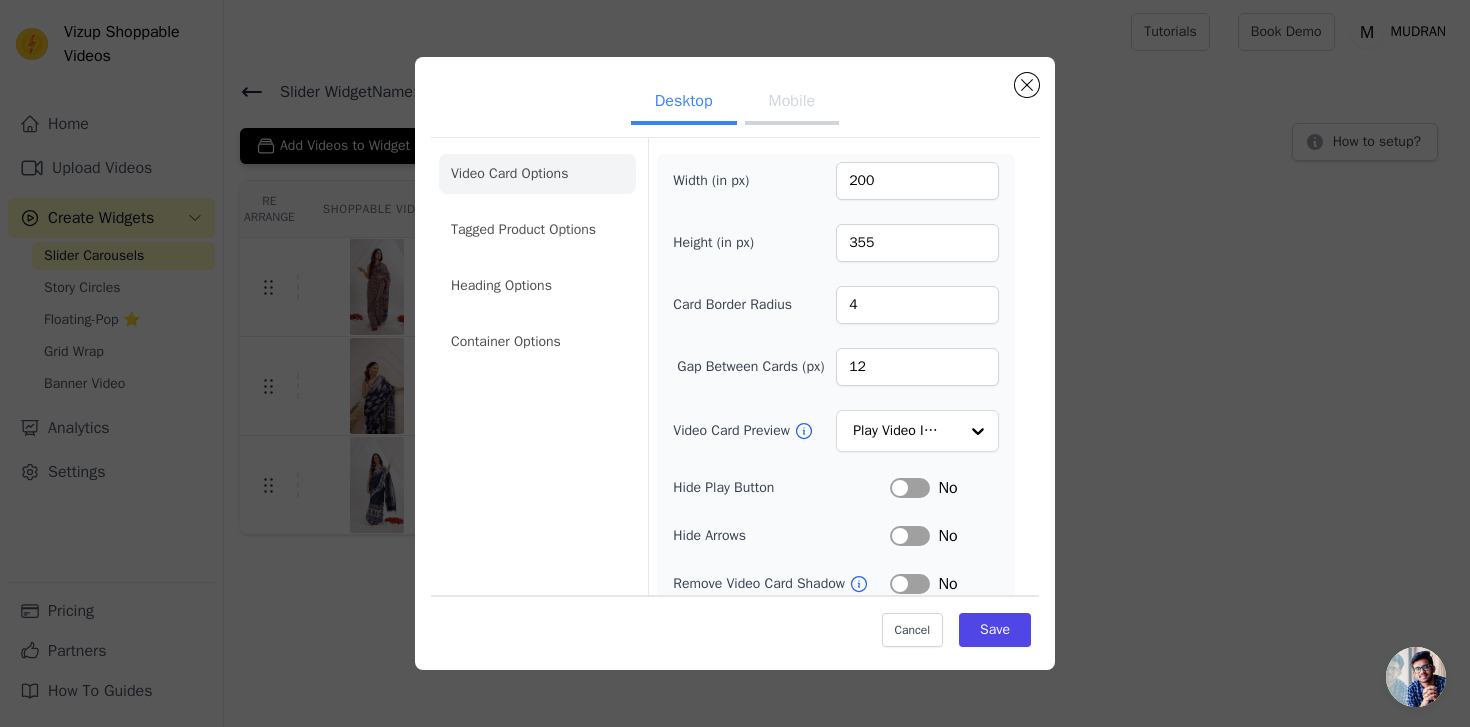click on "Mobile" at bounding box center [792, 103] 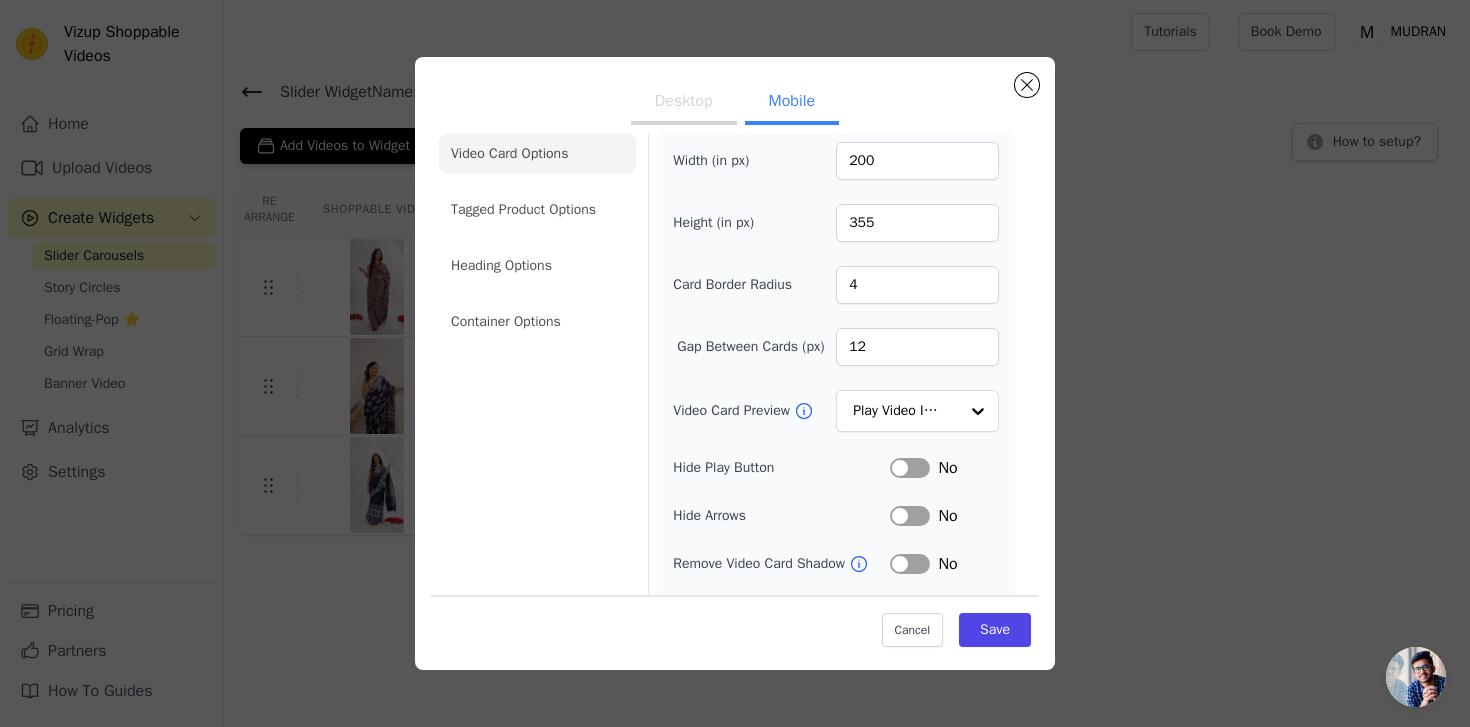 scroll, scrollTop: 0, scrollLeft: 0, axis: both 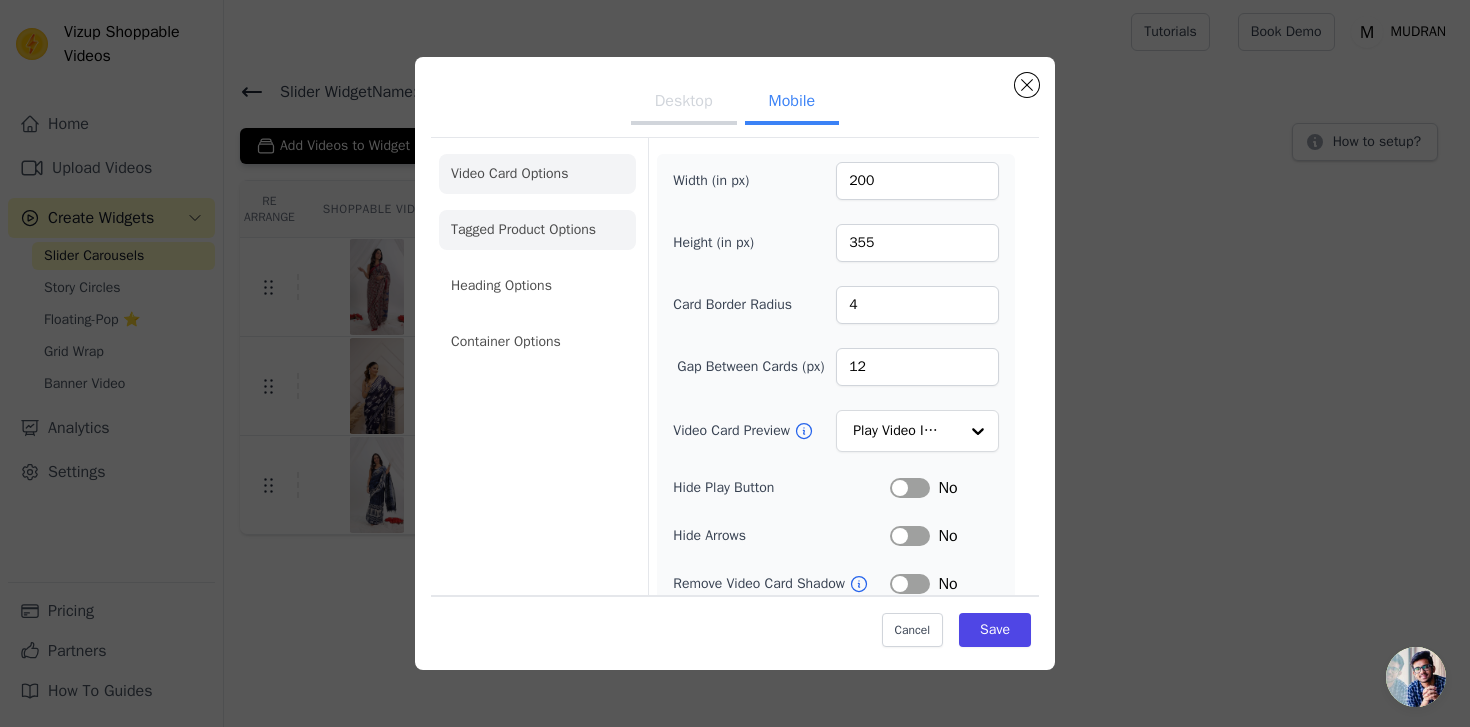 click on "Tagged Product Options" 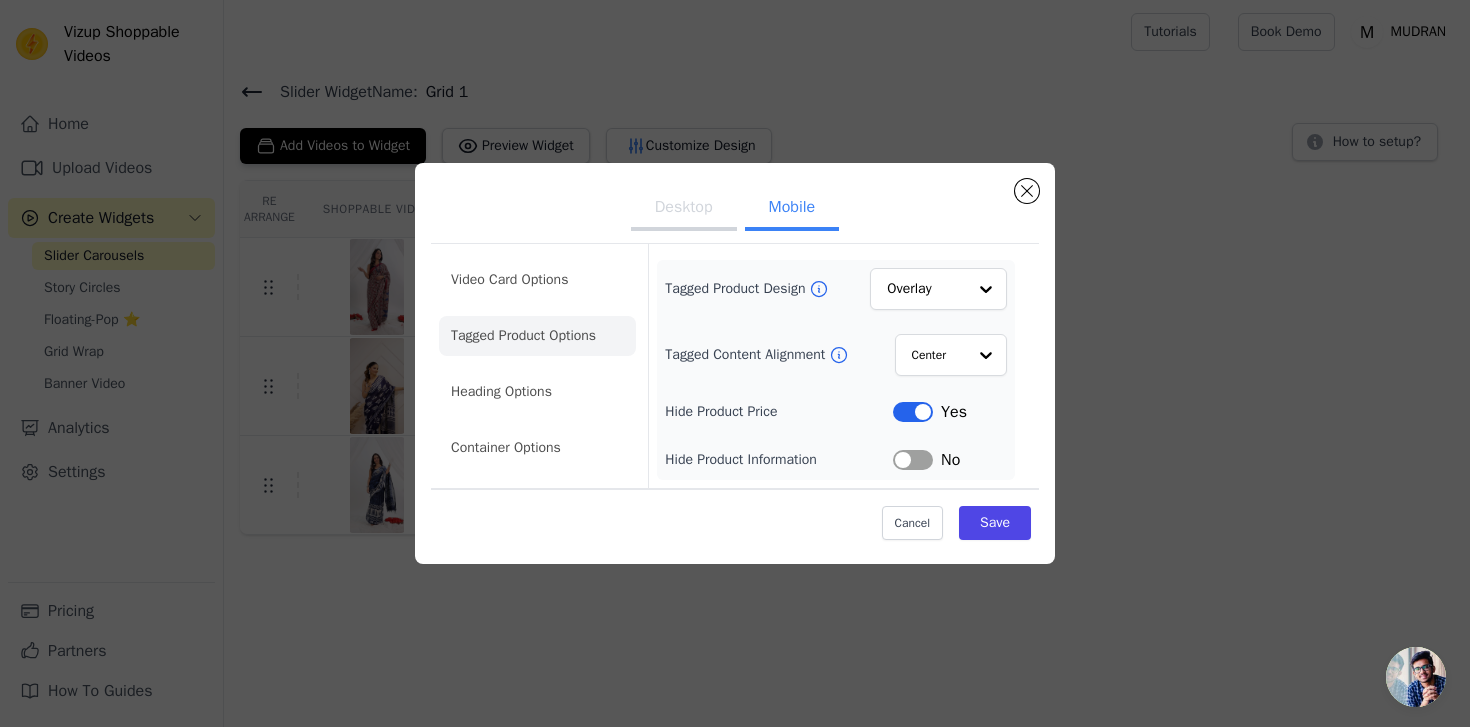 click on "Video Card Options Tagged Product Options Heading Options Container Options" at bounding box center (537, 364) 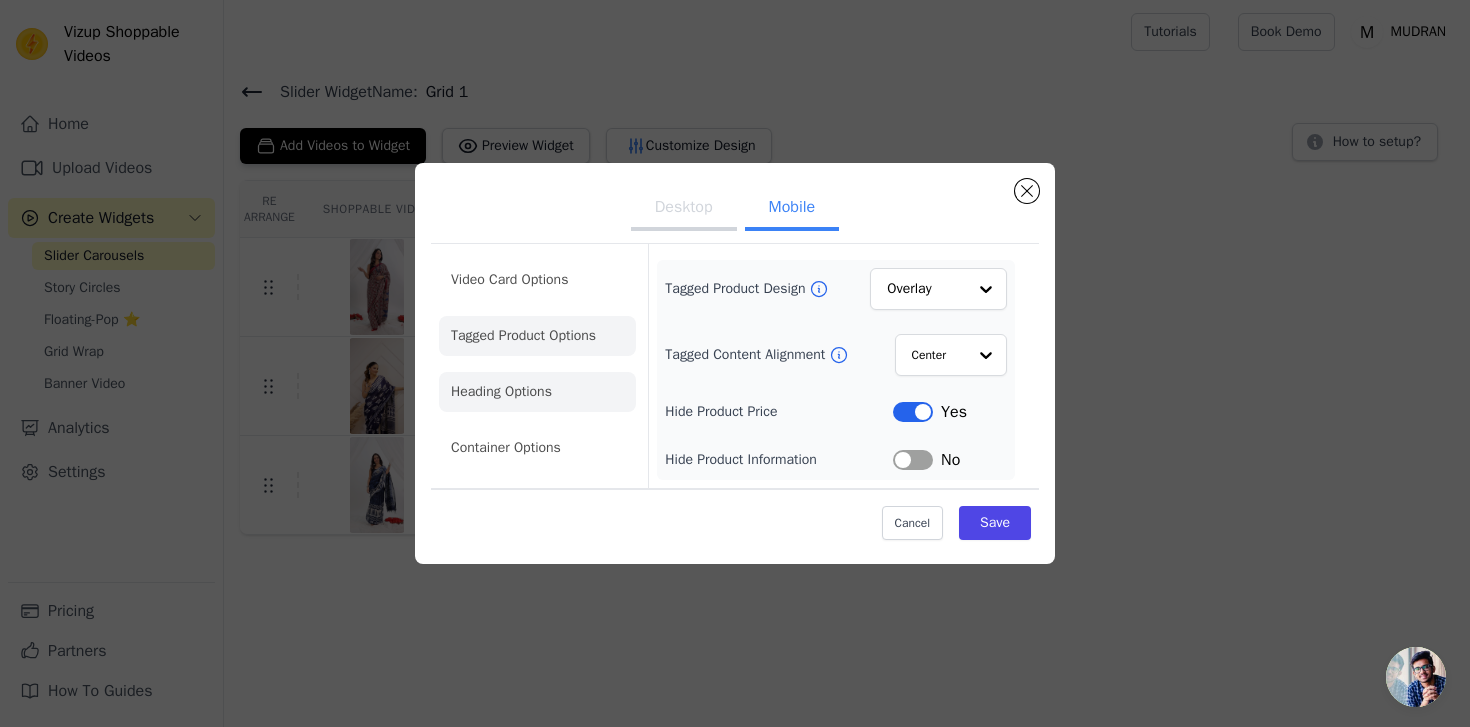 click on "Heading Options" 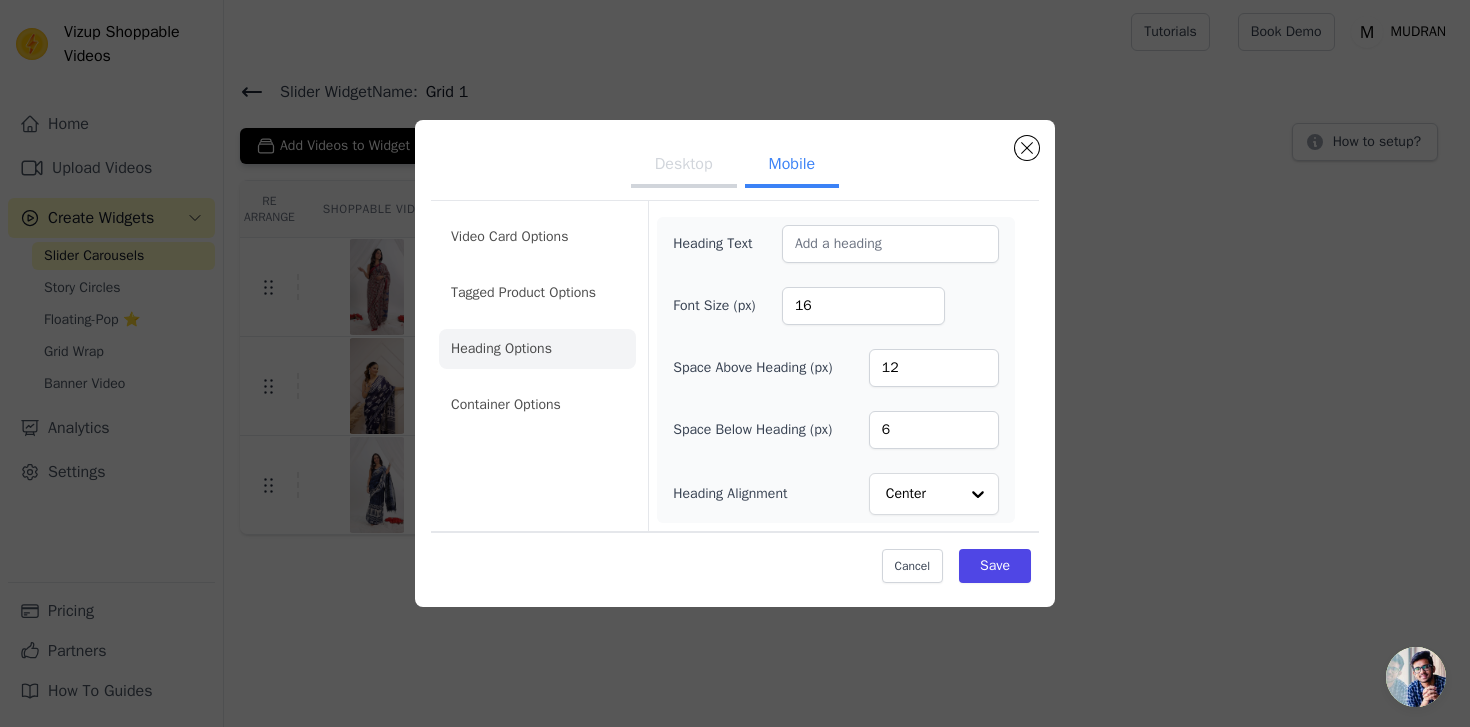 click on "Heading Options" 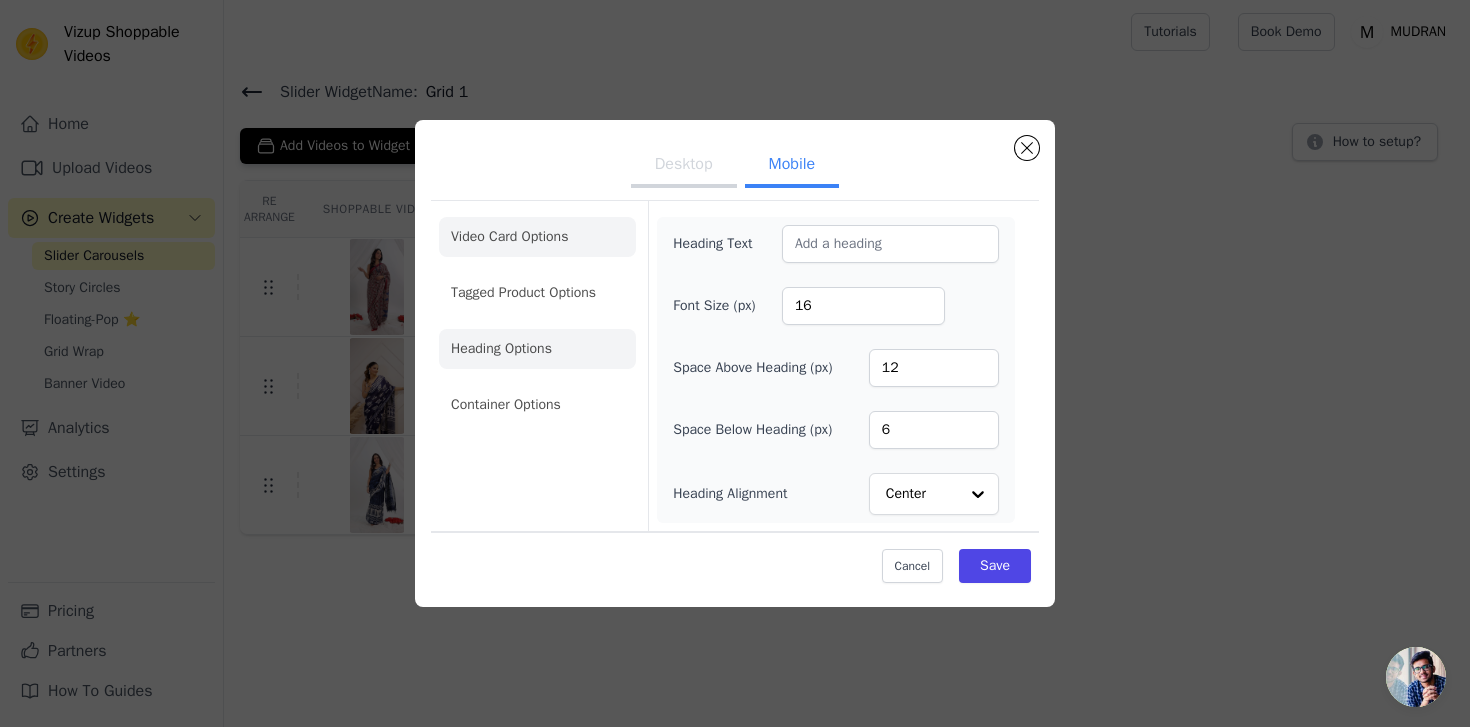 click on "Video Card Options" 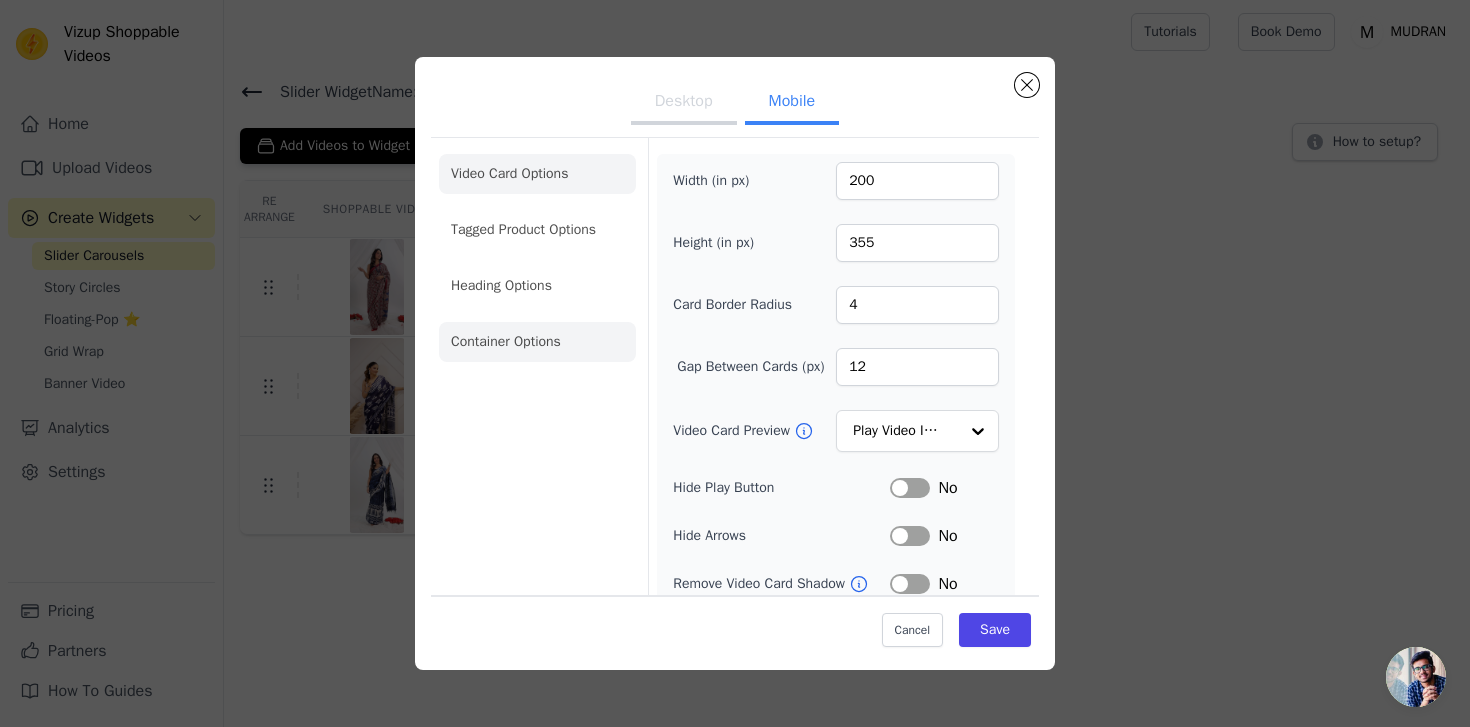 click on "Container Options" 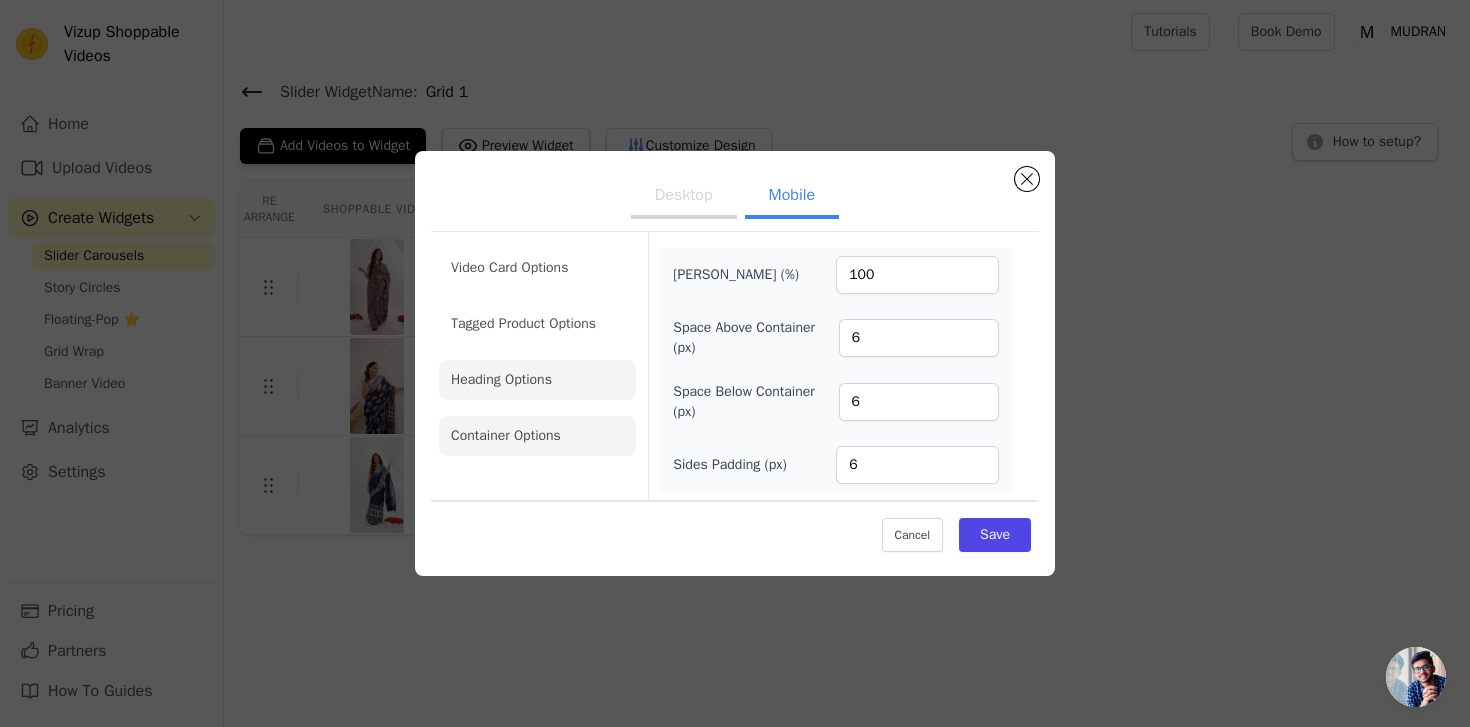 click on "Heading Options" 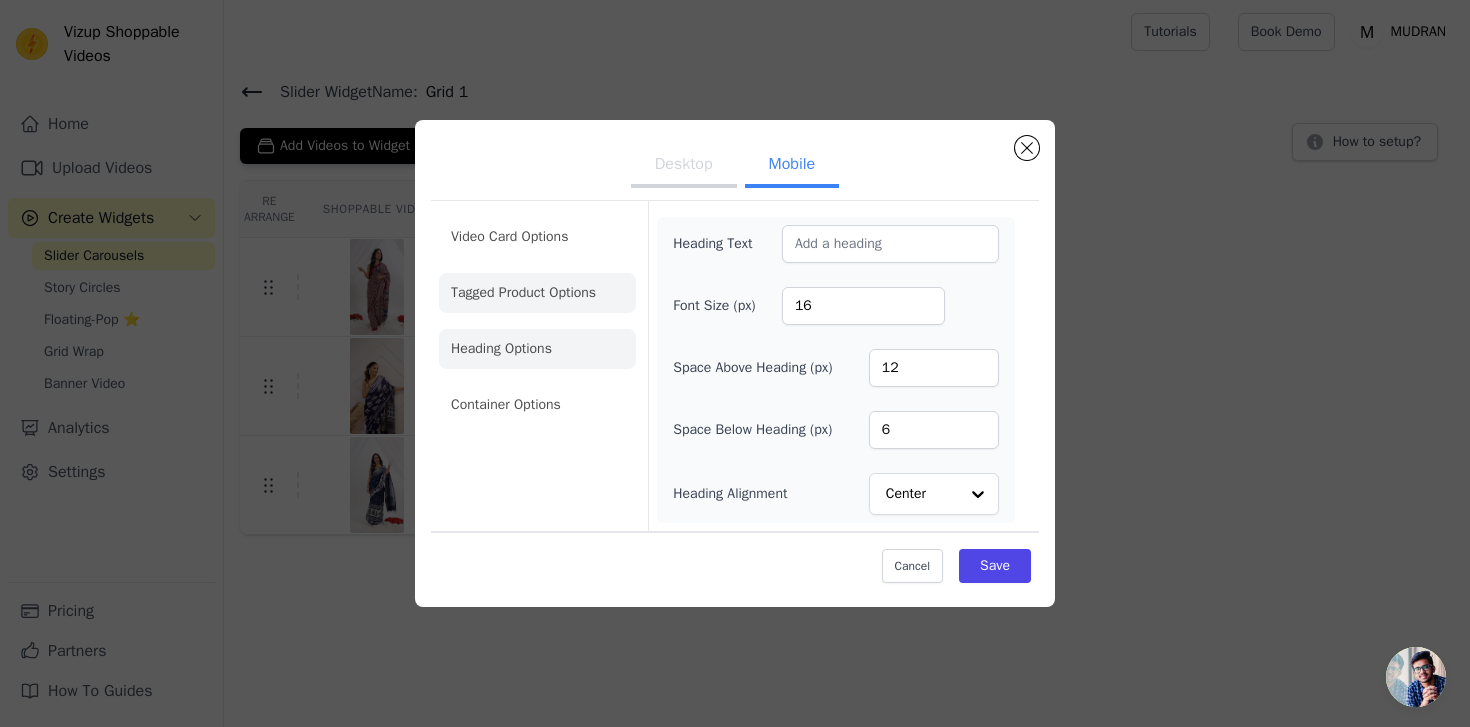 click on "Tagged Product Options" 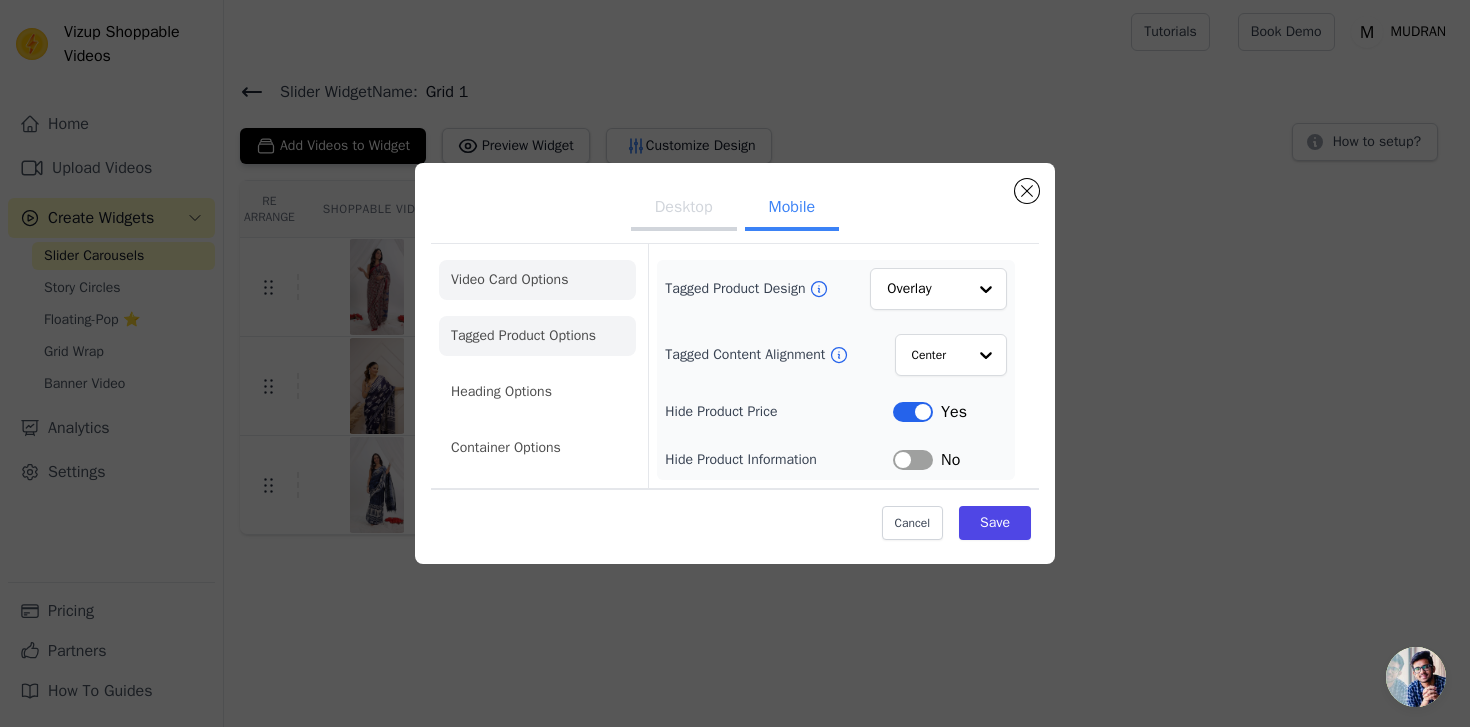 click on "Video Card Options" 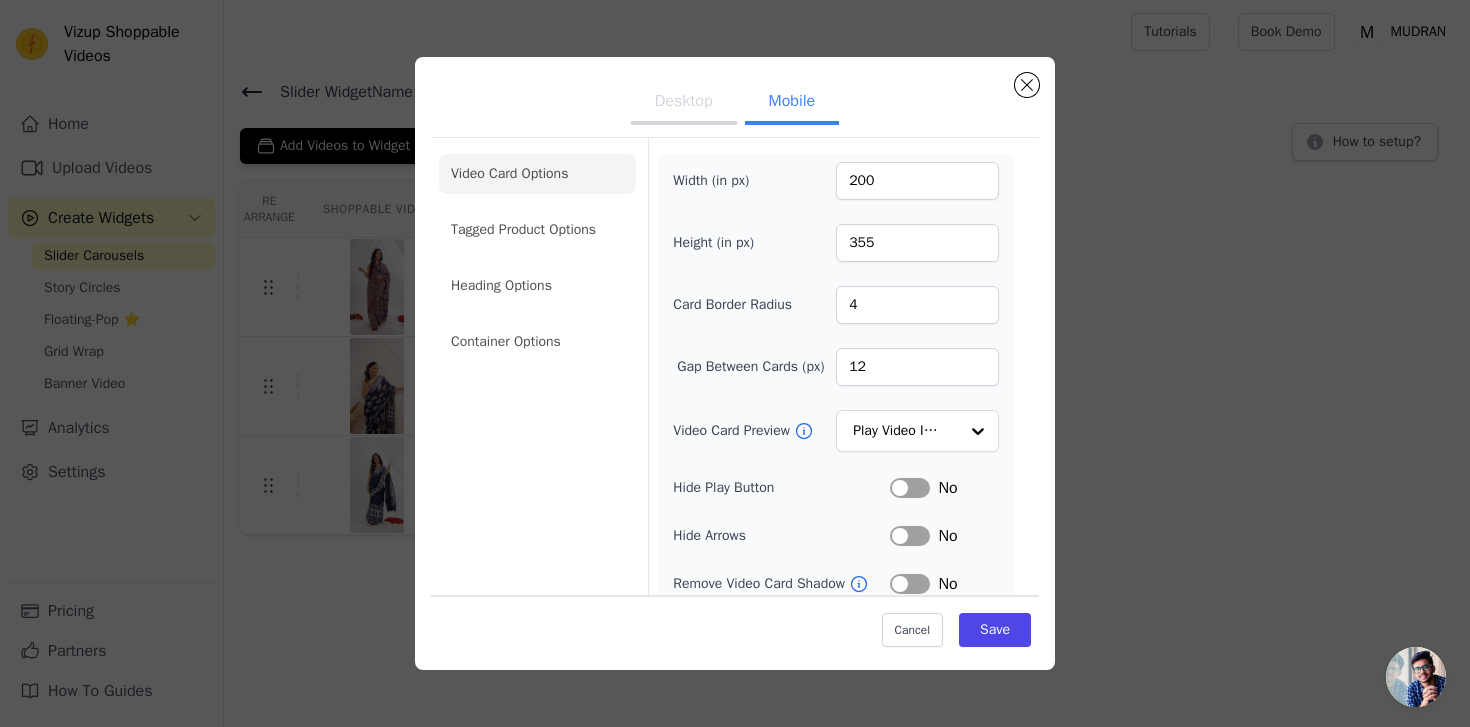 click on "Desktop" at bounding box center (684, 103) 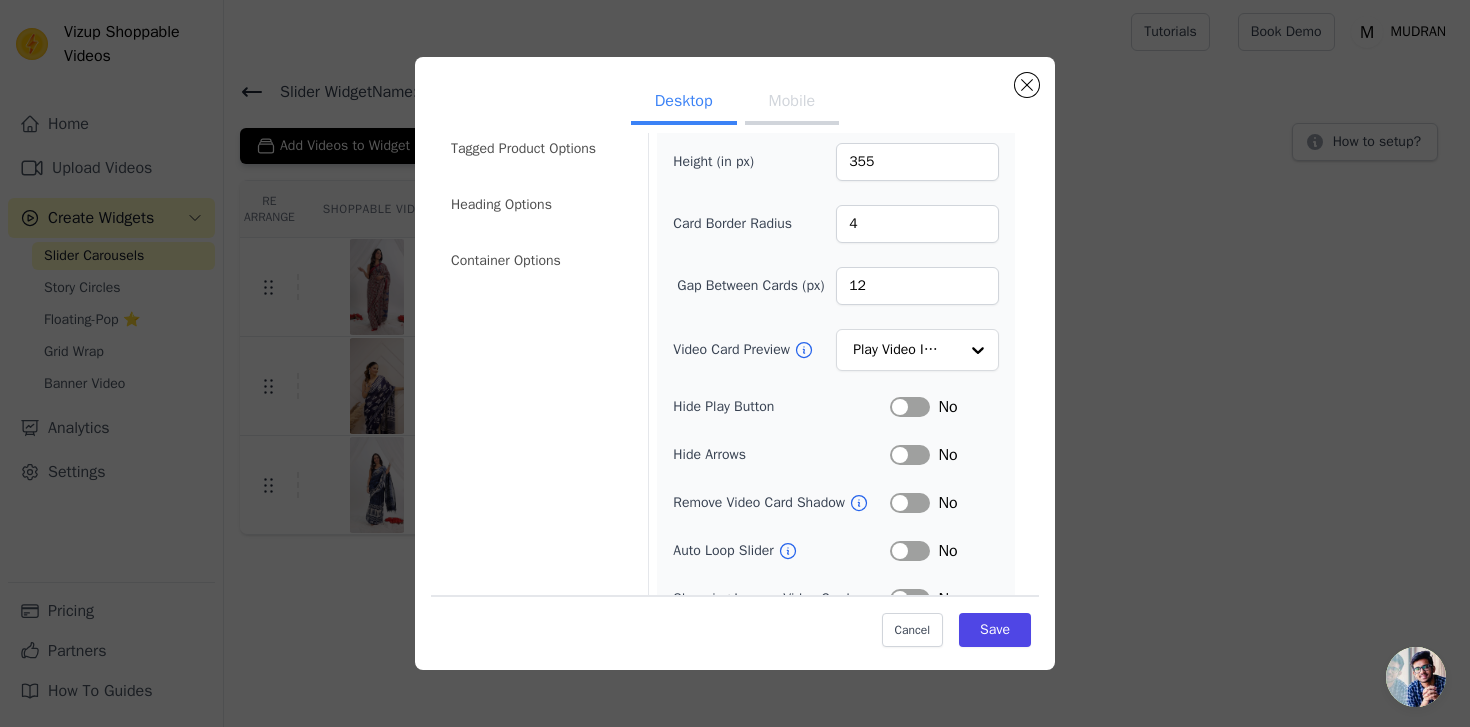 scroll, scrollTop: 79, scrollLeft: 0, axis: vertical 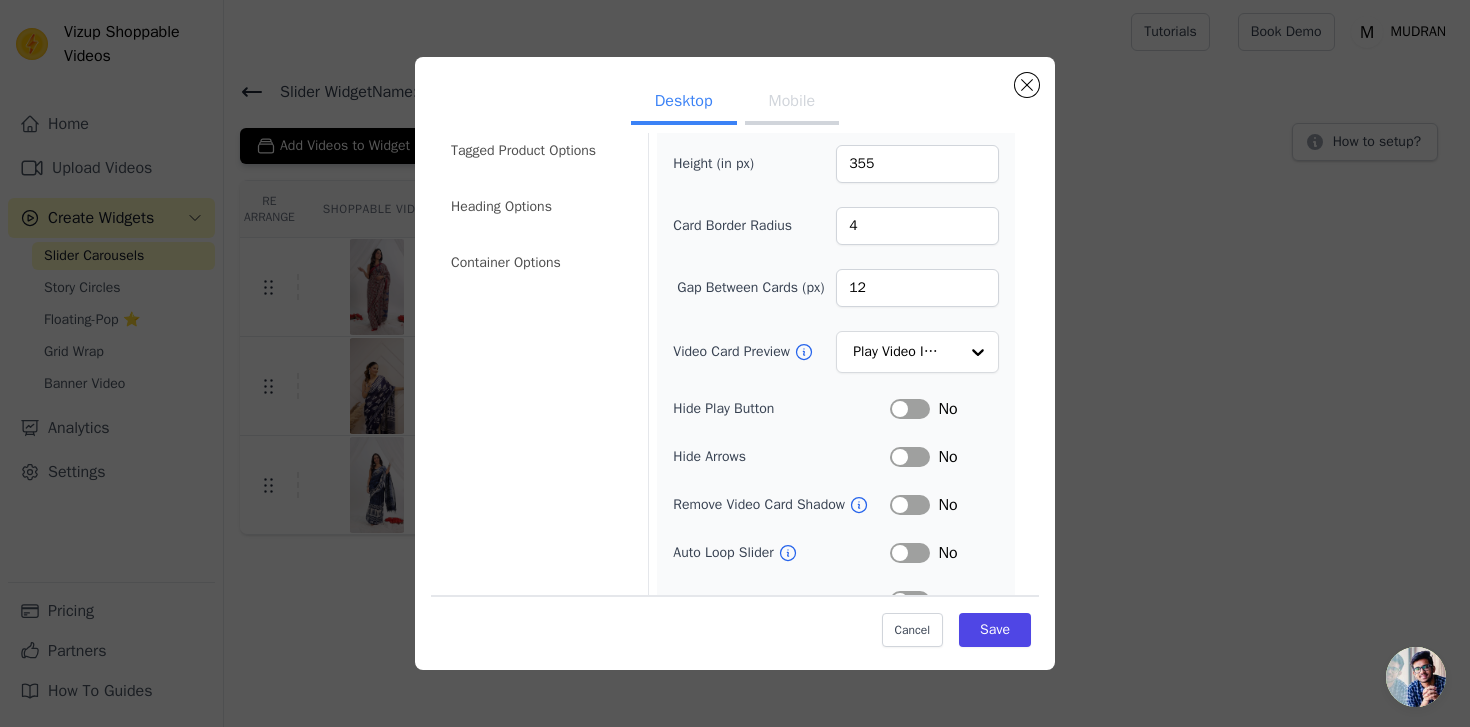 click on "Mobile" at bounding box center [792, 103] 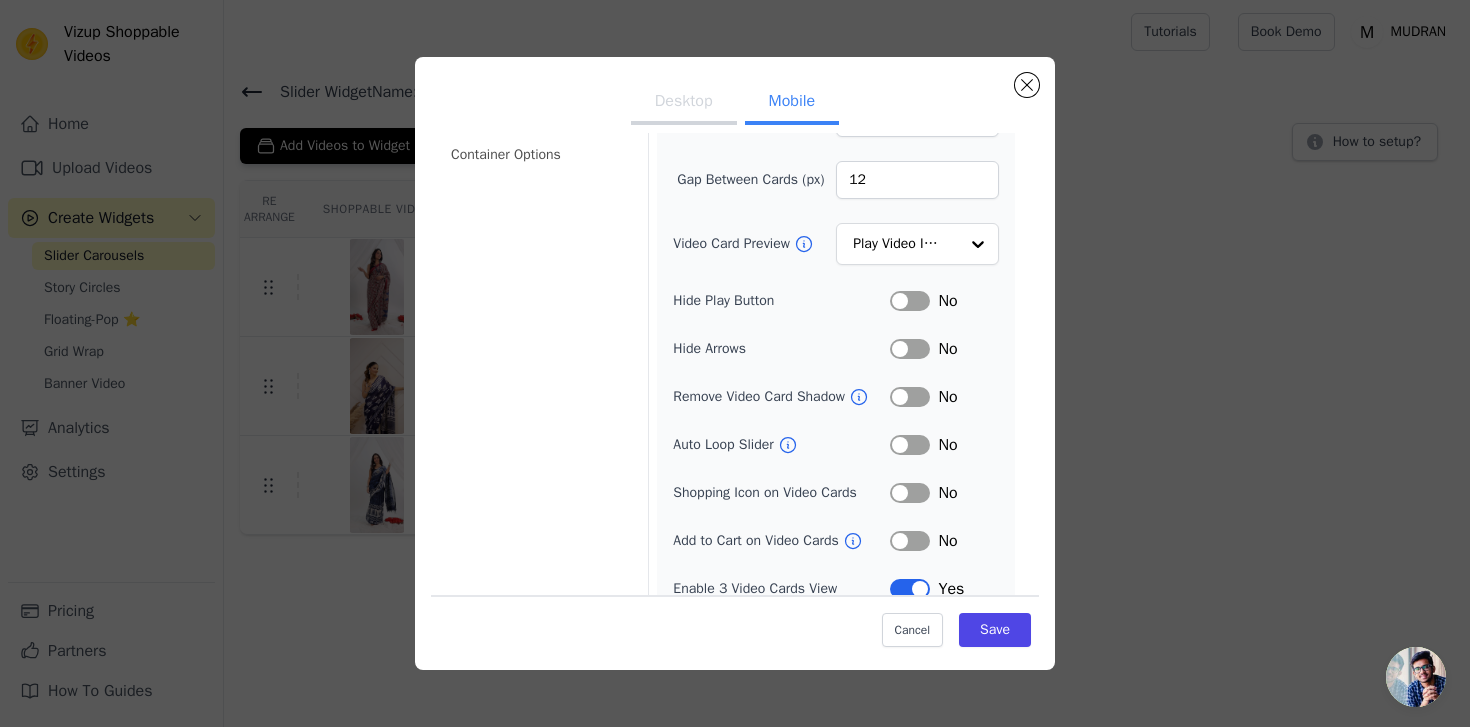 scroll, scrollTop: 211, scrollLeft: 0, axis: vertical 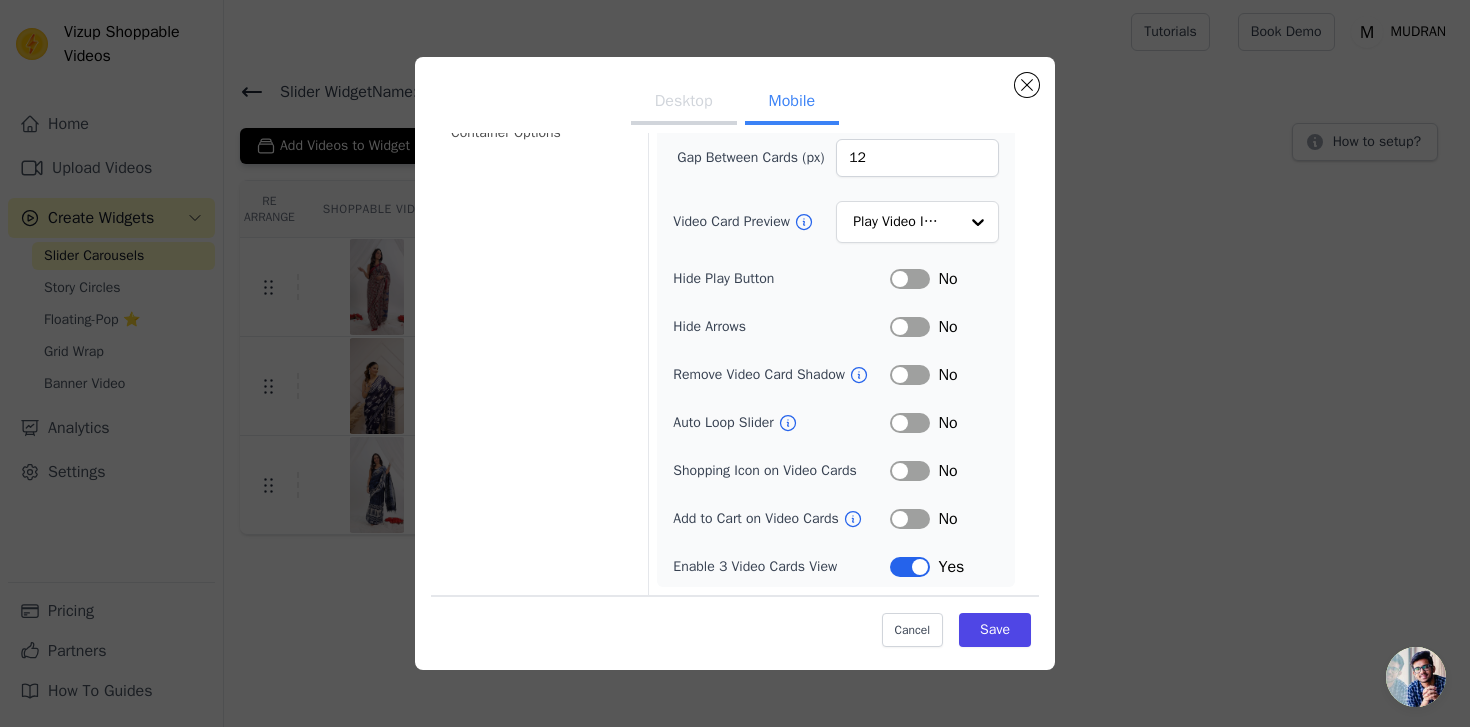 click on "Label" at bounding box center [910, 375] 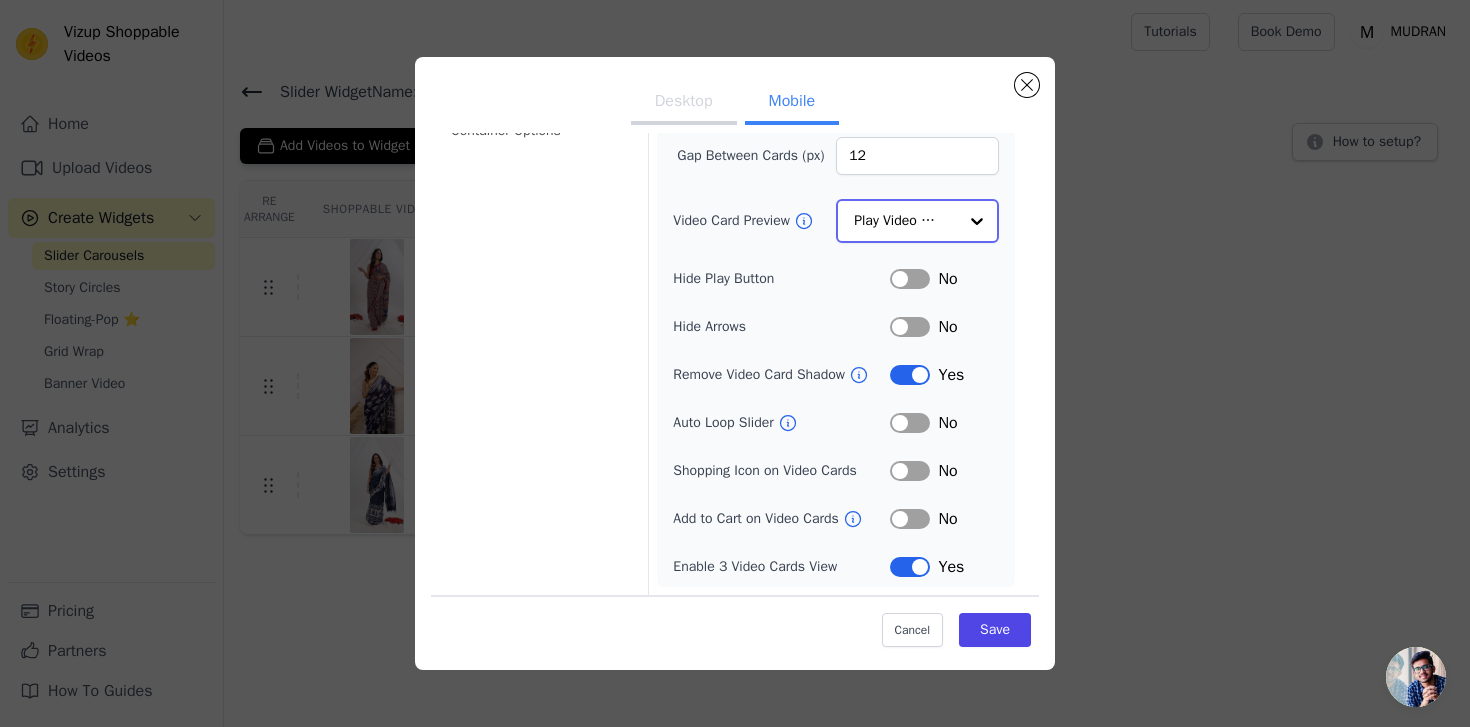 click on "Video Card Preview" 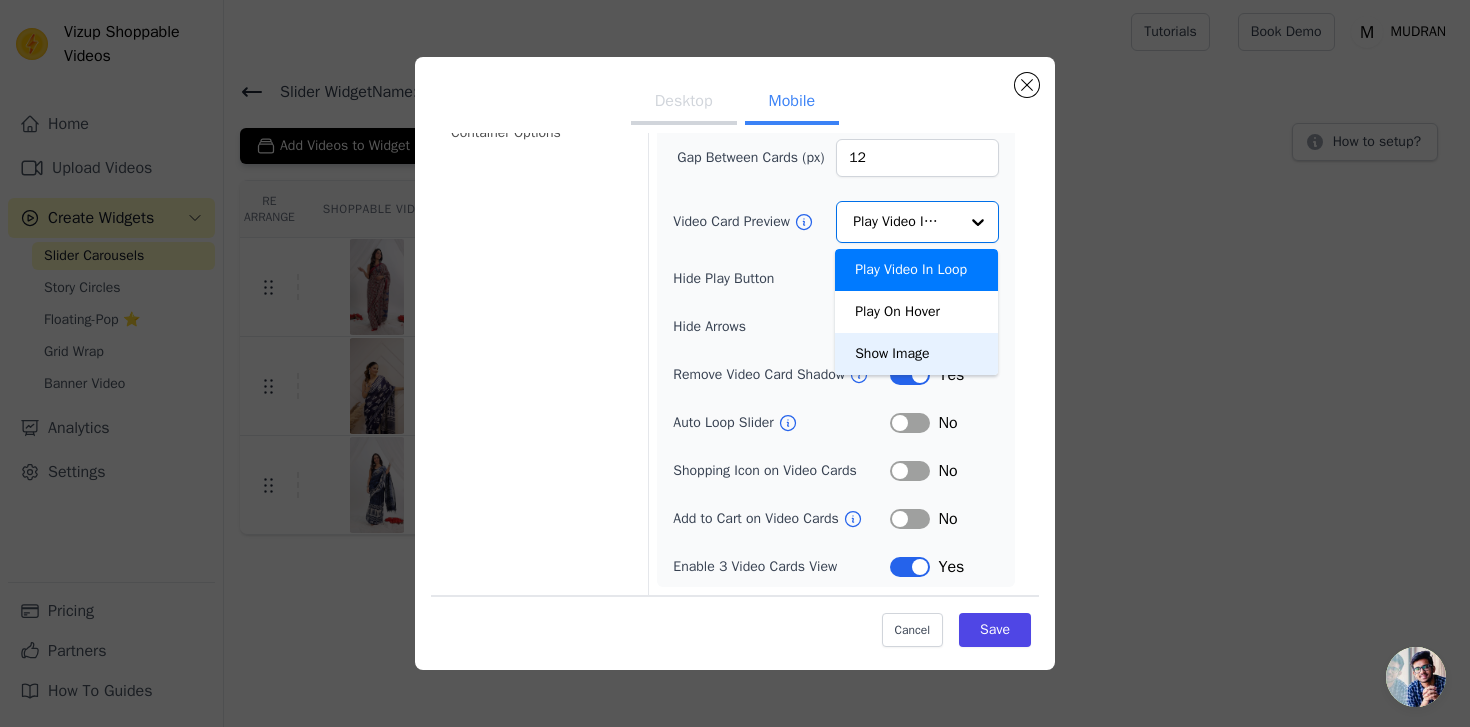 click on "Hide Arrows" at bounding box center (781, 327) 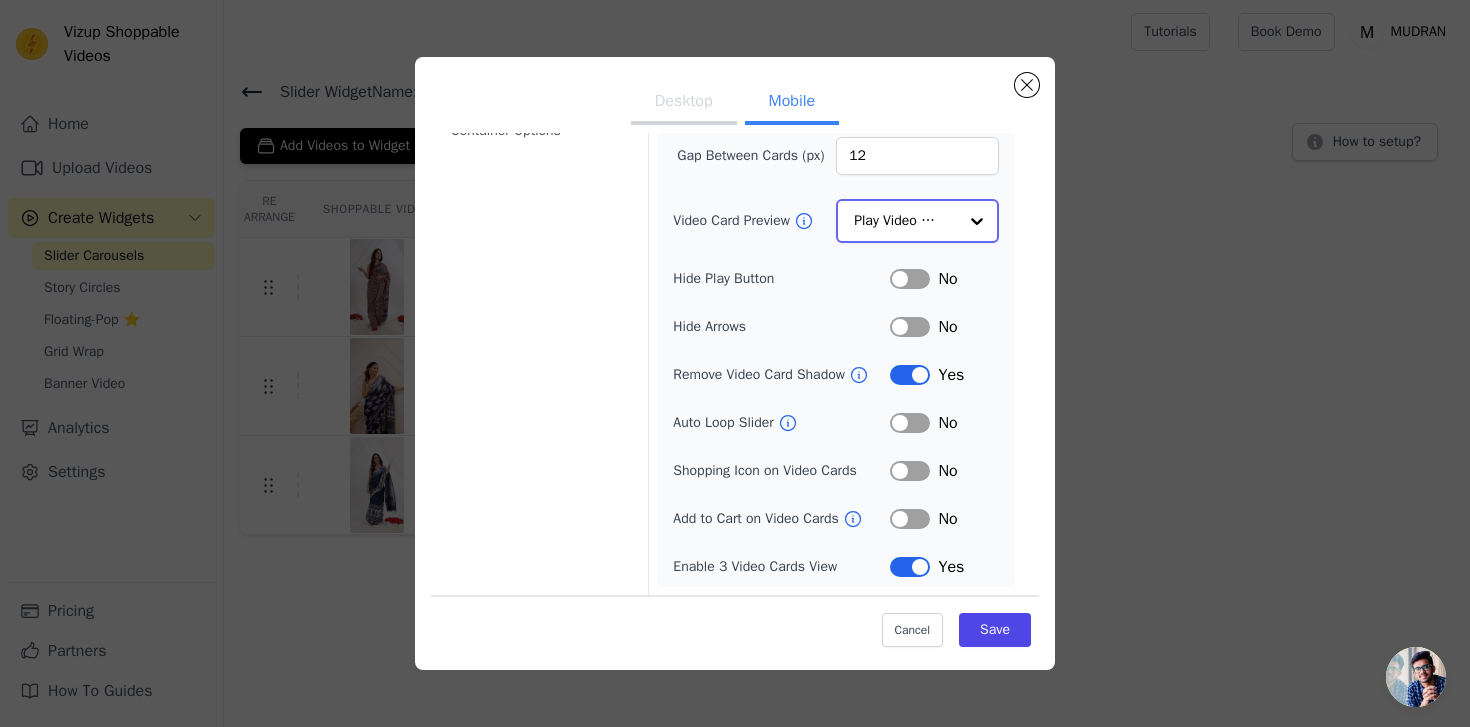click on "Video Card Preview" 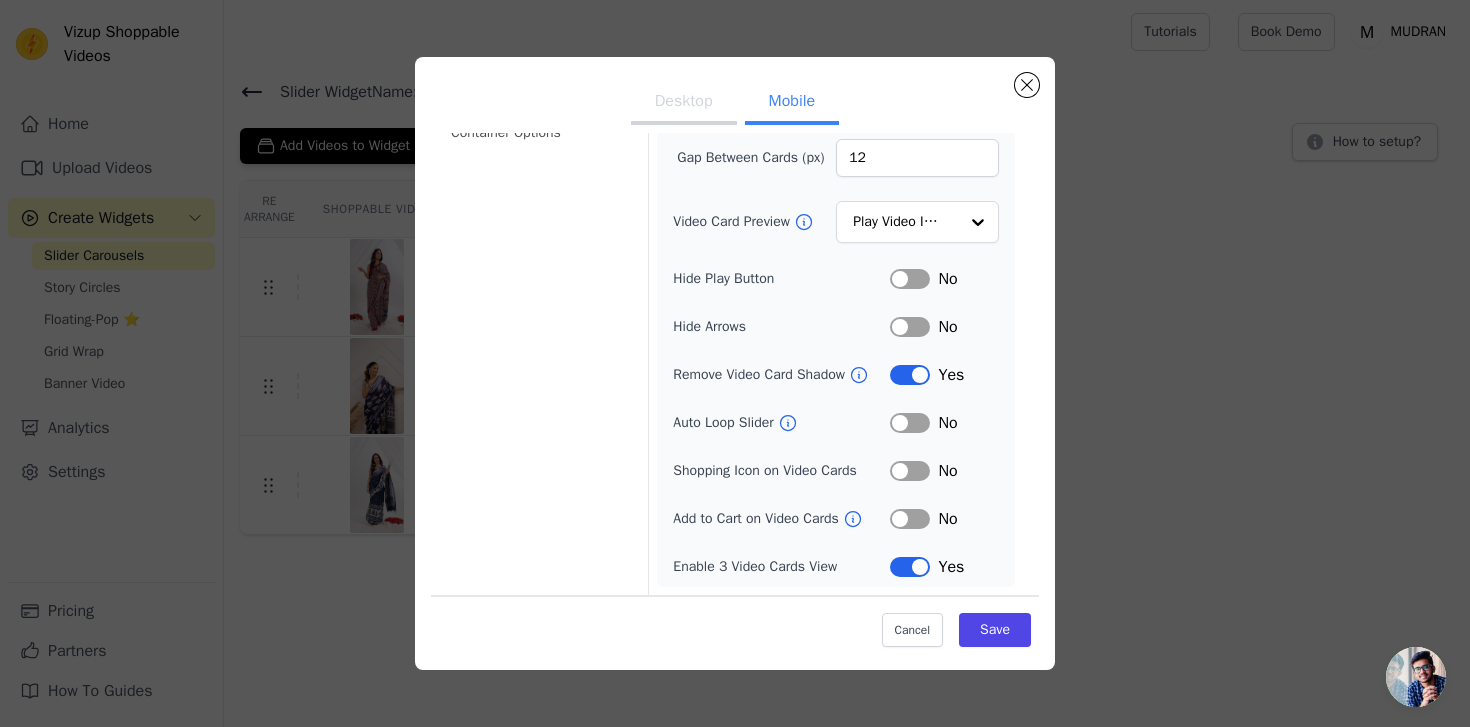 click on "Hide Arrows" at bounding box center (781, 327) 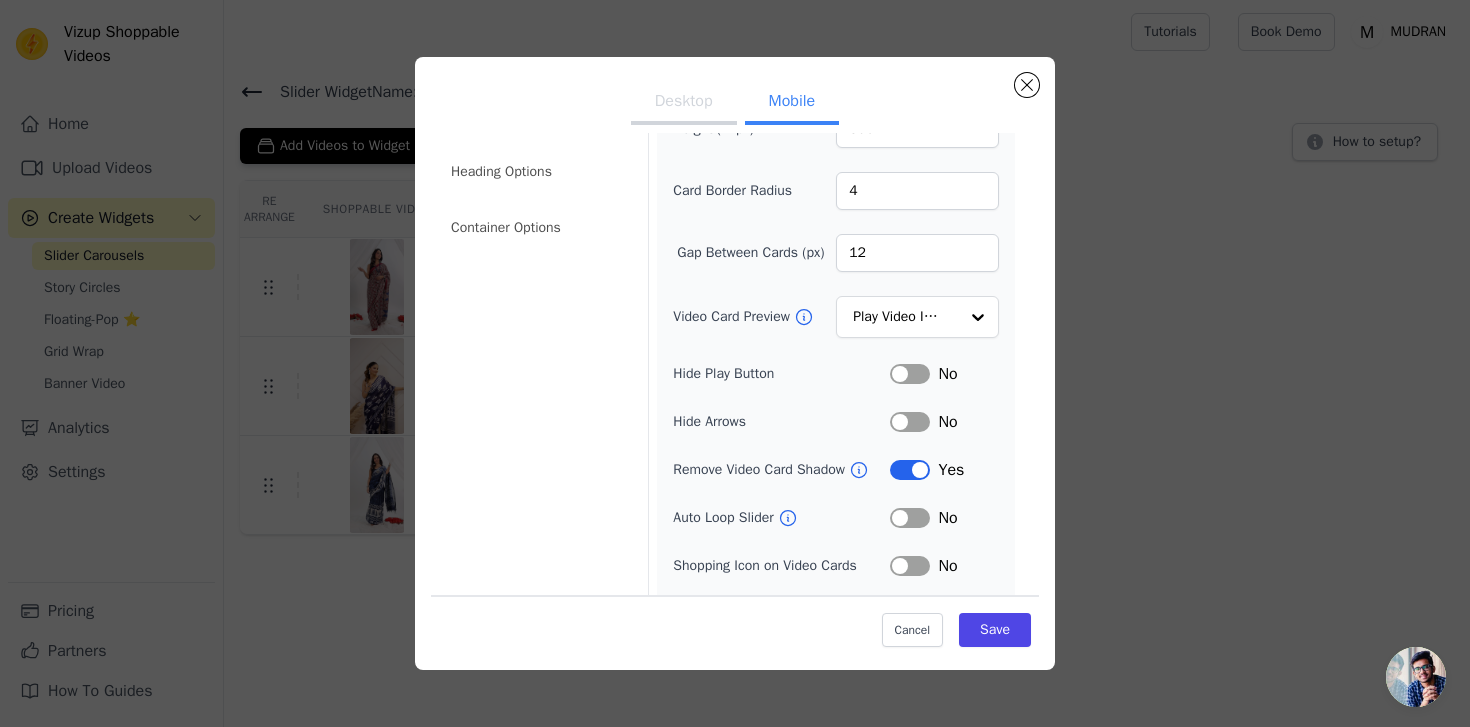 scroll, scrollTop: 165, scrollLeft: 0, axis: vertical 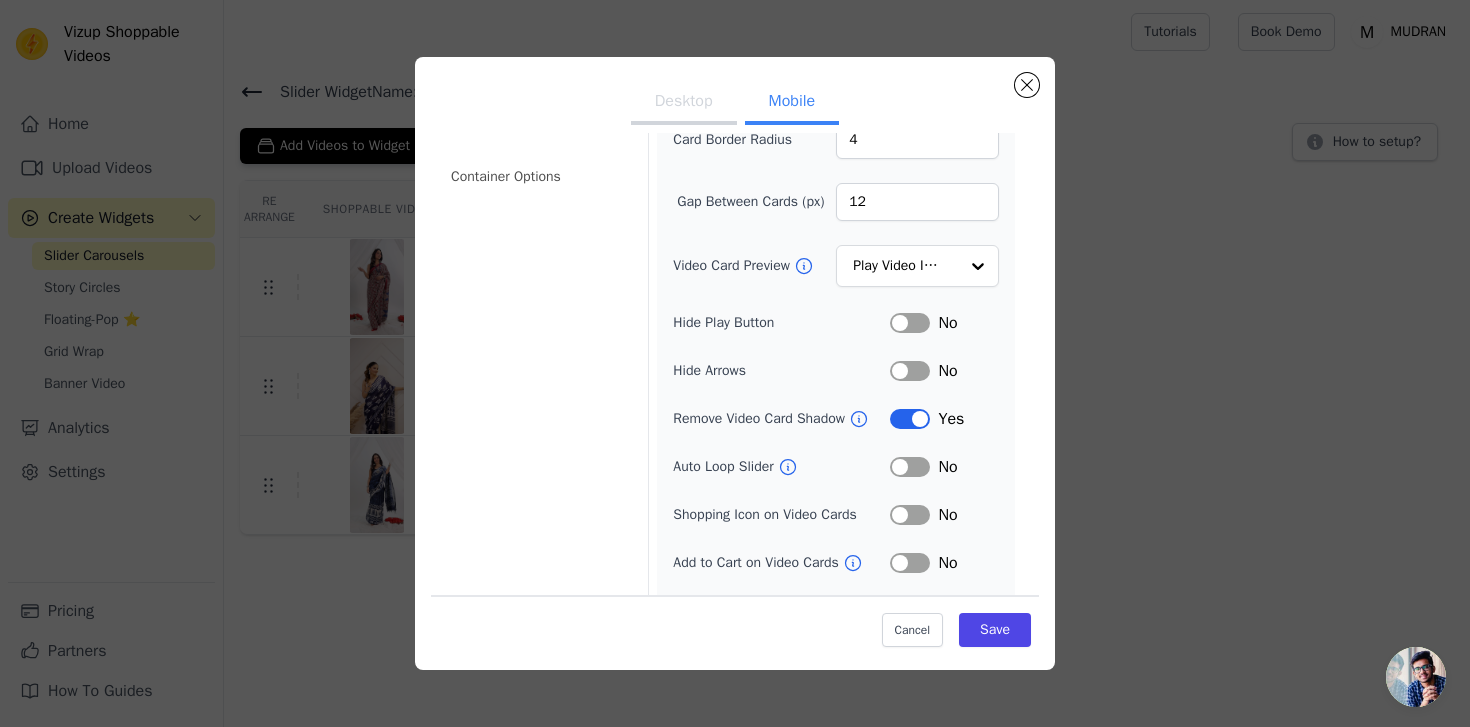 click on "Label" at bounding box center (910, 467) 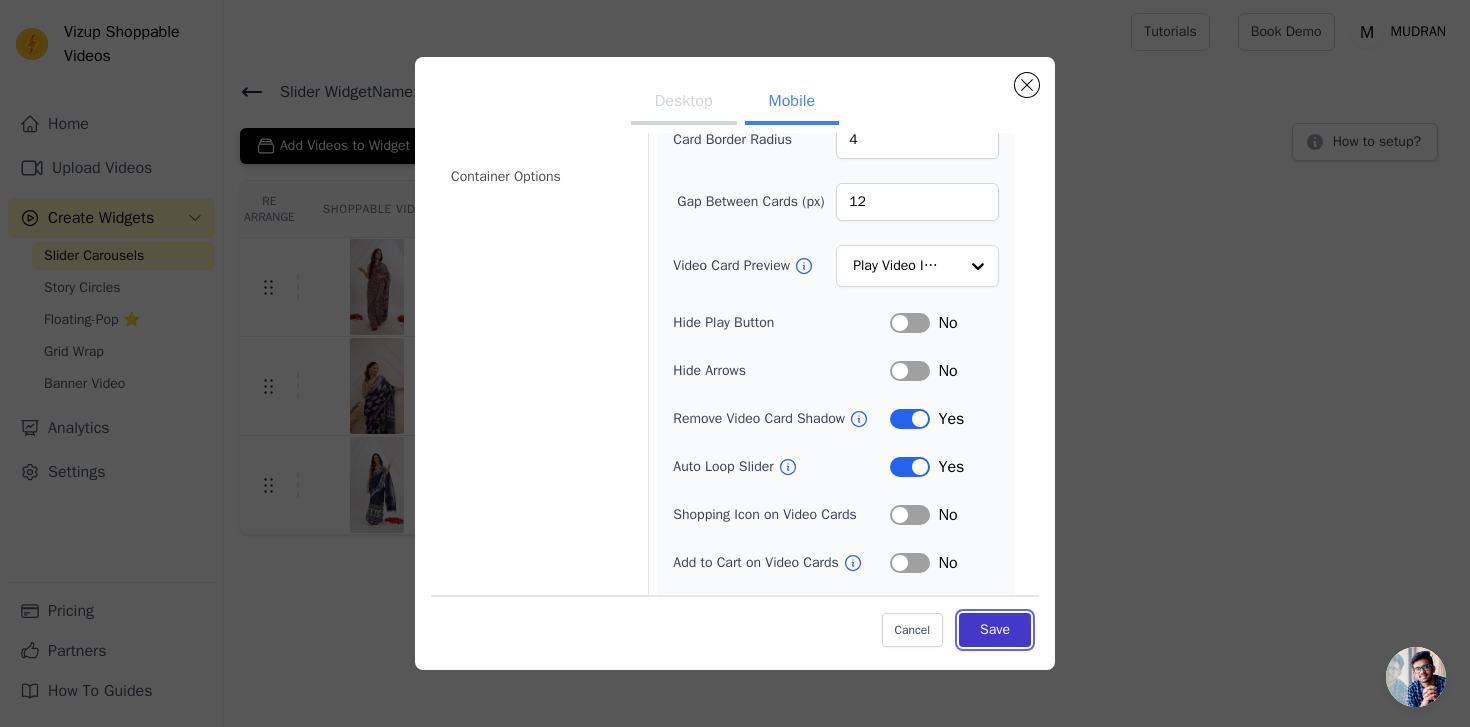 click on "Save" at bounding box center (995, 629) 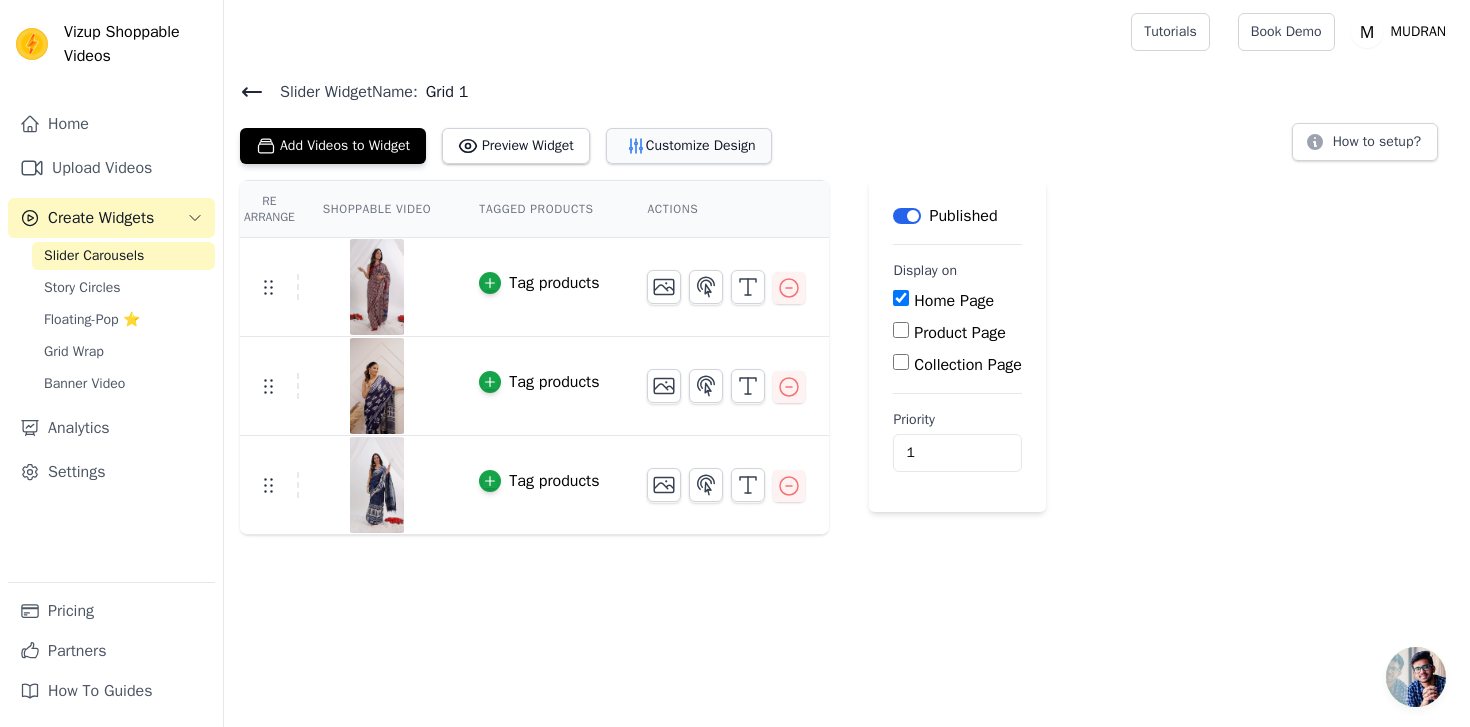 click on "Customize Design" at bounding box center (689, 146) 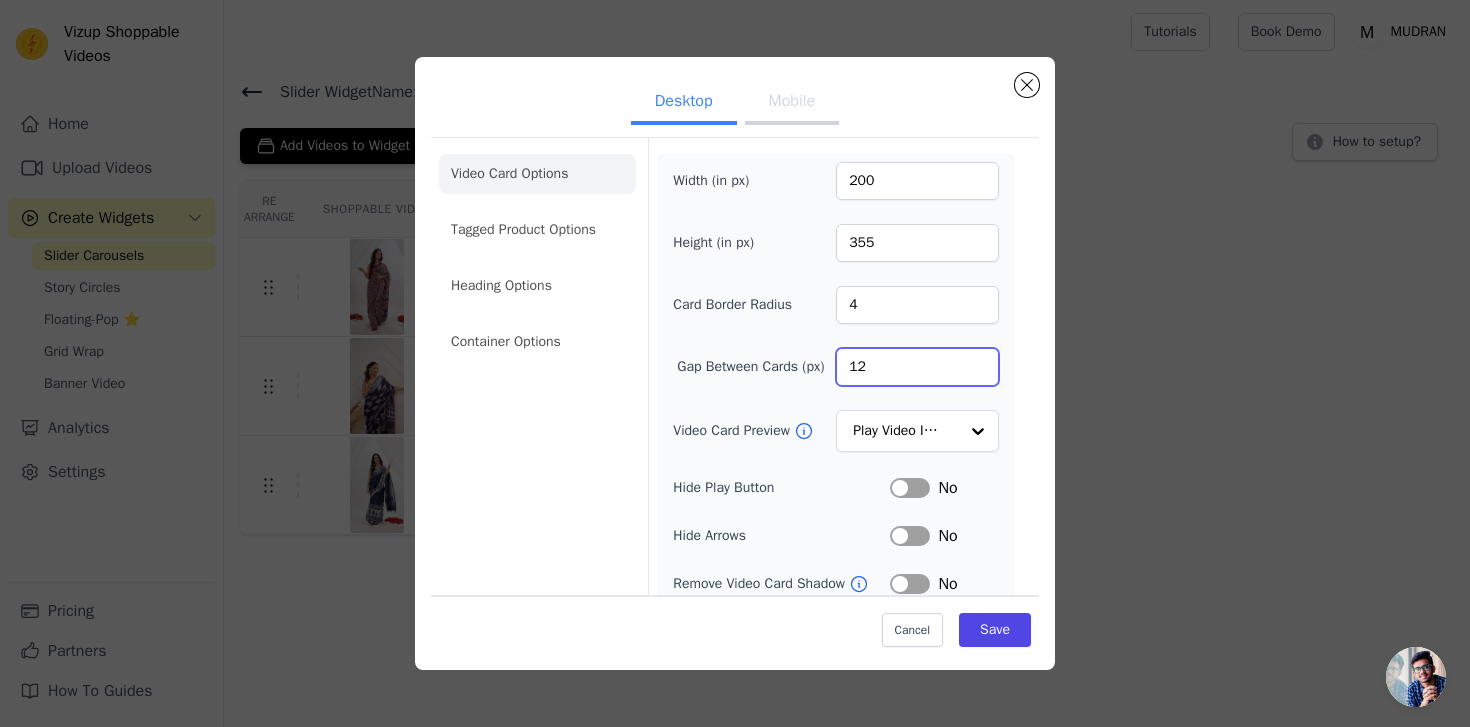 drag, startPoint x: 894, startPoint y: 368, endPoint x: 818, endPoint y: 370, distance: 76.02631 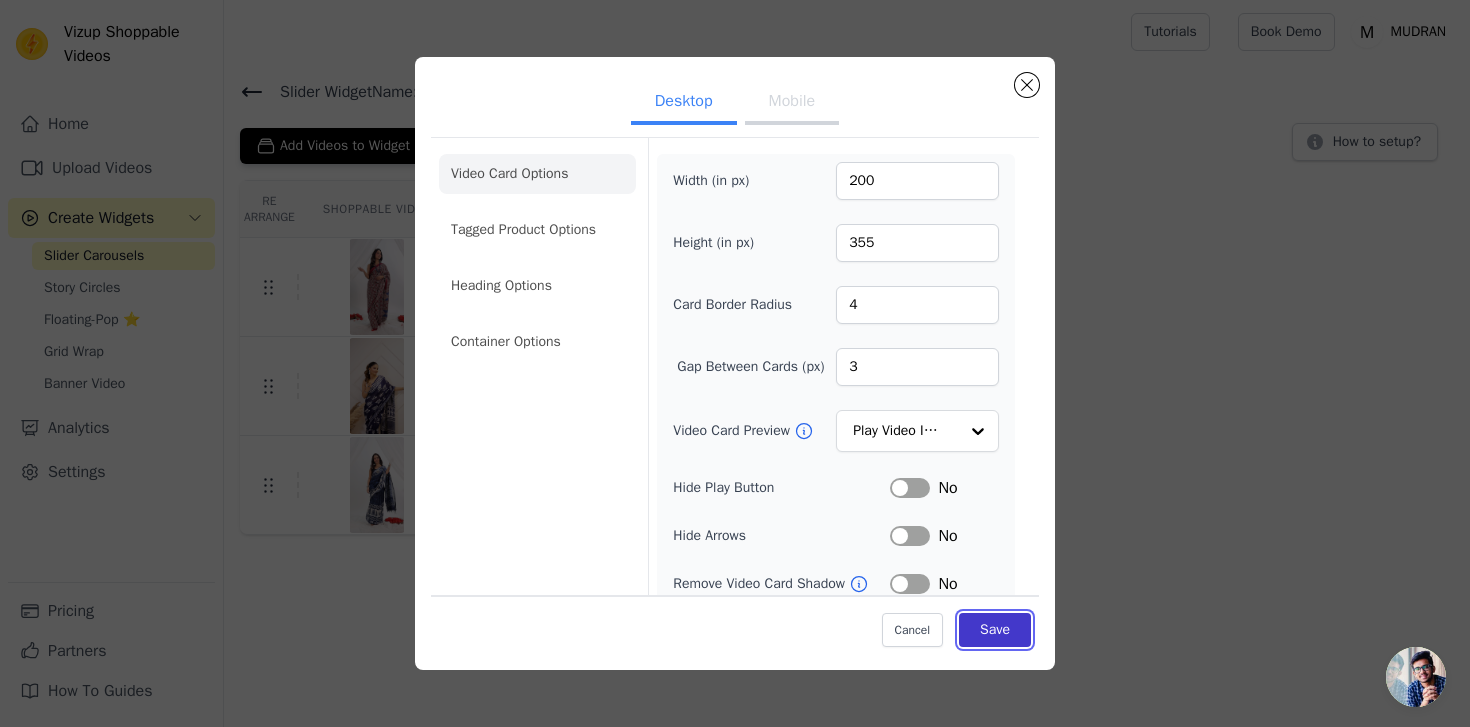 click on "Save" at bounding box center [995, 629] 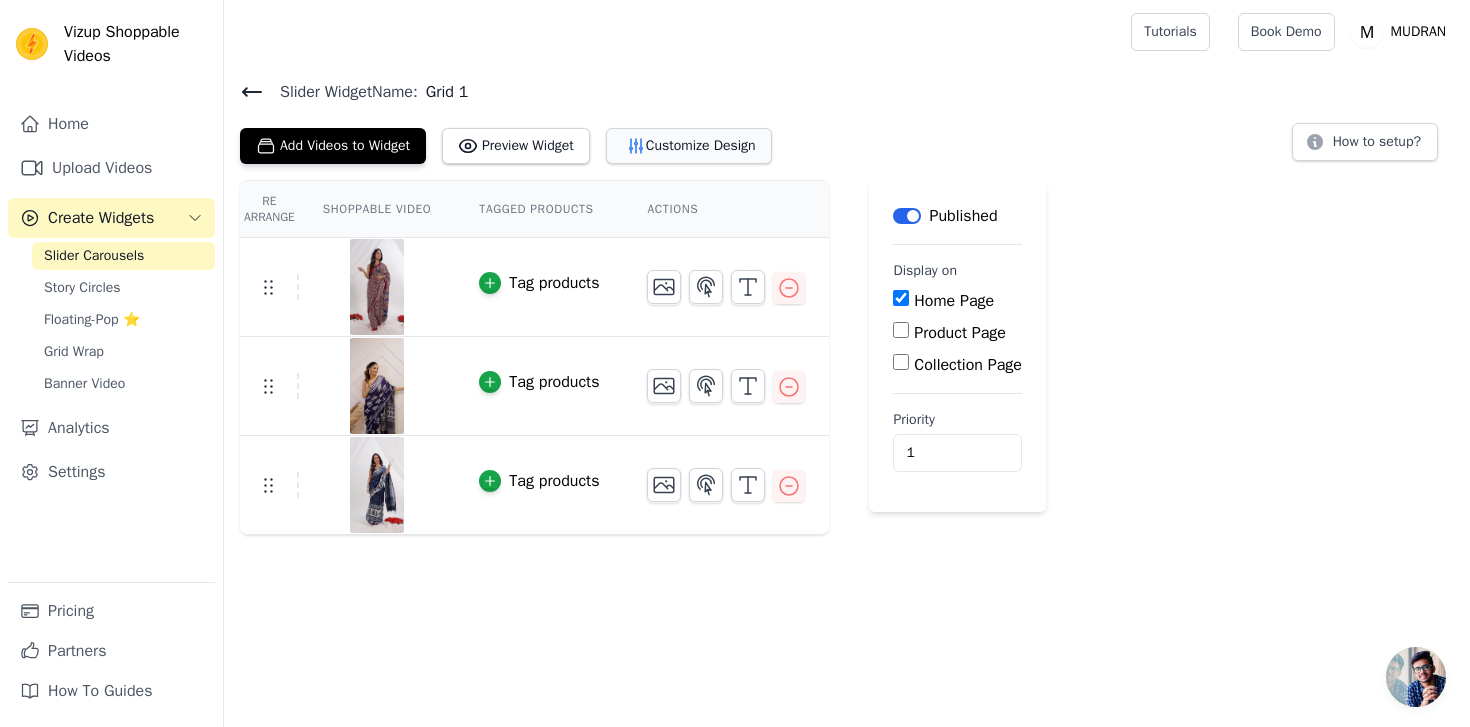 click 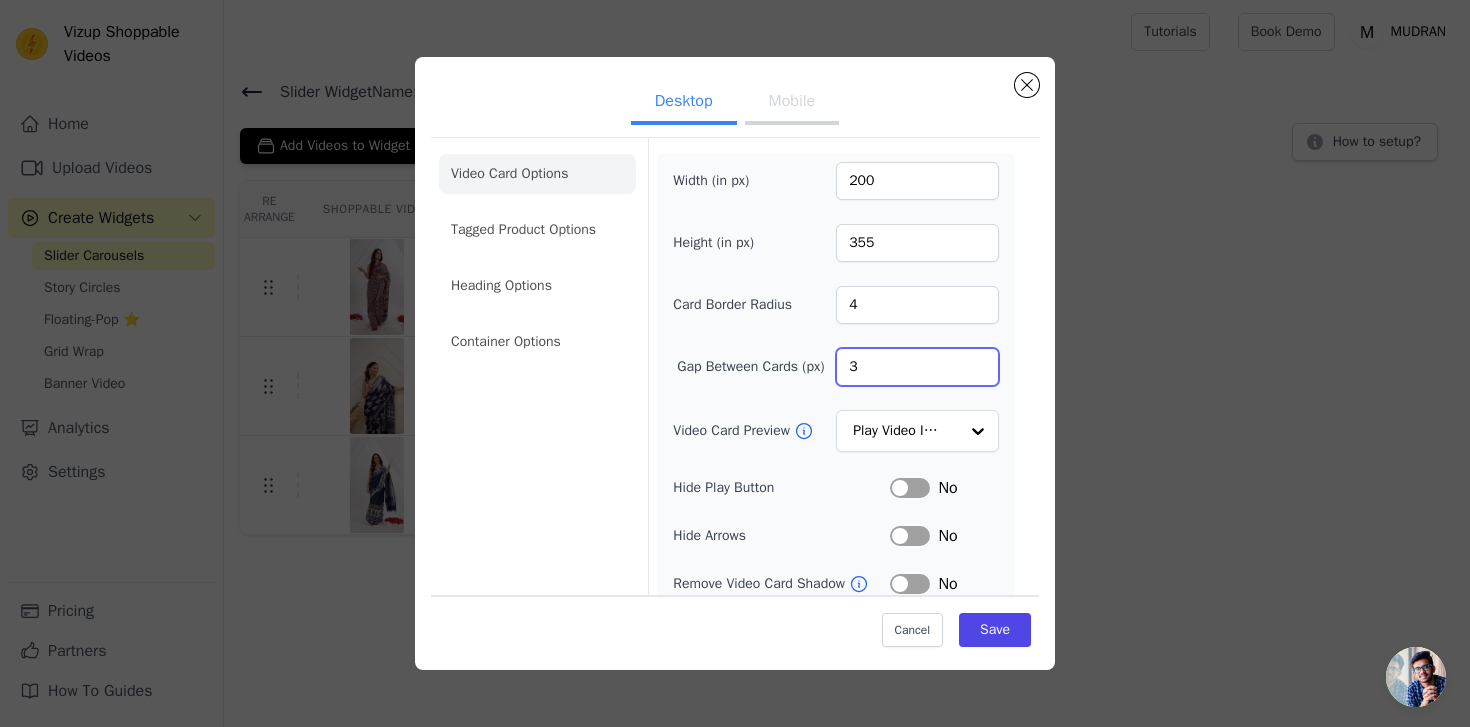 drag, startPoint x: 876, startPoint y: 376, endPoint x: 783, endPoint y: 375, distance: 93.00538 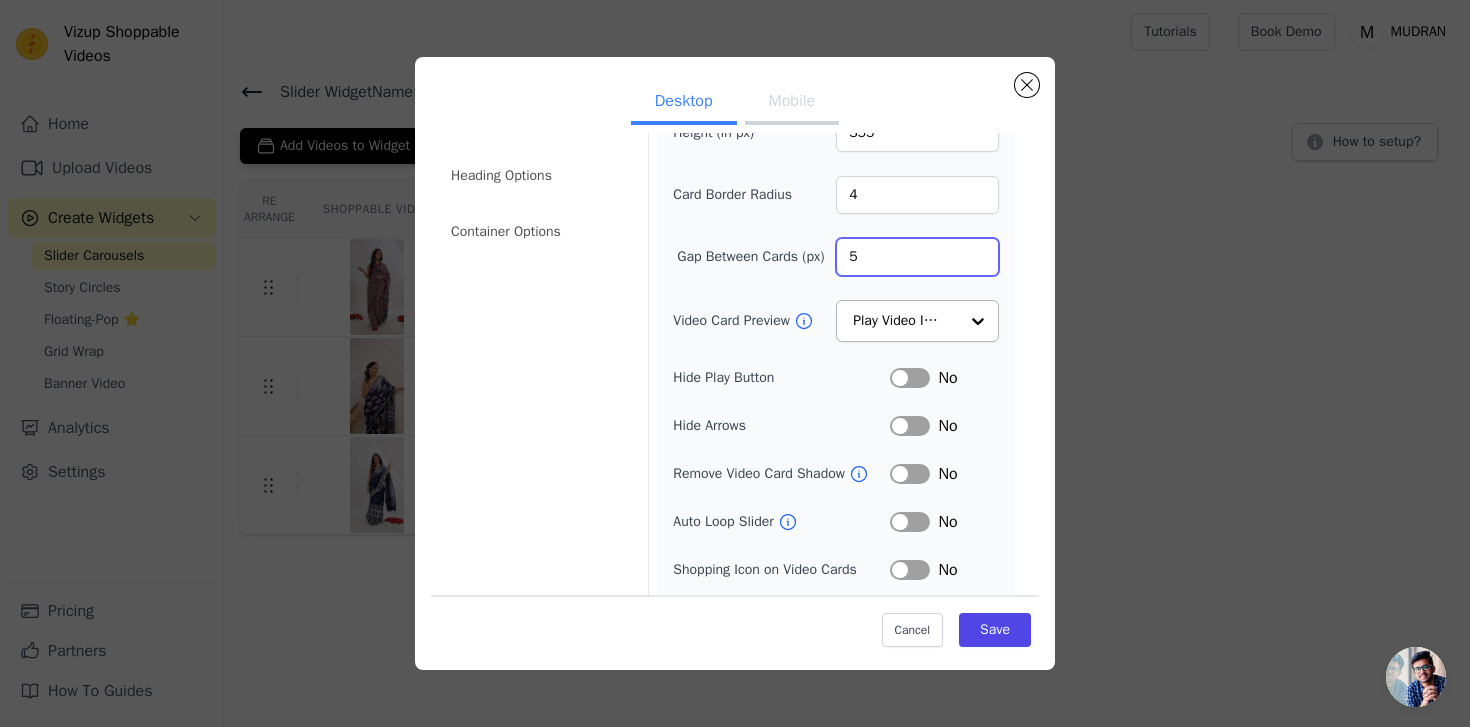 scroll, scrollTop: 145, scrollLeft: 0, axis: vertical 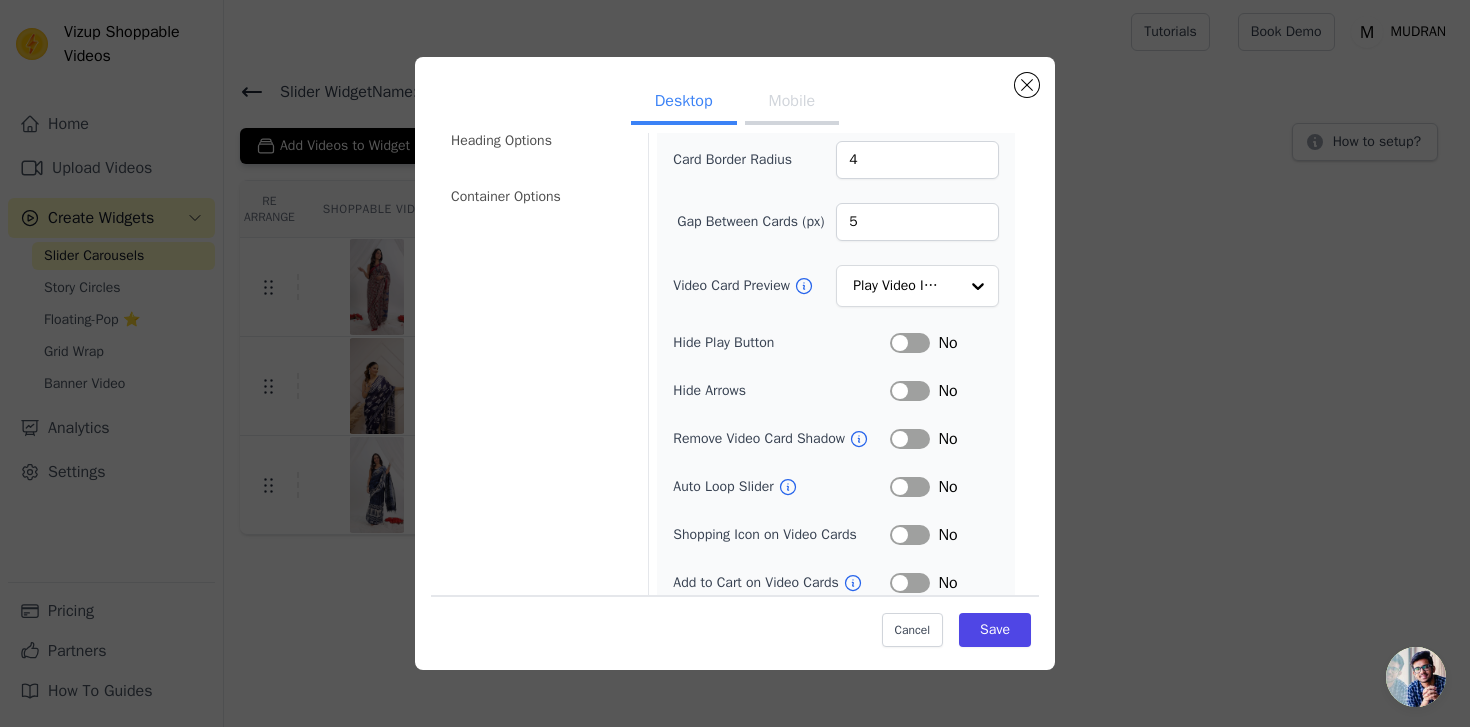 click on "Label" at bounding box center [910, 391] 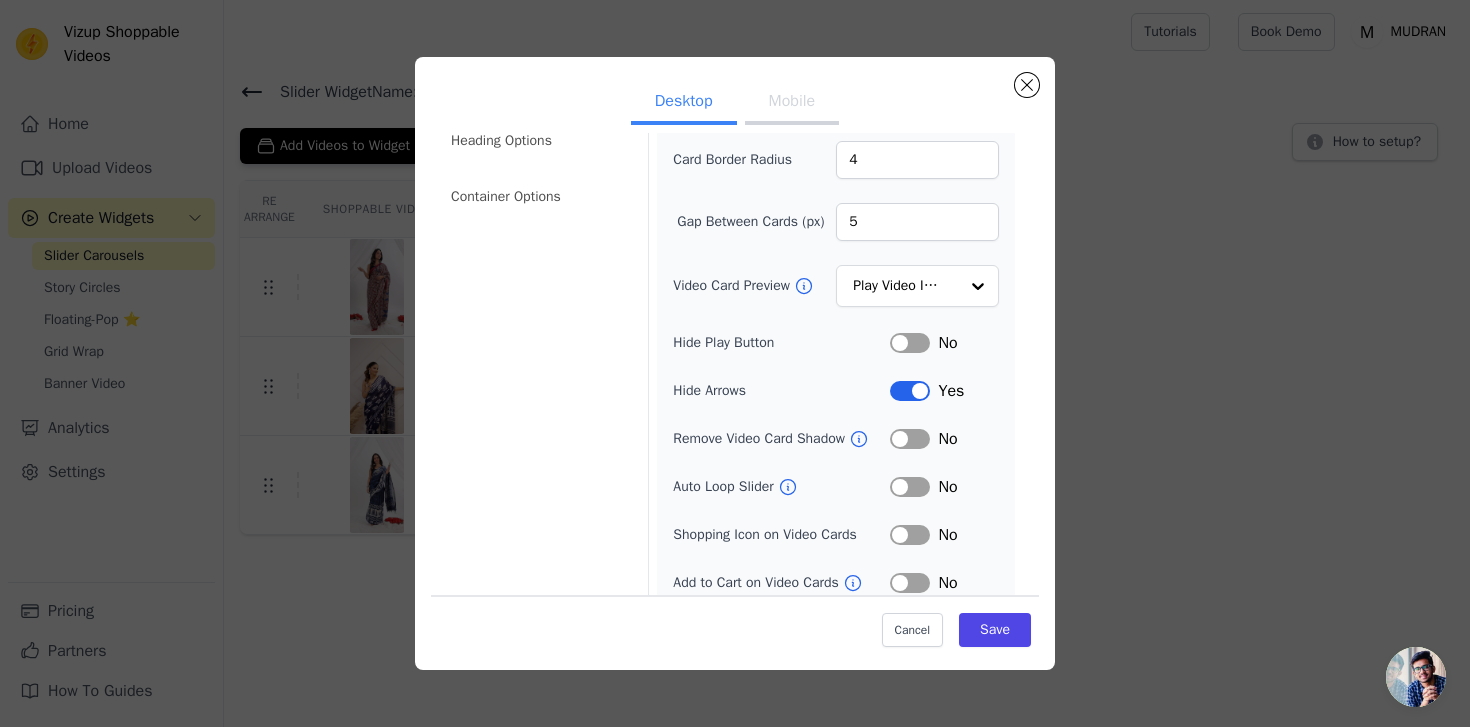 click on "Label" at bounding box center (910, 391) 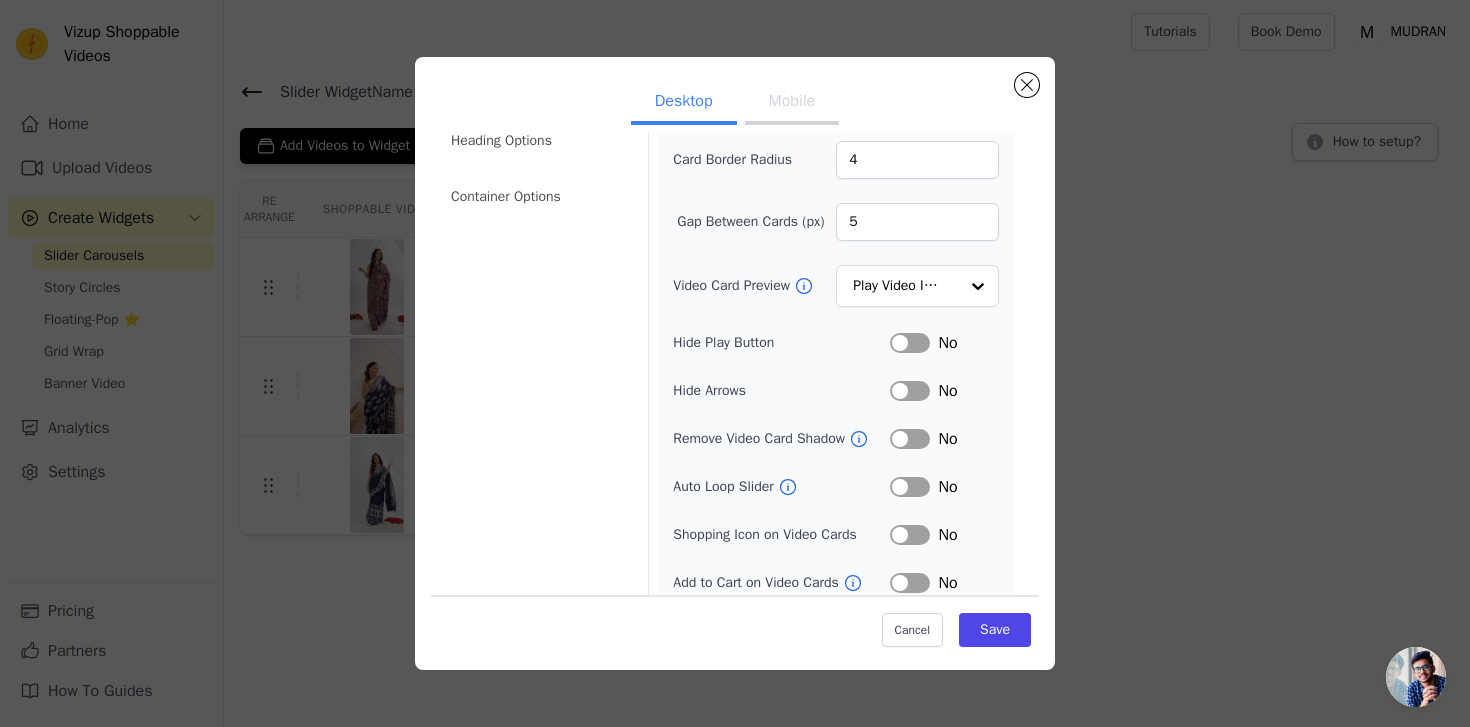 click on "Label" at bounding box center [910, 487] 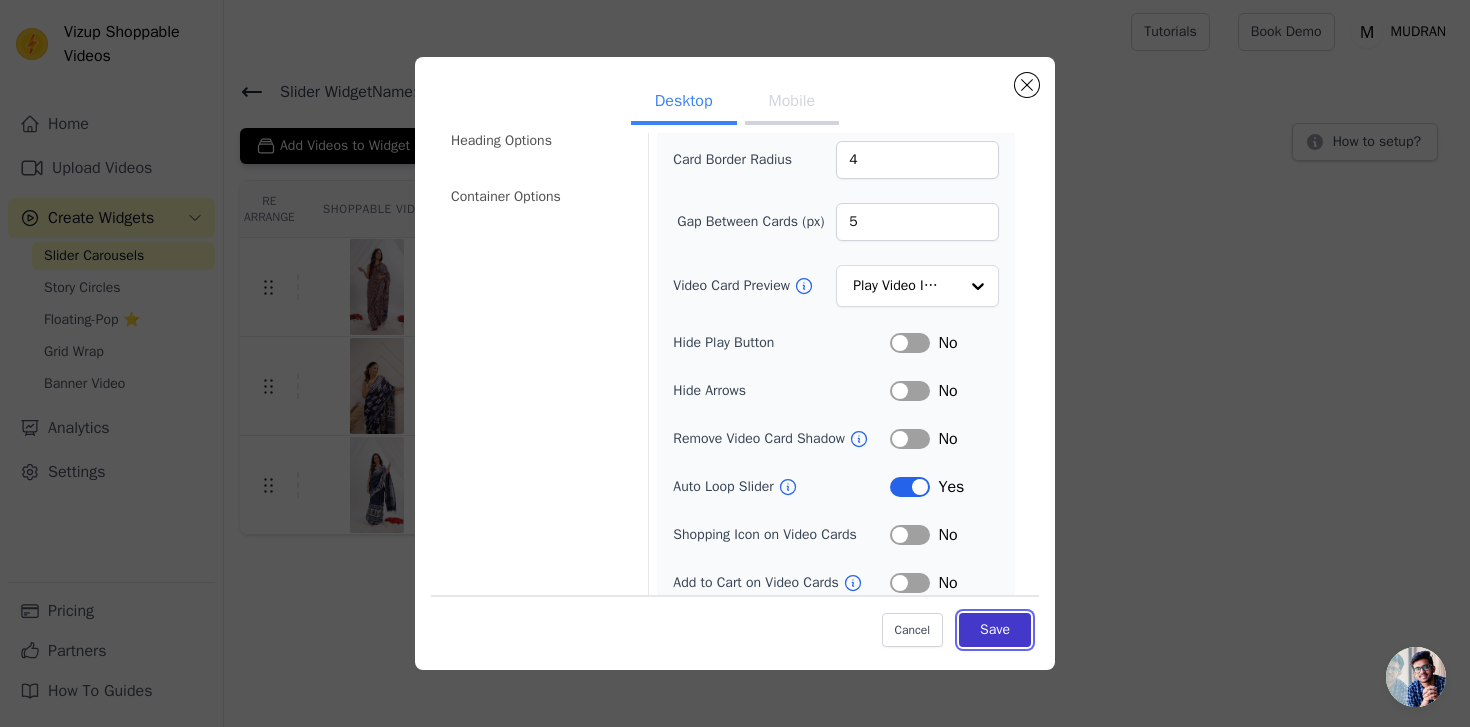 click on "Save" at bounding box center (995, 629) 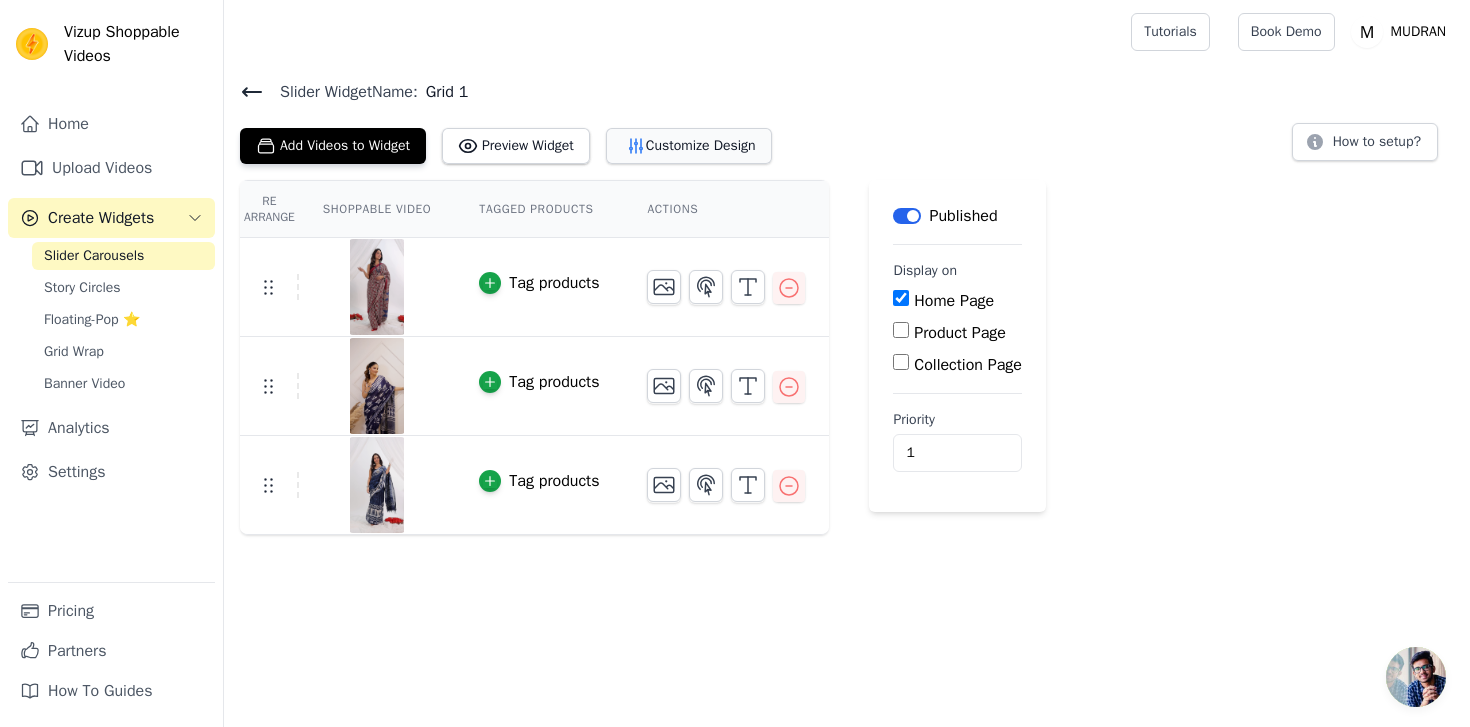 click on "Customize Design" at bounding box center (689, 146) 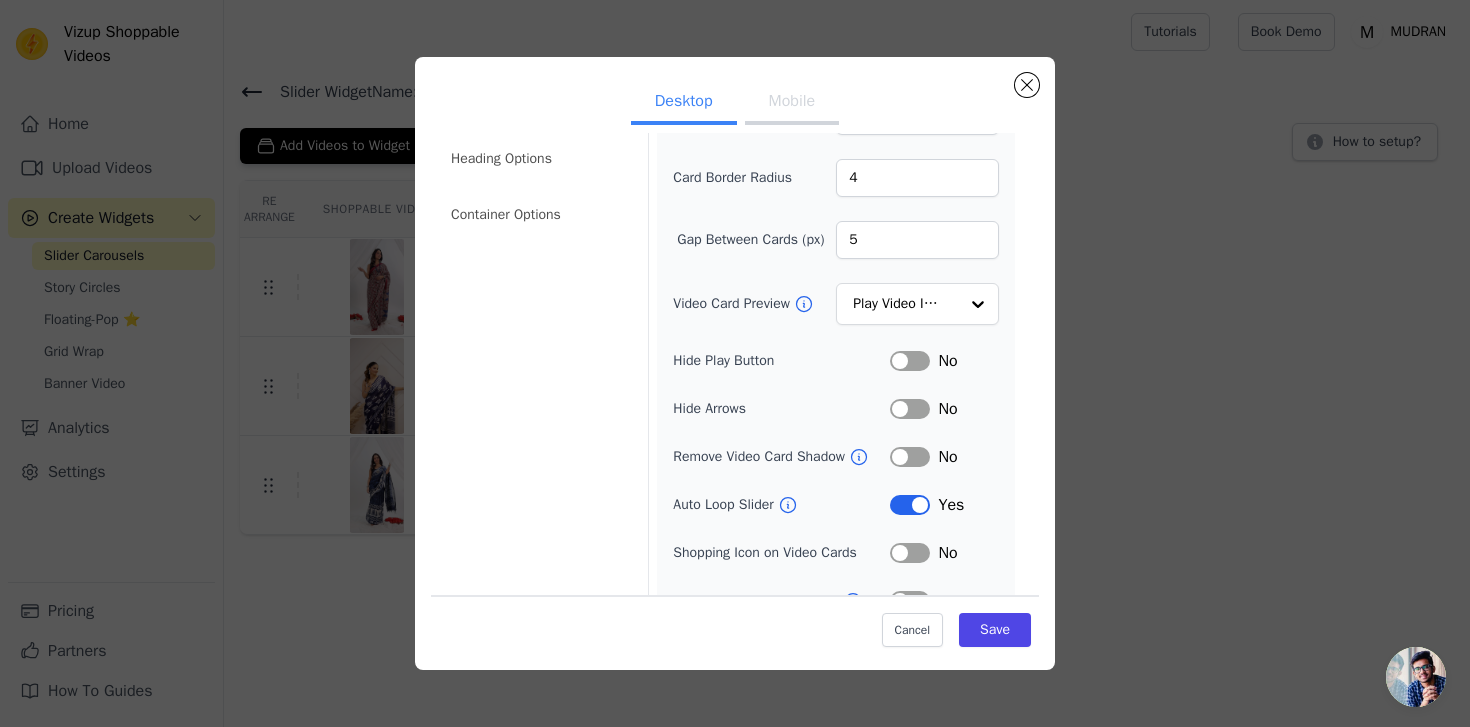 scroll, scrollTop: 163, scrollLeft: 0, axis: vertical 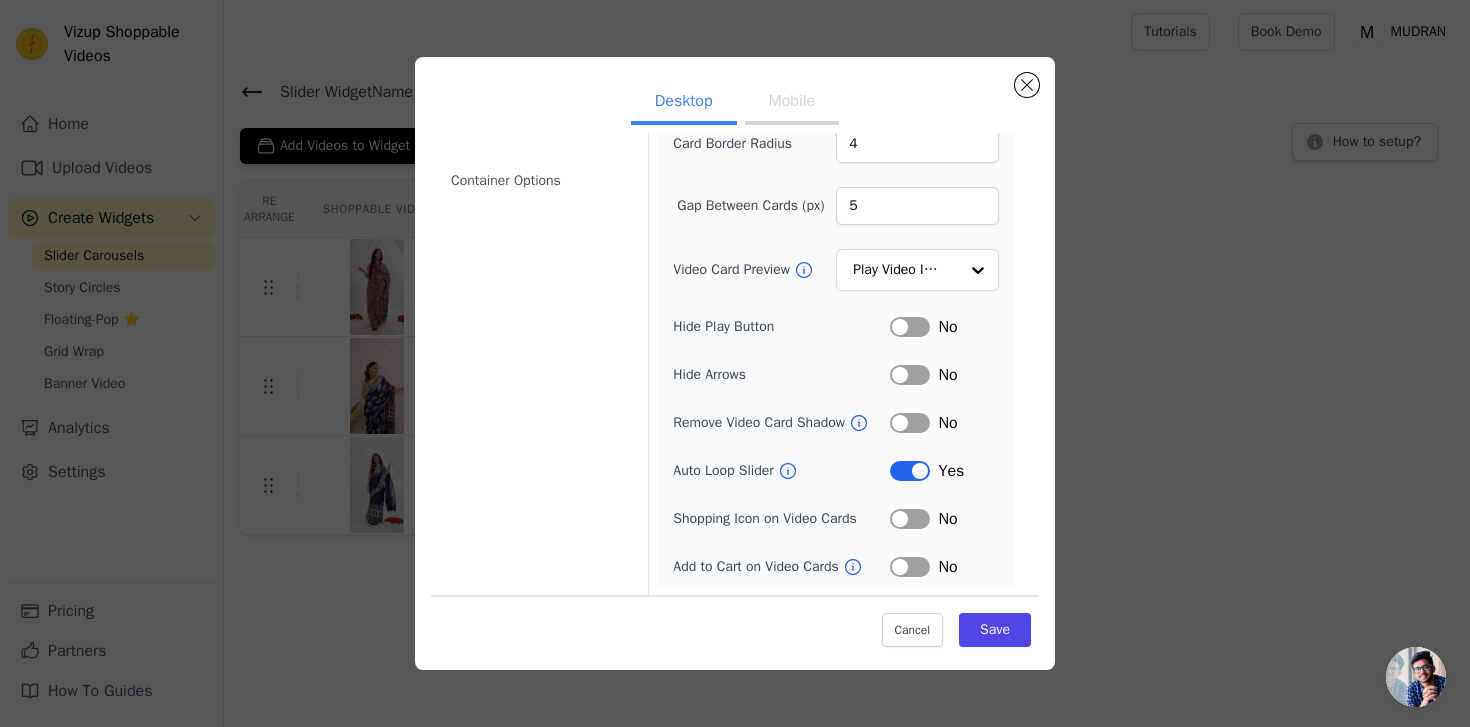 click on "Label" at bounding box center [910, 471] 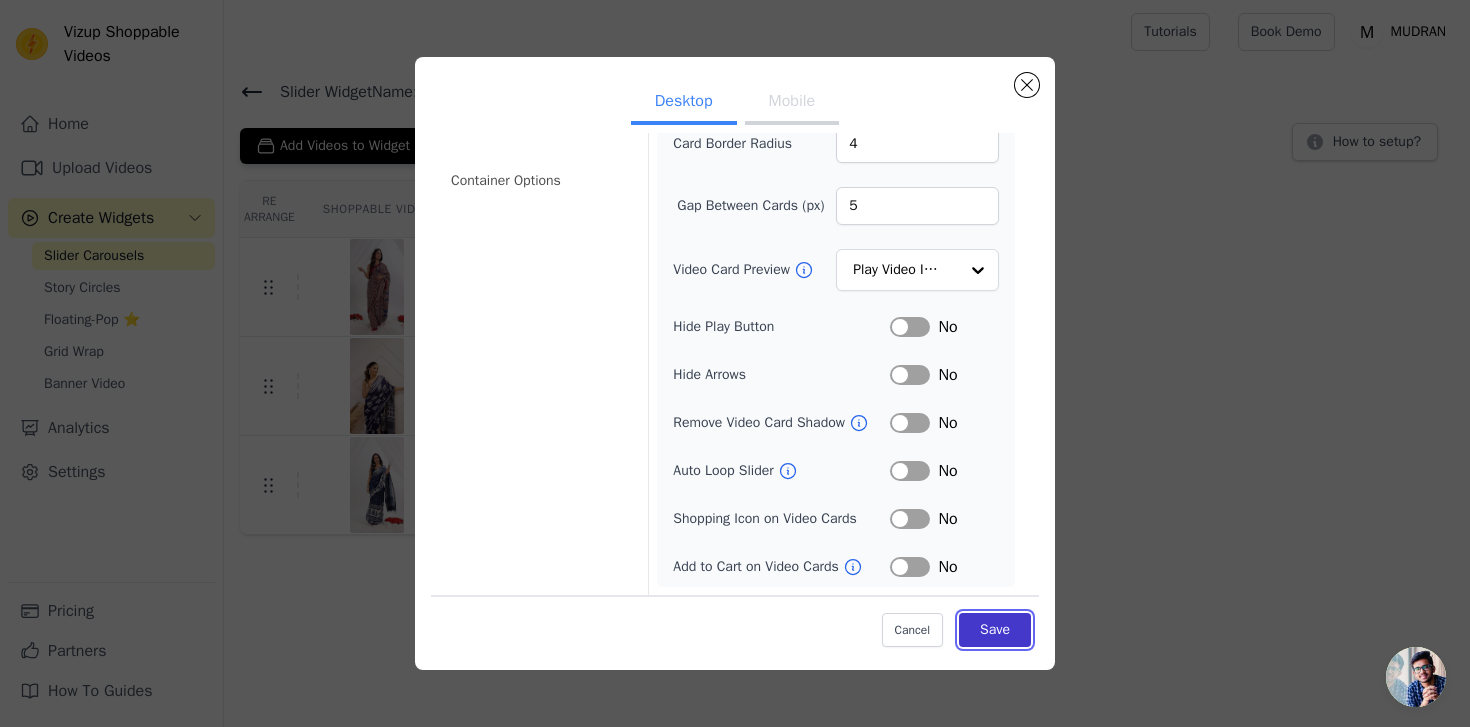 click on "Save" at bounding box center (995, 629) 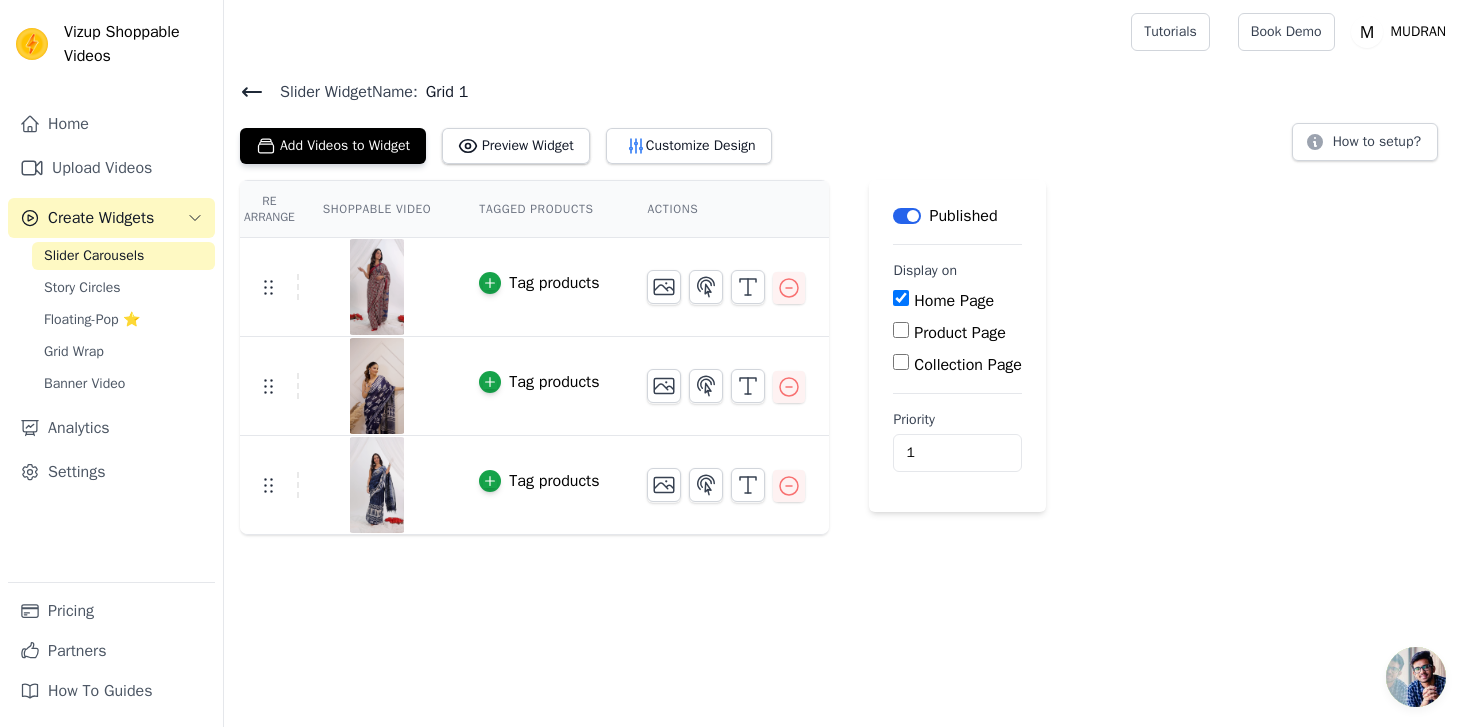 click on "Product Page" at bounding box center (957, 333) 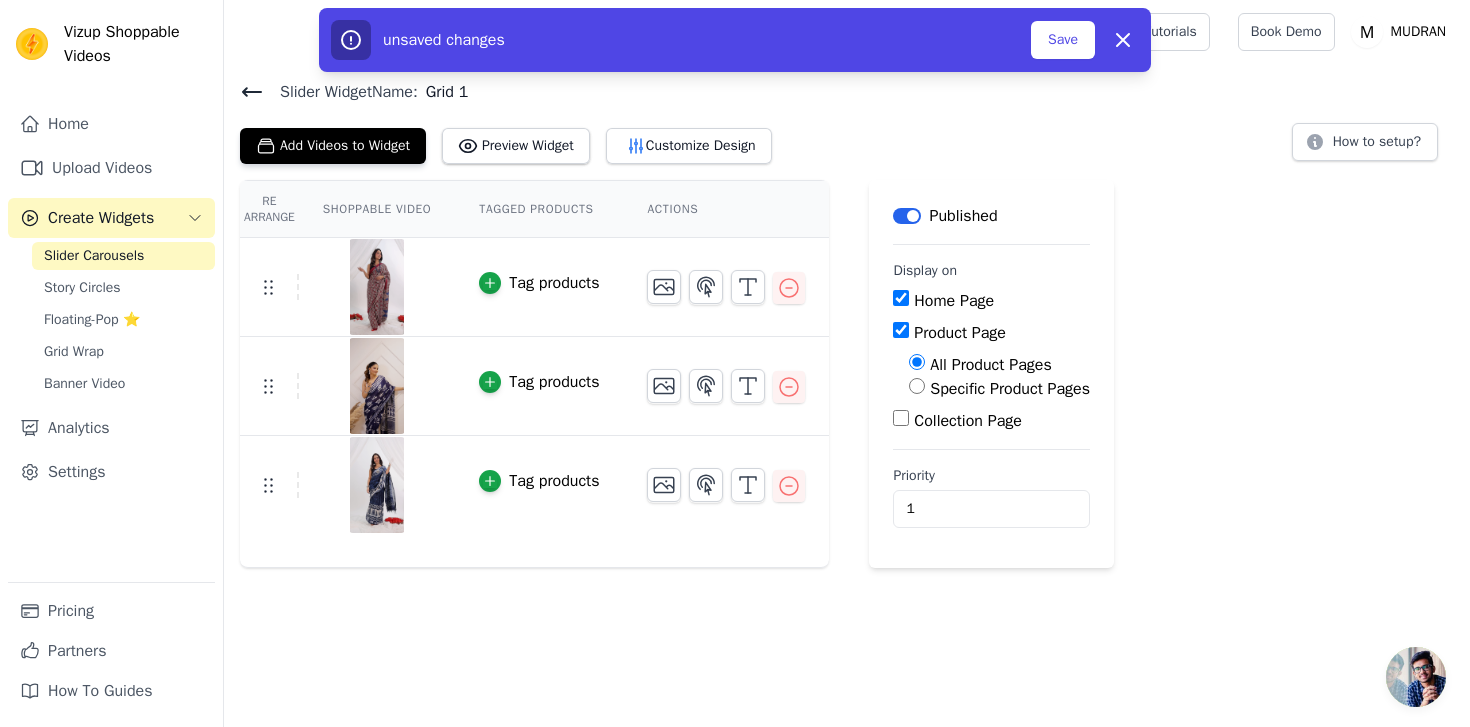 click on "Product Page" at bounding box center [901, 330] 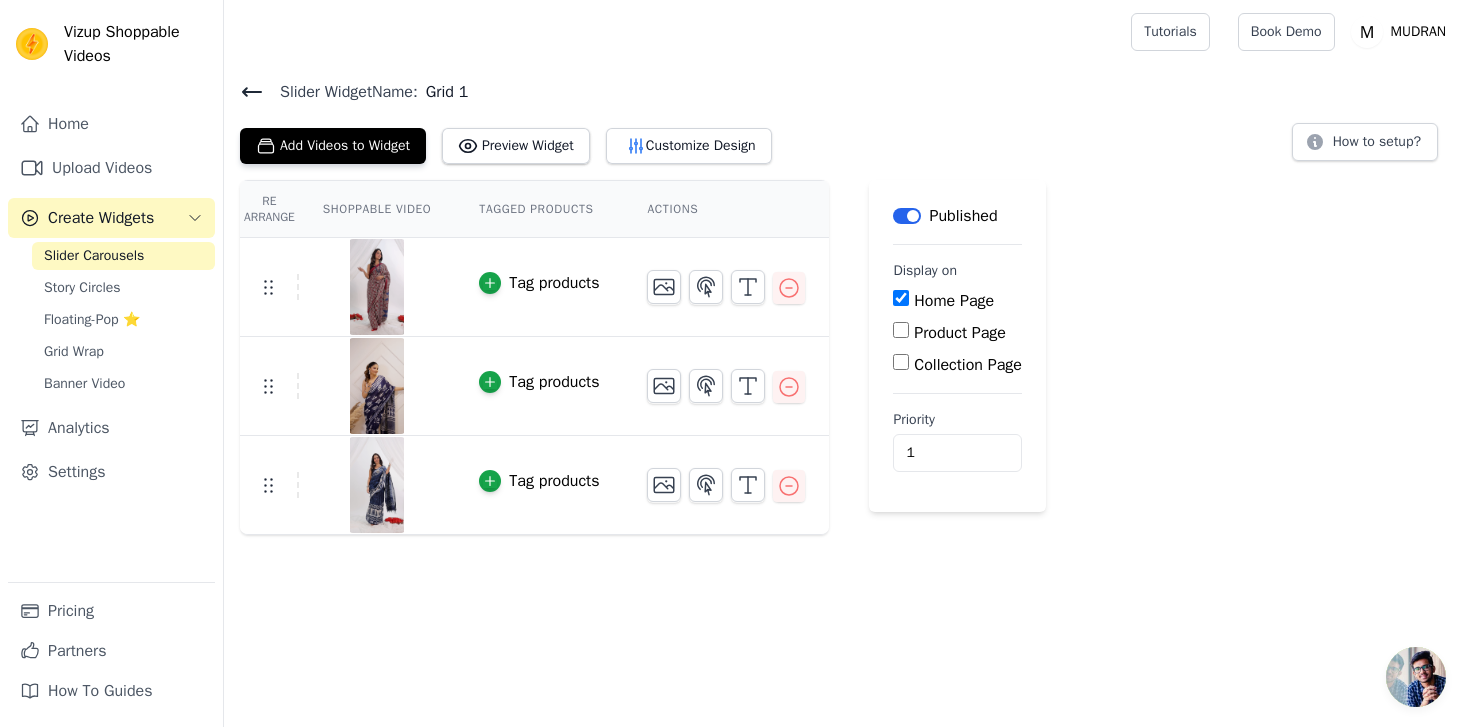 click on "Collection Page" at bounding box center [957, 365] 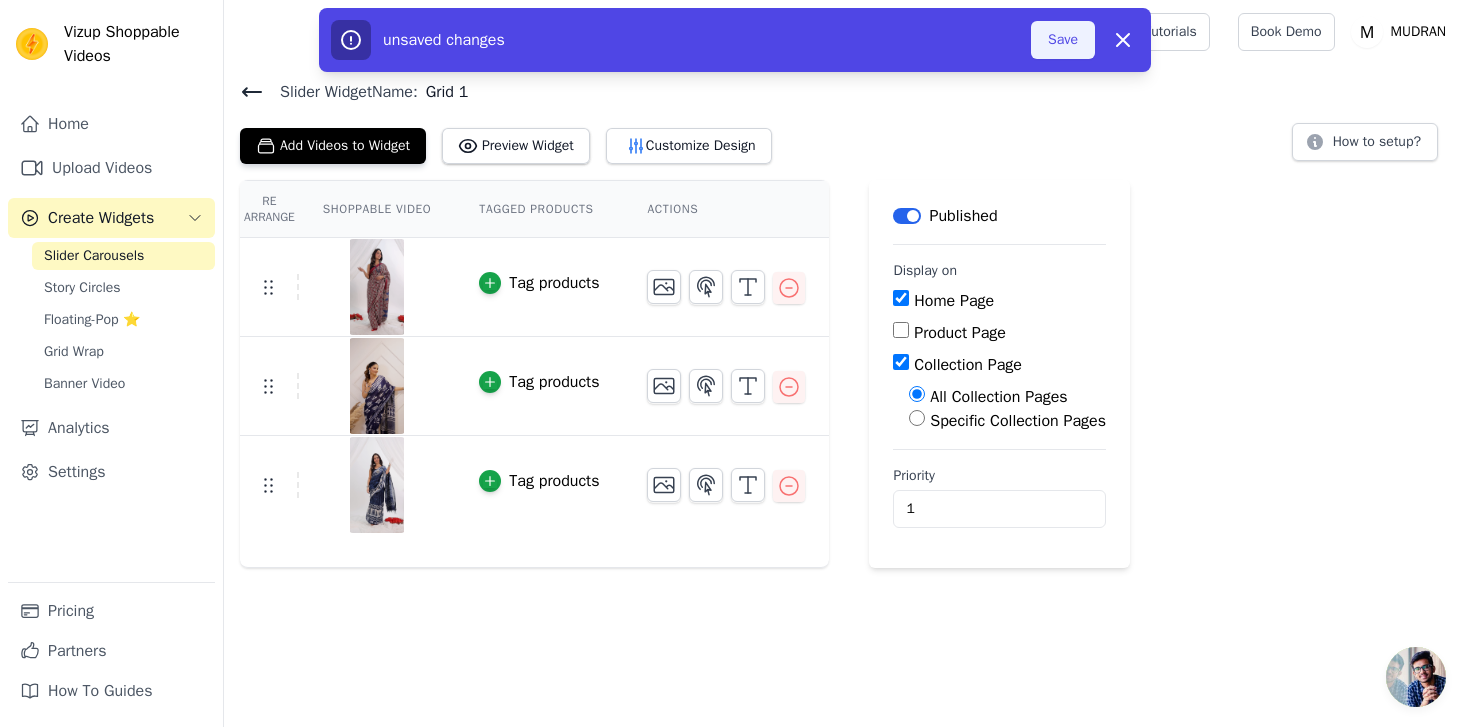 click on "Save" at bounding box center [1063, 40] 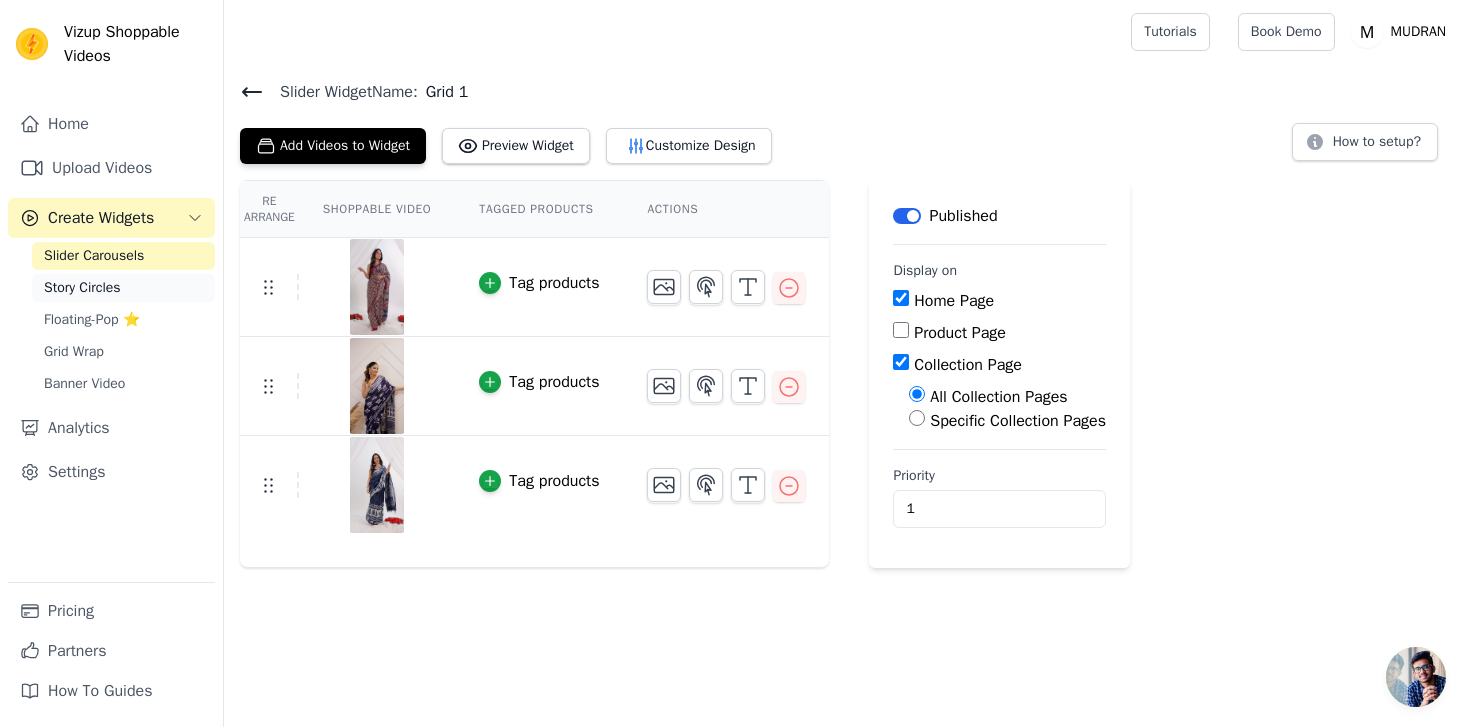 click on "Story Circles" at bounding box center [82, 288] 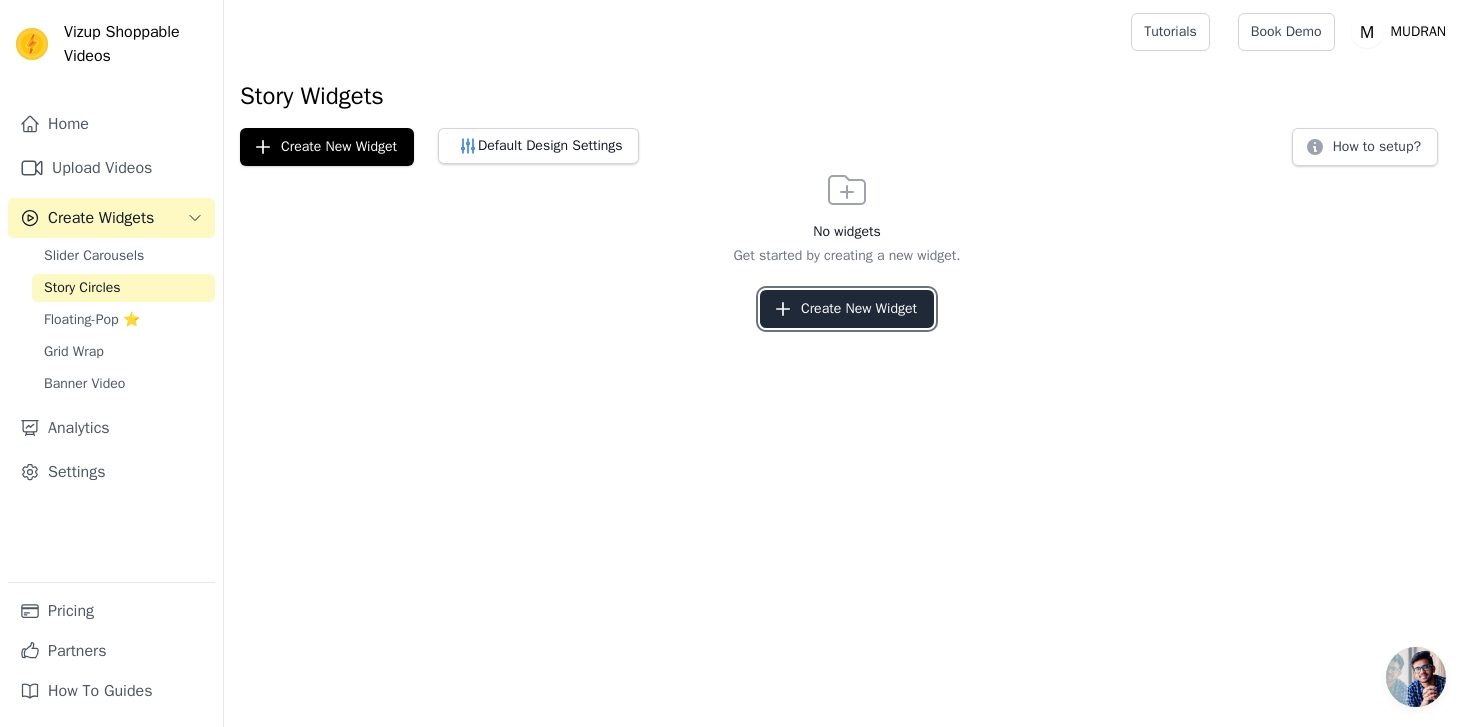 click on "Create New Widget" at bounding box center (847, 309) 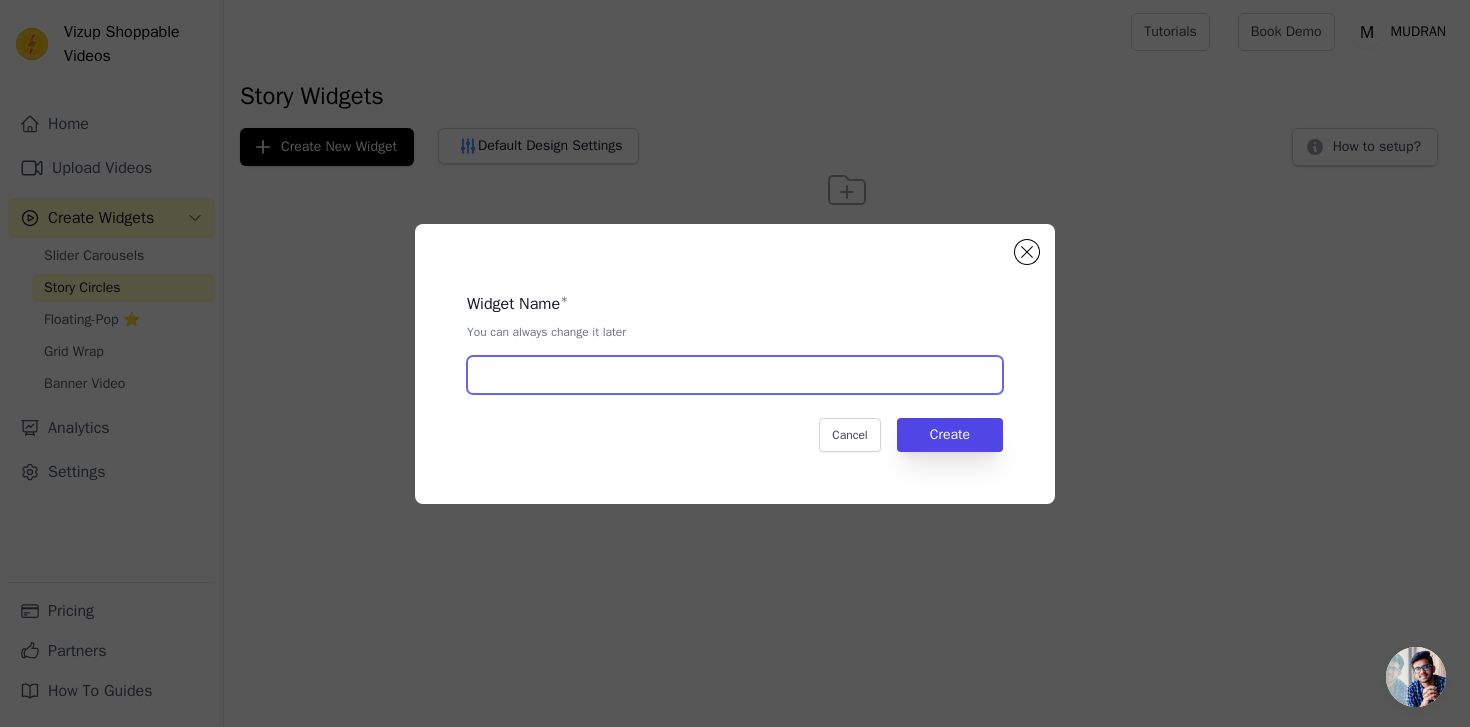 click at bounding box center [735, 375] 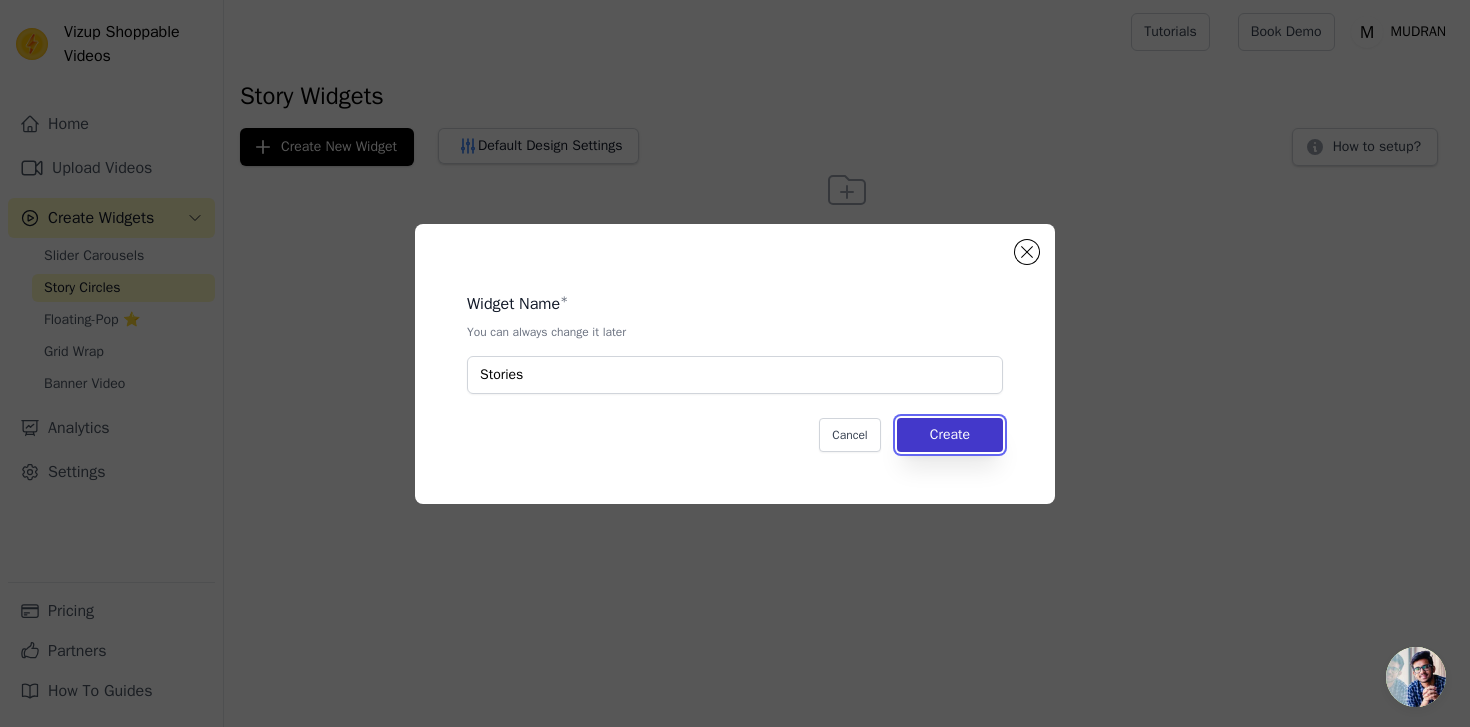click on "Create" at bounding box center (950, 435) 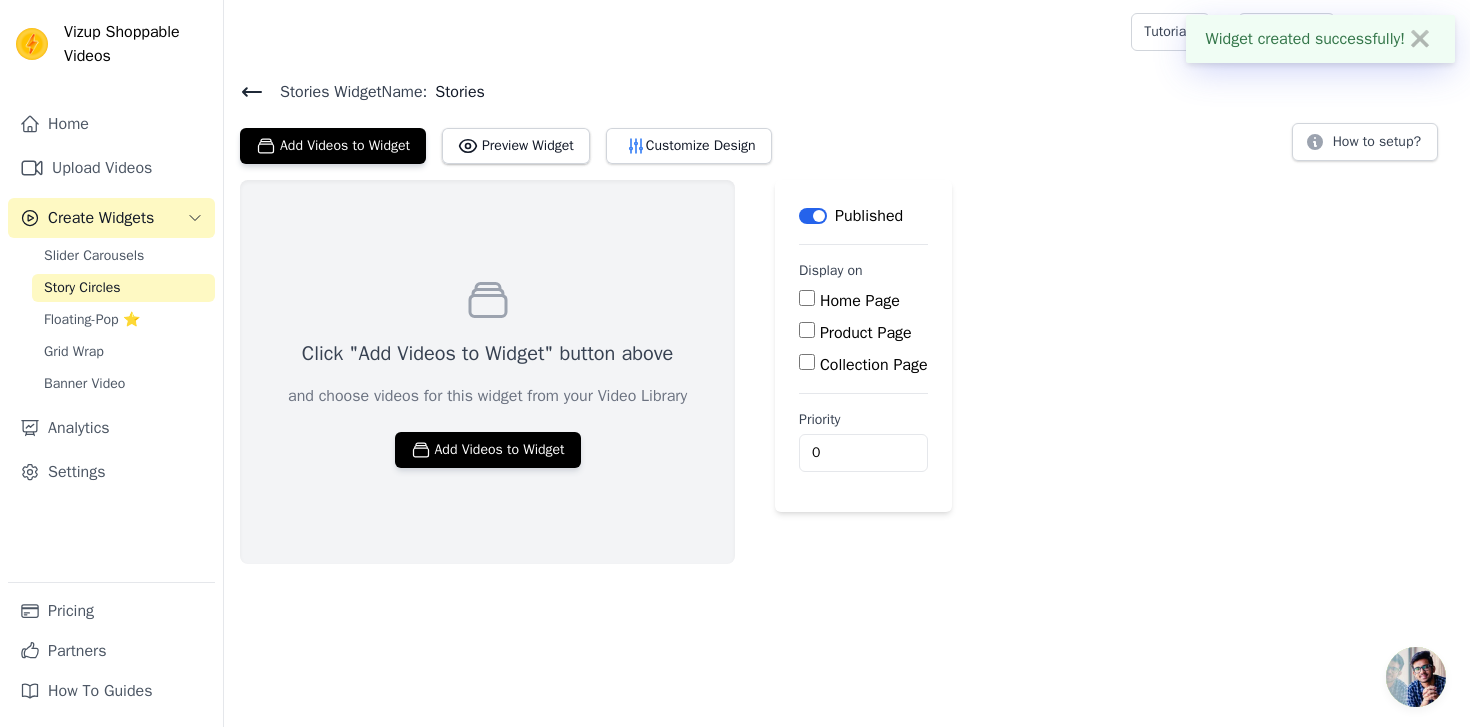 click on "Click "Add Videos to Widget" button above   and choose videos for this widget from your Video Library
Add Videos to Widget" at bounding box center (487, 372) 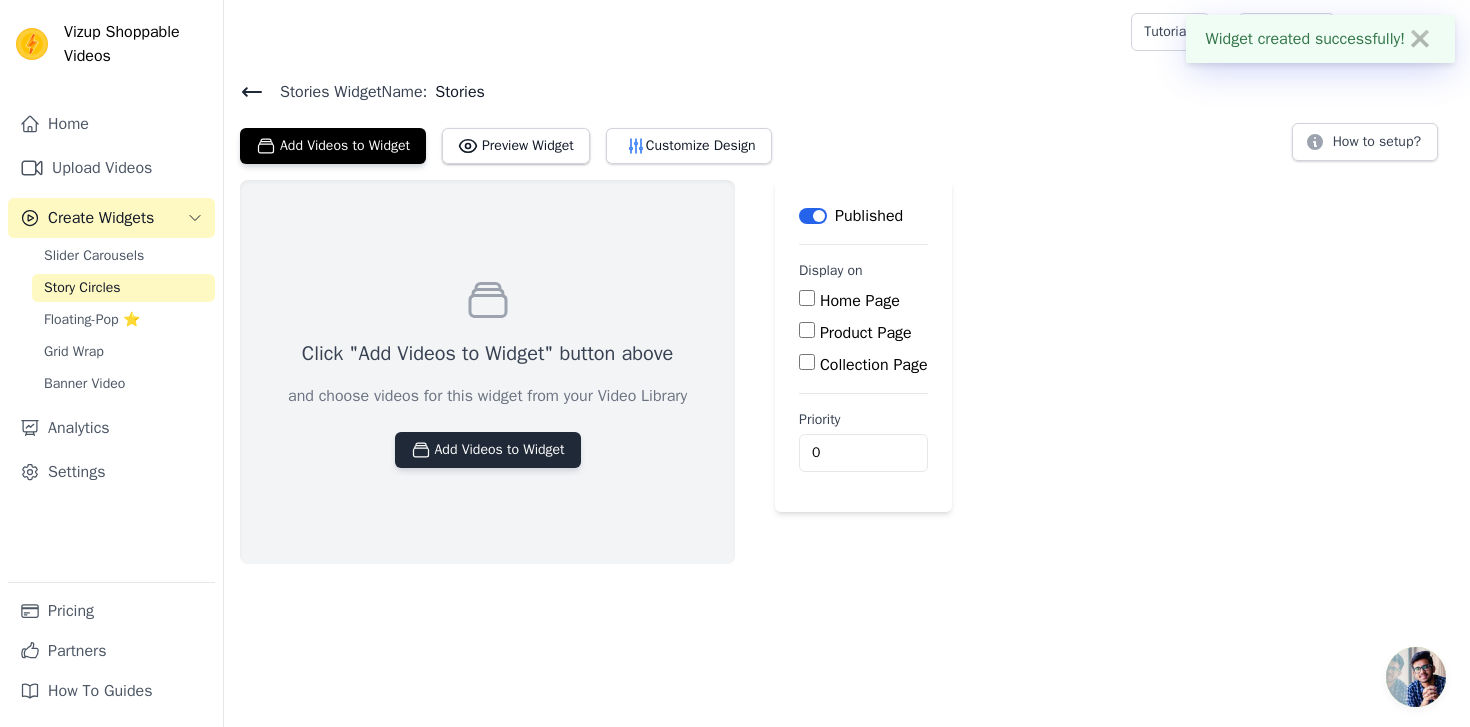 click on "Add Videos to Widget" at bounding box center (488, 450) 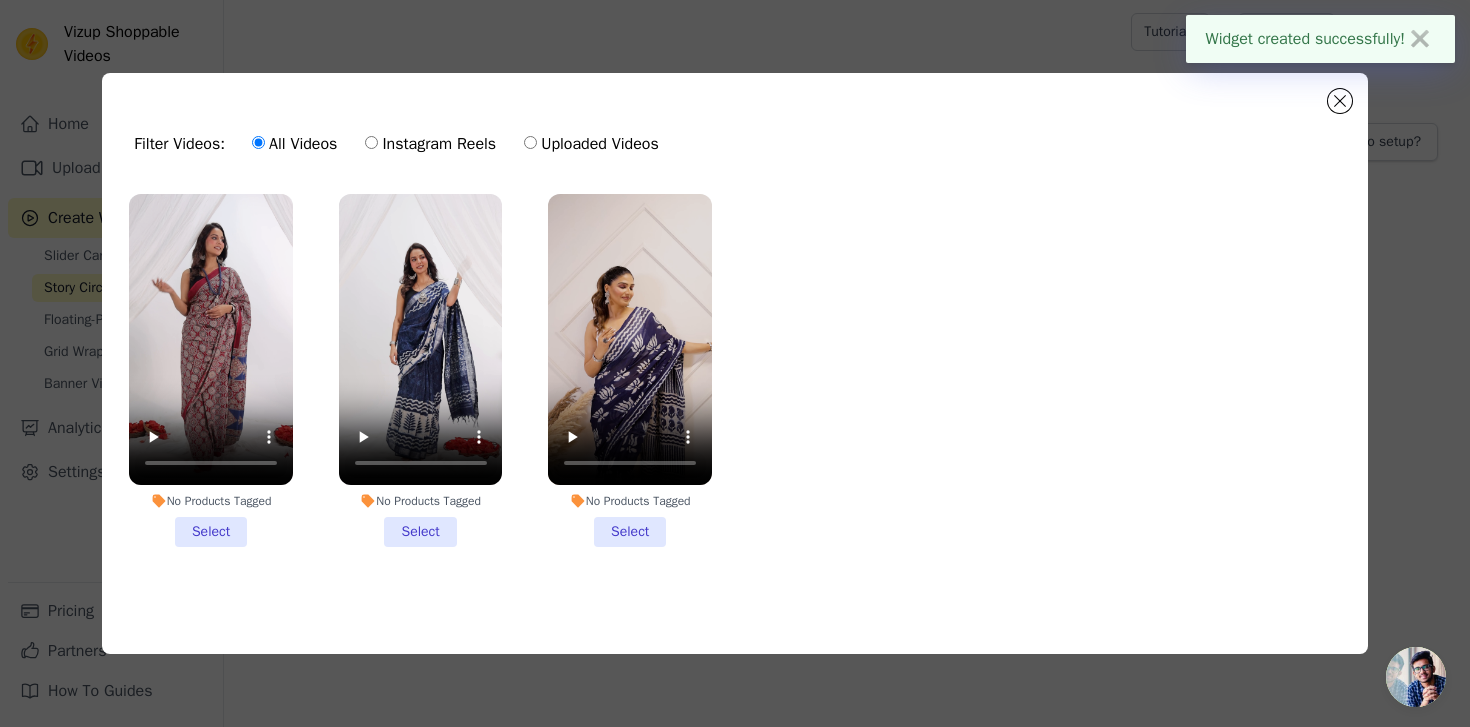 click on "No Products Tagged     Select" at bounding box center [211, 370] 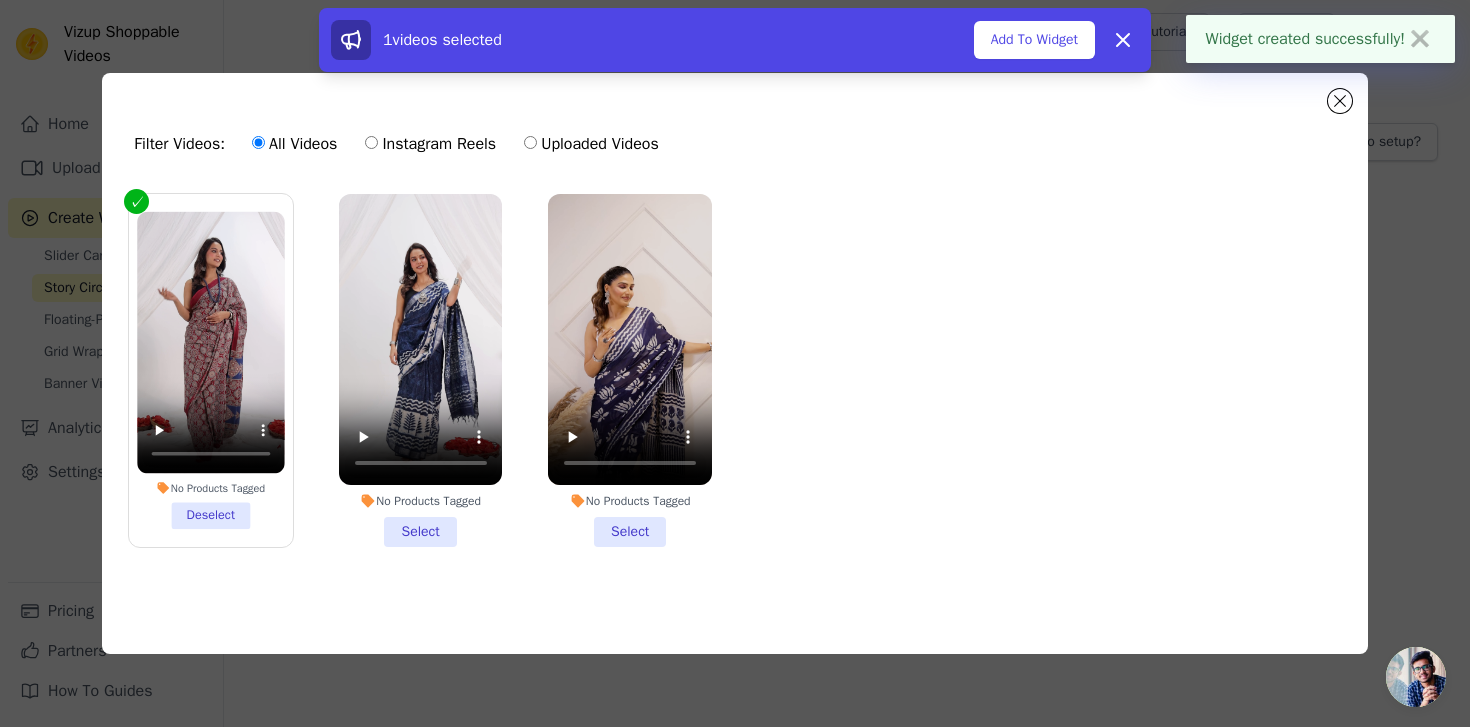 click on "No Products Tagged     Select" at bounding box center [421, 370] 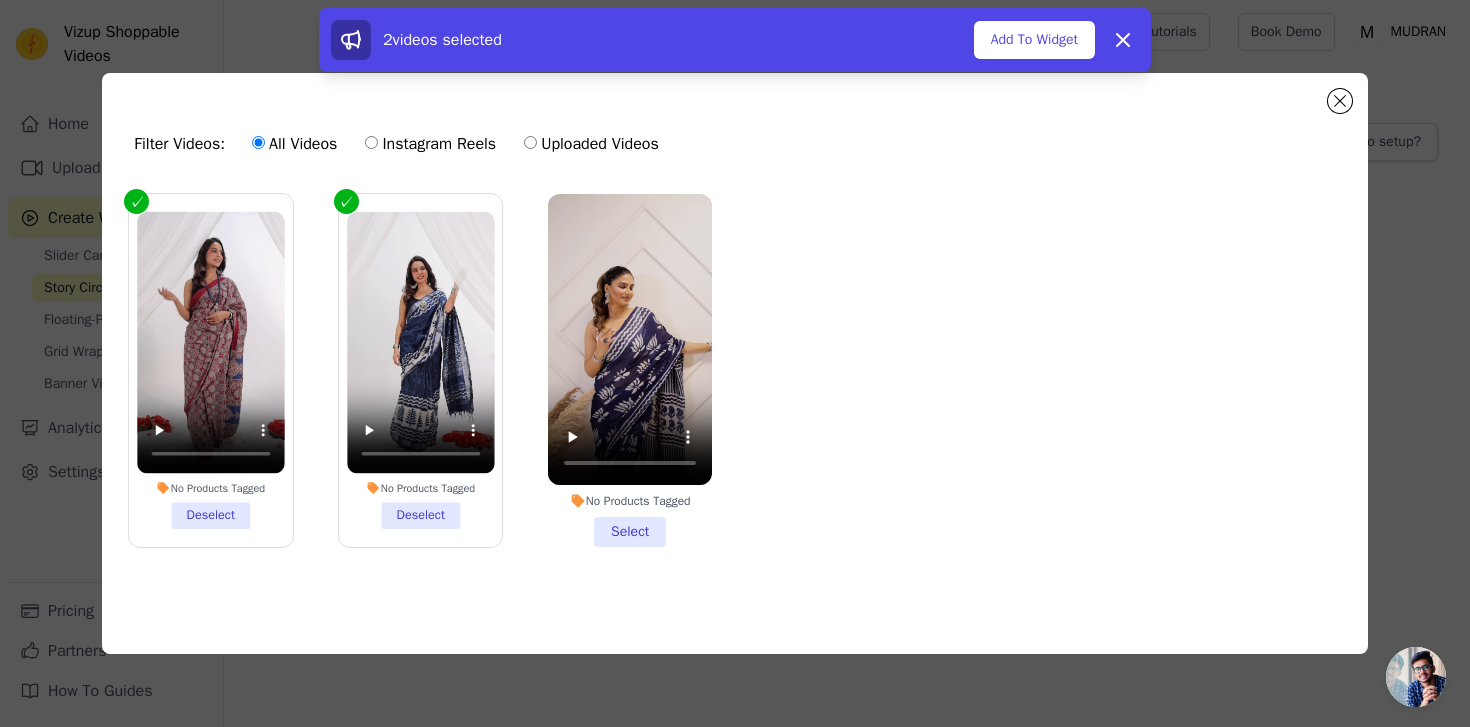 click on "No Products Tagged     Select" at bounding box center (630, 370) 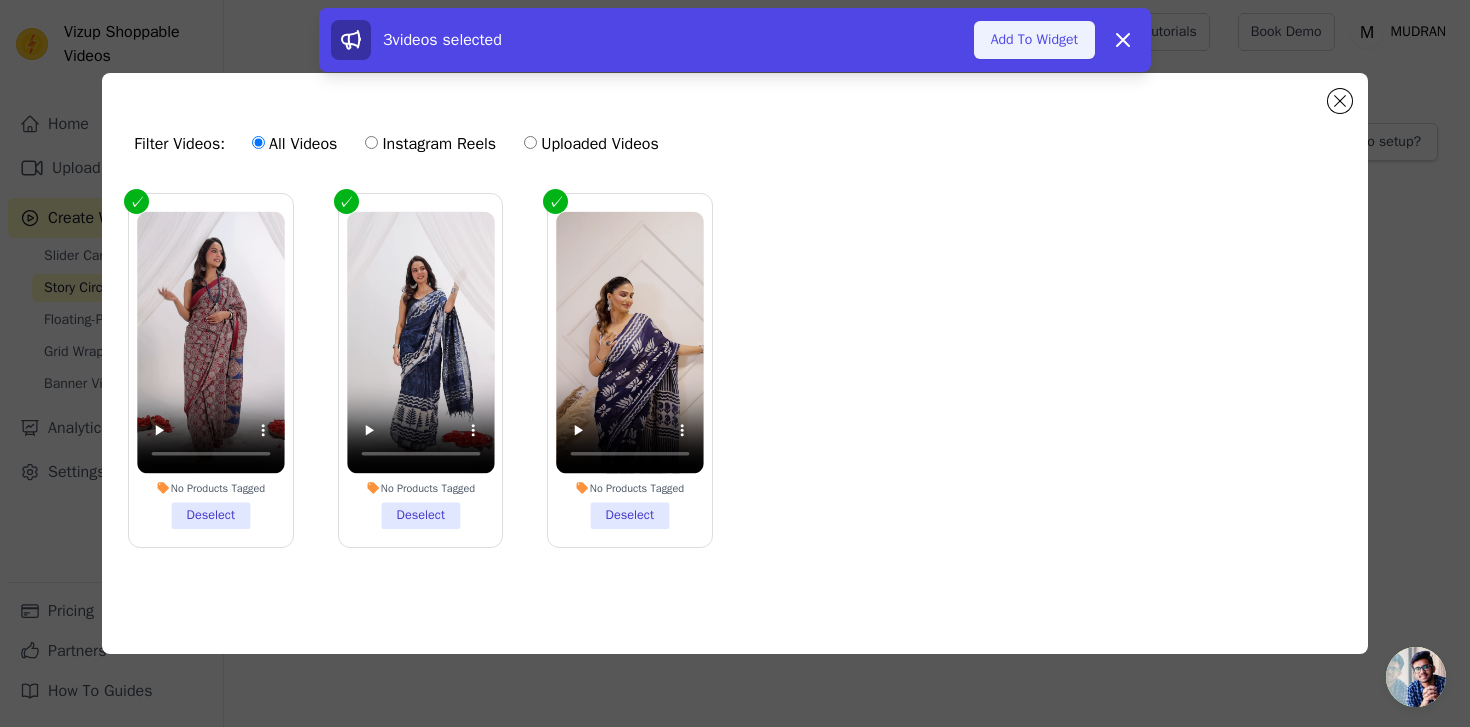 click on "Add To Widget" at bounding box center (1034, 40) 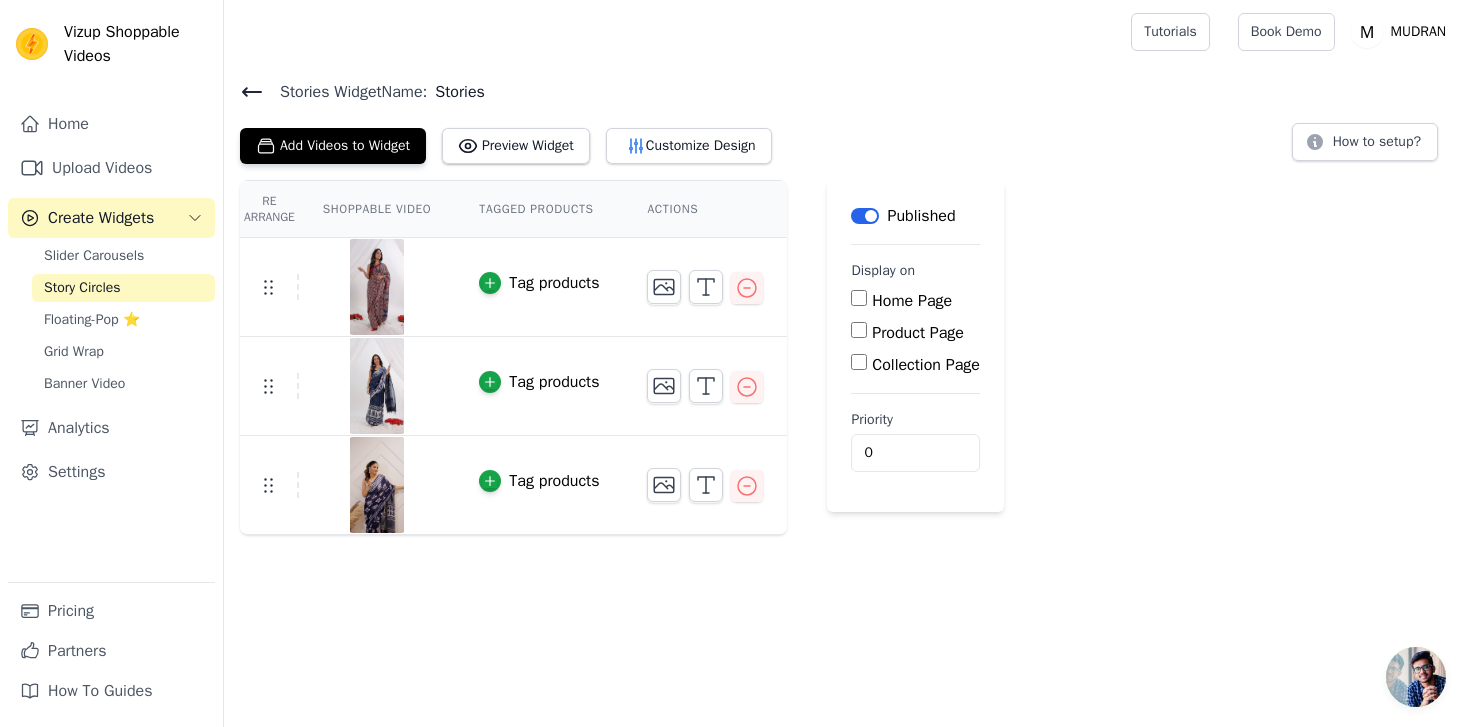 click on "Collection Page" at bounding box center [859, 362] 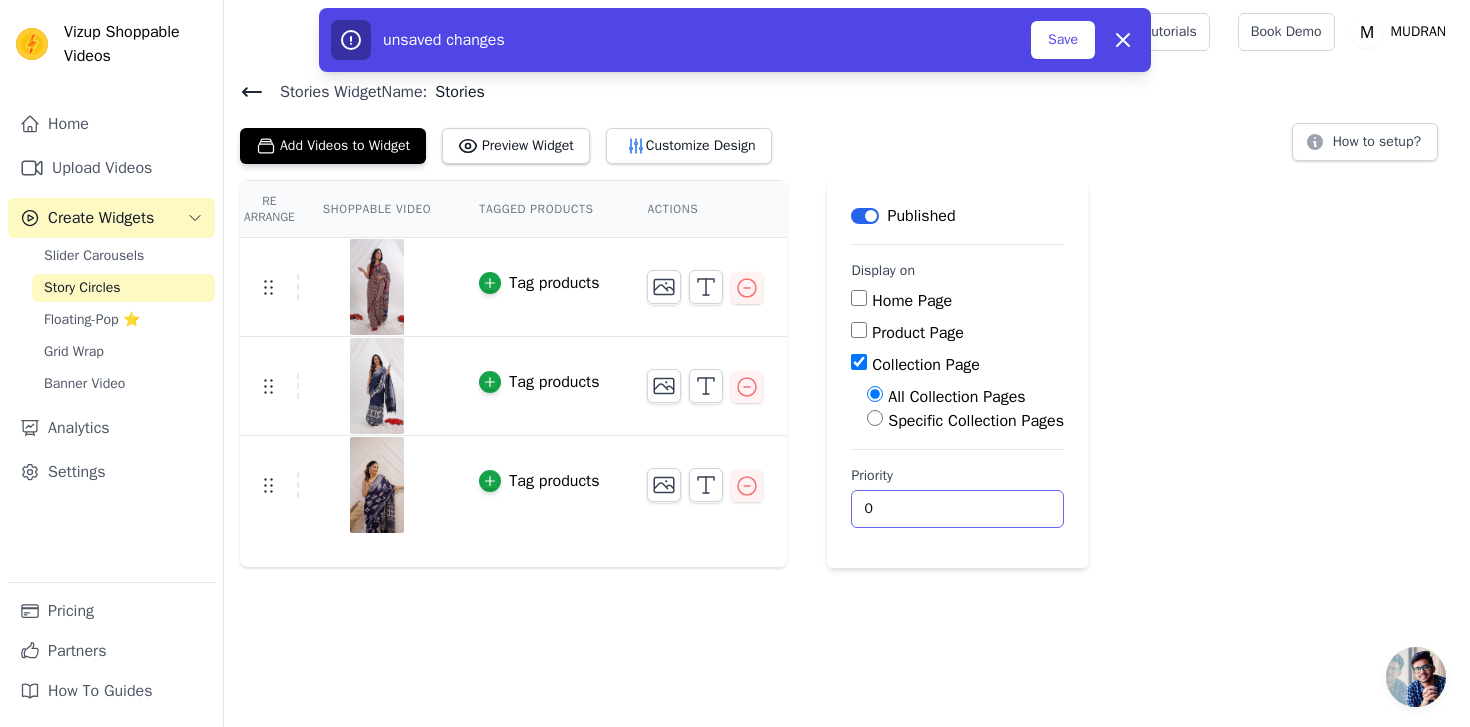 drag, startPoint x: 920, startPoint y: 496, endPoint x: 846, endPoint y: 499, distance: 74.06078 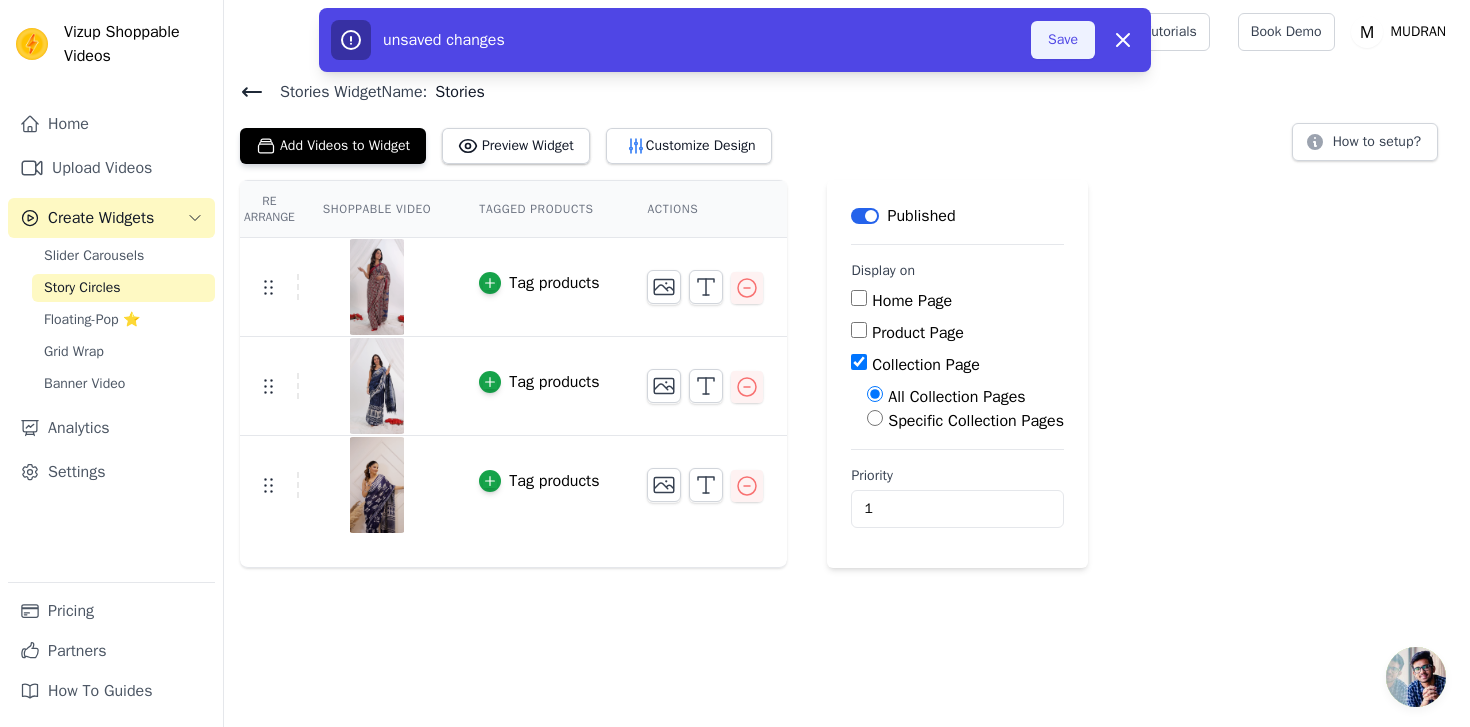 click on "Save" at bounding box center (1063, 40) 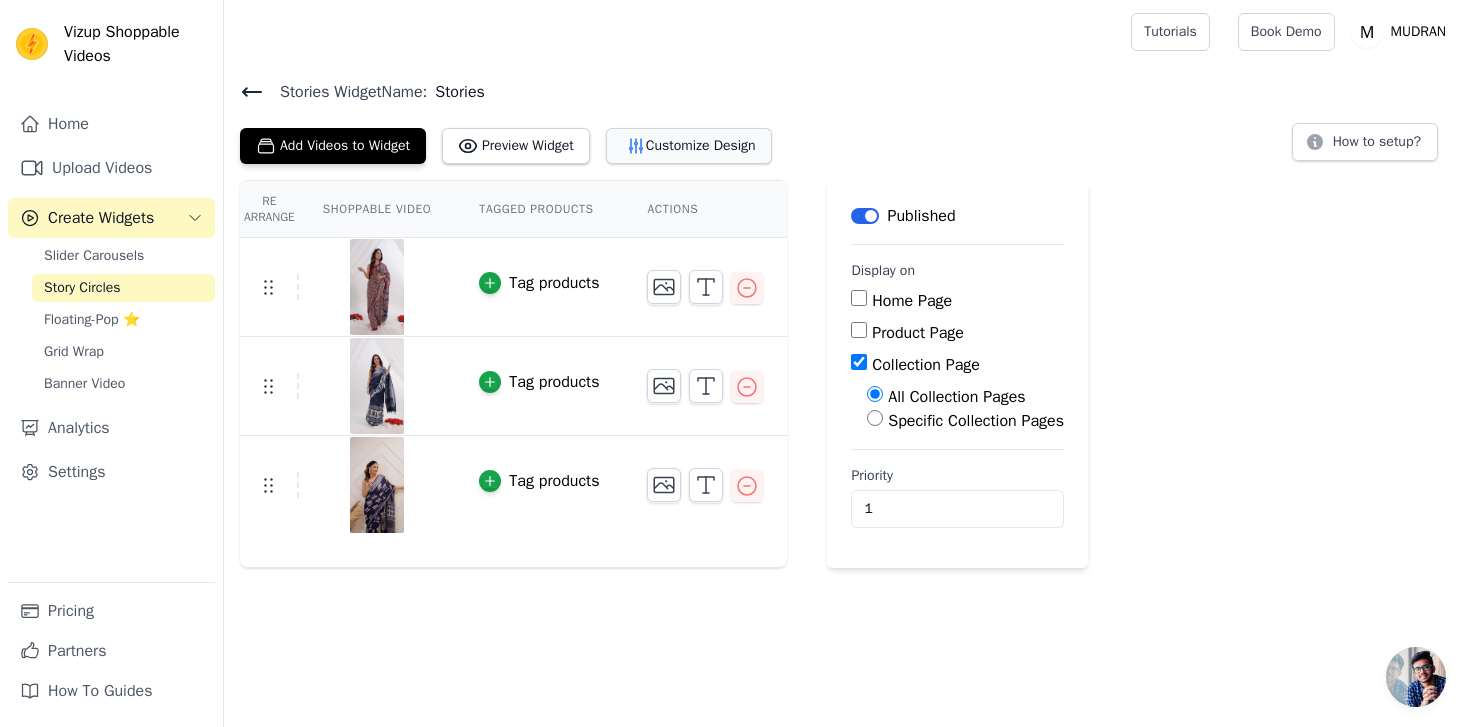 click on "Customize Design" at bounding box center (689, 146) 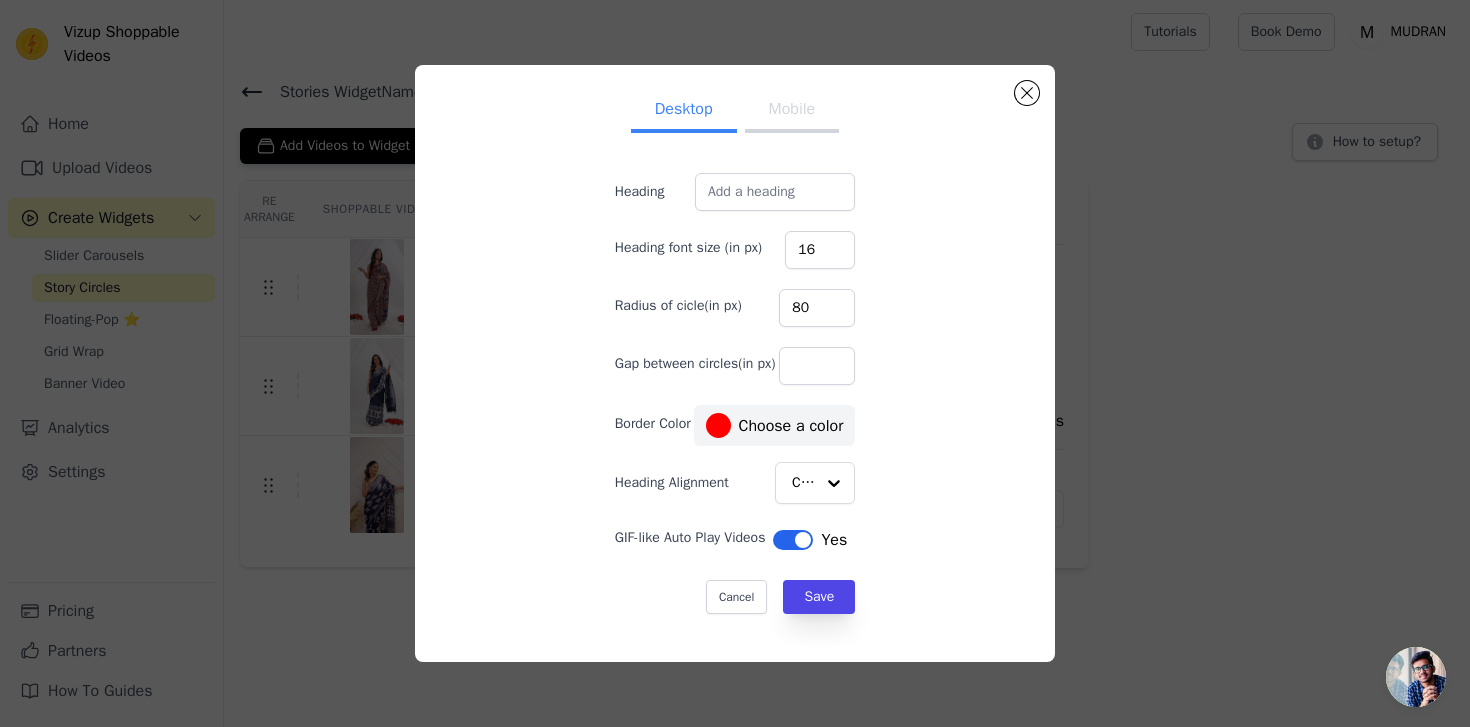 click on "Desktop Mobile   Heading     Heading font size (in px)   16   Radius of cicle(in px)   80   Gap between circles(in px)     Border Color   #ff0000       Choose a color     Heading Alignment         Center               GIF-like Auto Play Videos   Label     Yes   Cancel     Save                               #ff0000   1   hex   change to    rgb" at bounding box center (735, 363) 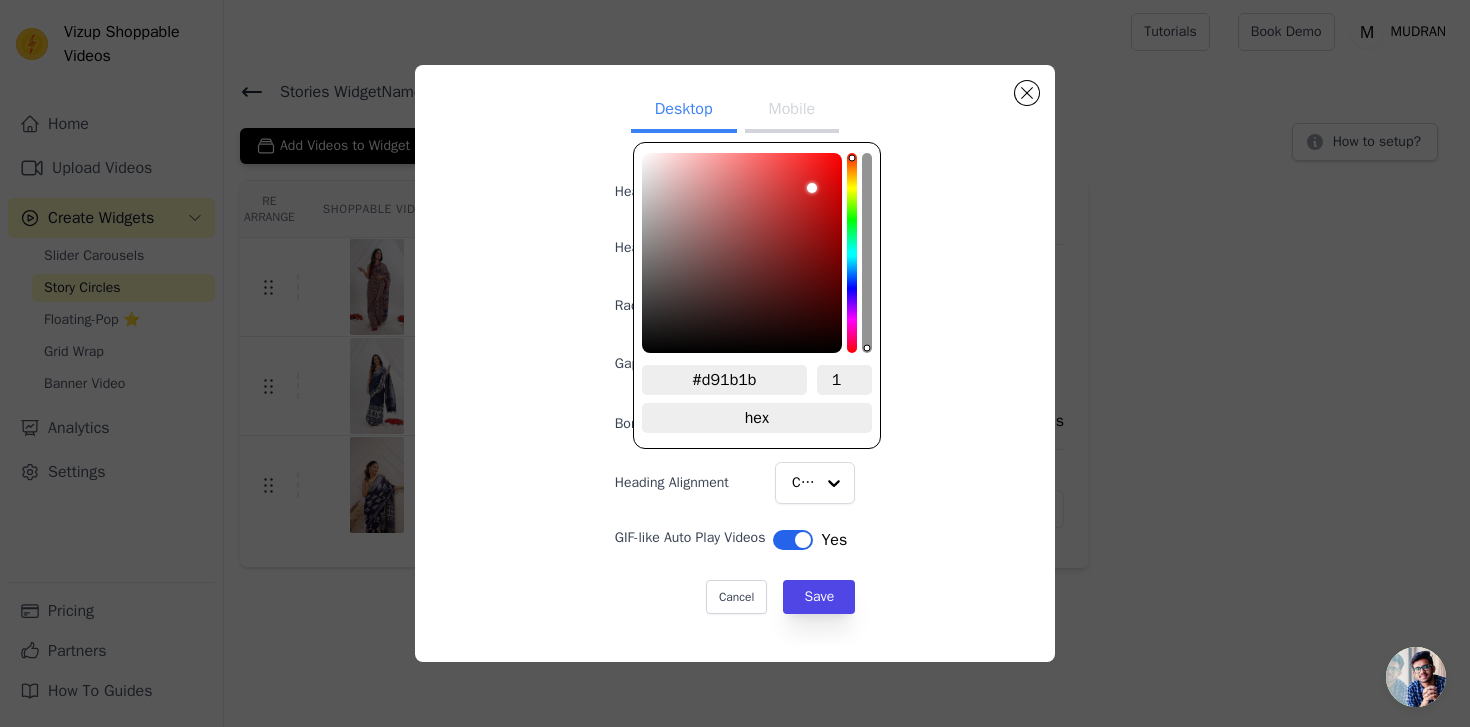 click at bounding box center [742, 253] 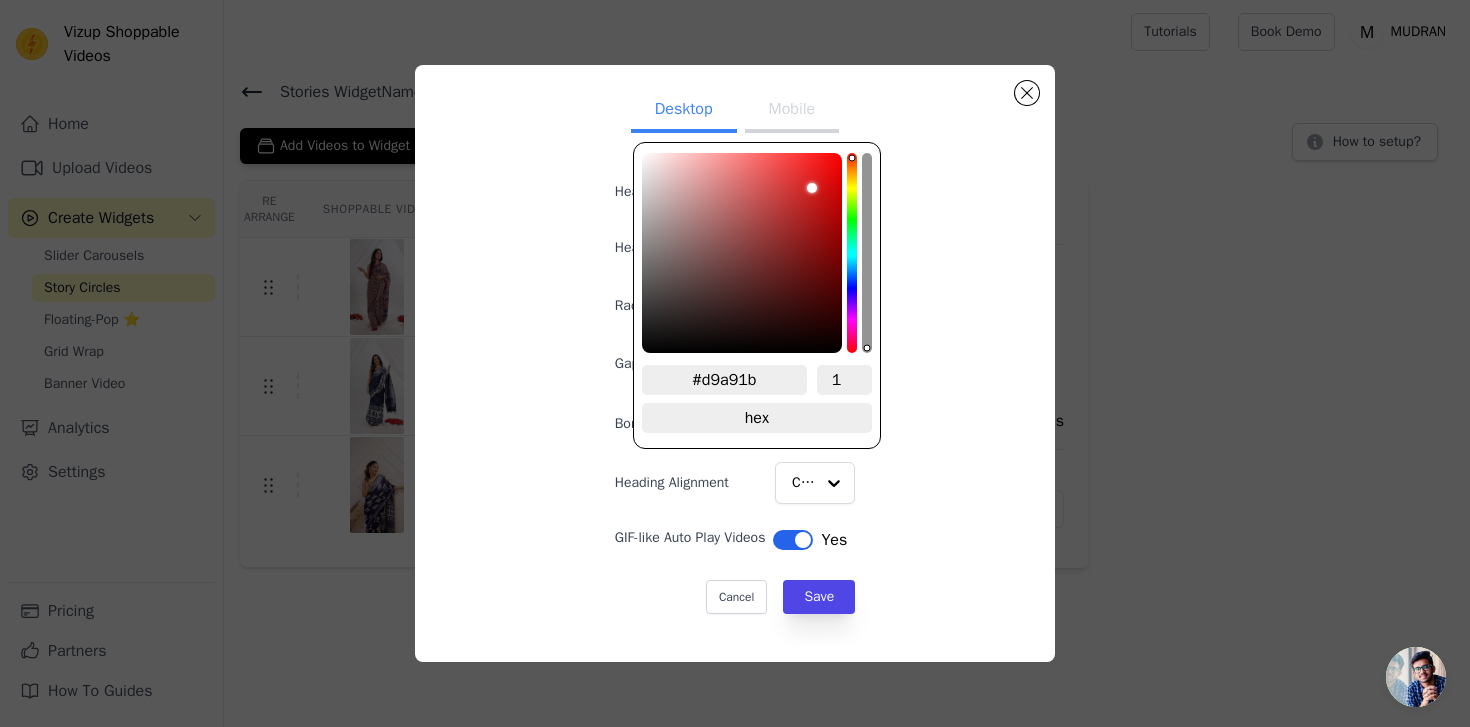 click at bounding box center [852, 253] 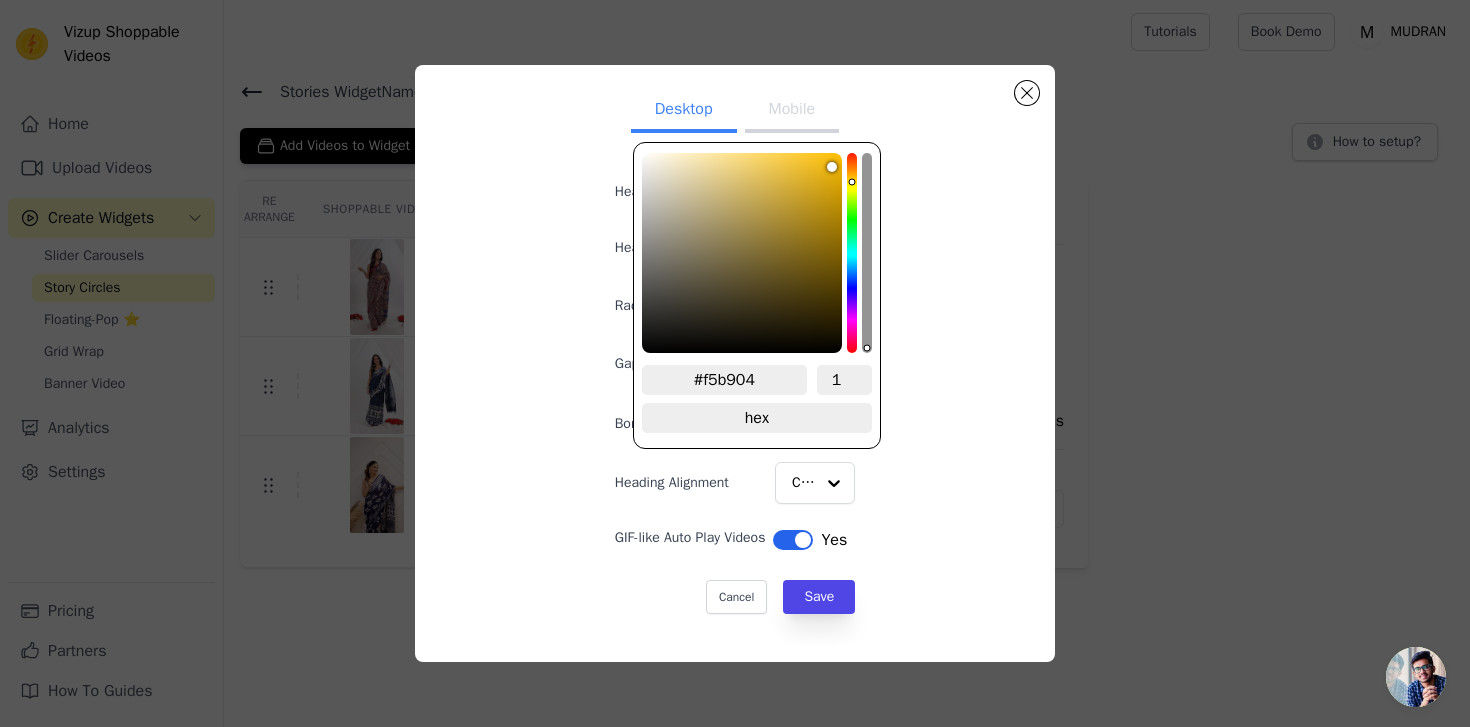 drag, startPoint x: 826, startPoint y: 183, endPoint x: 839, endPoint y: 161, distance: 25.553865 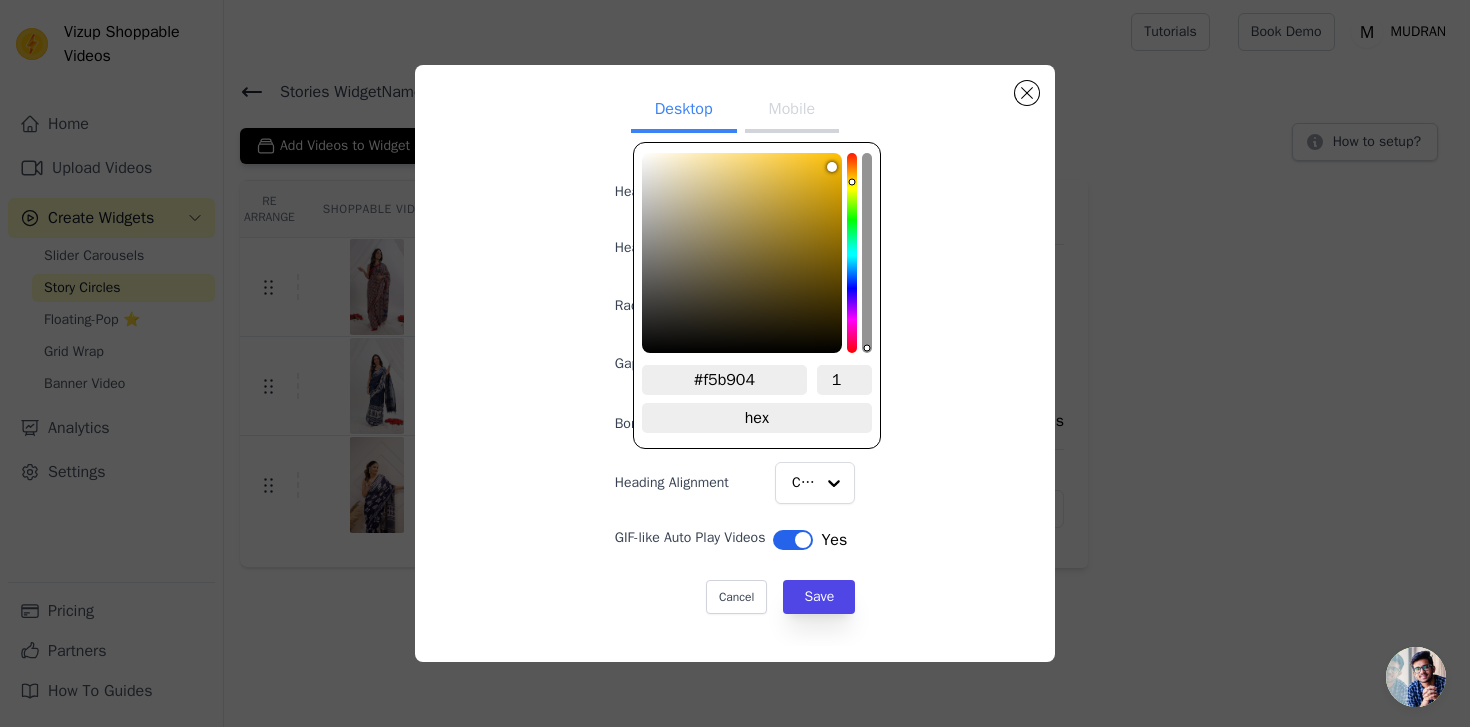 click at bounding box center (742, 253) 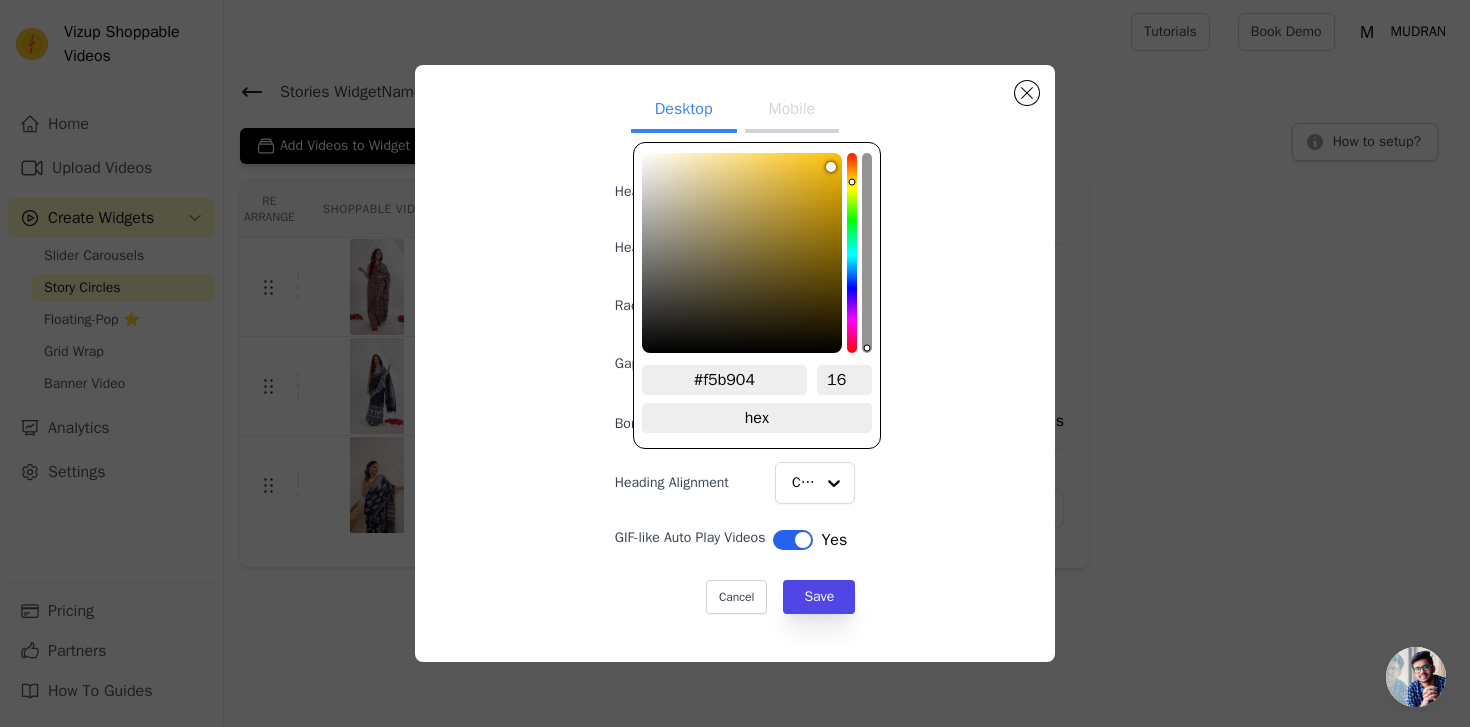 click on "Desktop Mobile   Heading     Heading font size (in px)   16   Radius of cicle(in px)   80   Gap between circles(in px)     Border Color   #f5b904       Choose a color     Heading Alignment         Center               GIF-like Auto Play Videos   Label     Yes   Cancel     Save                               #f5b904   16   hex   change to    rgb" at bounding box center (735, 363) 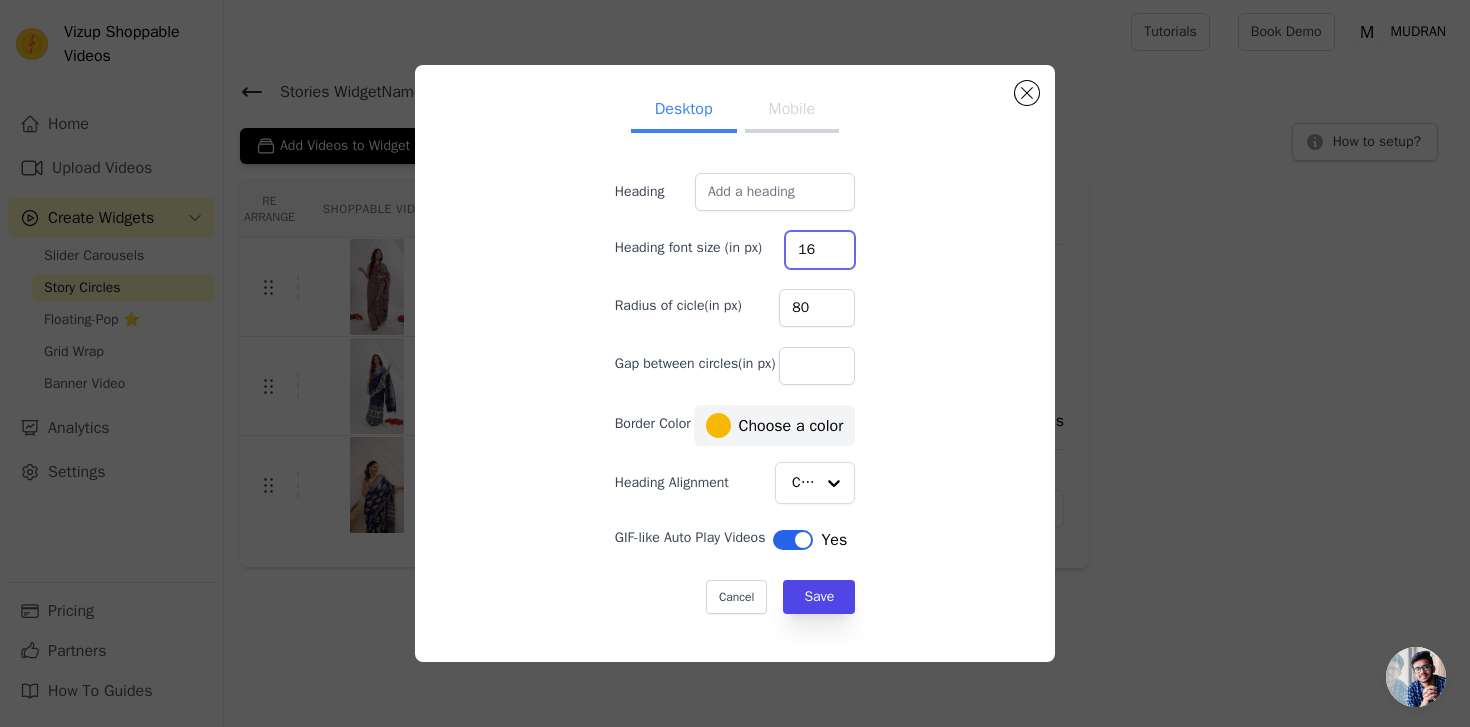 click on "16" at bounding box center [820, 250] 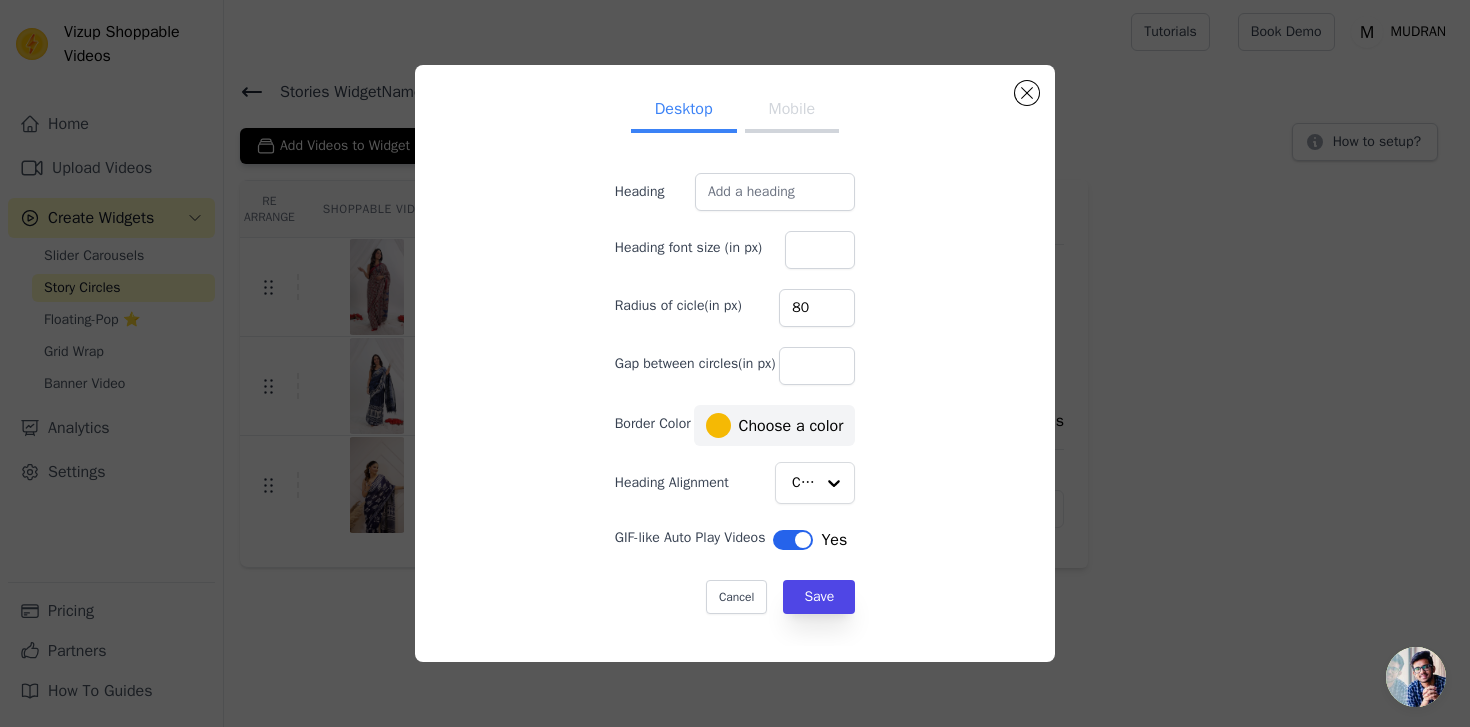 click on "Desktop Mobile   Heading     Heading font size (in px)     Radius of cicle(in px)   80   Gap between circles(in px)     Border Color   #f5b904       Choose a color     Heading Alignment         Center               GIF-like Auto Play Videos   Label     Yes   Cancel     Save                               #f5b904   16   hex   change to    rgb" at bounding box center (735, 363) 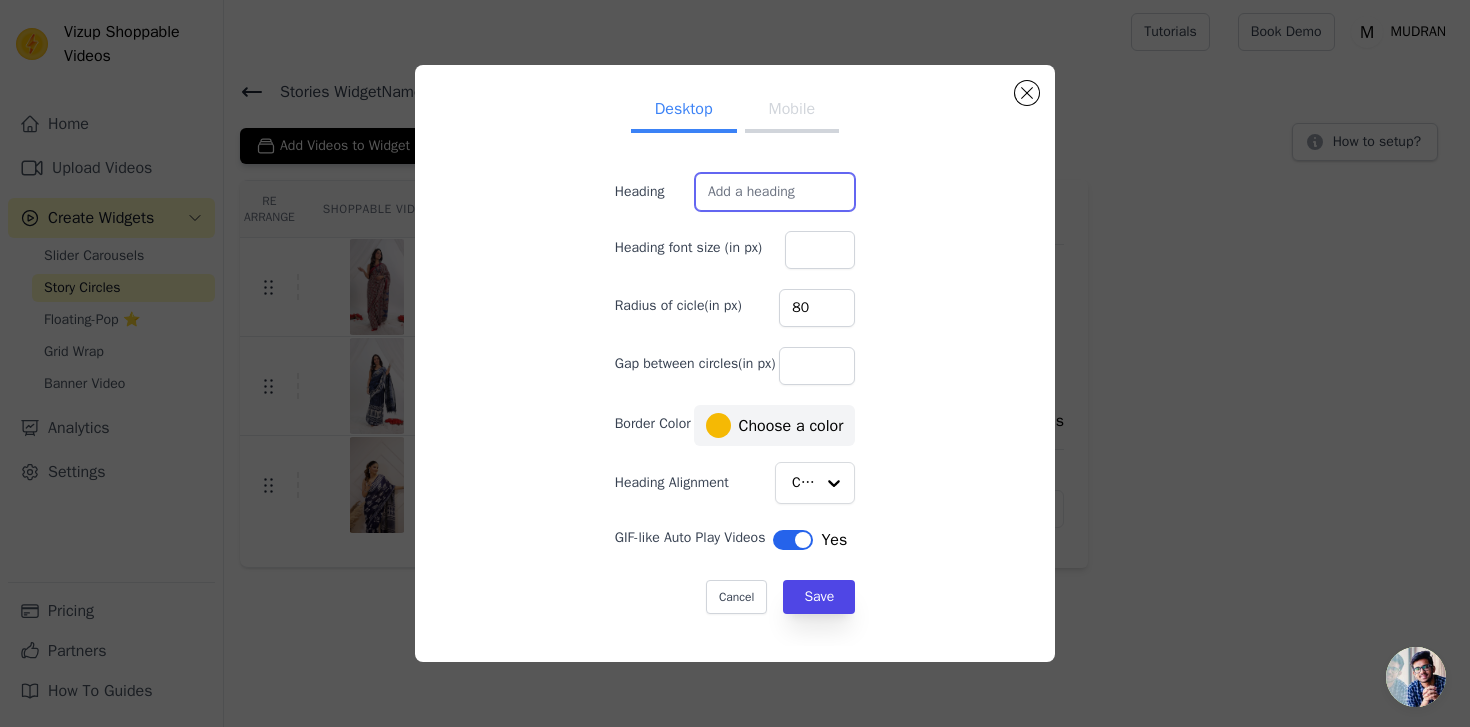 click on "Heading" at bounding box center (775, 192) 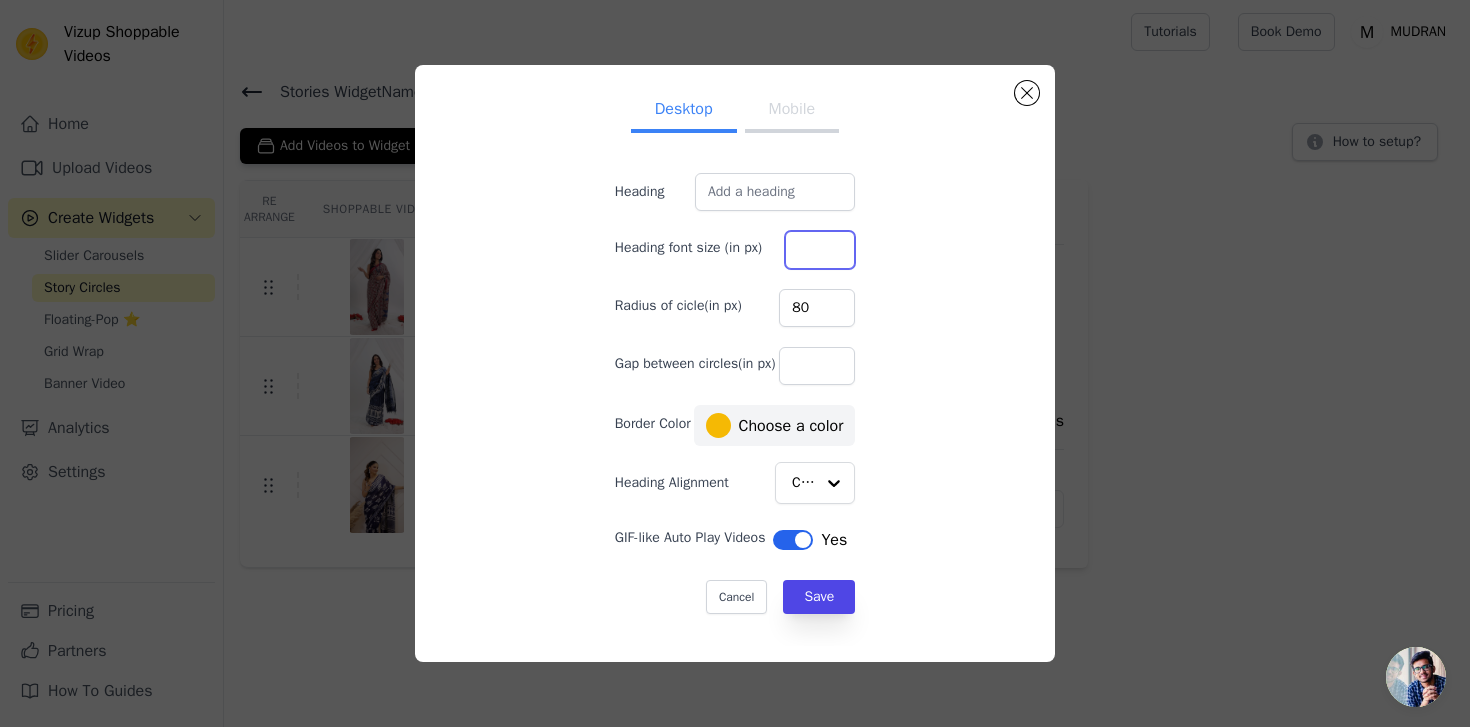 click on "Heading font size (in px)" at bounding box center [820, 250] 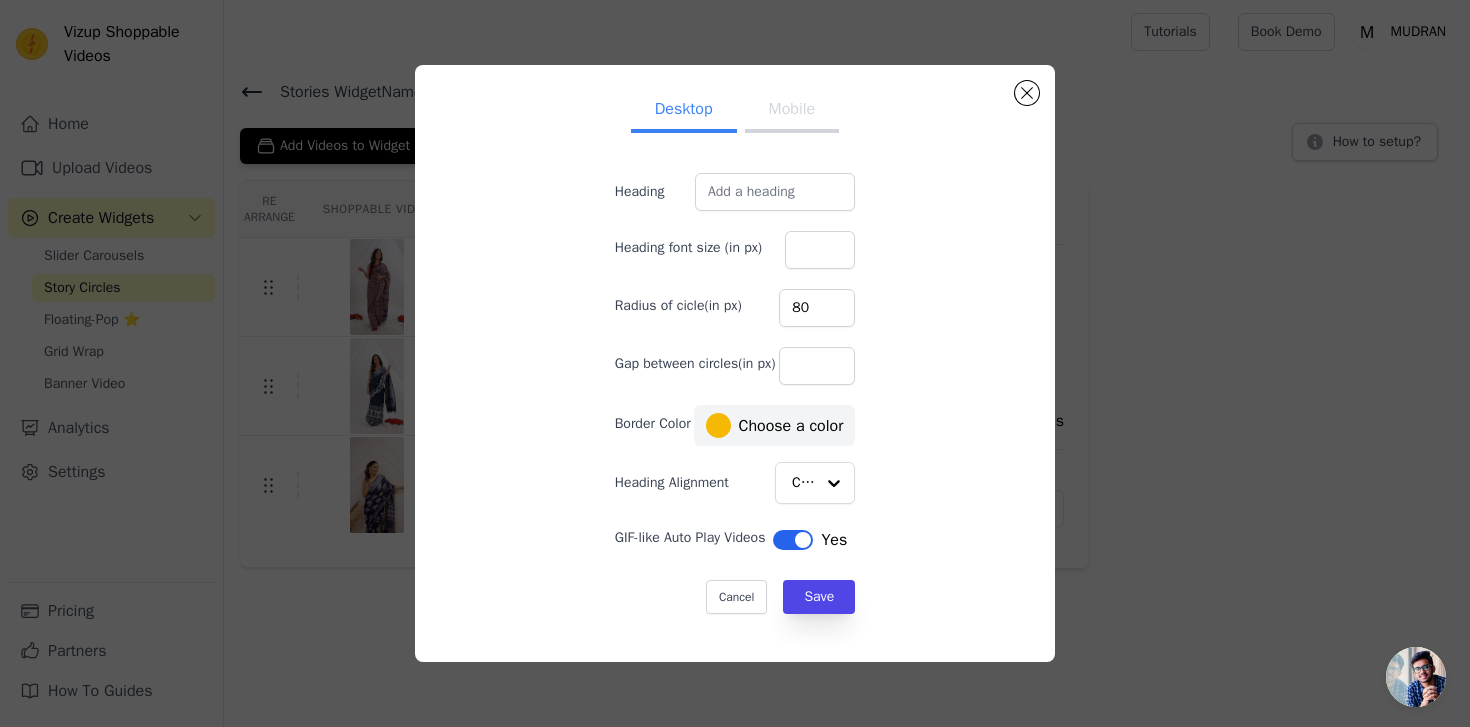 click on "#f5b904       Choose a color" at bounding box center [775, 425] 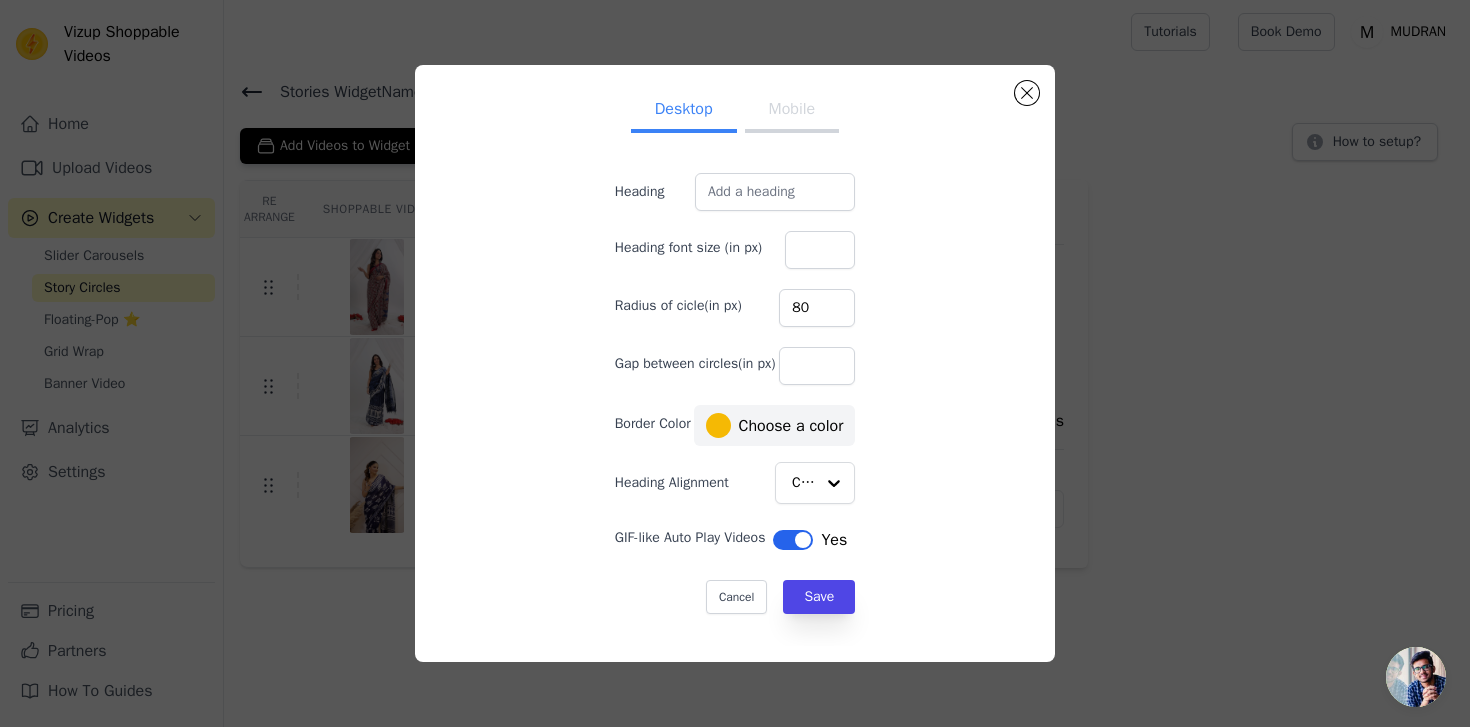 click on "Desktop Mobile   Heading     Heading font size (in px)     Radius of cicle(in px)   80   Gap between circles(in px)     Border Color   #f5b904       Choose a color     Heading Alignment         Center               GIF-like Auto Play Videos   Label     Yes   Cancel     Save                               #f5b904   16   hex   change to    rgb" at bounding box center [735, 363] 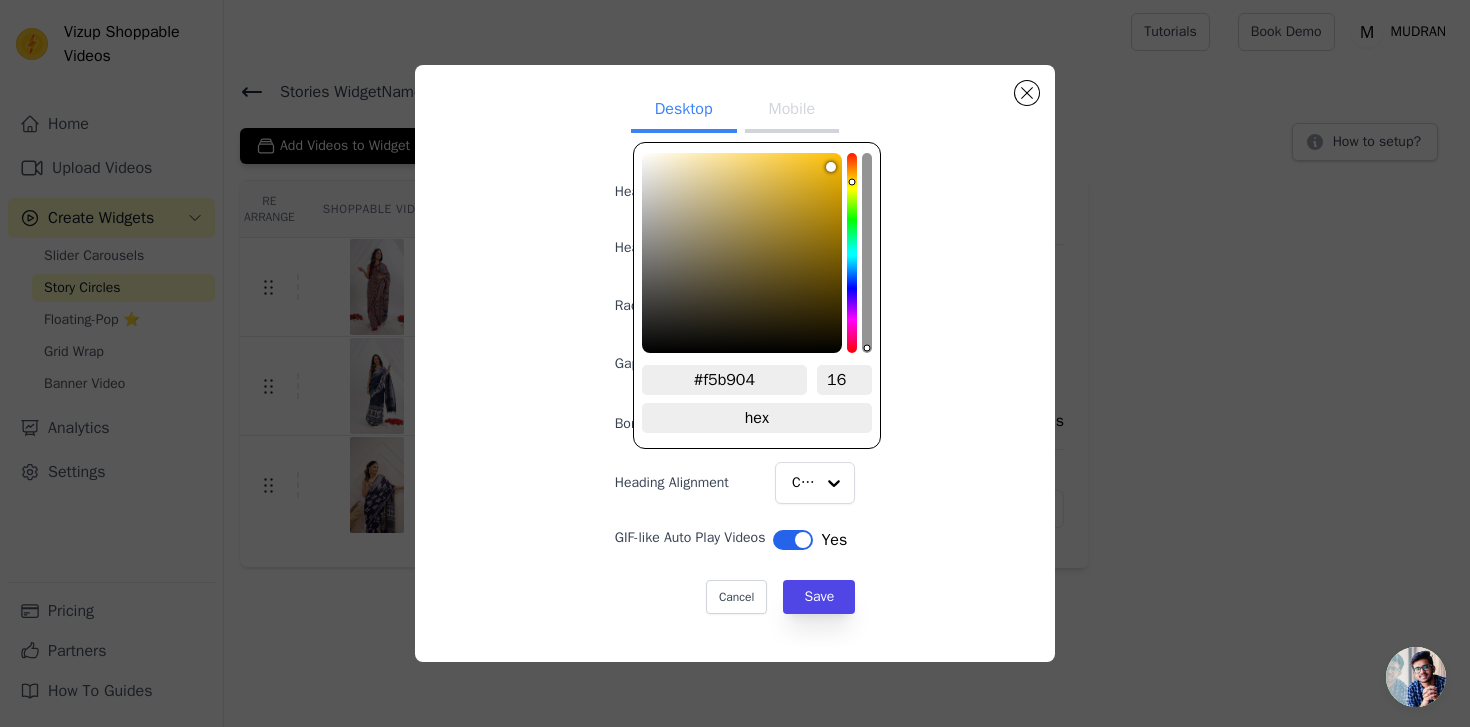 click on "16" at bounding box center (844, 380) 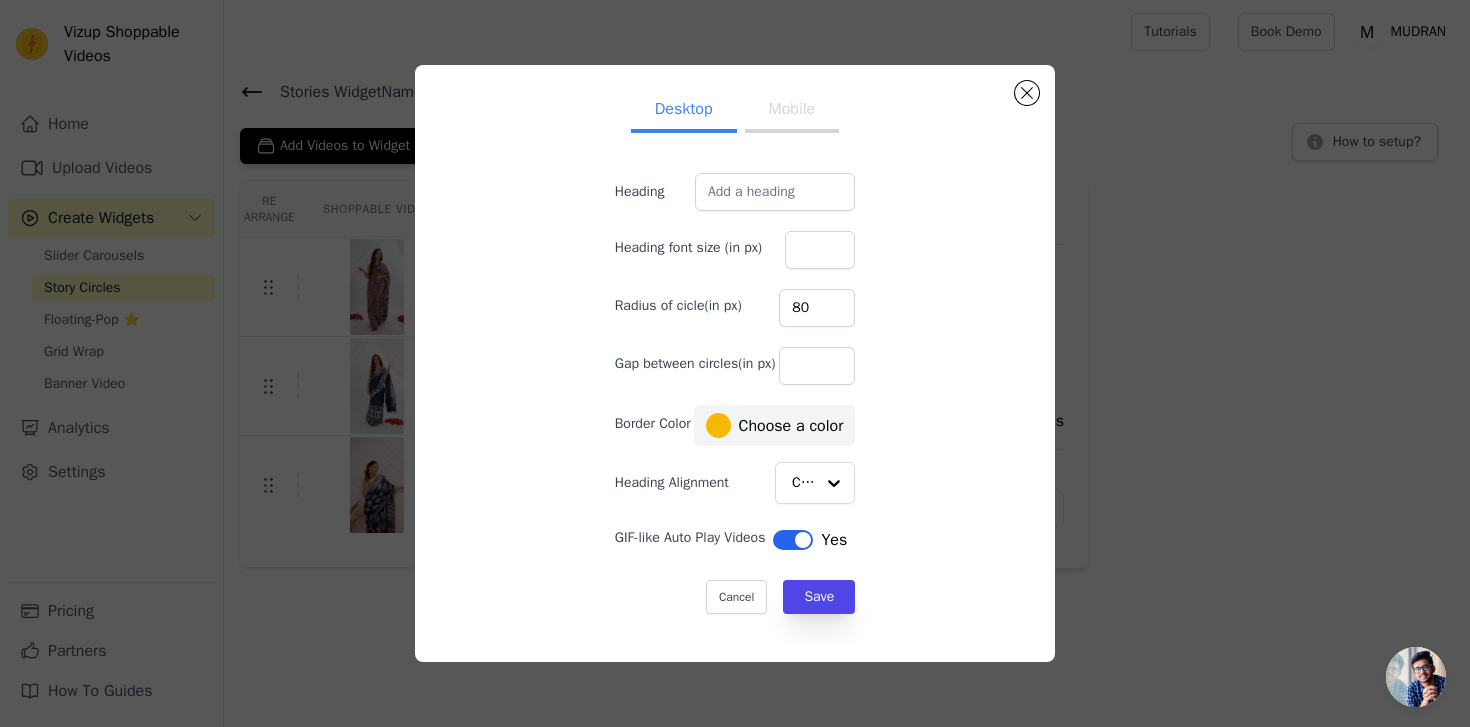 click on "Desktop Mobile   Heading     Heading font size (in px)     Radius of cicle(in px)   80   Gap between circles(in px)     Border Color   #f5b904       Choose a color     Heading Alignment         Center               GIF-like Auto Play Videos   Label     Yes   Cancel     Save                               #f5b904   1   hex   change to    rgb" at bounding box center [735, 363] 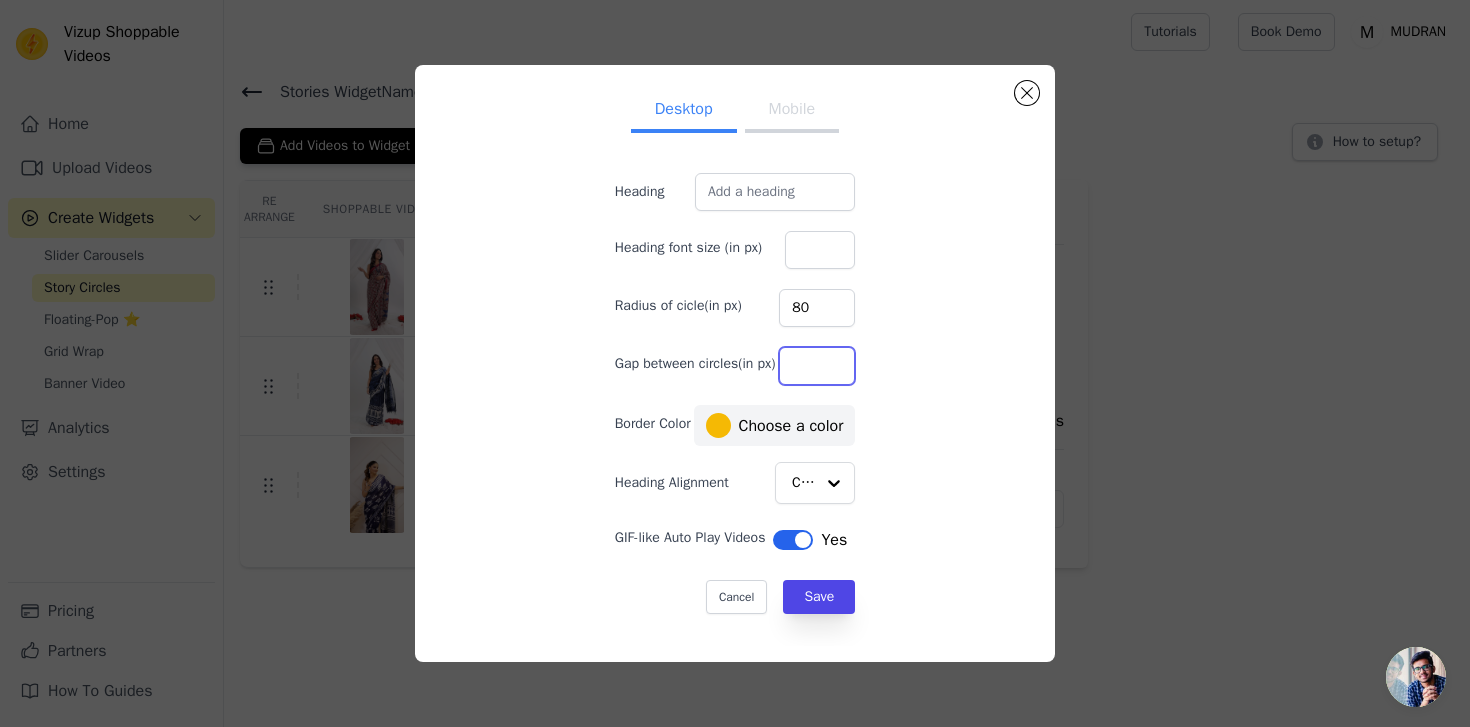 click on "Gap between circles(in px)" at bounding box center (817, 366) 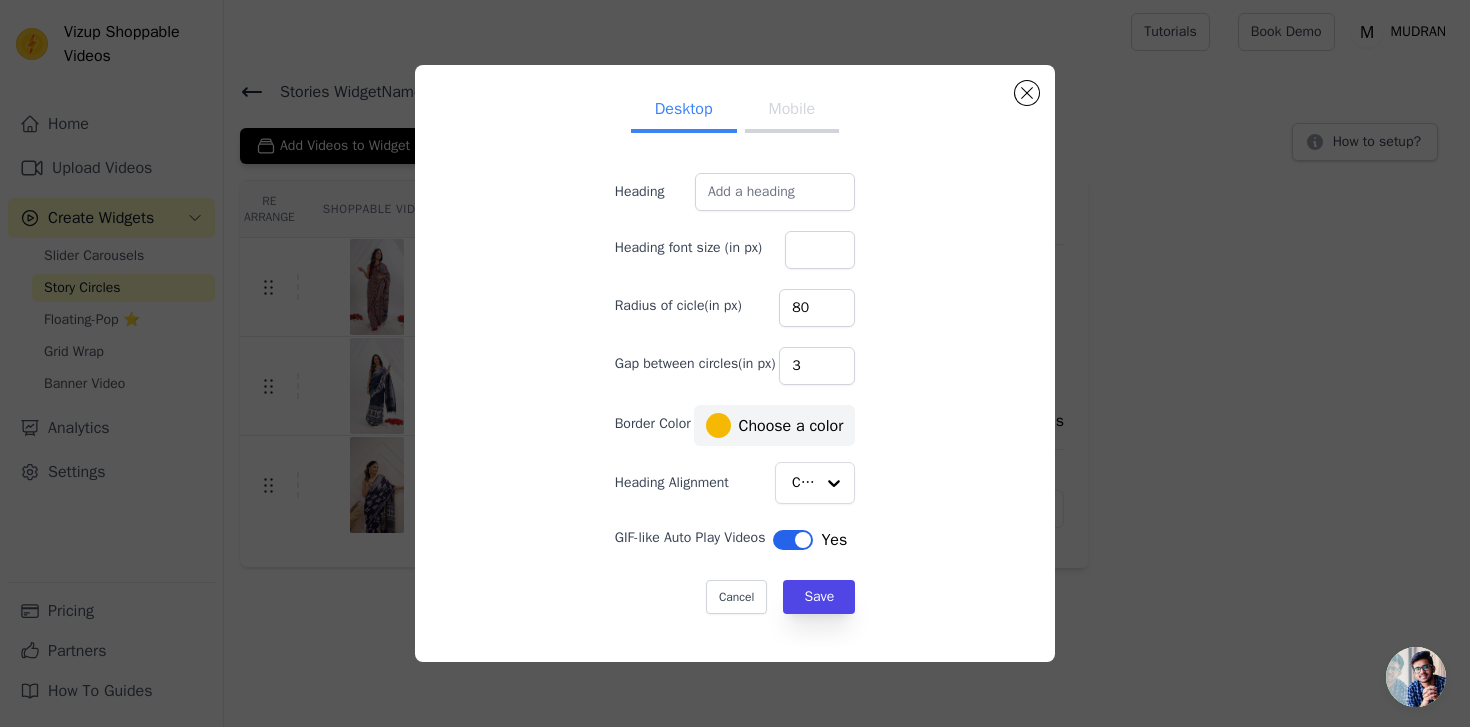 click on "Desktop Mobile   Heading     Heading font size (in px)     Radius of cicle(in px)   80   Gap between circles(in px)   3   Border Color   #f5b904       Choose a color     Heading Alignment         Center               GIF-like Auto Play Videos   Label     Yes   Cancel     Save                               #f5b904   1   hex   change to    rgb" at bounding box center [735, 363] 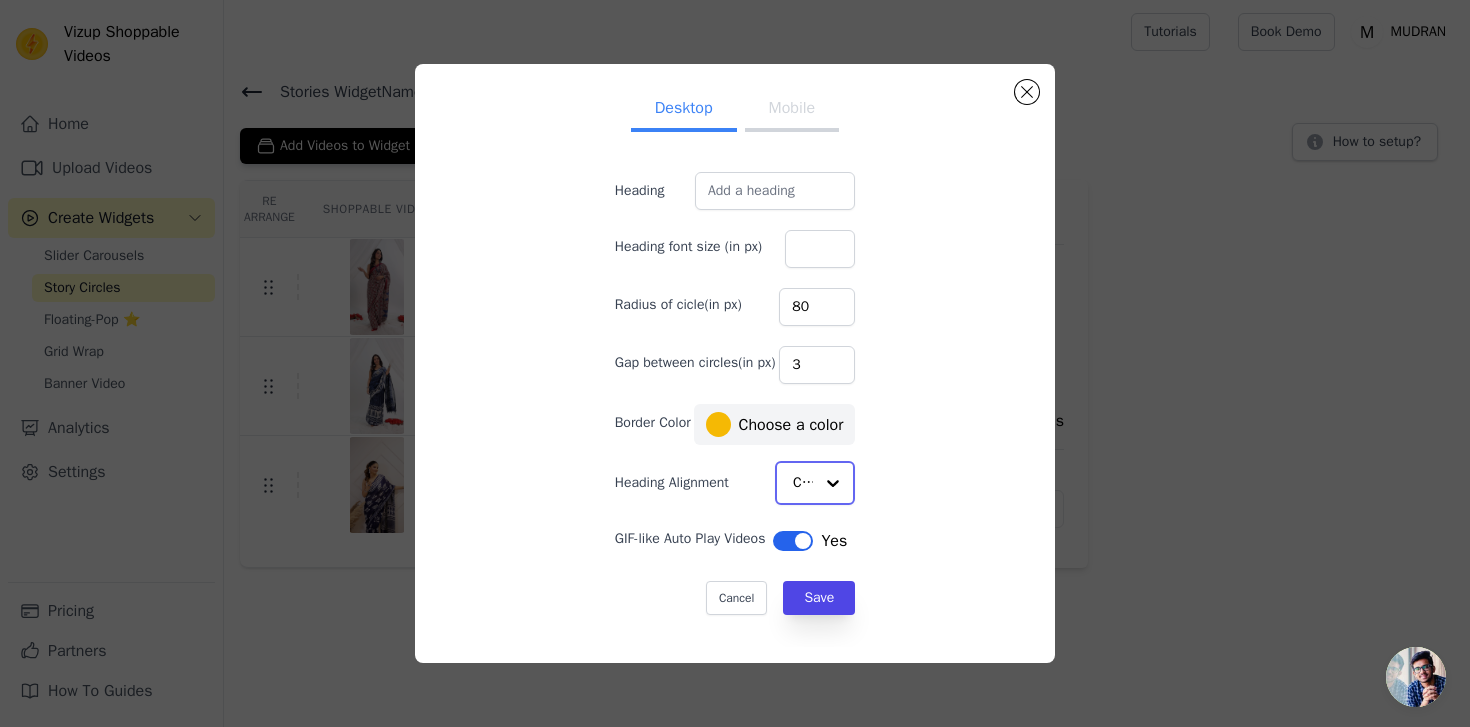 click at bounding box center [833, 483] 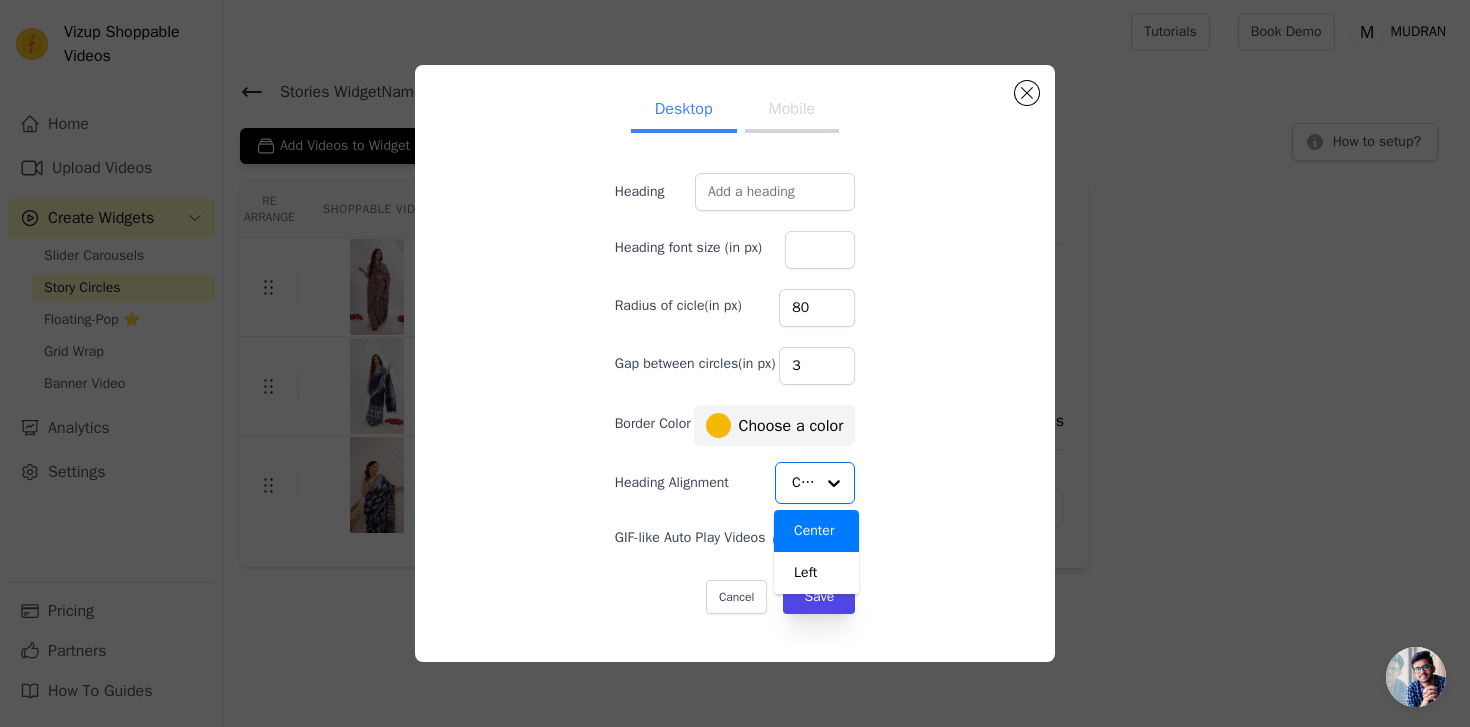click on "Desktop Mobile   Heading     Heading font size (in px)     Radius of cicle(in px)   80   Gap between circles(in px)   3   Border Color   #f5b904       Choose a color     Heading Alignment     Center   Left       Option Center, selected.   You are currently focused on option Center. There are 2 results available.     Center               GIF-like Auto Play Videos   Label     Yes   Cancel     Save                               #f5b904   1   hex   change to    rgb" at bounding box center [735, 363] 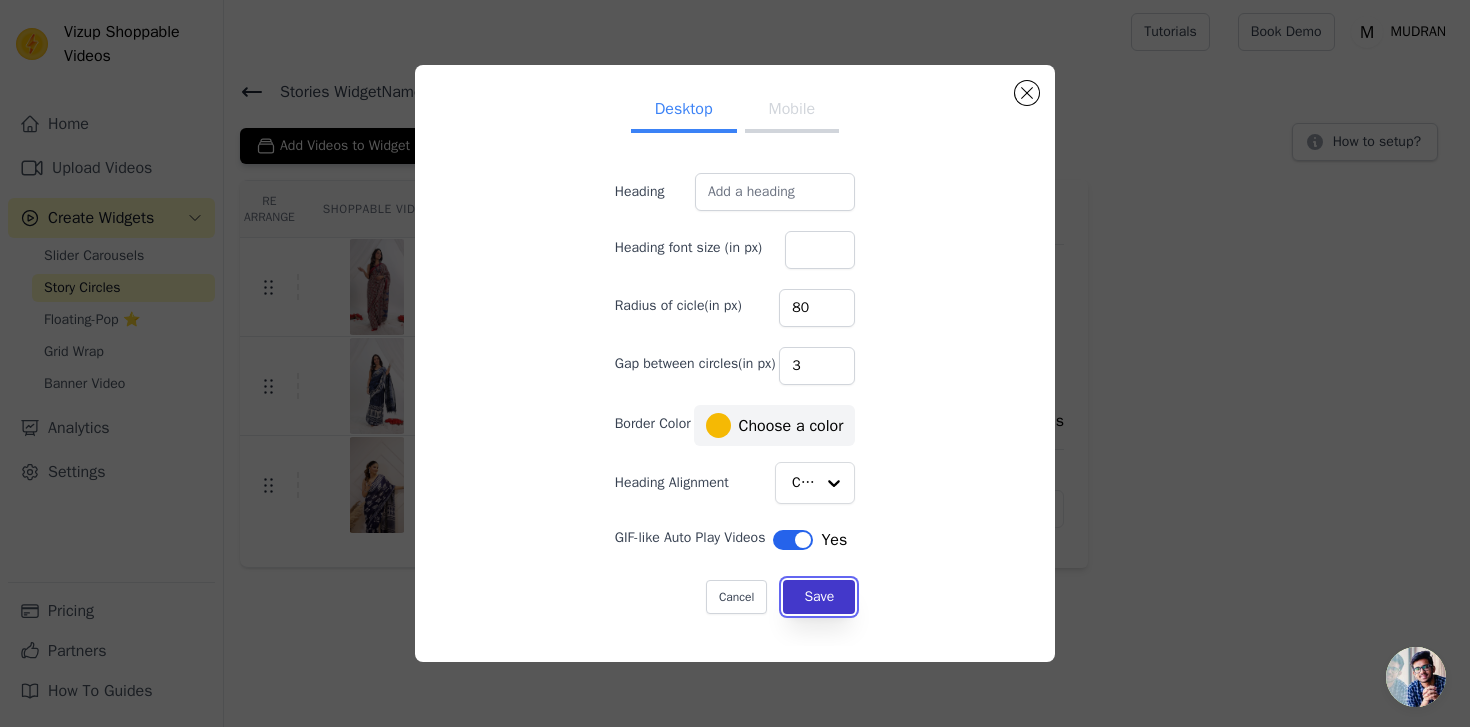 click on "Save" at bounding box center (819, 597) 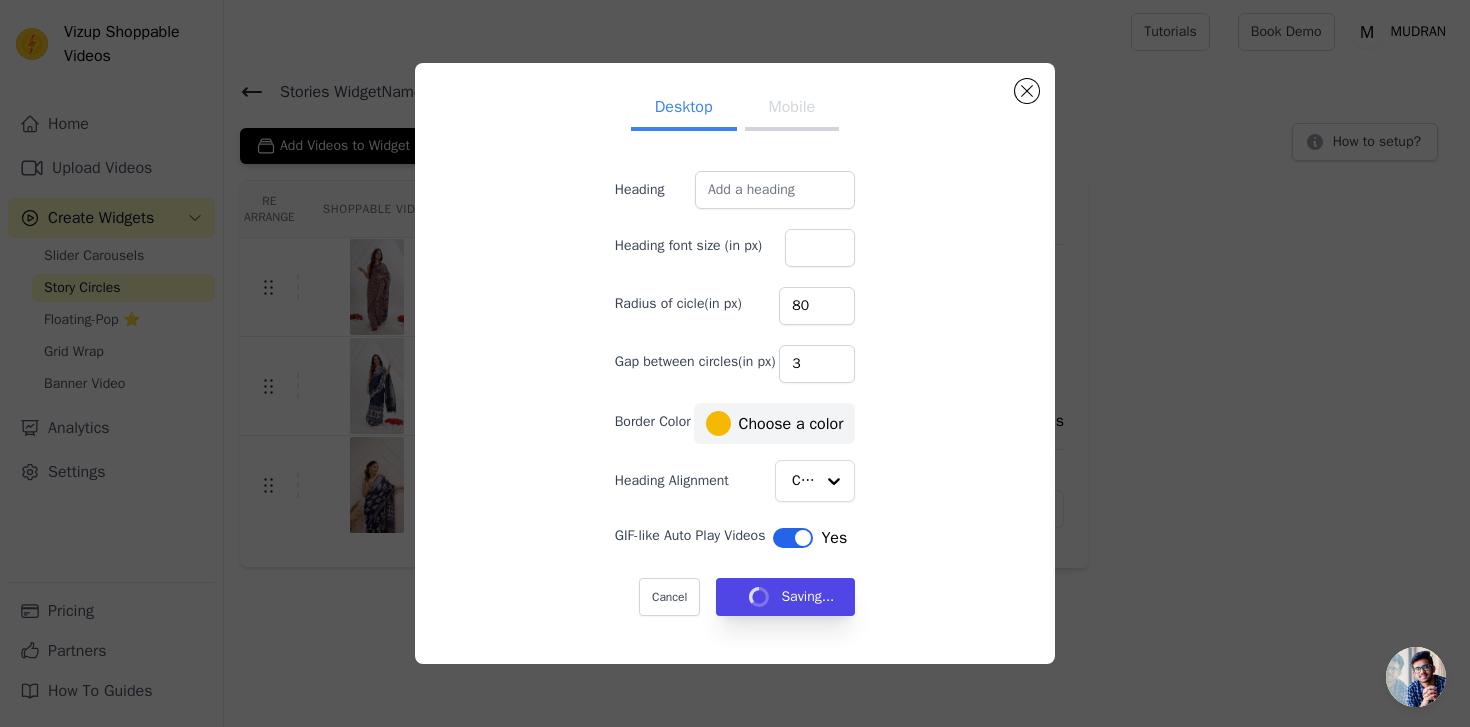 click on "Mobile" at bounding box center [792, 109] 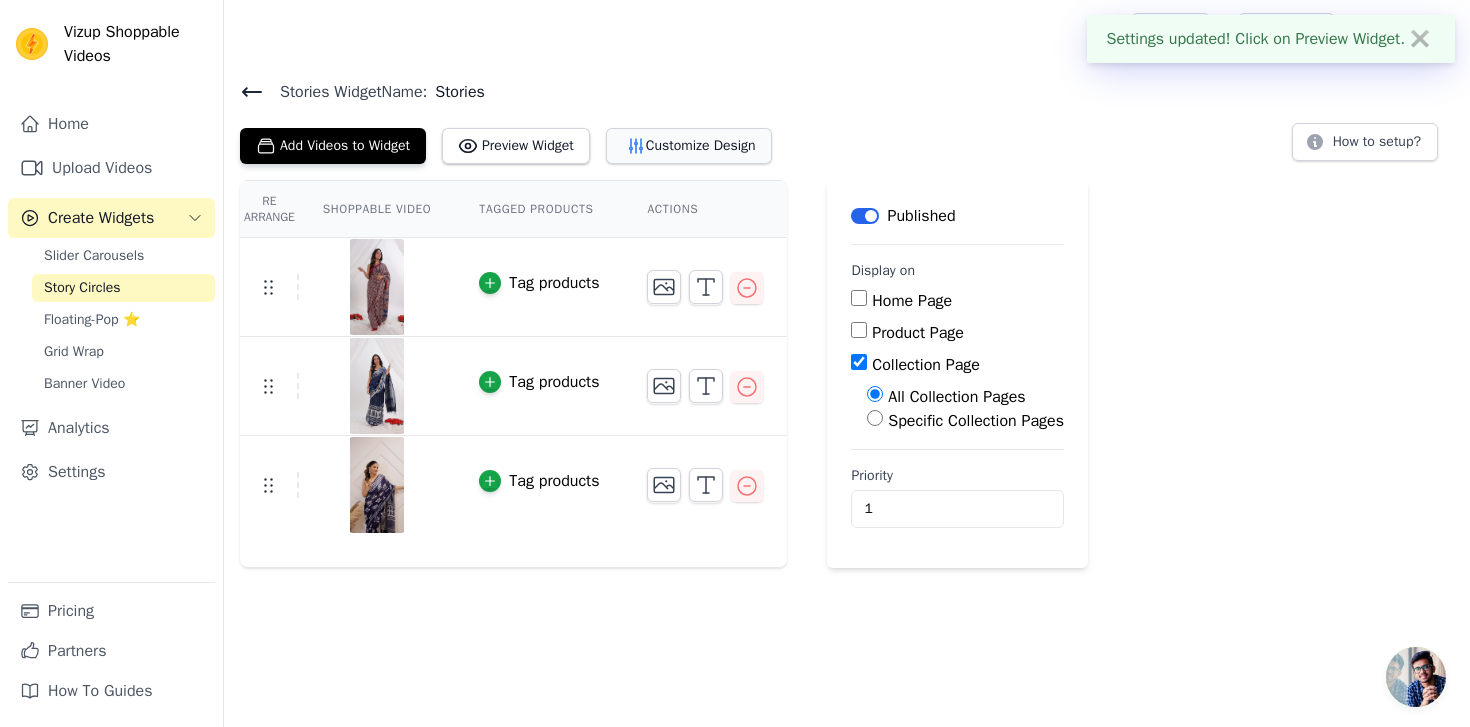 click on "Customize Design" at bounding box center [689, 146] 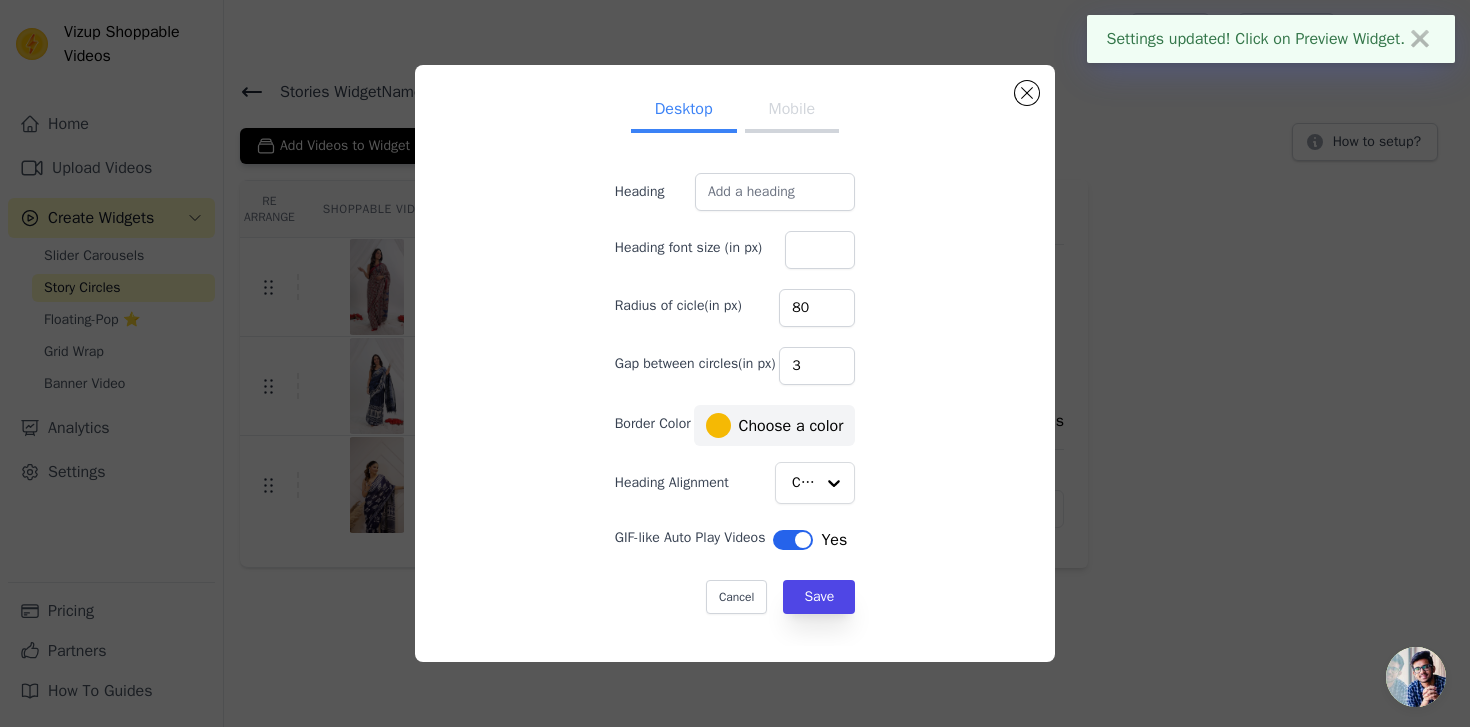 click on "Mobile" at bounding box center [792, 111] 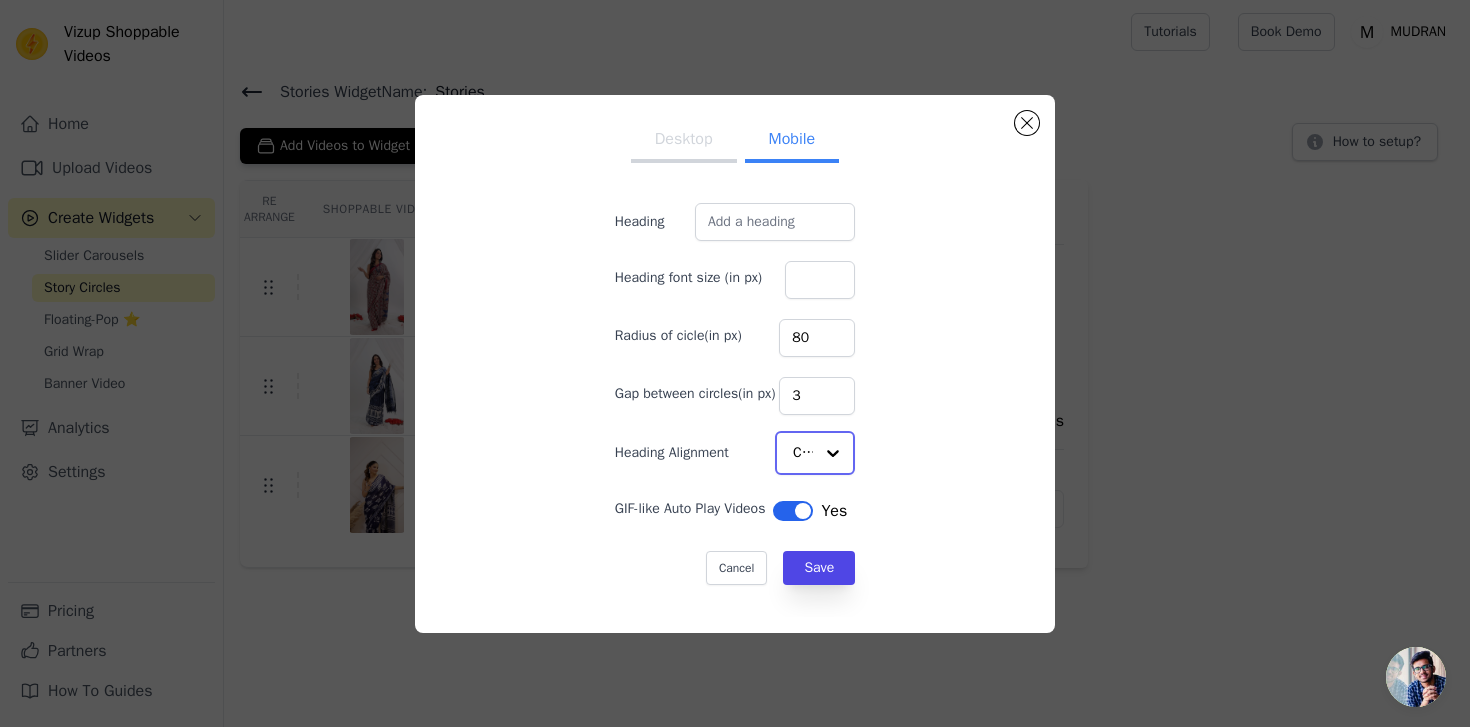 click at bounding box center (833, 453) 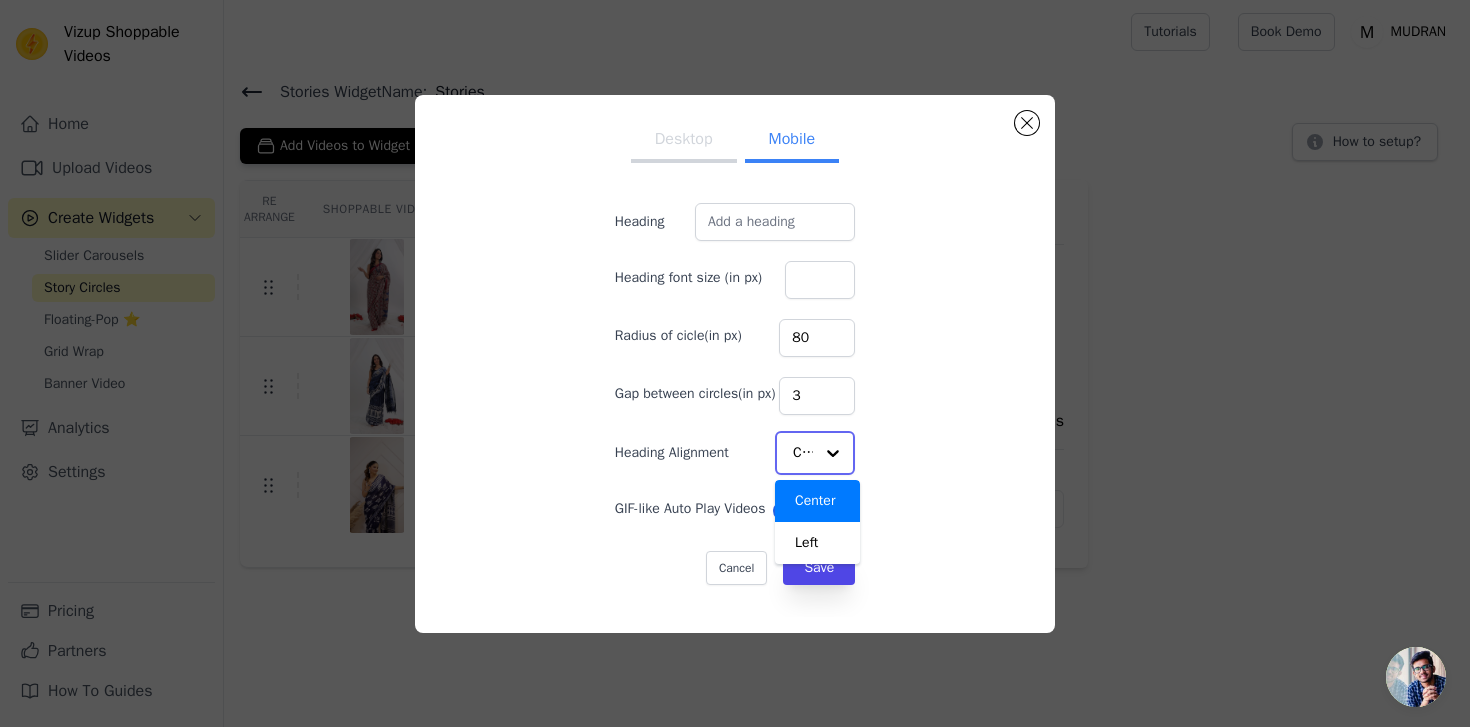 click at bounding box center [833, 453] 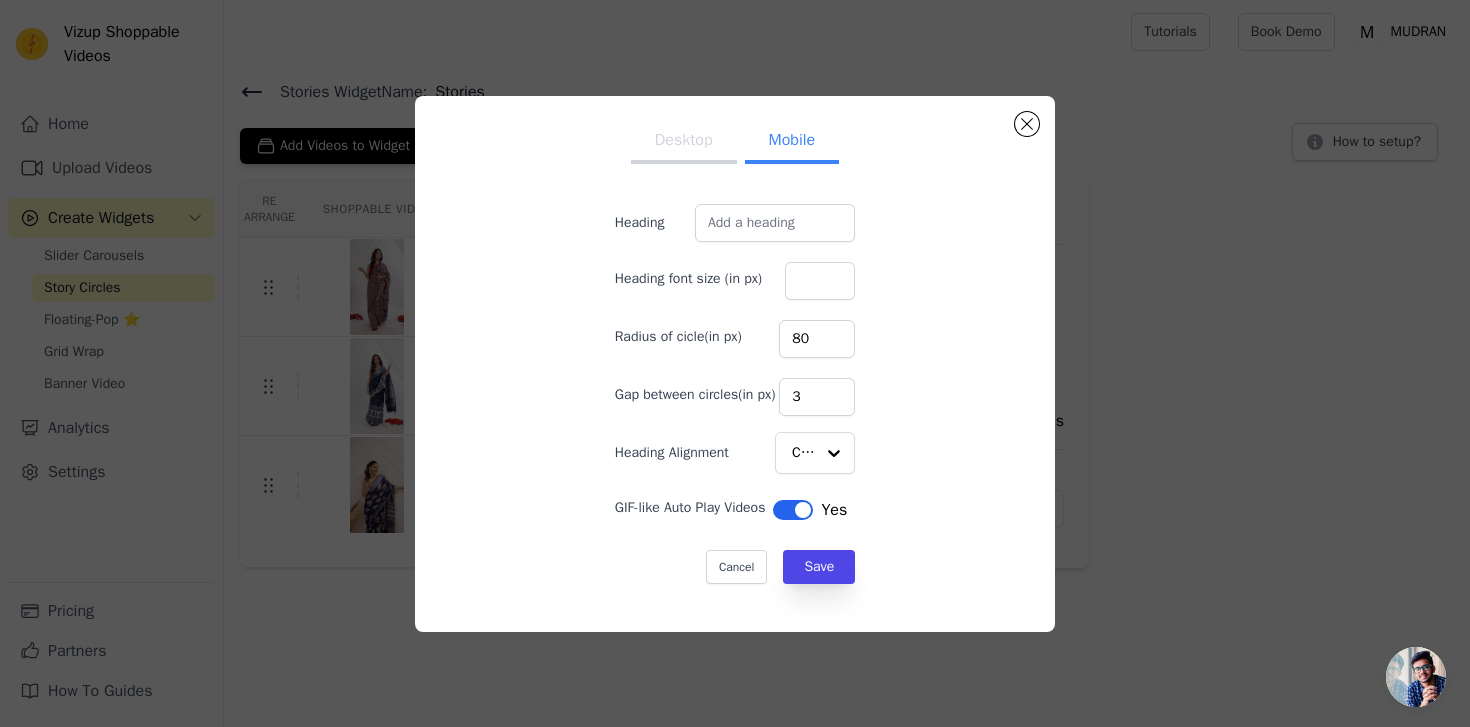 click on "Desktop Mobile   Heading     Heading font size (in px)     Radius of cicle(in px)   80   Gap between circles(in px)   3   Heading Alignment         Center               GIF-like Auto Play Videos   Label     Yes   Cancel     Save" at bounding box center (735, 364) 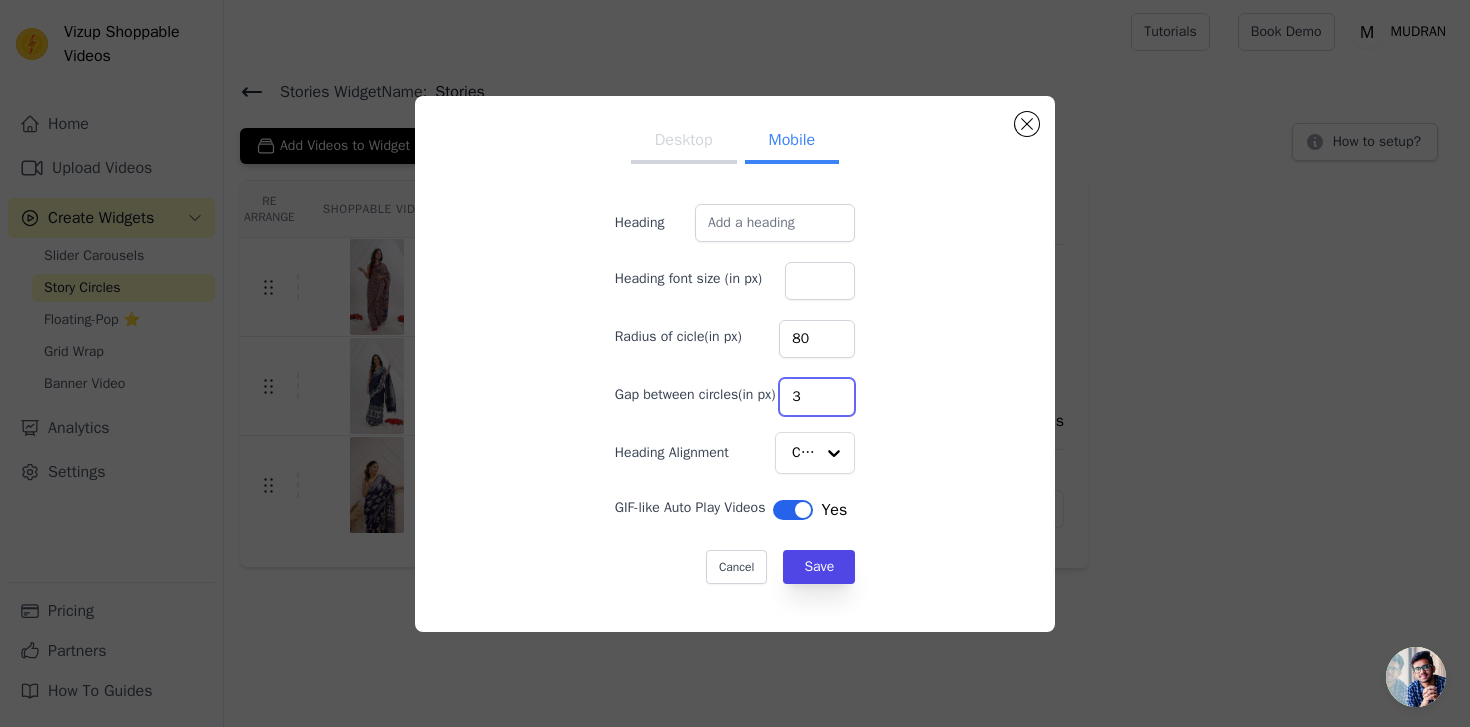 click on "3" at bounding box center [817, 397] 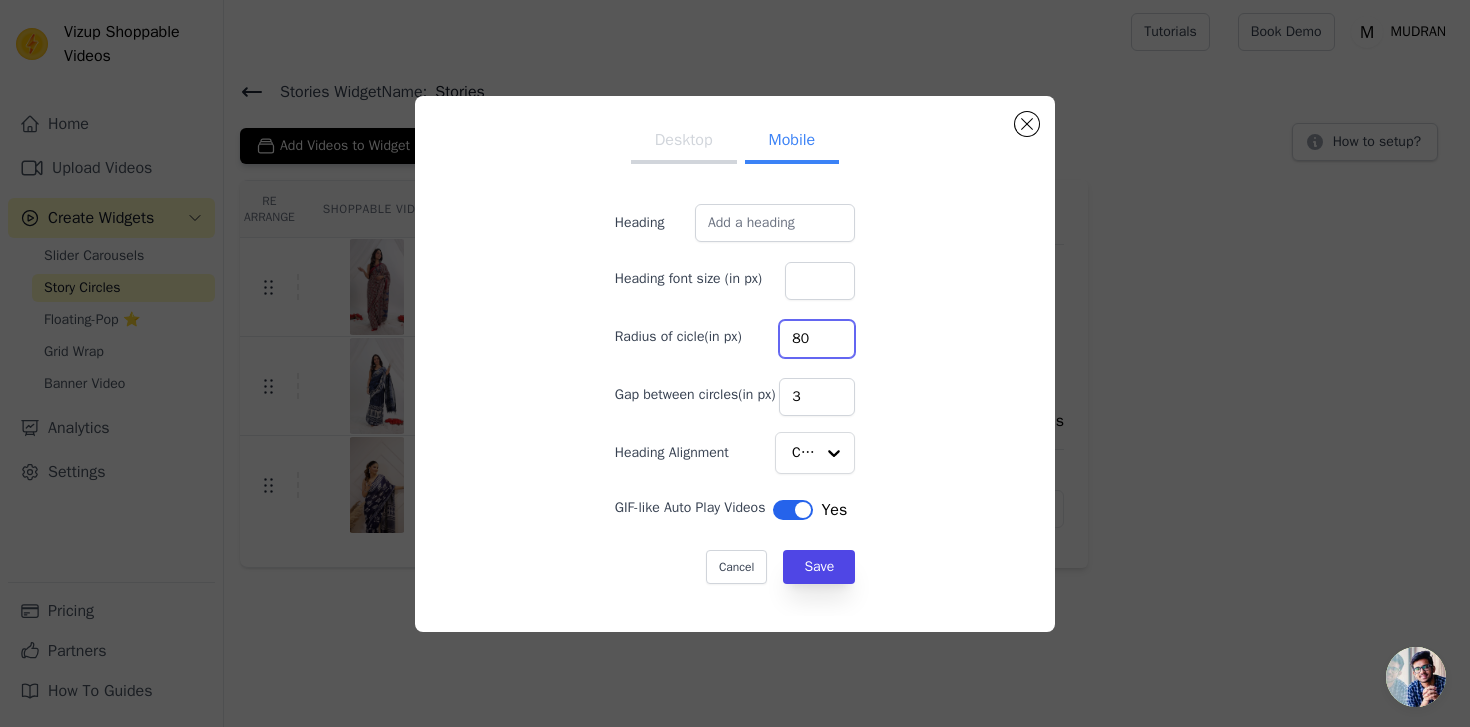 click on "80" at bounding box center [817, 339] 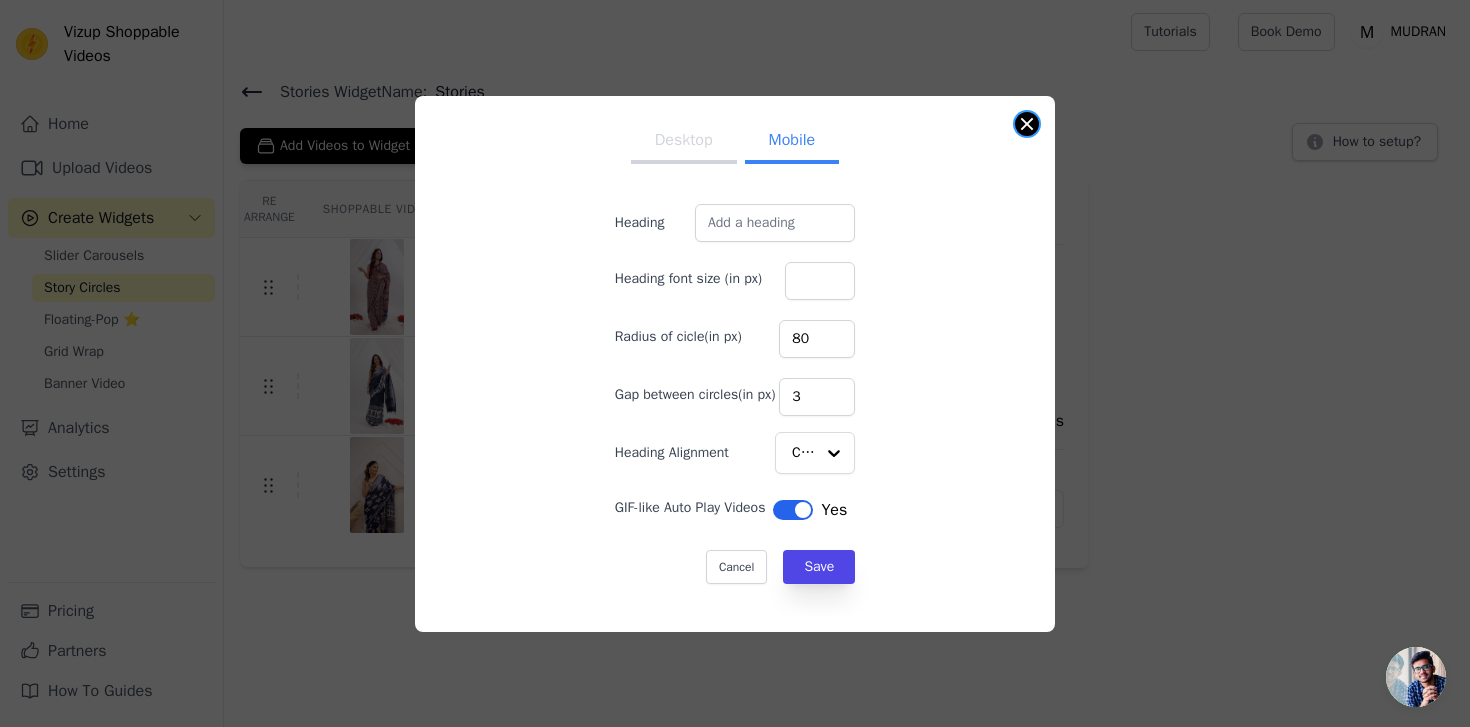 click at bounding box center (1027, 124) 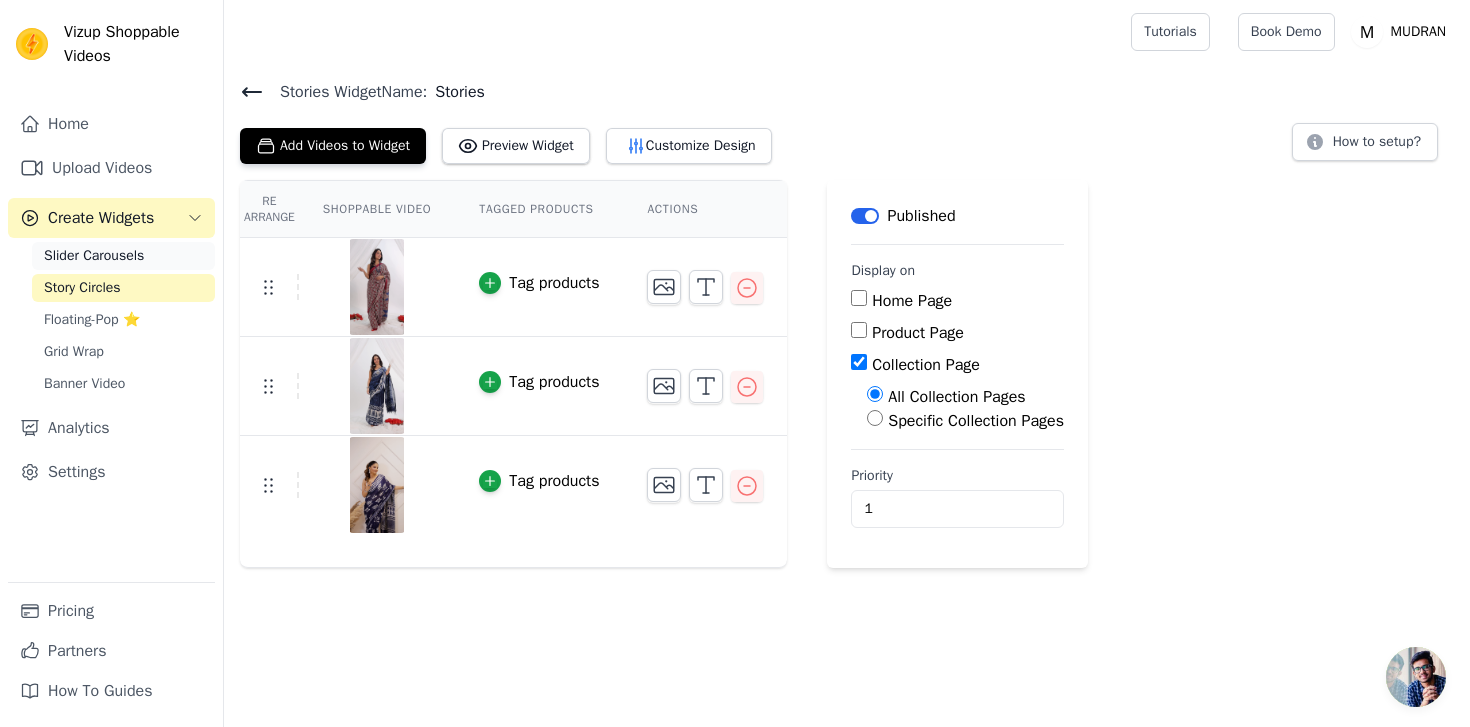 click on "Slider Carousels" at bounding box center (94, 256) 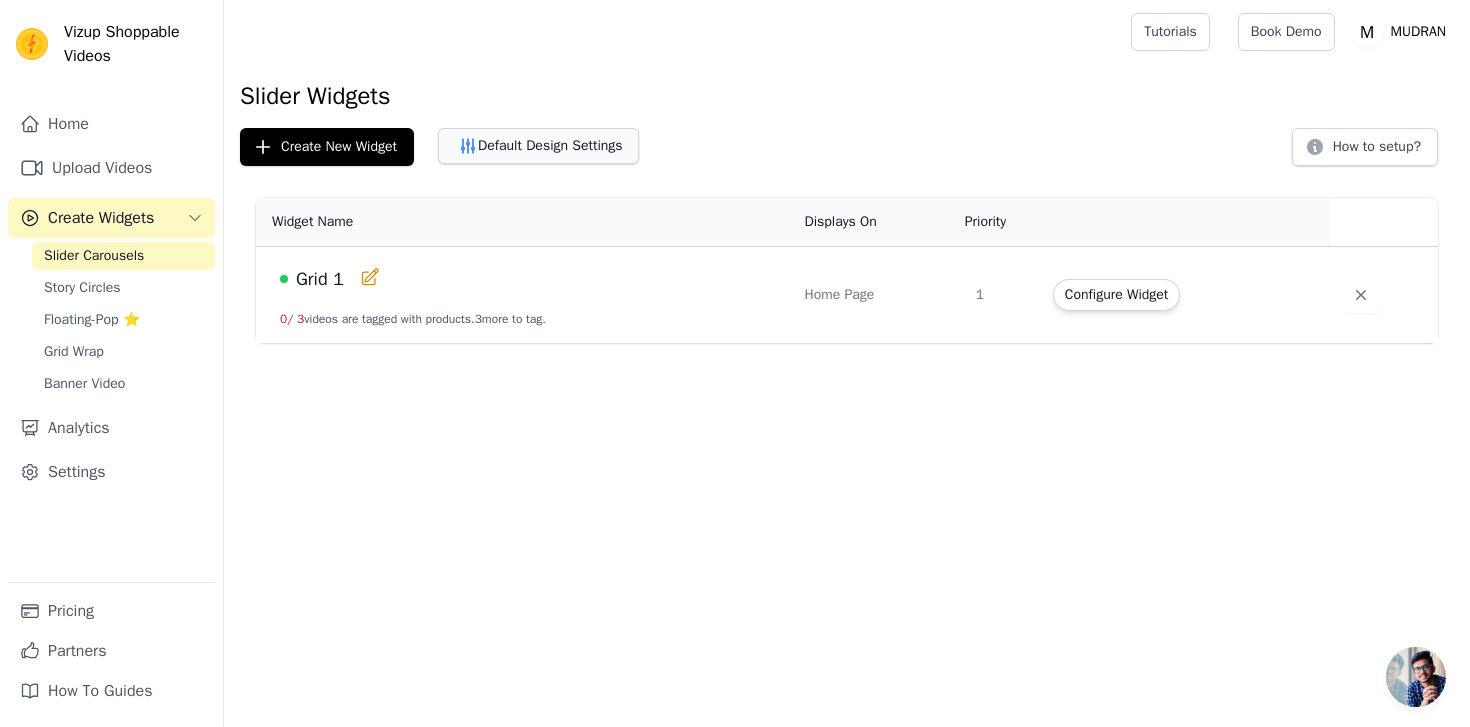 click on "Default Design Settings" at bounding box center [538, 146] 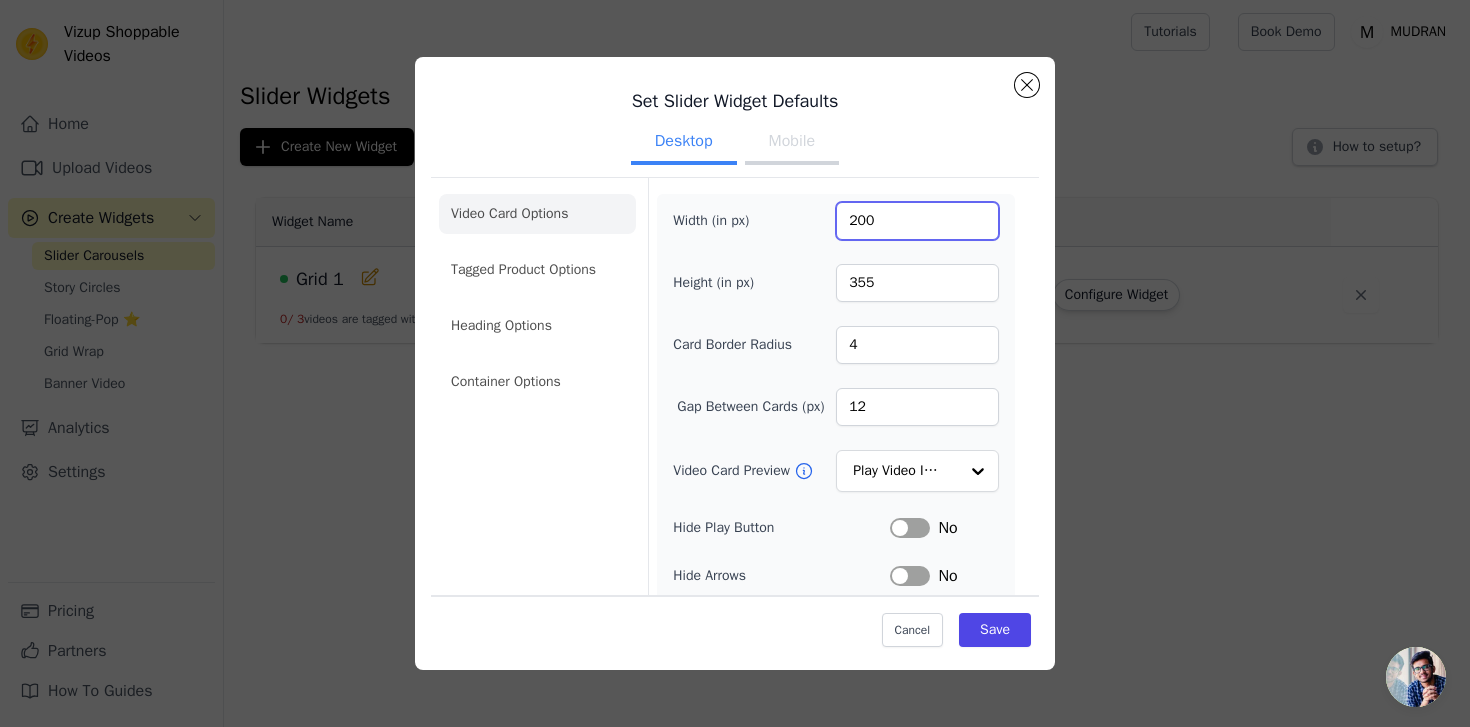 click on "200" at bounding box center [917, 221] 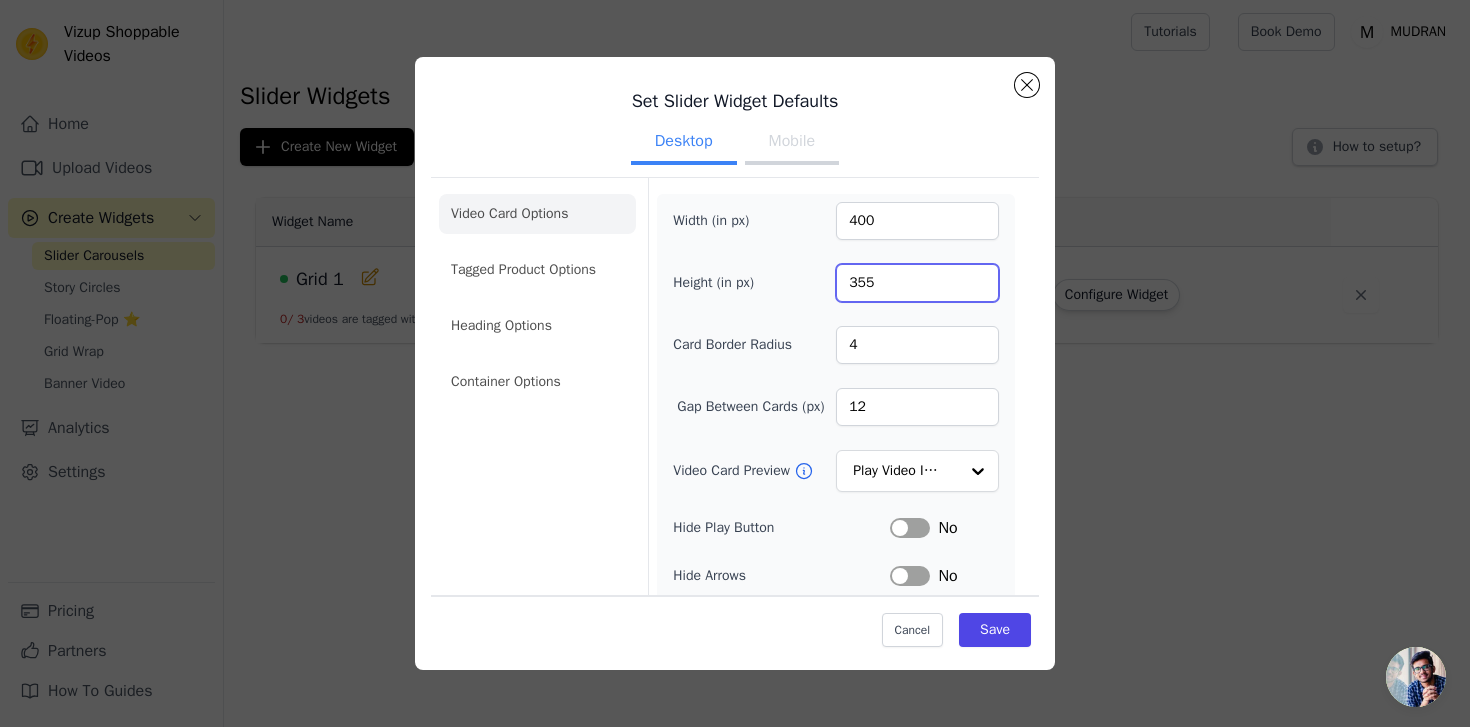 click on "355" at bounding box center [917, 283] 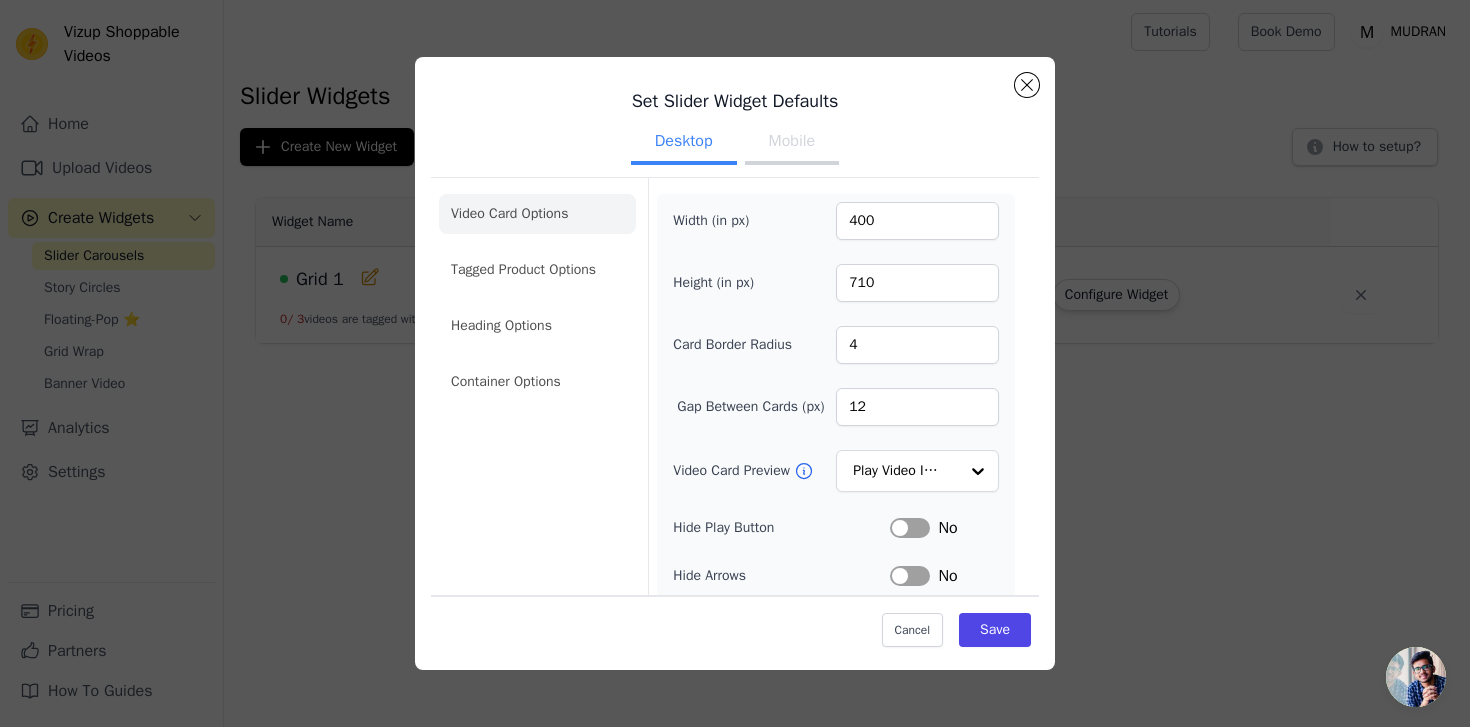 click on "Width (in px)   400   Height (in px)   710   Card Border Radius   4   Gap Between Cards (px)   12   Video Card Preview           Play Video In Loop               Hide Play Button   Label     No   Hide Arrows   Label     No   Remove Video Card Shadow     Label     No   Auto Loop Slider     Label     No   Shopping Icon on Video Cards   Label     No   Add to Cart on Video Cards     Label     No" at bounding box center [835, 487] 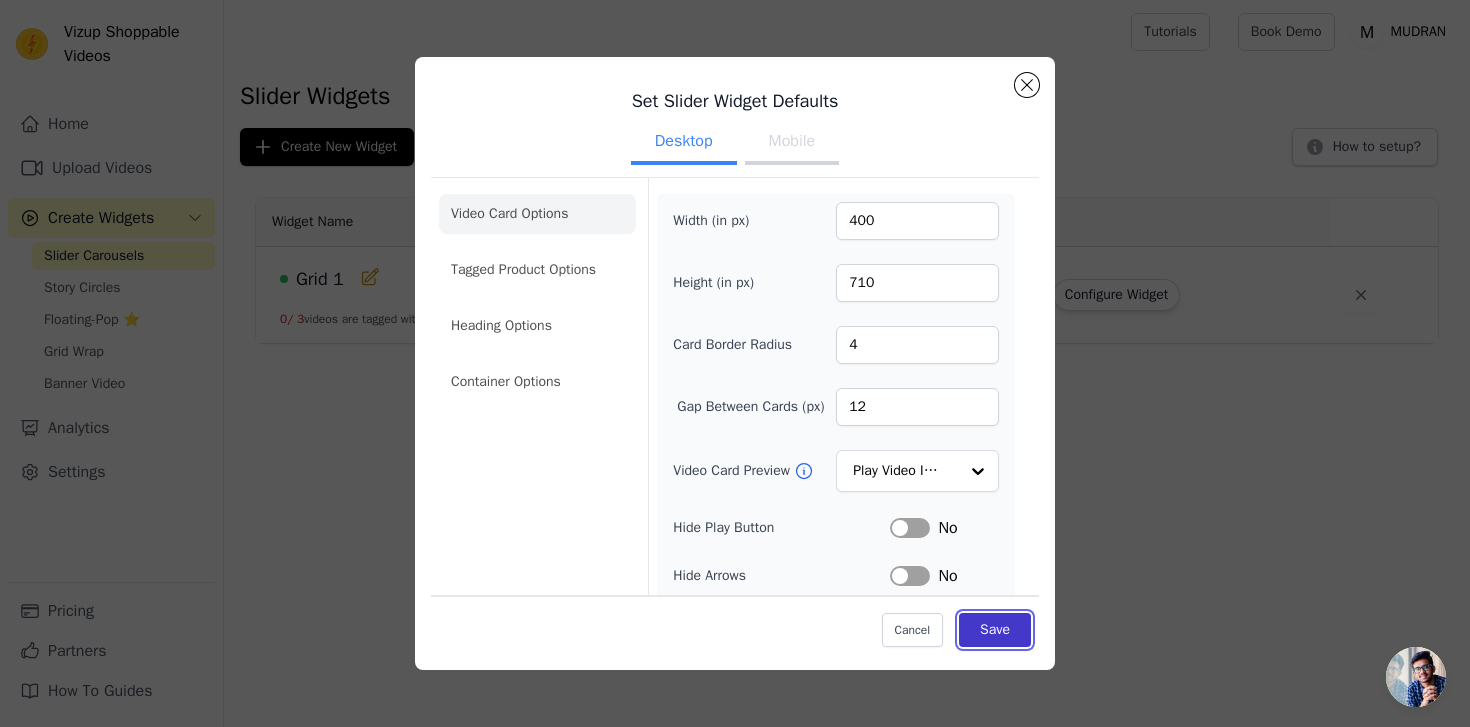 click on "Save" at bounding box center (995, 629) 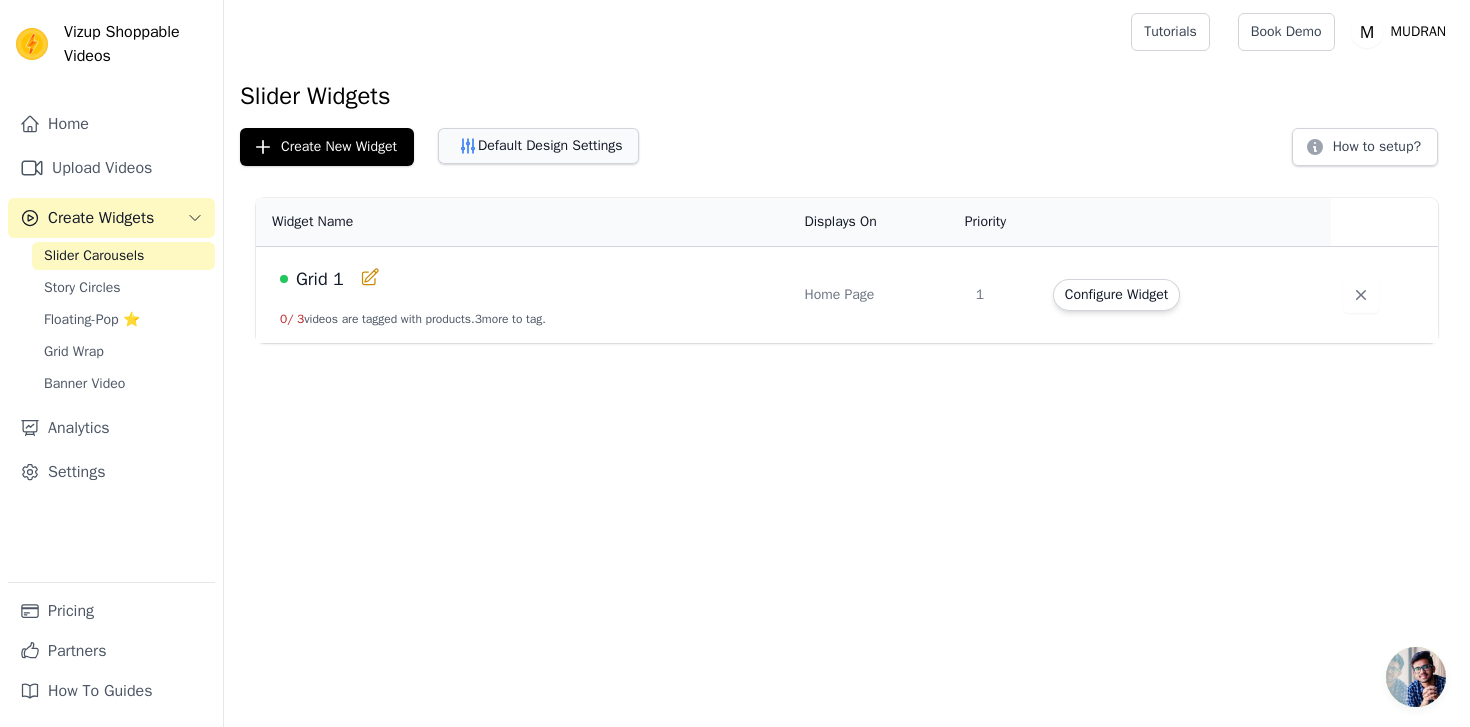 click on "Default Design Settings" at bounding box center (538, 146) 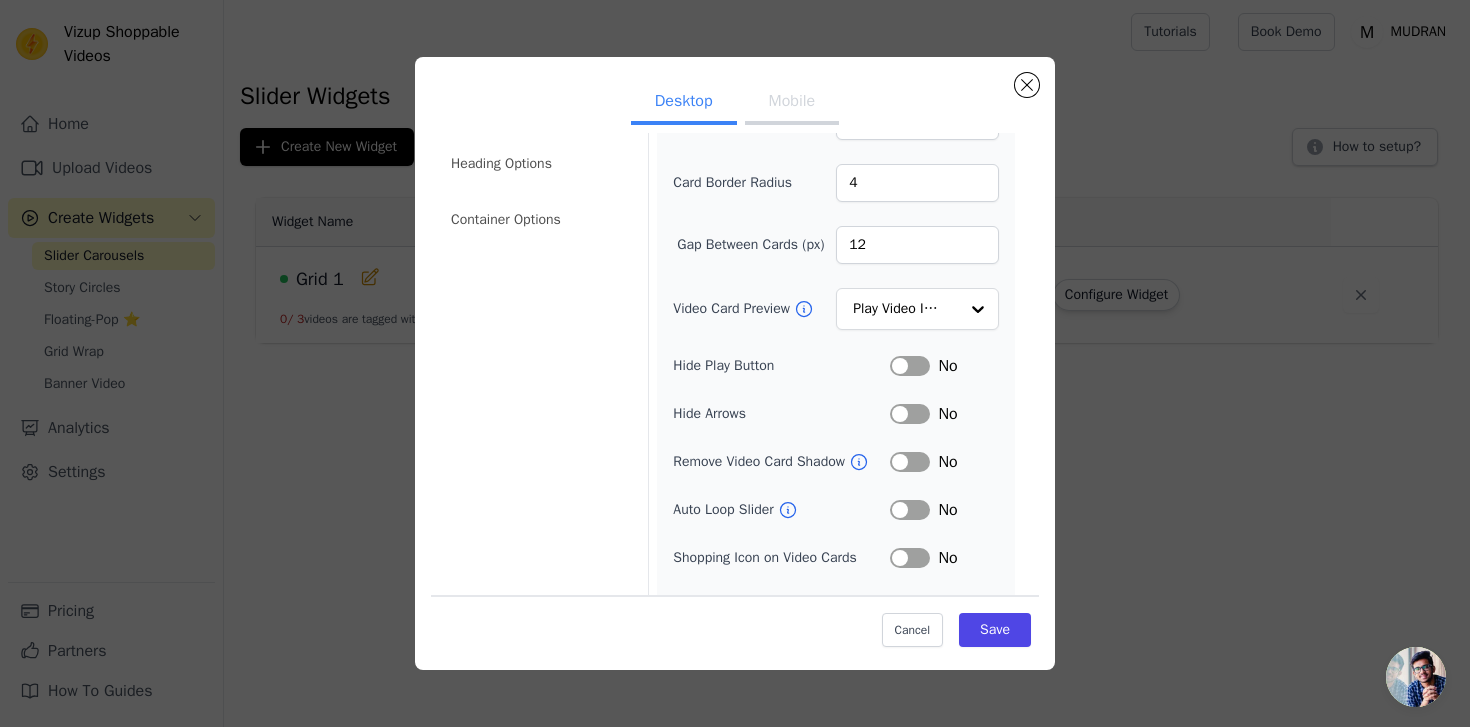 scroll, scrollTop: 203, scrollLeft: 0, axis: vertical 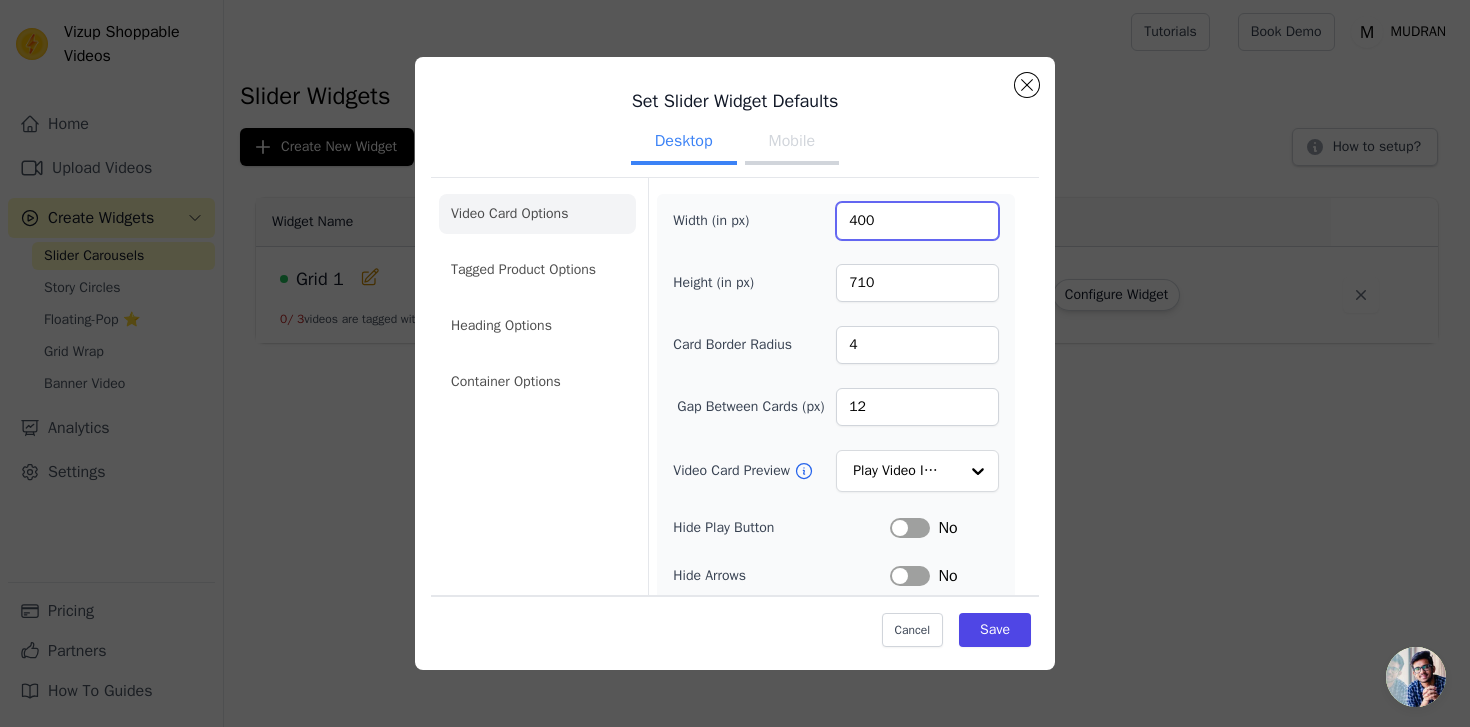 click on "400" at bounding box center (917, 221) 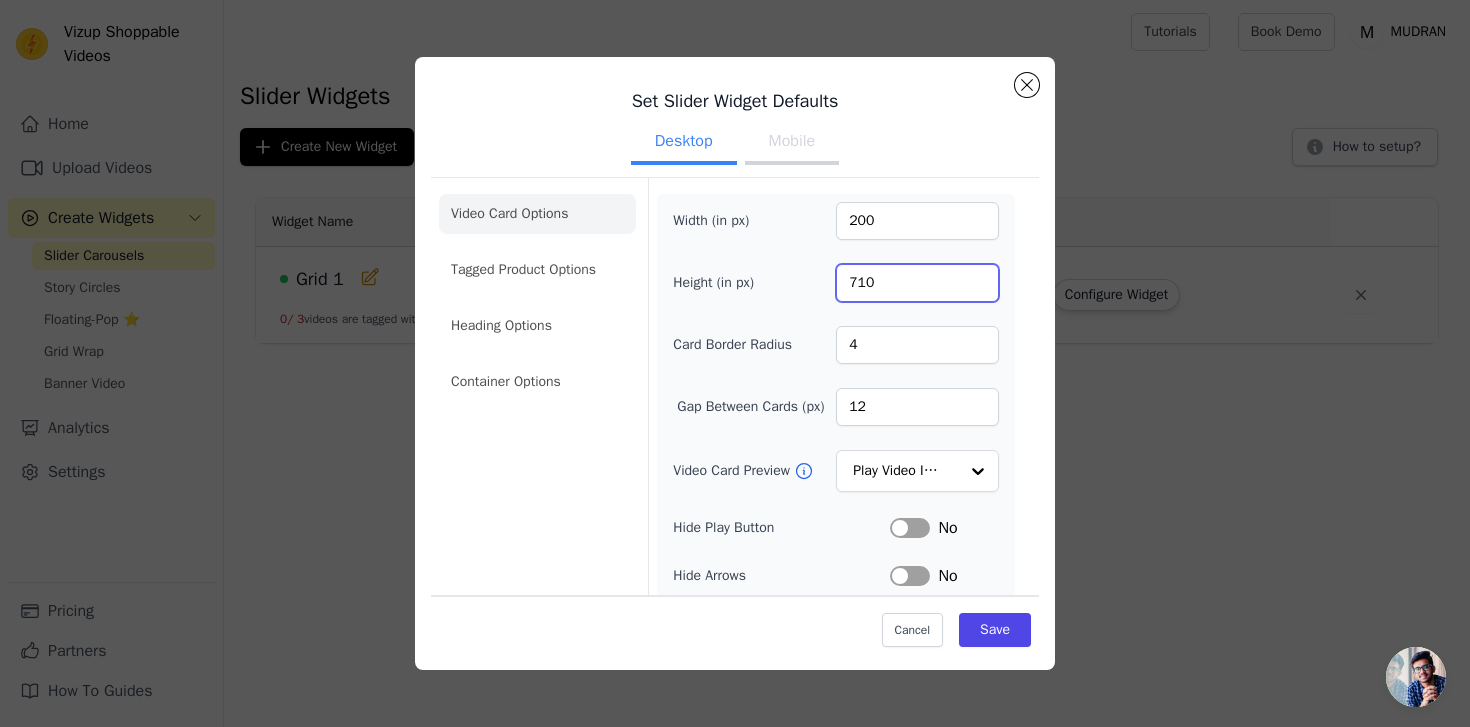 click on "710" at bounding box center (917, 283) 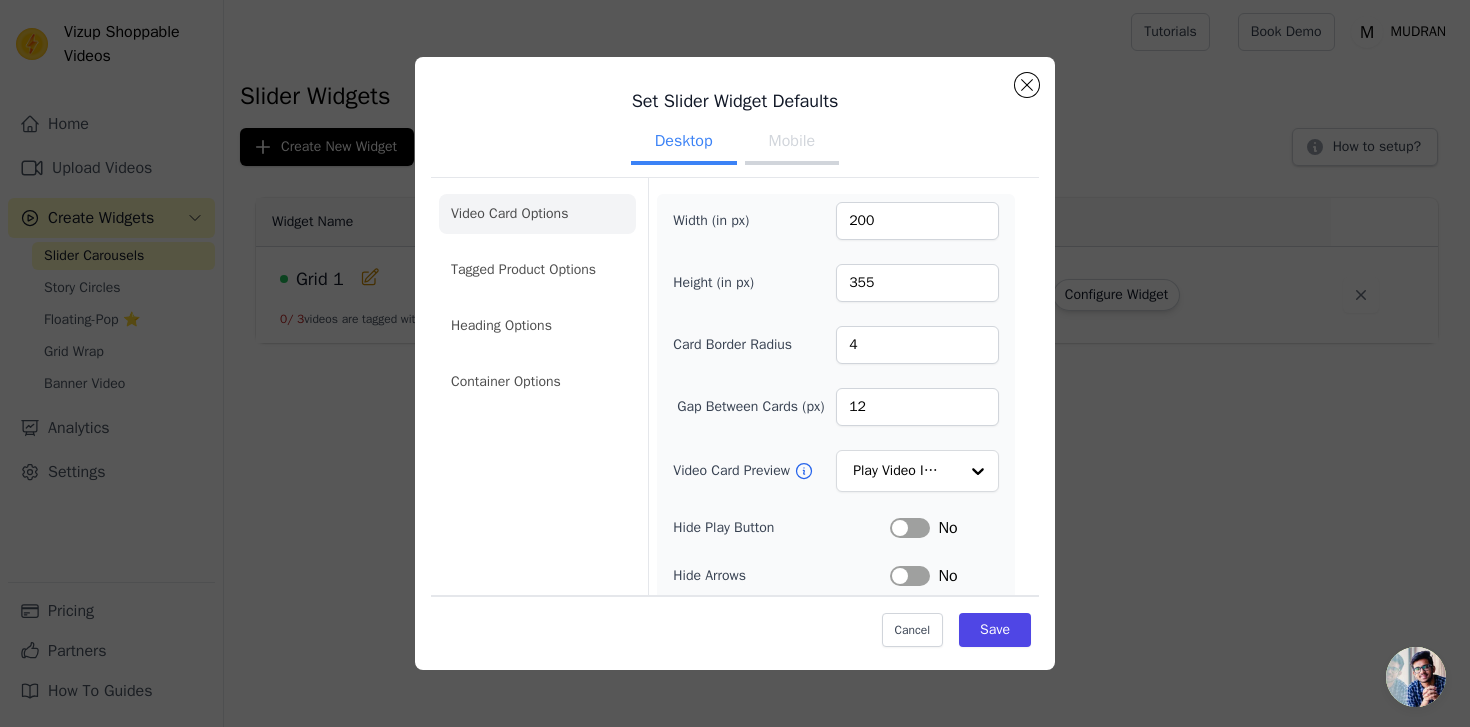 click on "Height (in px)   355" at bounding box center [836, 283] 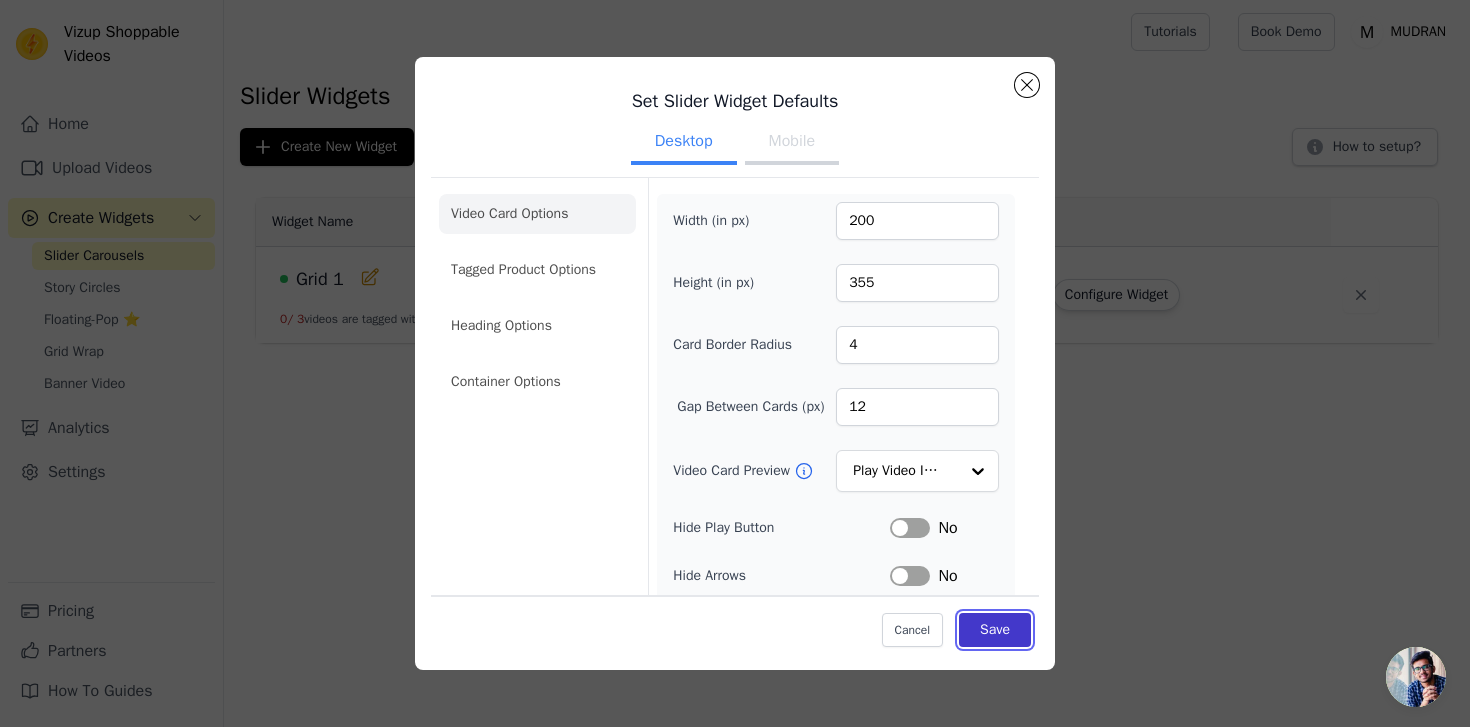 click on "Save" at bounding box center (995, 629) 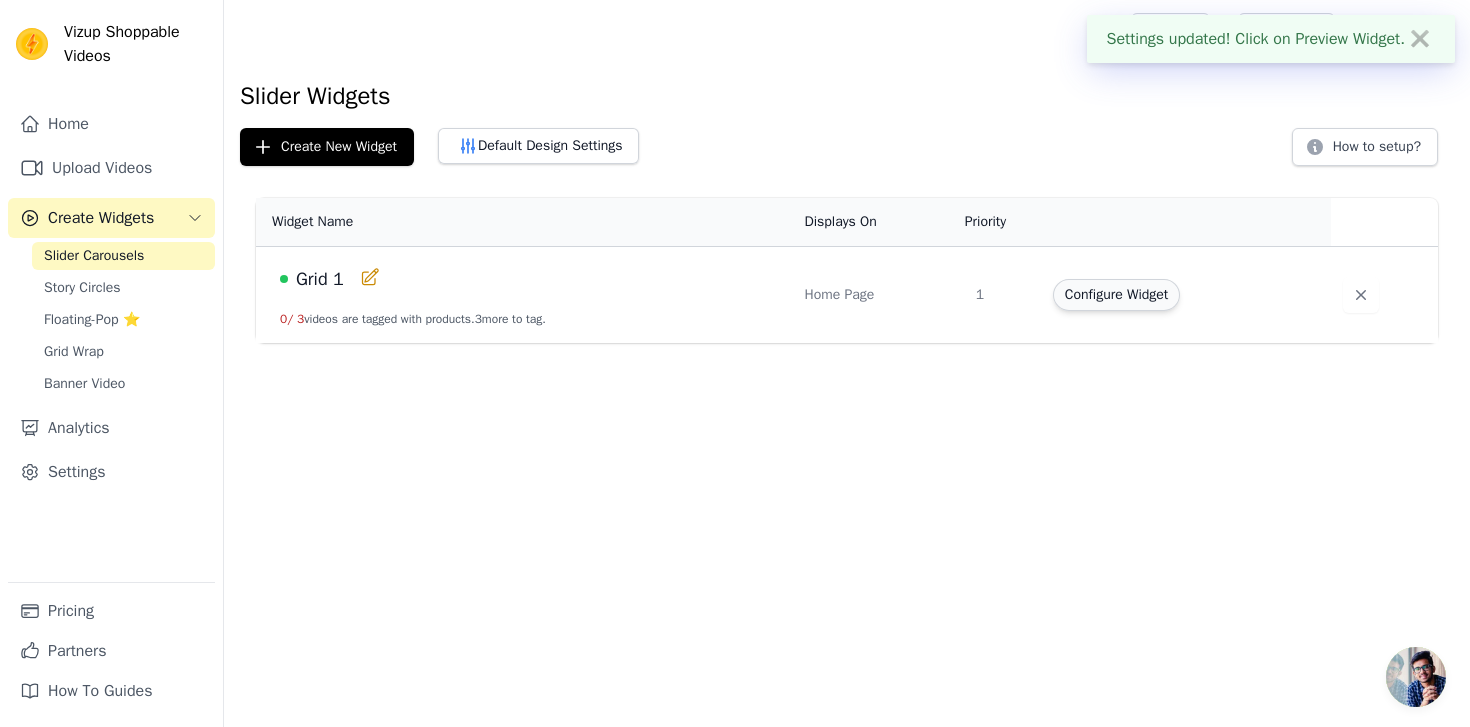 click on "Configure Widget" at bounding box center [1116, 295] 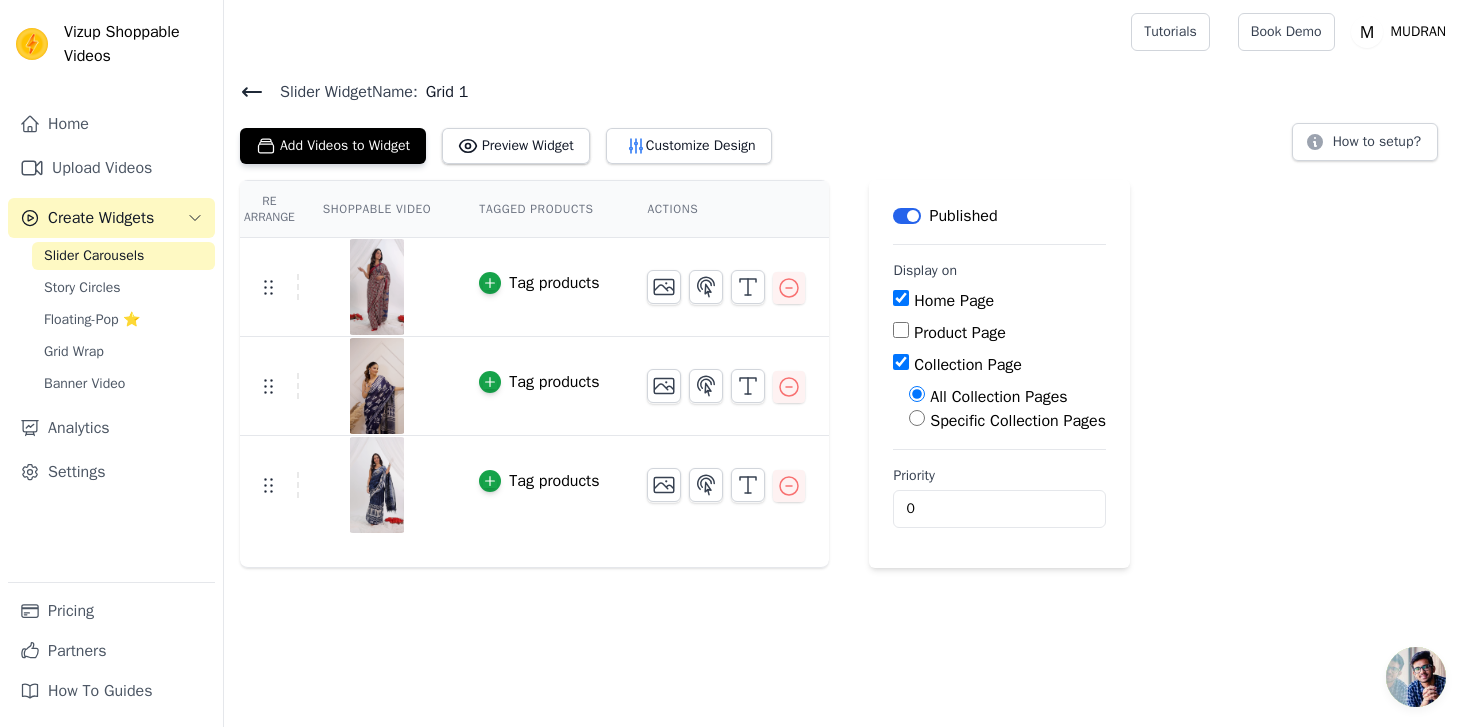 click on "Collection Page" at bounding box center [968, 365] 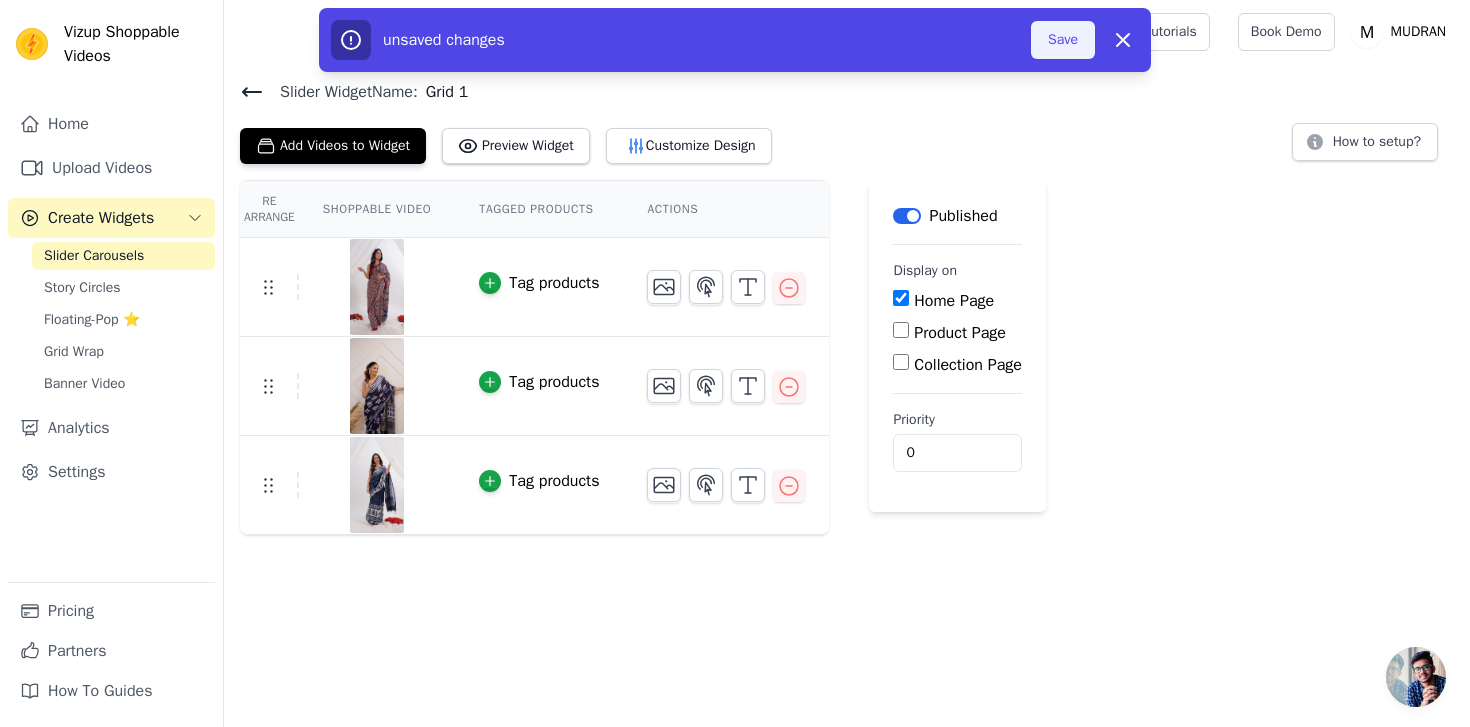 click on "Save" at bounding box center (1063, 40) 